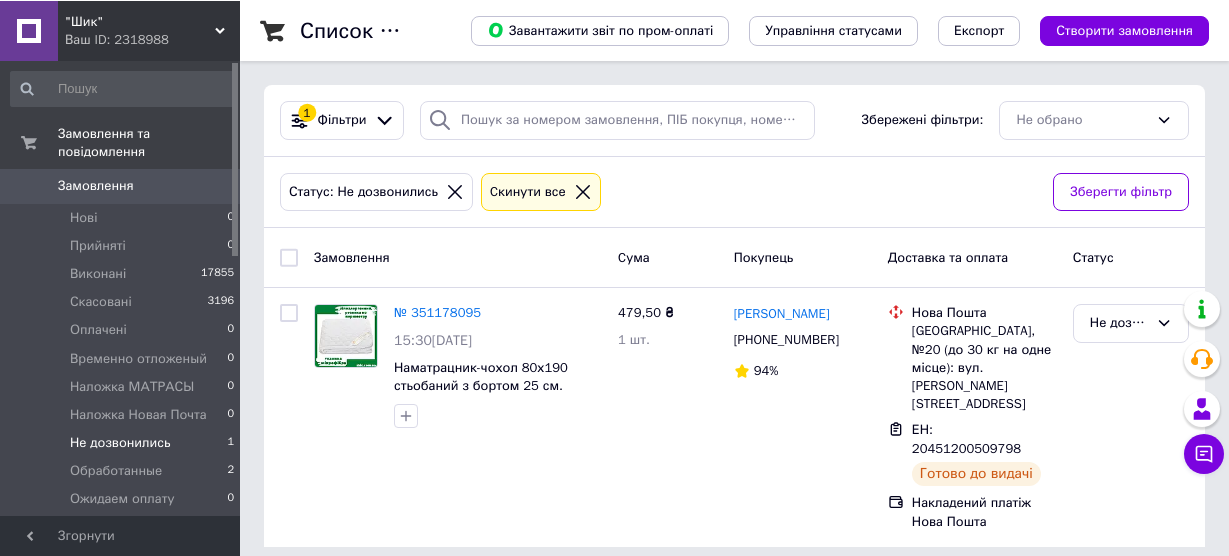 scroll, scrollTop: 0, scrollLeft: 0, axis: both 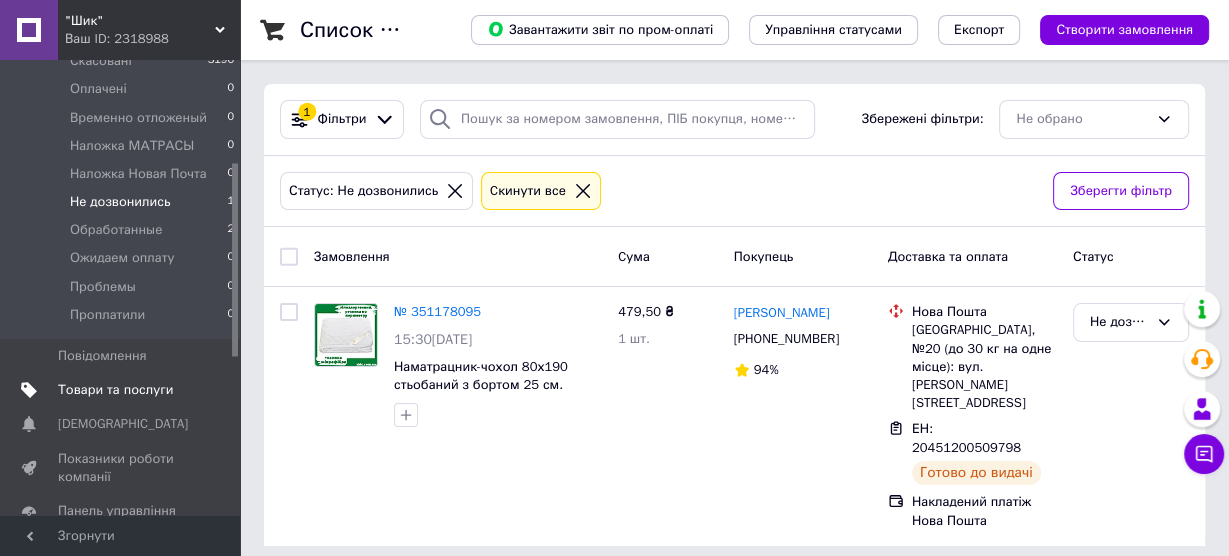 click on "Товари та послуги" at bounding box center [115, 390] 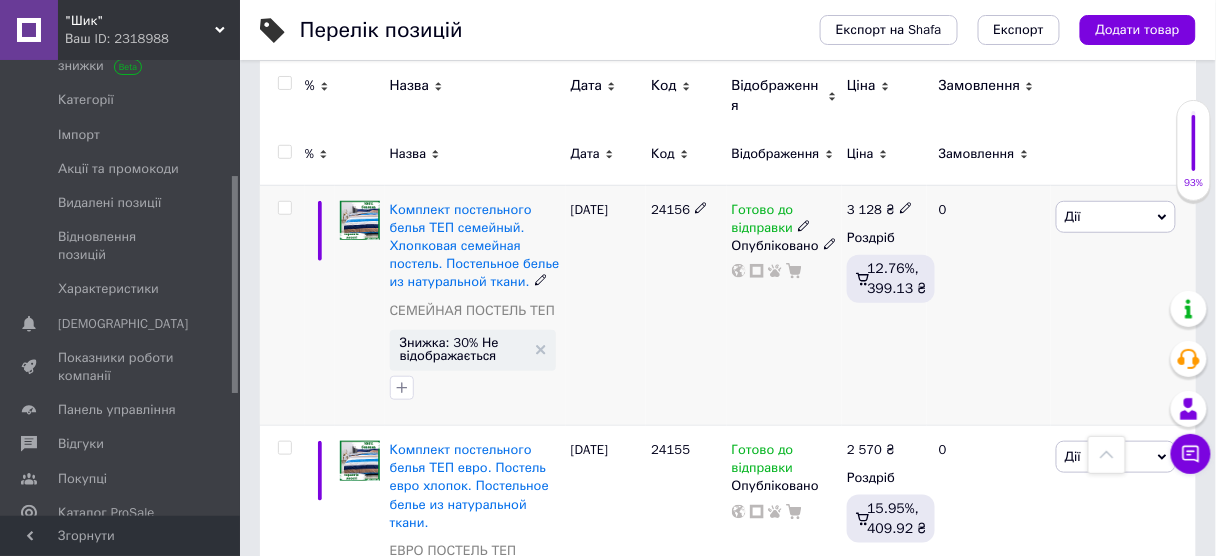scroll, scrollTop: 160, scrollLeft: 0, axis: vertical 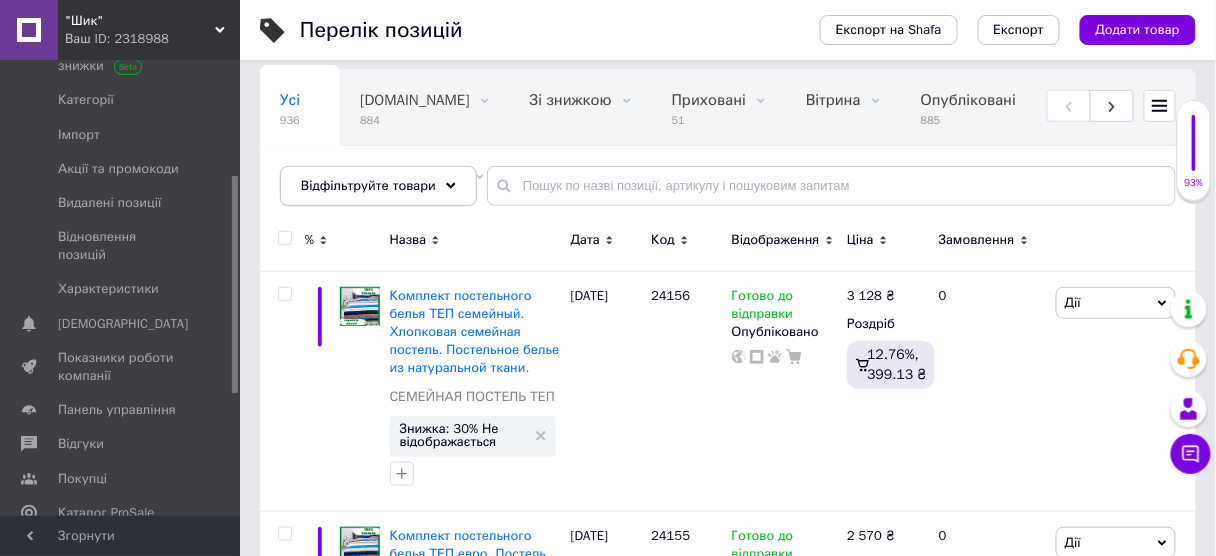 click on "Відфільтруйте товари" at bounding box center (378, 186) 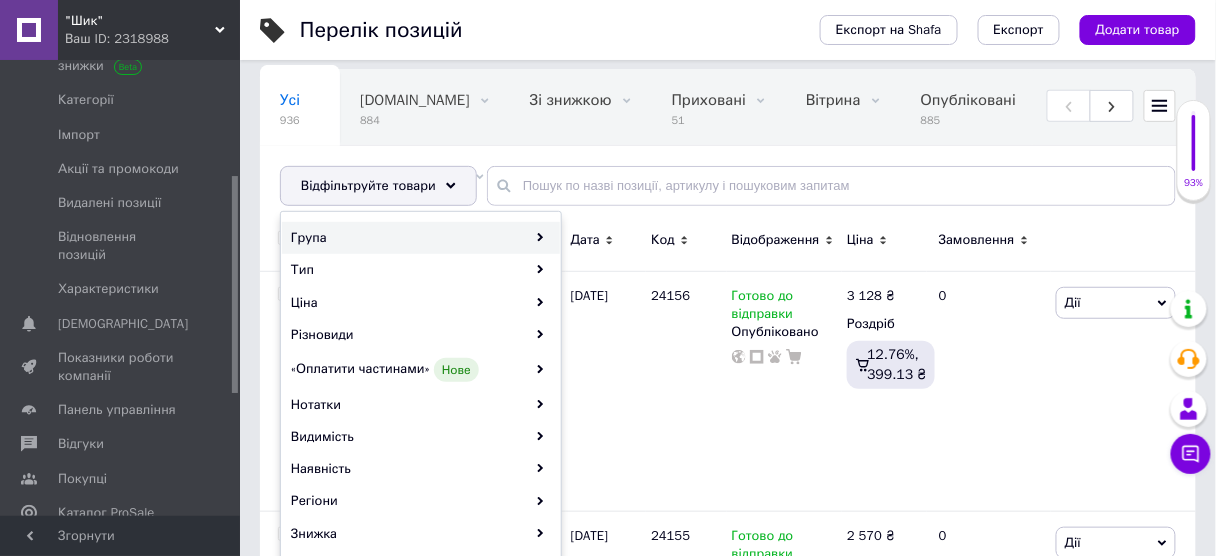click on "Група" at bounding box center [421, 238] 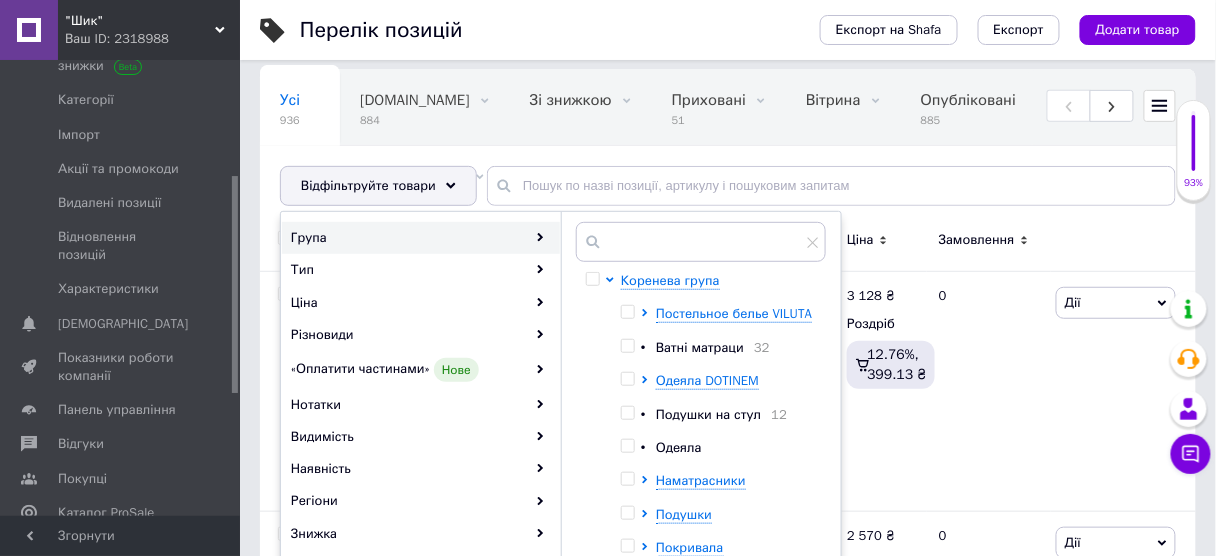 scroll, scrollTop: 240, scrollLeft: 0, axis: vertical 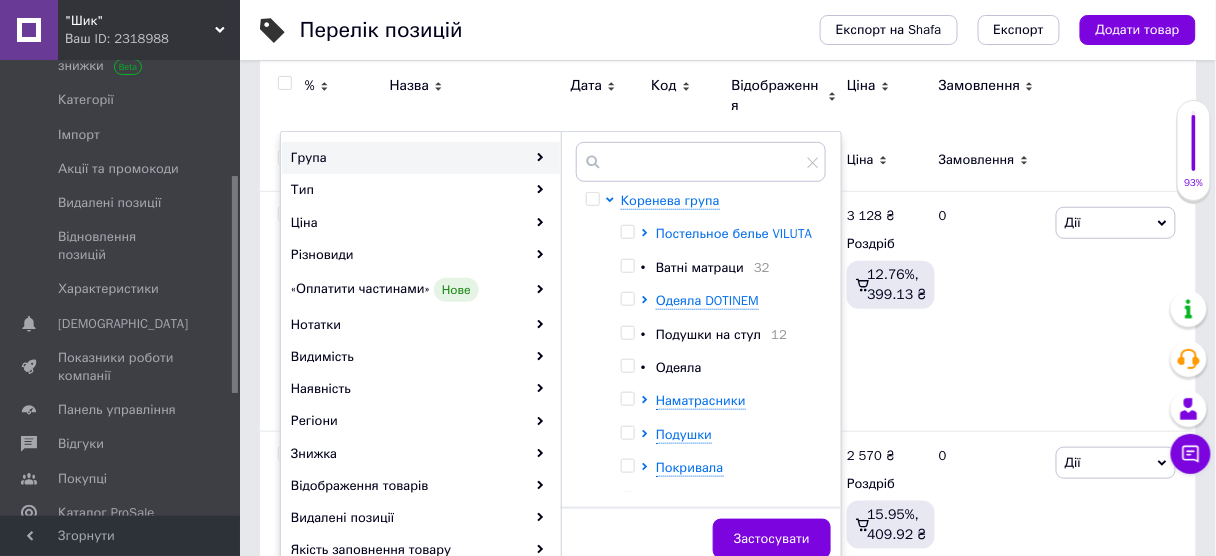 click 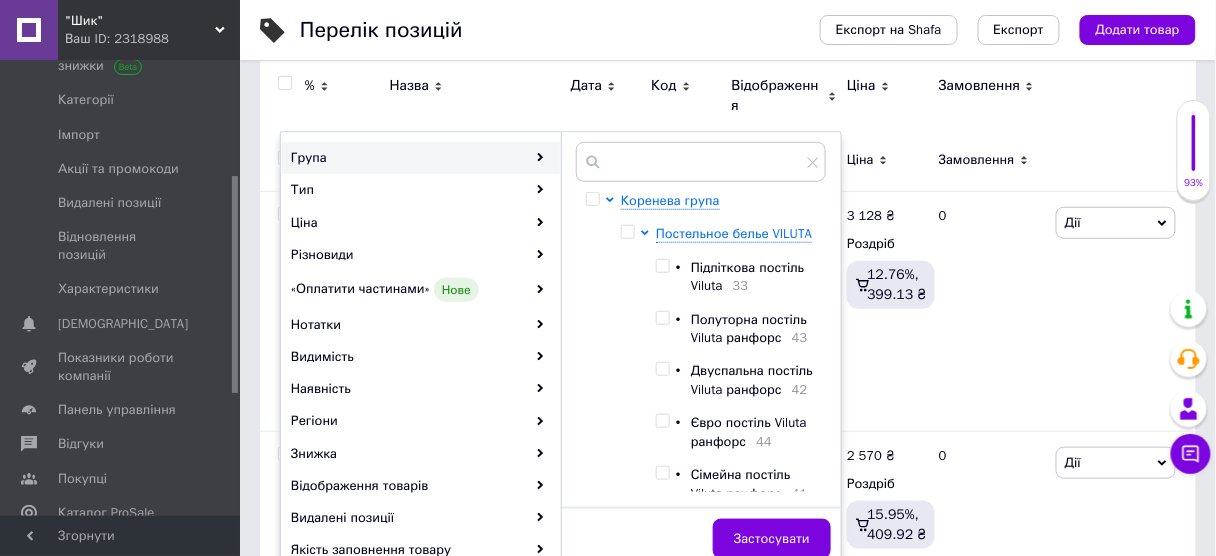 click at bounding box center (662, 266) 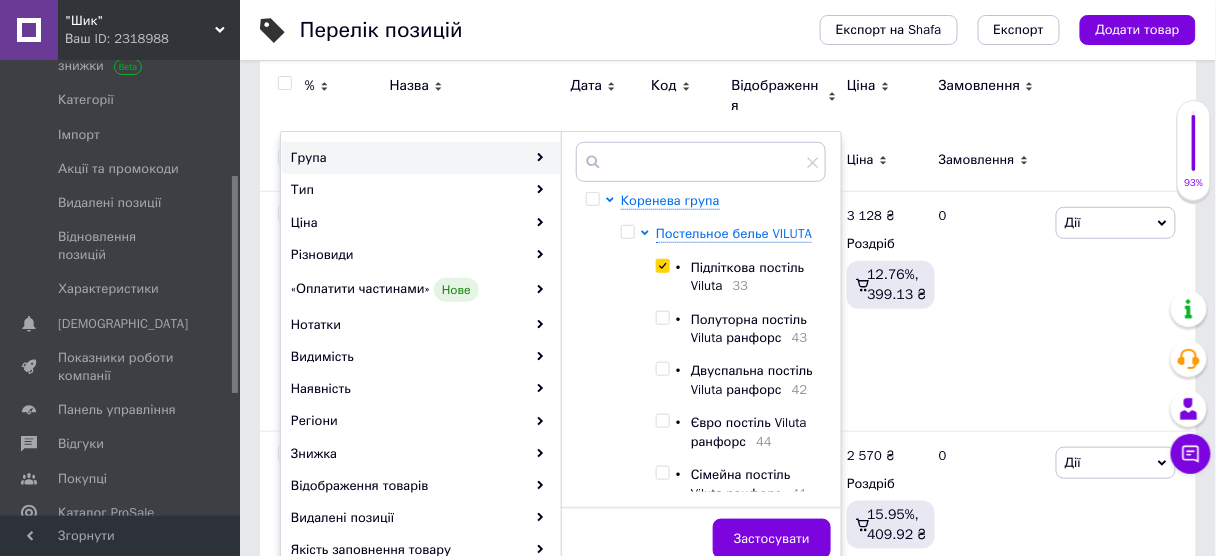 checkbox on "true" 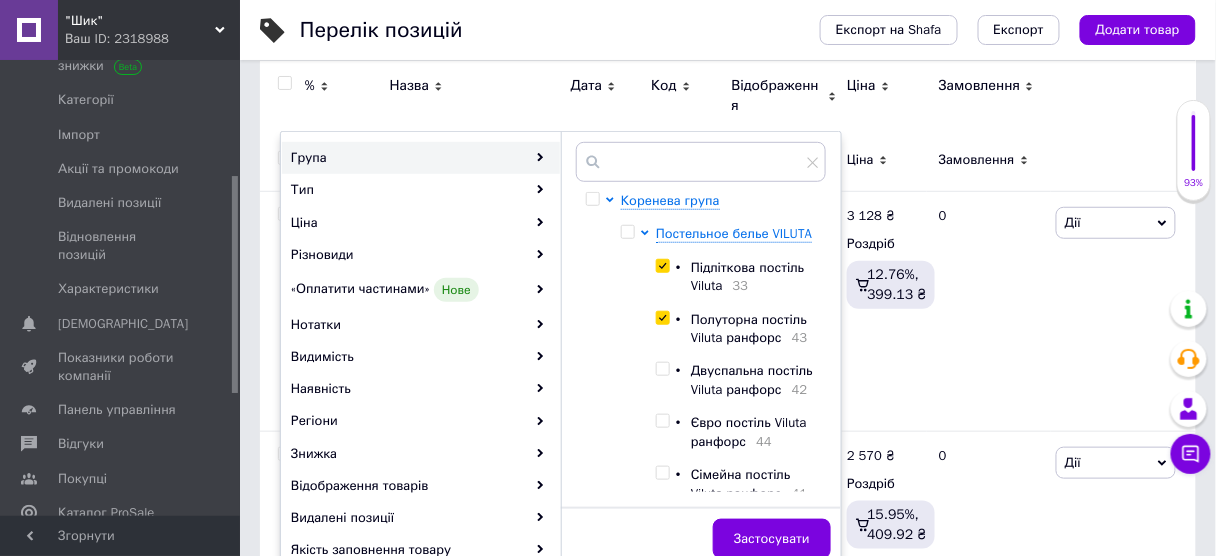 checkbox on "true" 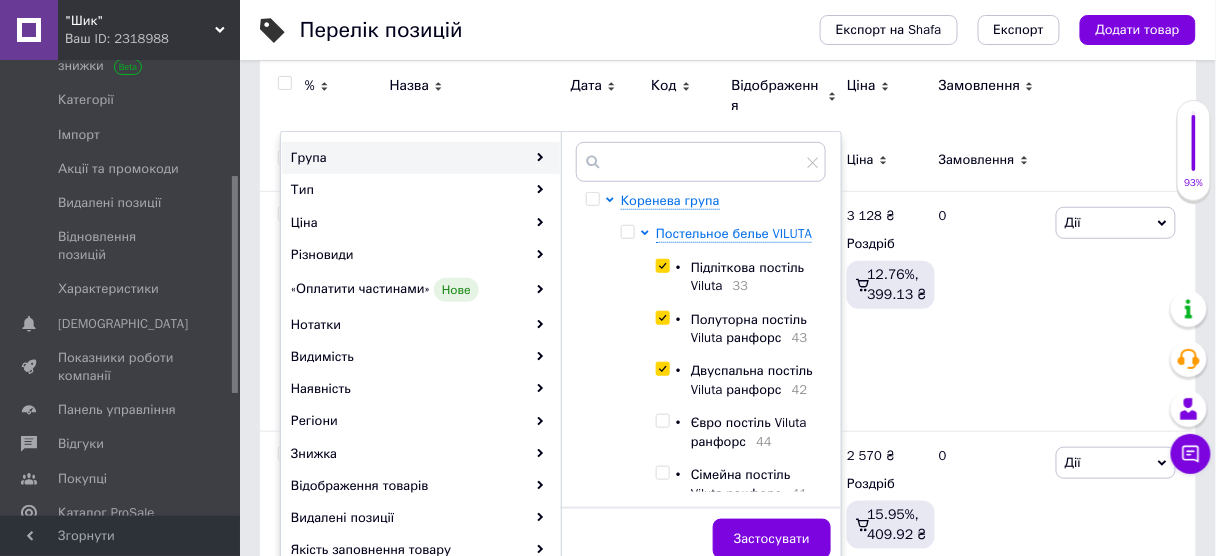 checkbox on "true" 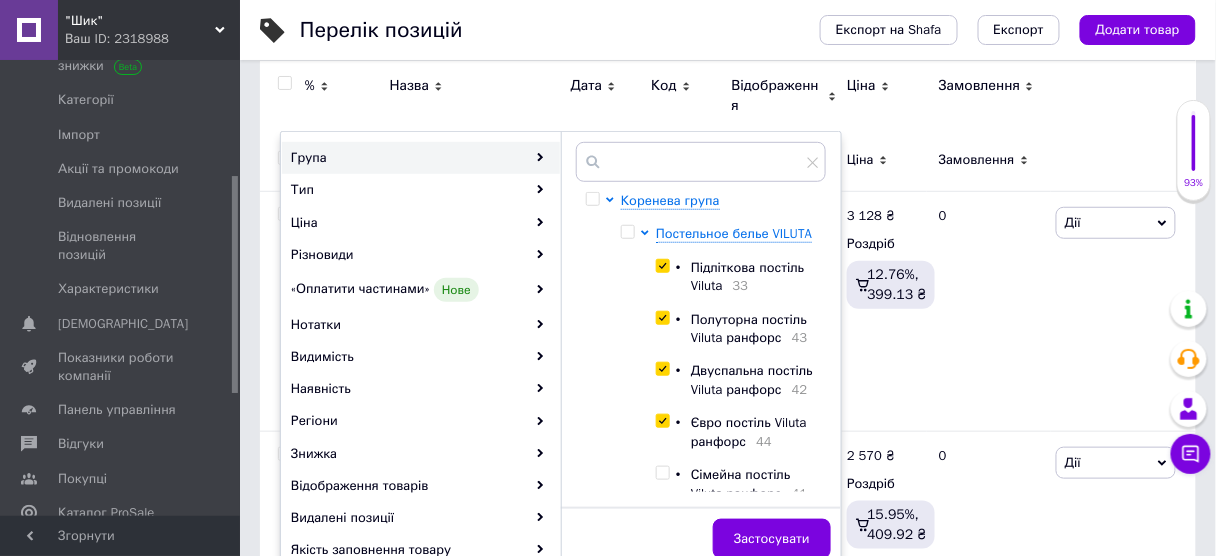 checkbox on "true" 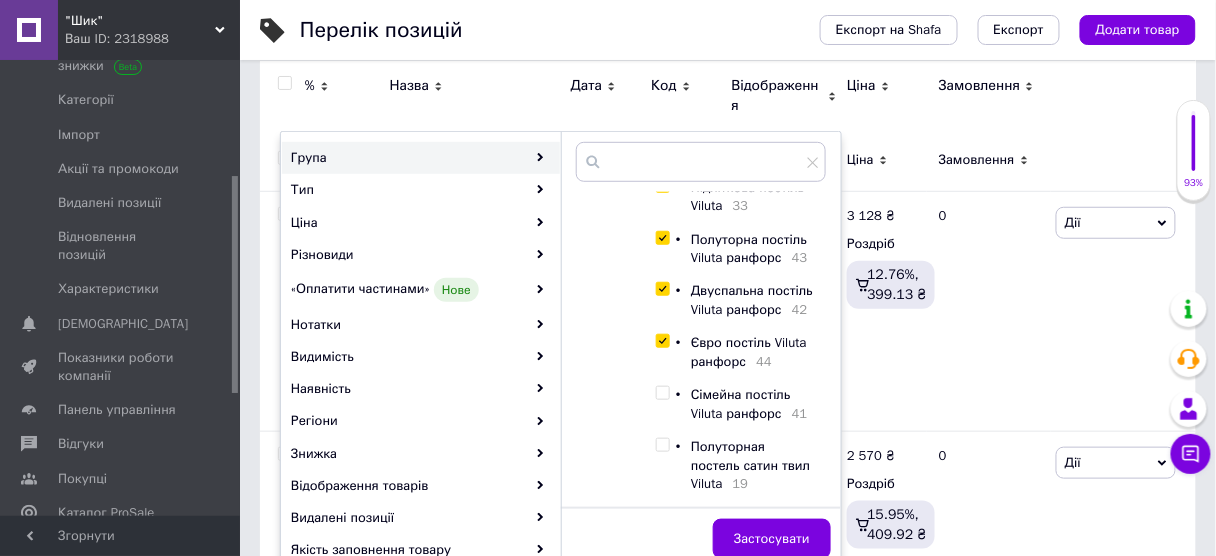 click at bounding box center [662, 393] 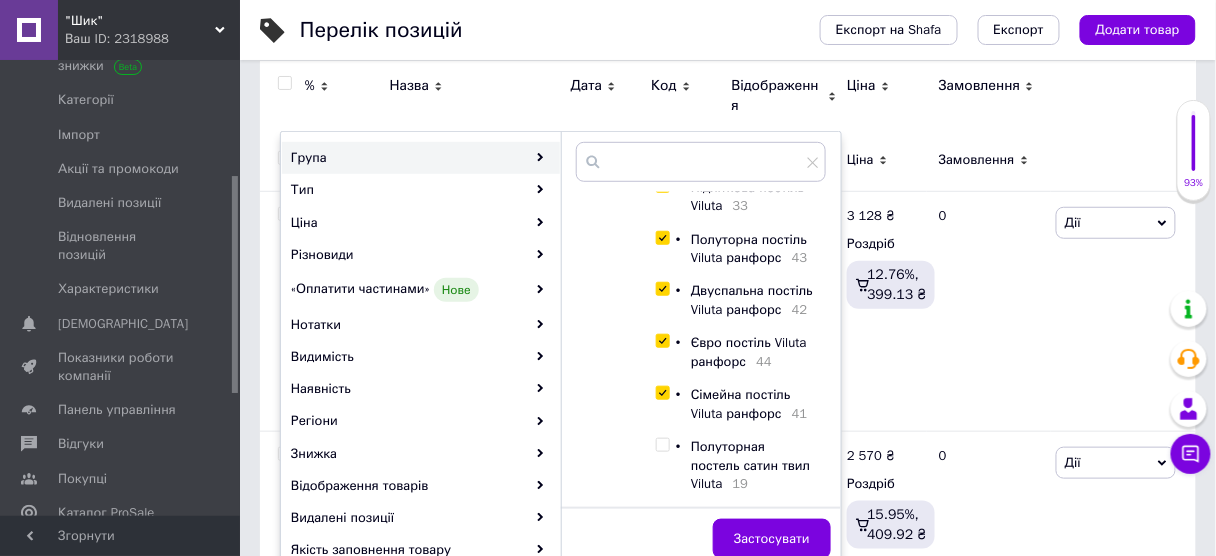 checkbox on "true" 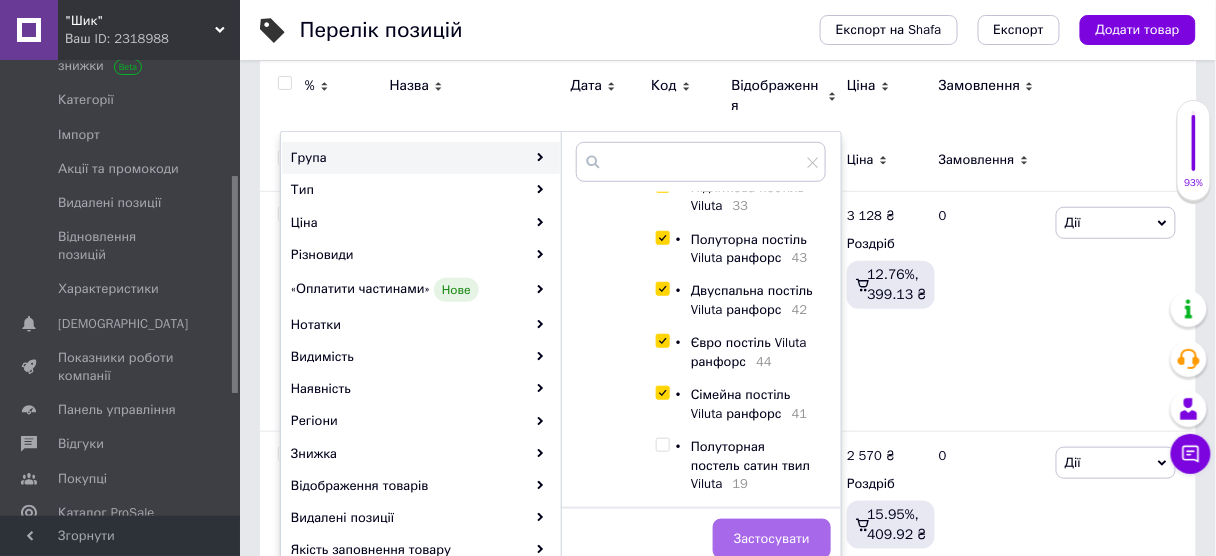 click on "Застосувати" at bounding box center (772, 539) 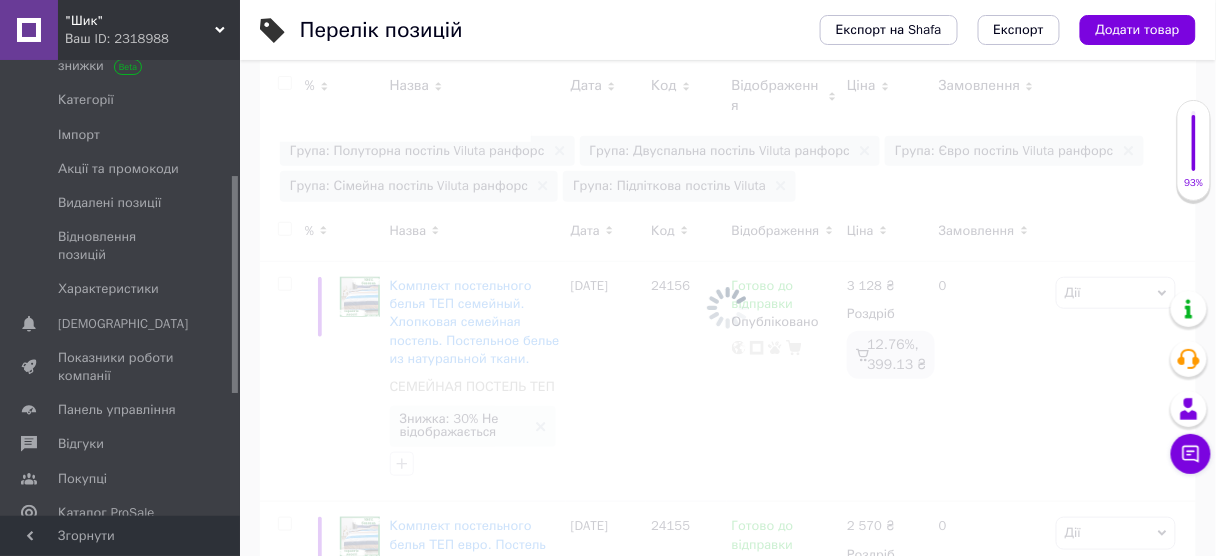 scroll, scrollTop: 0, scrollLeft: 460, axis: horizontal 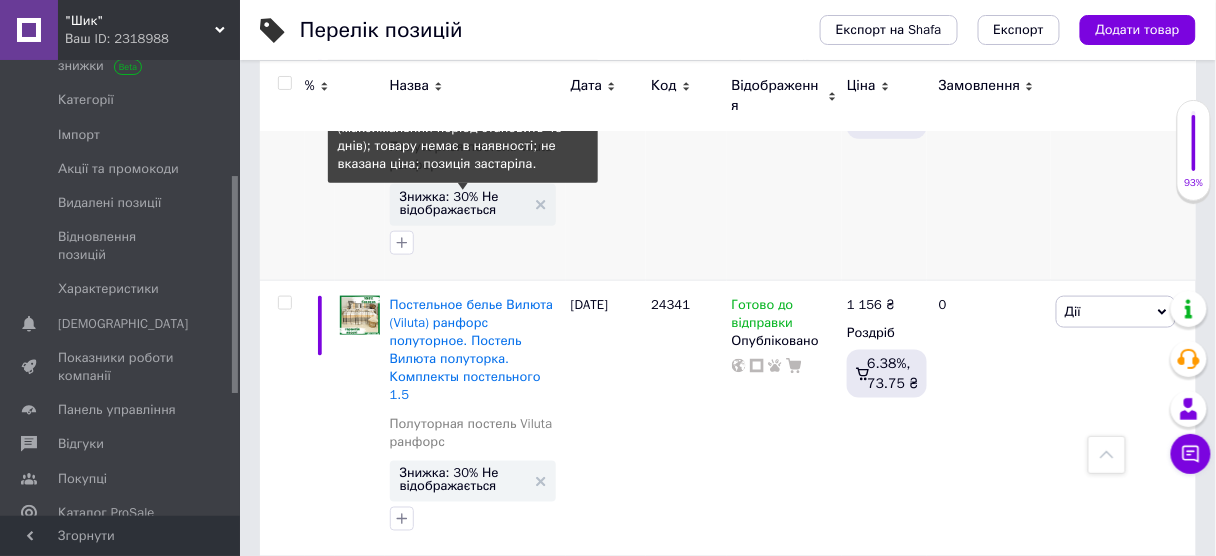 click on "Знижка: 30% Не відображається" at bounding box center [463, 203] 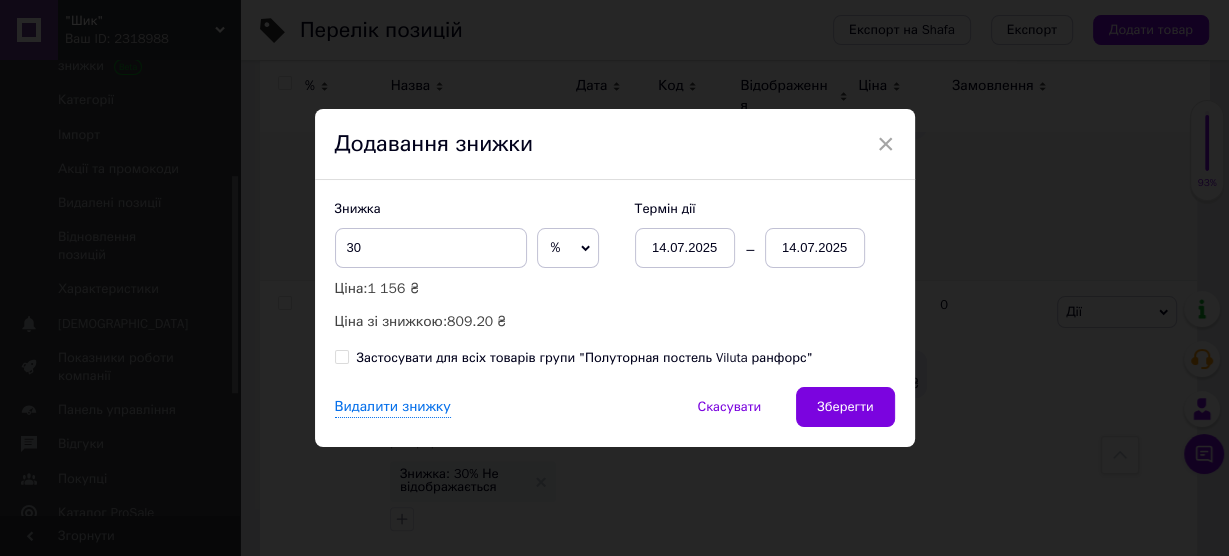 click on "Застосувати для всіх товарів групи "Полуторная постель Viluta ранфорс"" at bounding box center [341, 356] 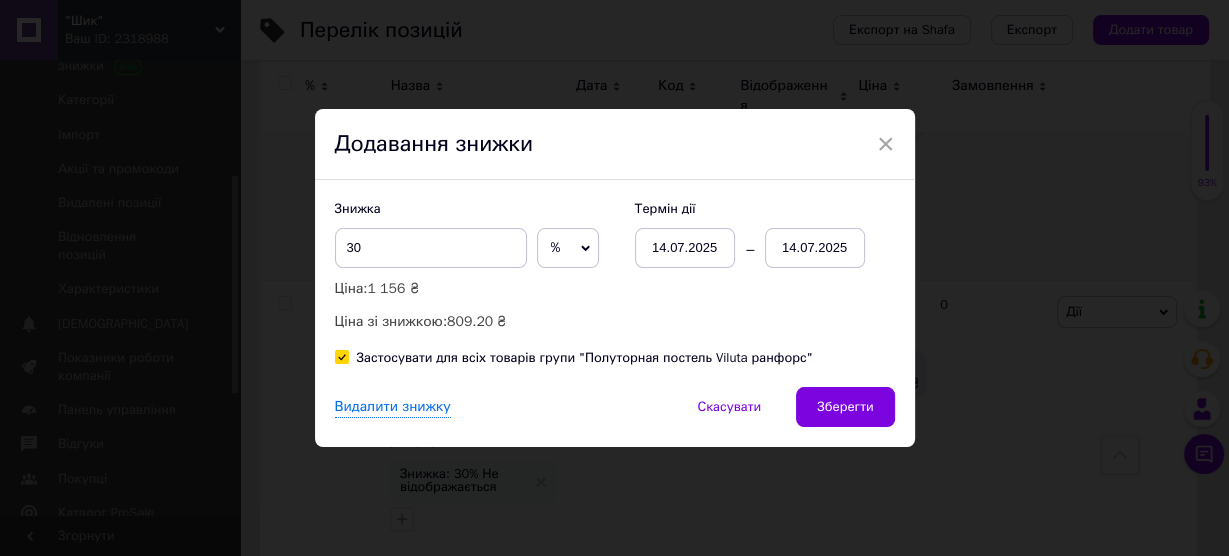 checkbox on "true" 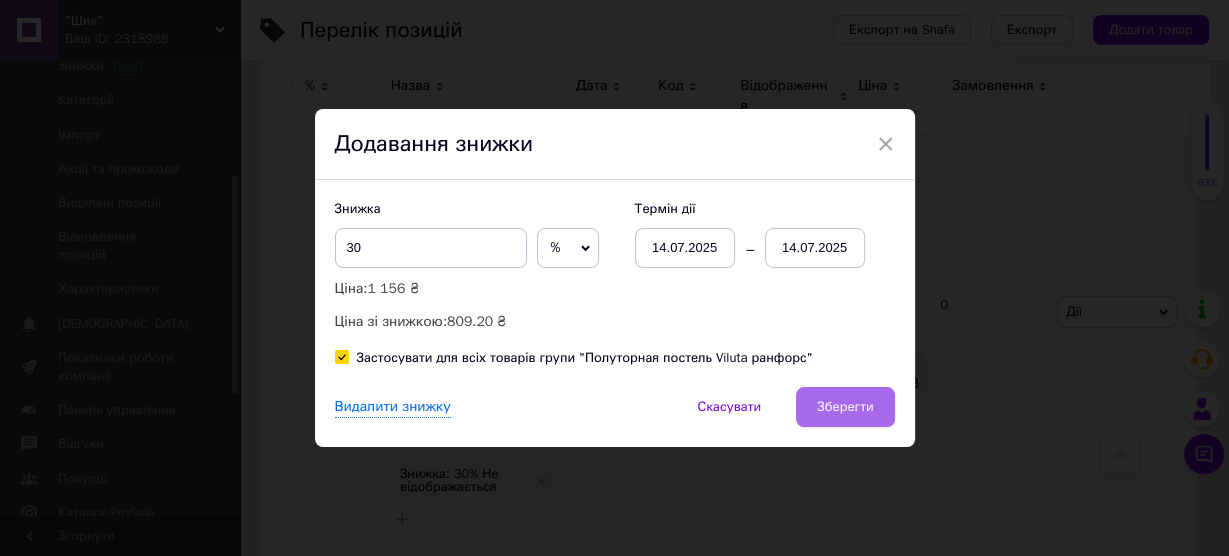 click on "Зберегти" at bounding box center (845, 407) 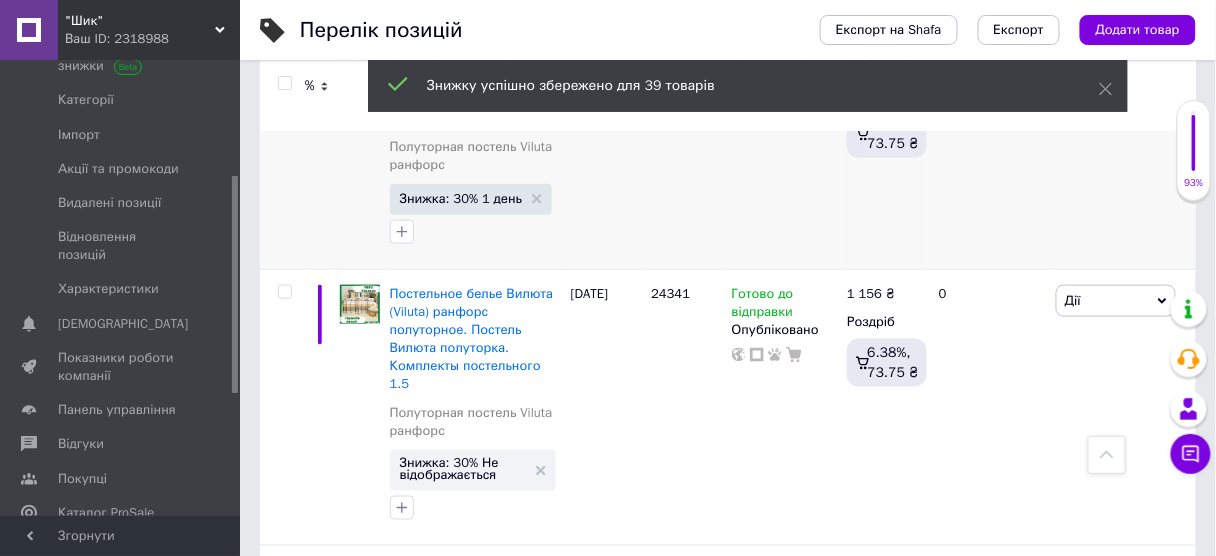 scroll, scrollTop: 0, scrollLeft: 460, axis: horizontal 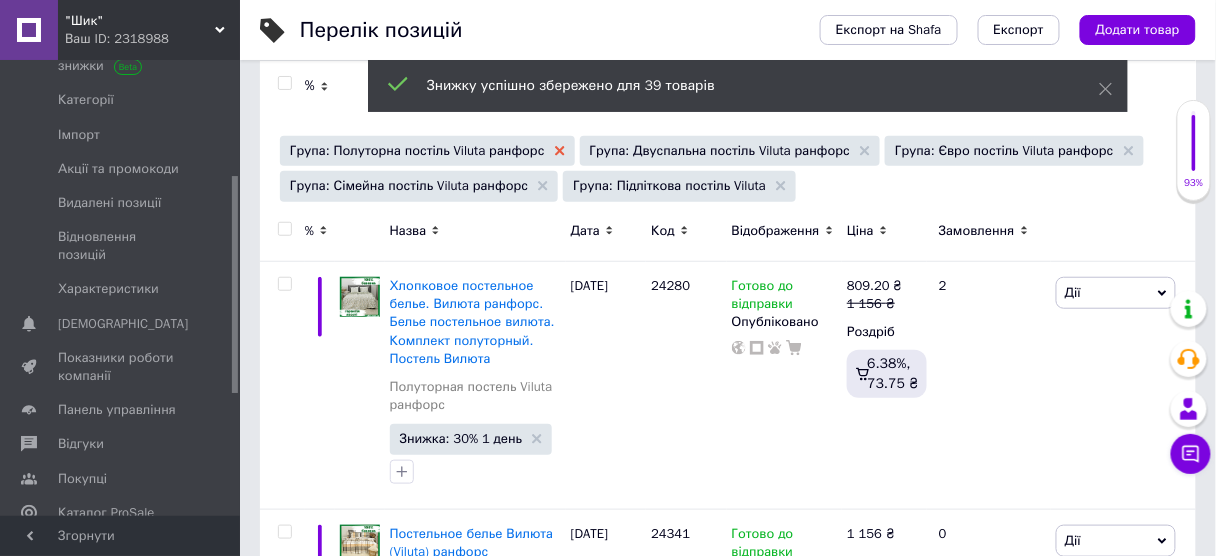 click 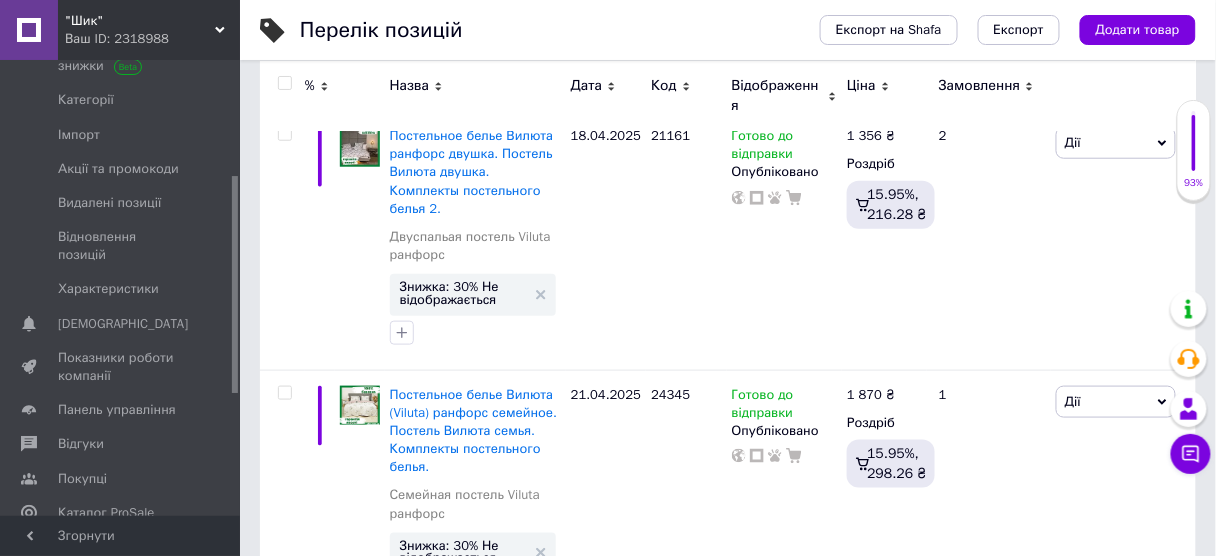 scroll, scrollTop: 480, scrollLeft: 0, axis: vertical 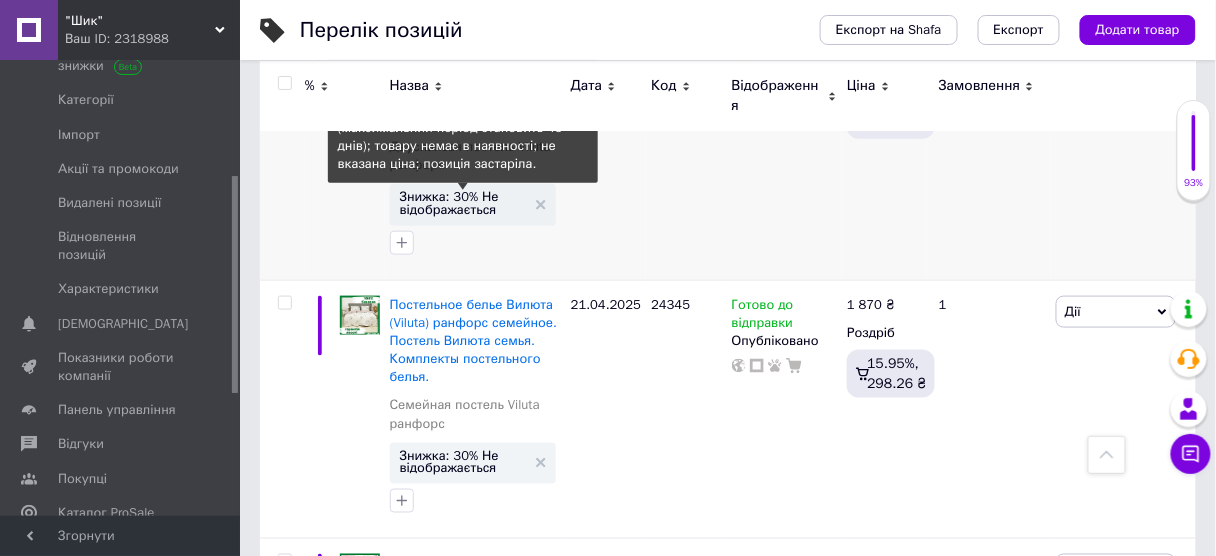 click on "Знижка: 30% Не відображається" at bounding box center (463, 203) 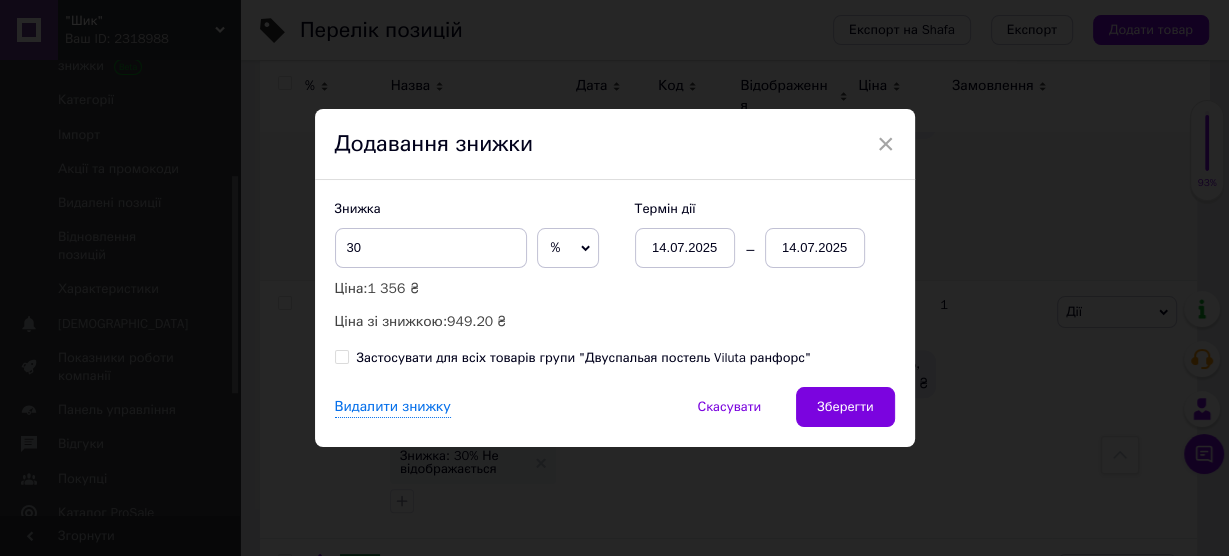 click on "Застосувати для всіх товарів групи "Двуспальая постель Viluta ранфорс"" at bounding box center (573, 358) 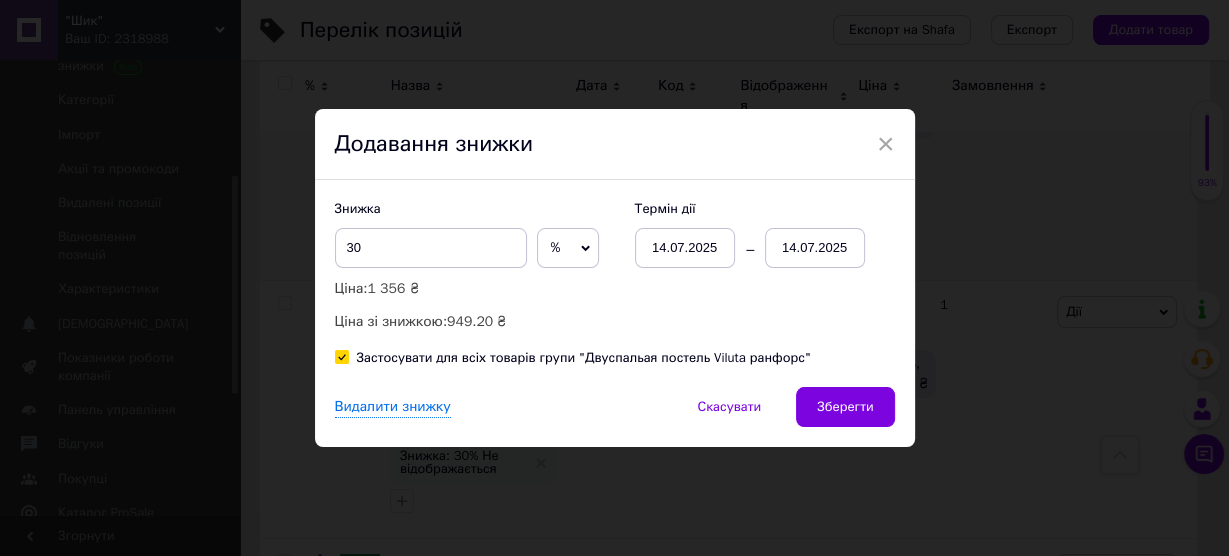 checkbox on "true" 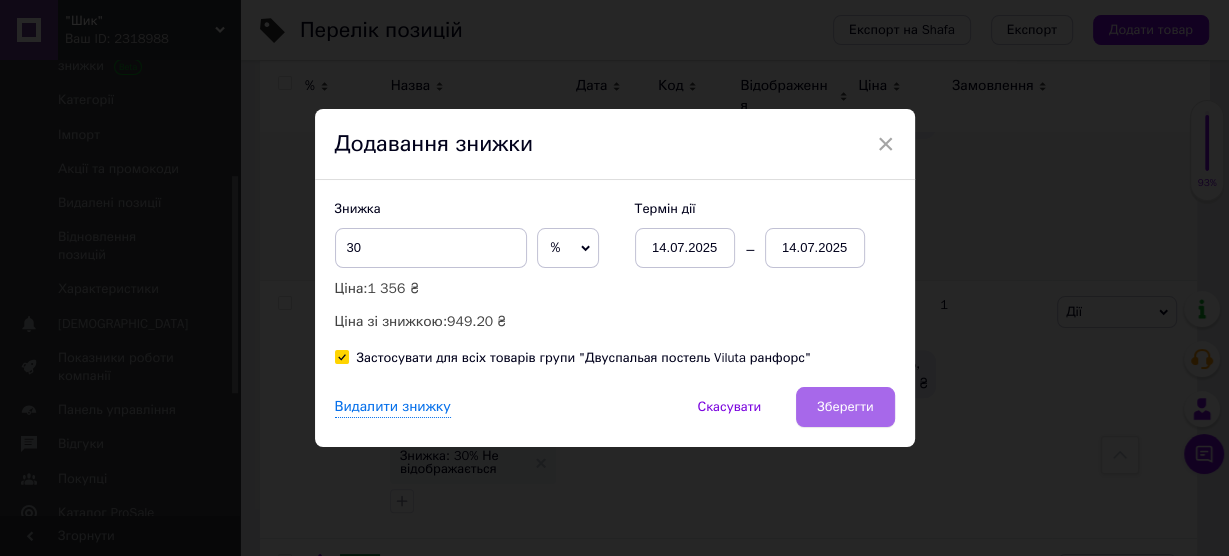 click on "Зберегти" at bounding box center [845, 407] 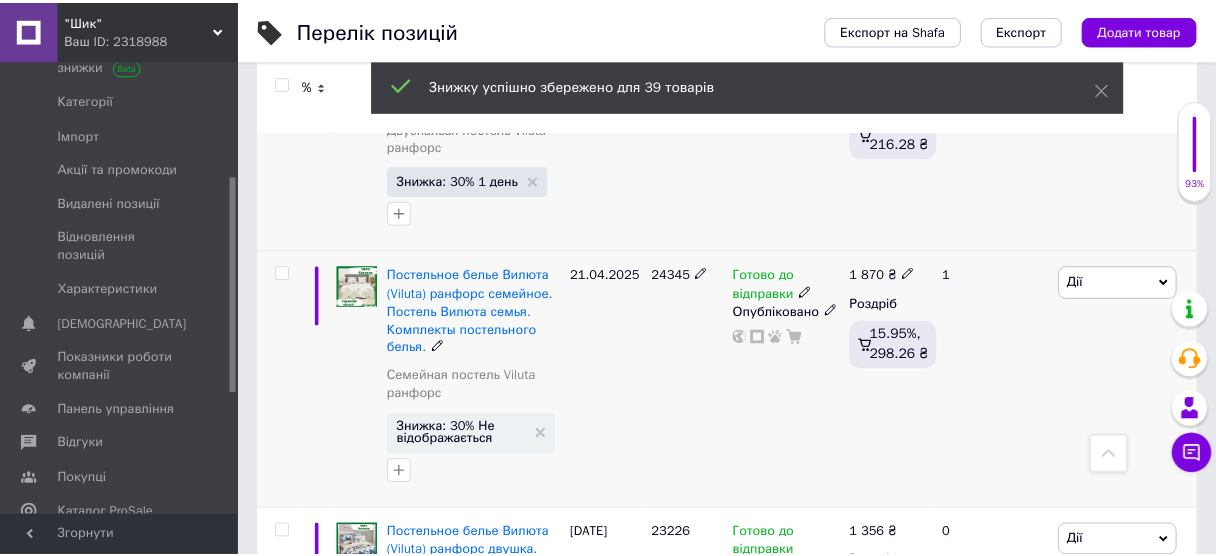 scroll, scrollTop: 0, scrollLeft: 460, axis: horizontal 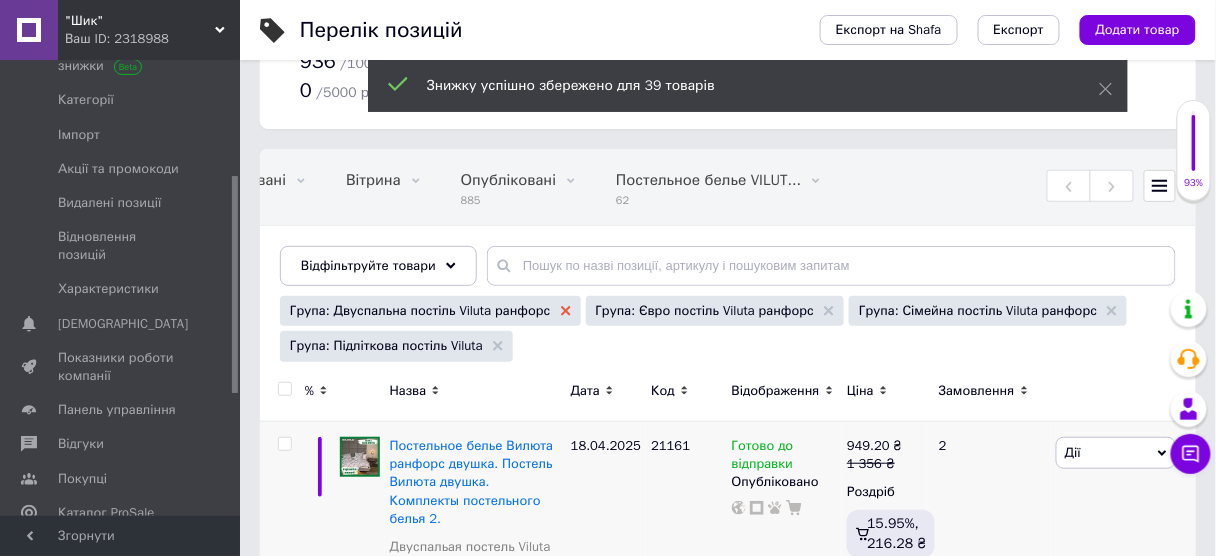 click 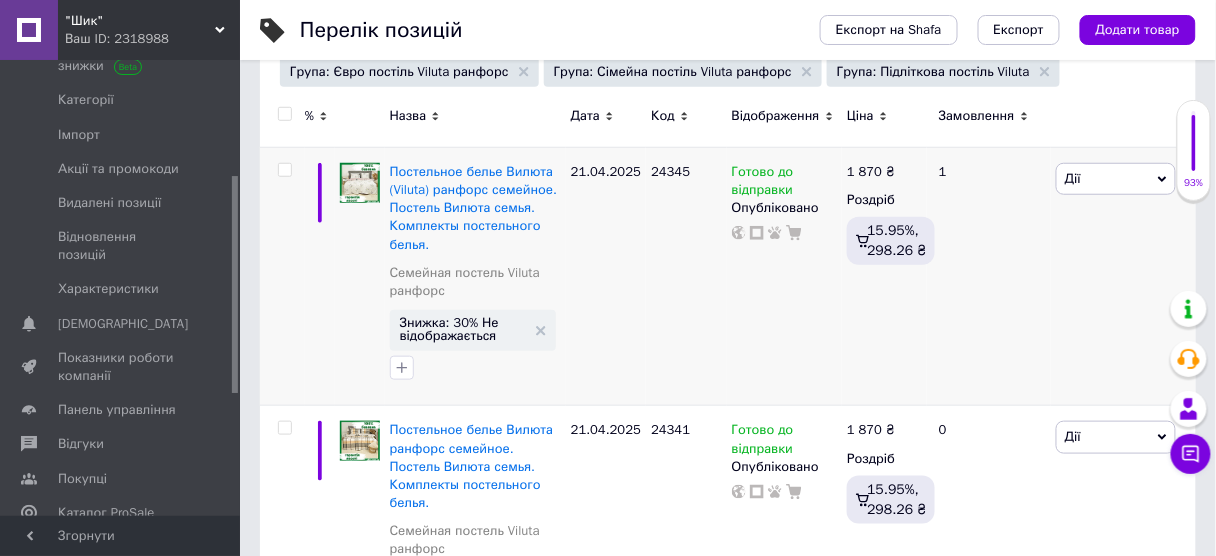 scroll, scrollTop: 320, scrollLeft: 0, axis: vertical 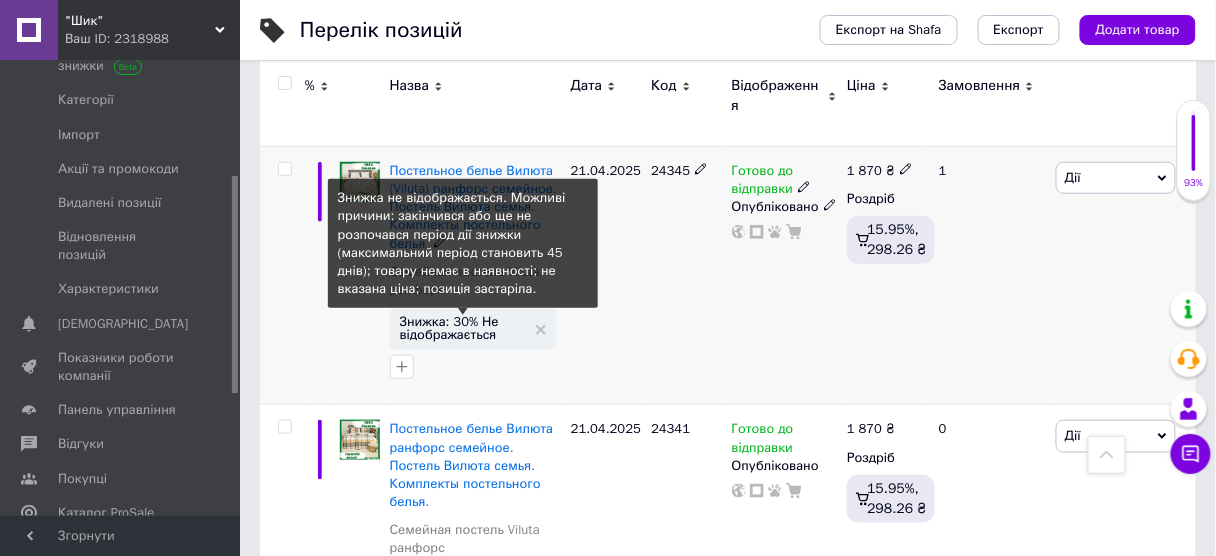 click on "Знижка: 30% Не відображається" at bounding box center (463, 328) 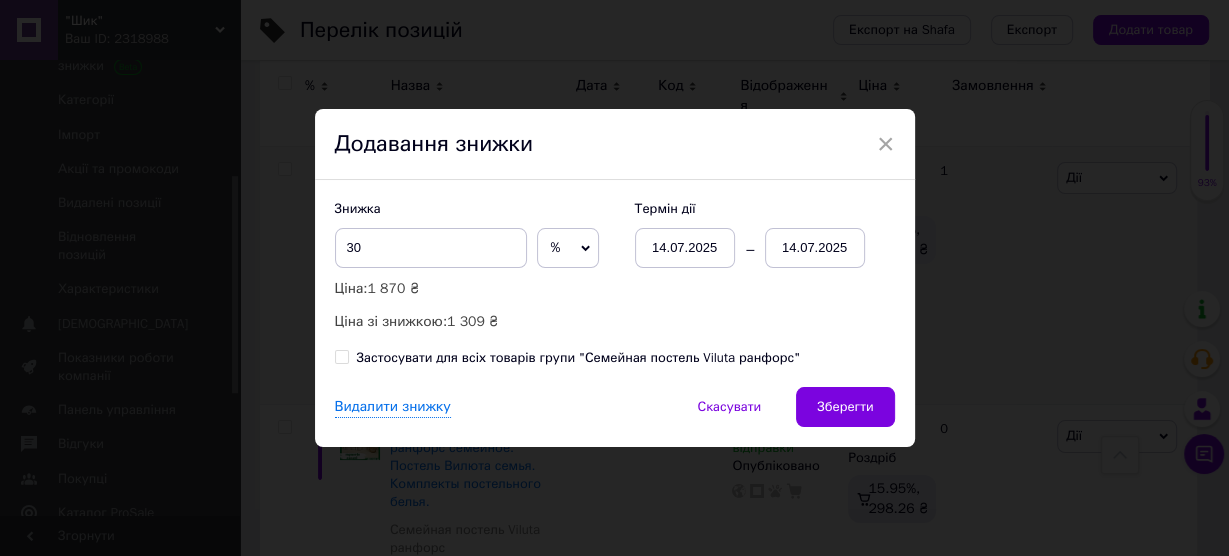 click on "Застосувати для всіх товарів групи "Семейная постель Viluta ранфорс"" at bounding box center [568, 358] 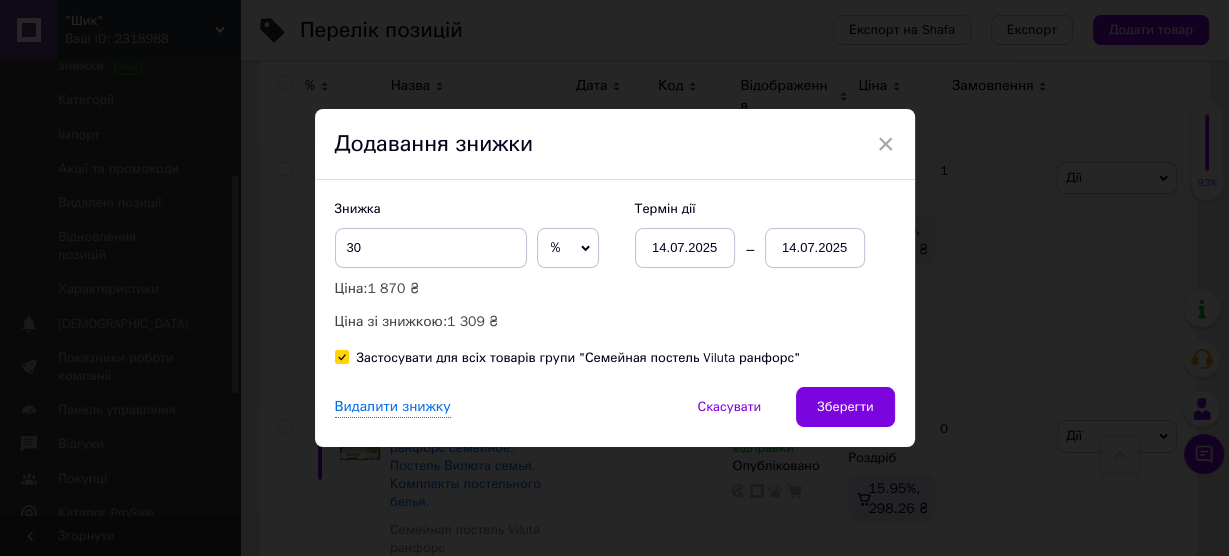 checkbox on "true" 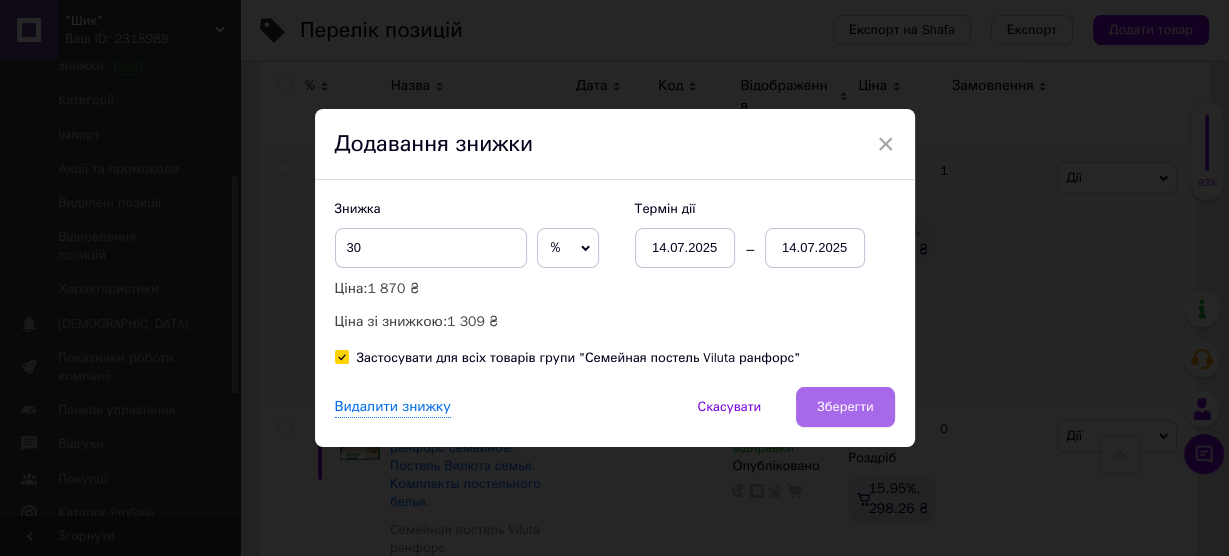click on "Зберегти" at bounding box center (845, 407) 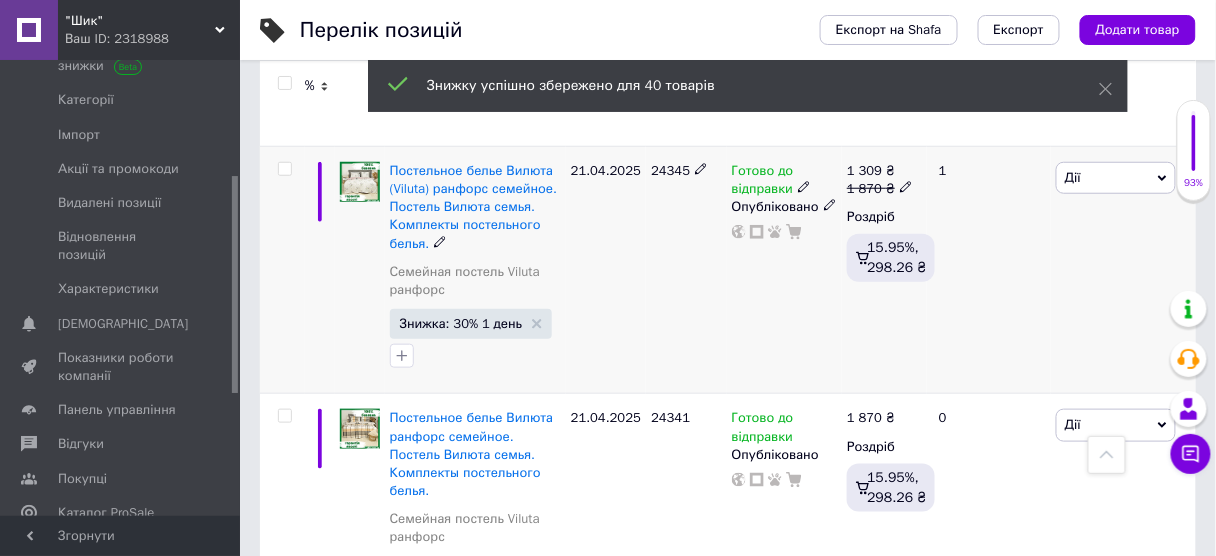 scroll, scrollTop: 0, scrollLeft: 460, axis: horizontal 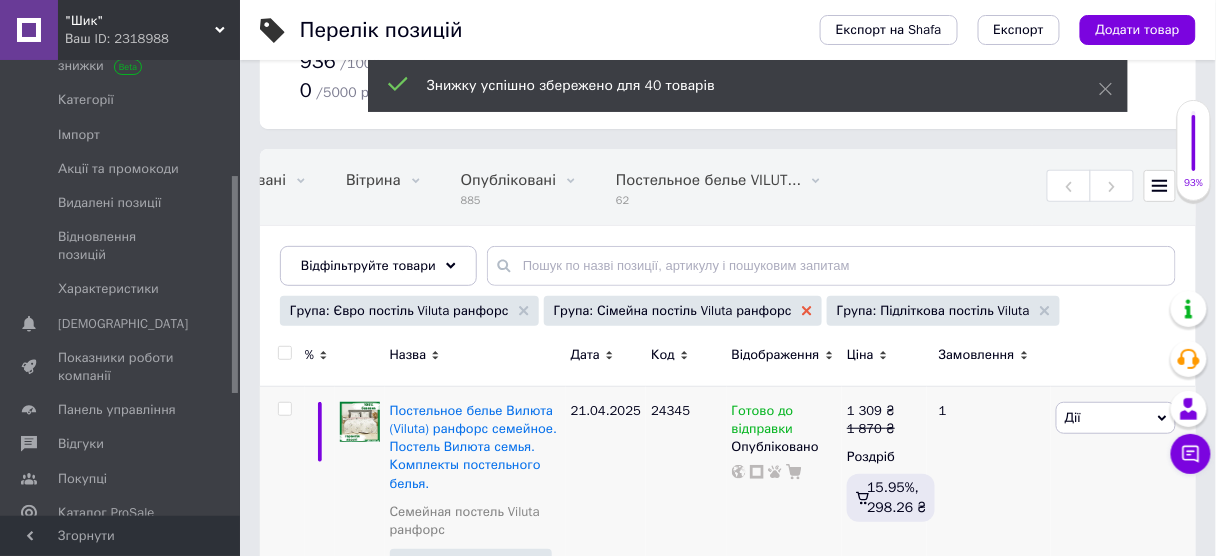 click 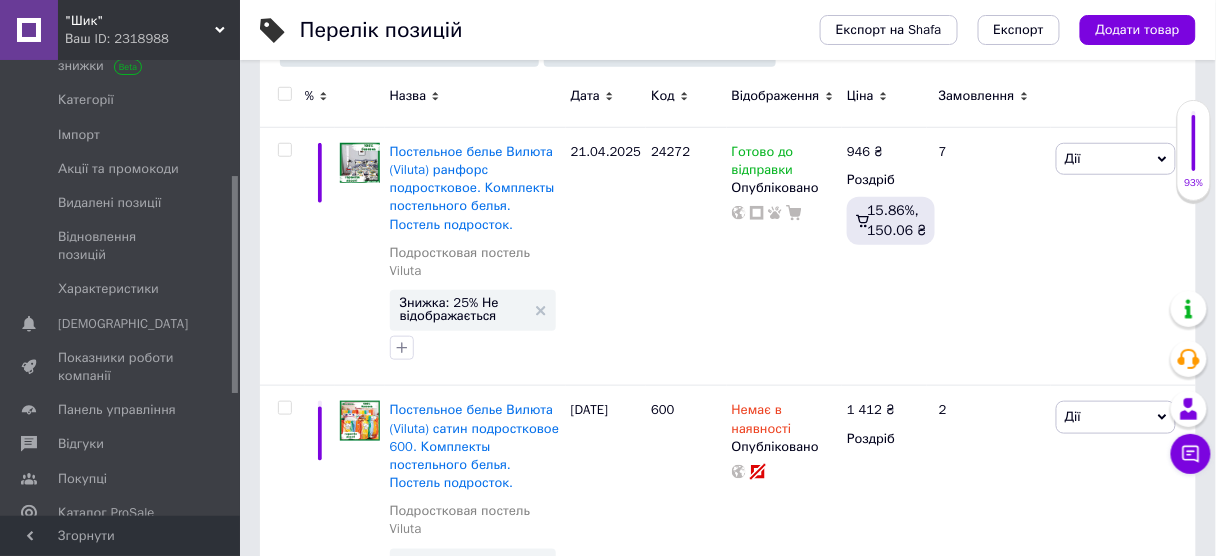 scroll, scrollTop: 400, scrollLeft: 0, axis: vertical 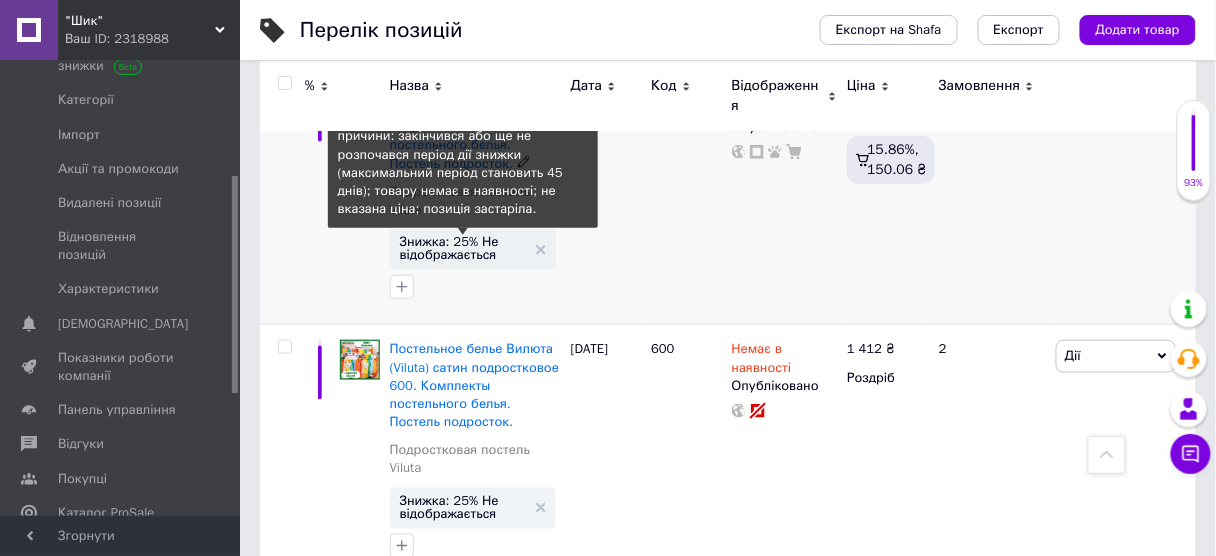 click on "Знижка: 25% Не відображається" at bounding box center (463, 248) 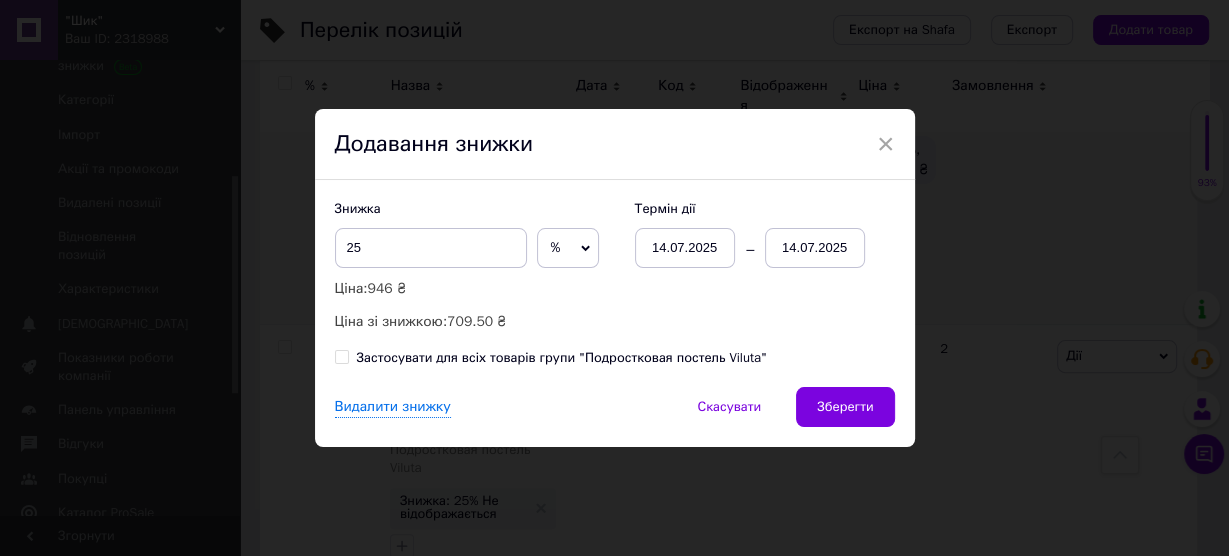 click on "Застосувати для всіх товарів групи "Подростковая постель Viluta"" at bounding box center (341, 356) 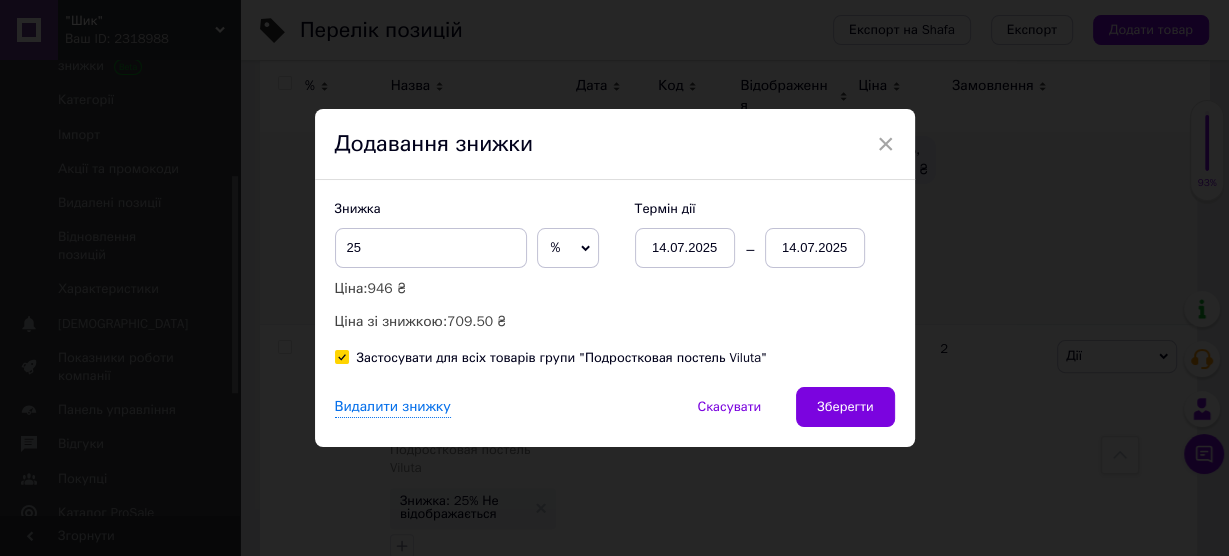 checkbox on "true" 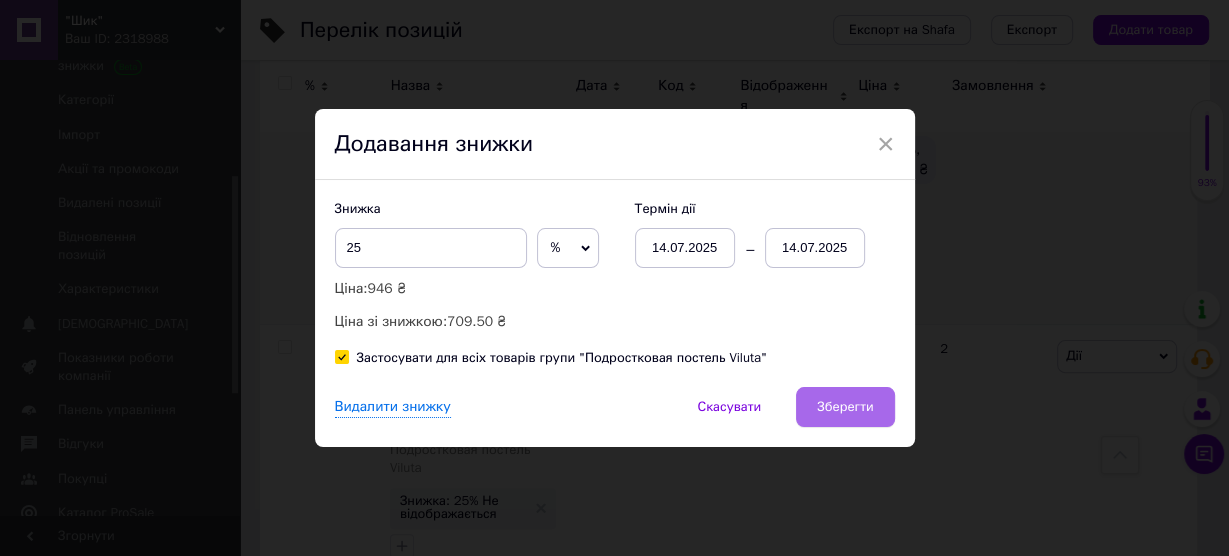 click on "Зберегти" at bounding box center [845, 407] 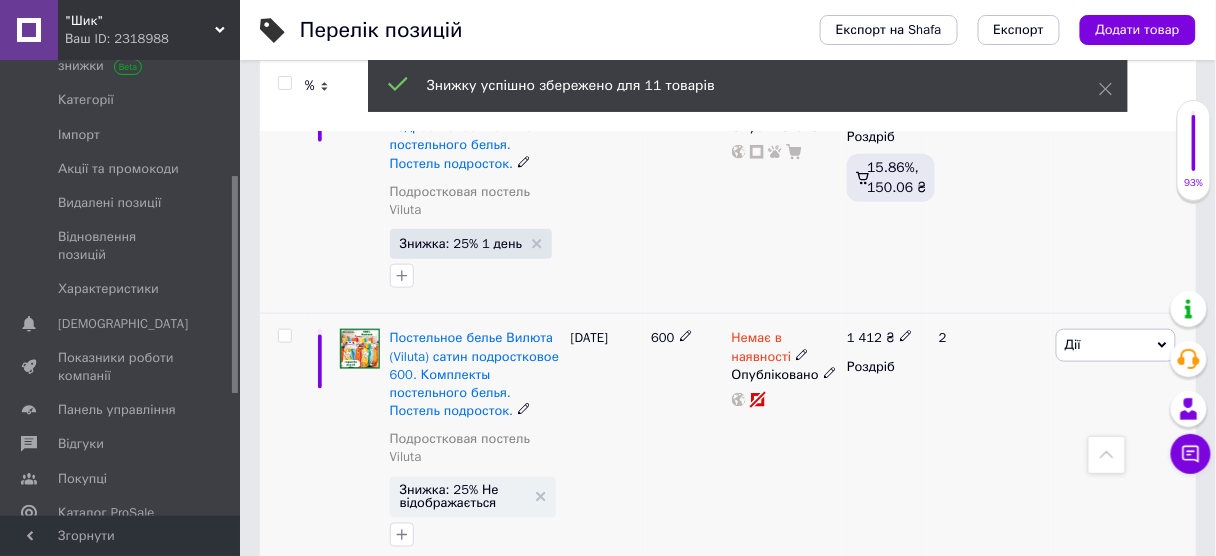 scroll, scrollTop: 0, scrollLeft: 460, axis: horizontal 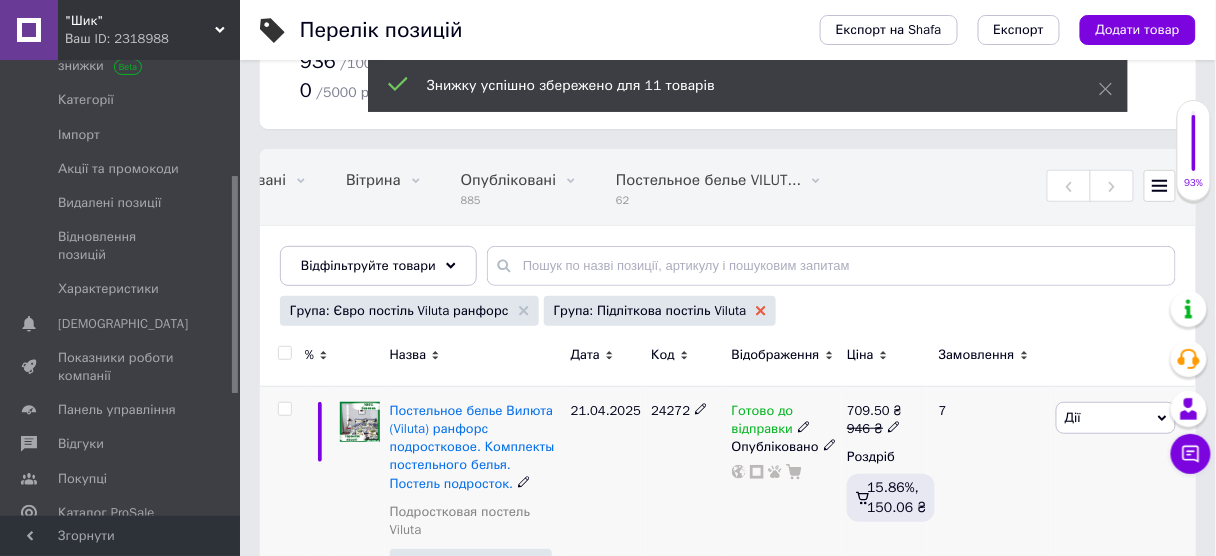 click 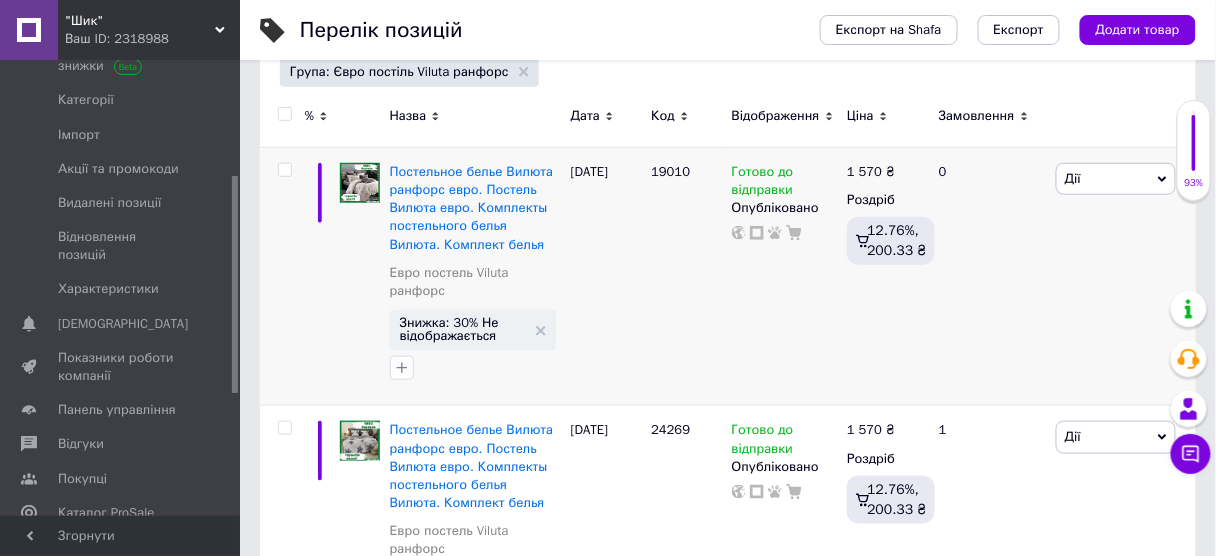 scroll, scrollTop: 320, scrollLeft: 0, axis: vertical 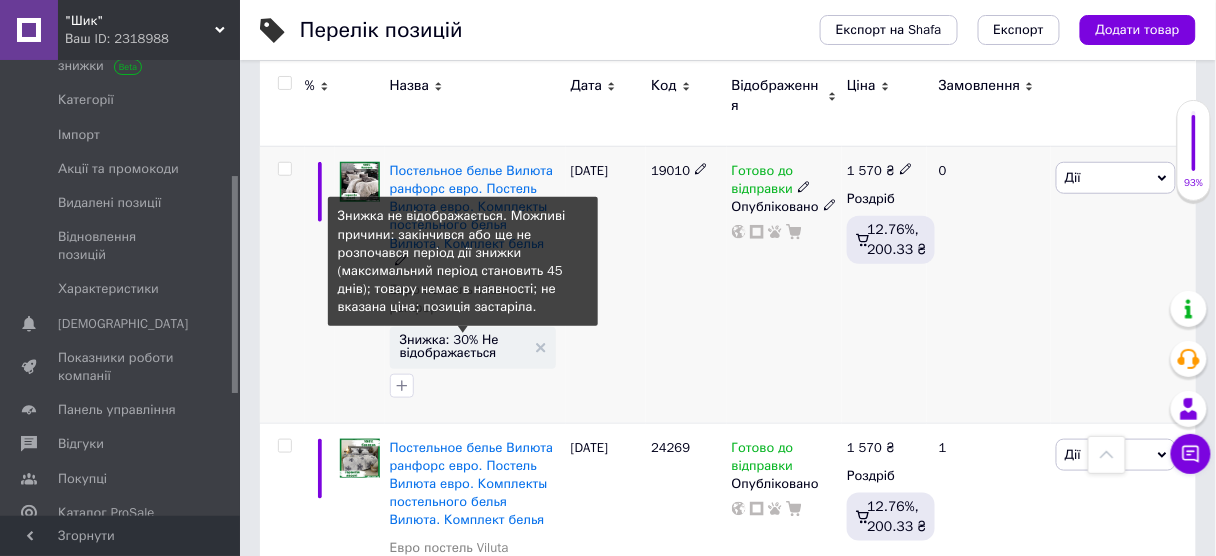 click on "Знижка: 30% Не відображається" at bounding box center (463, 346) 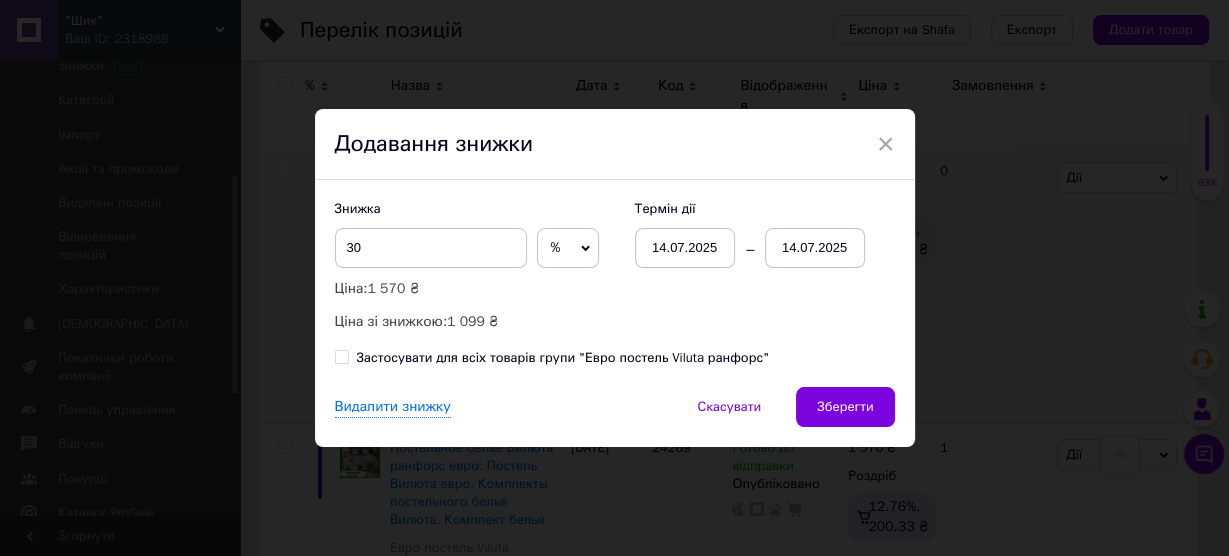 click on "Застосувати для всіх товарів групи "Евро постель Viluta ранфорс"" at bounding box center [341, 356] 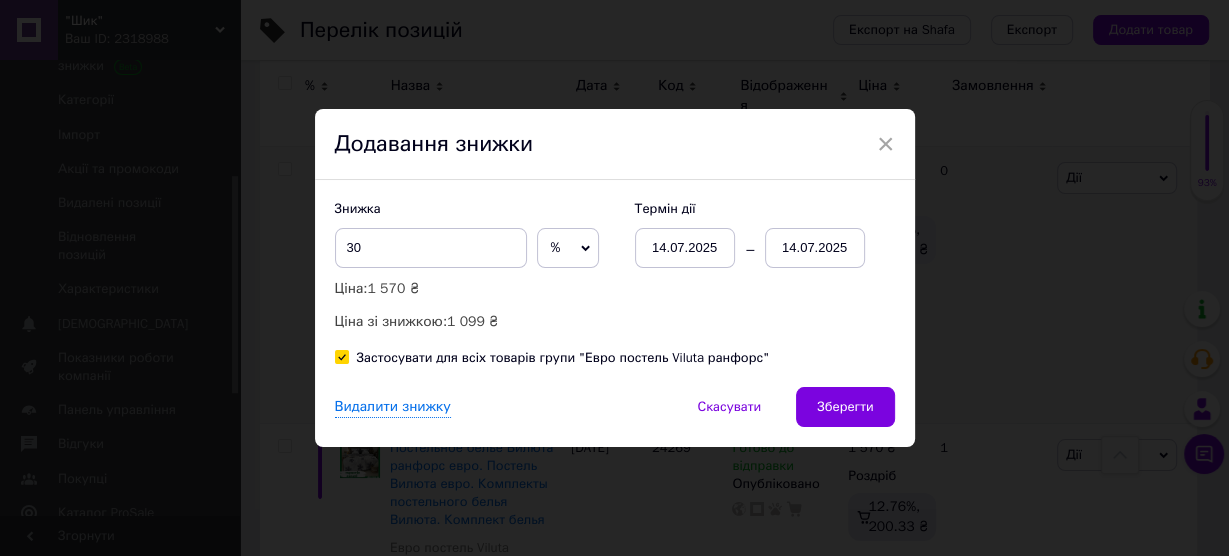 checkbox on "true" 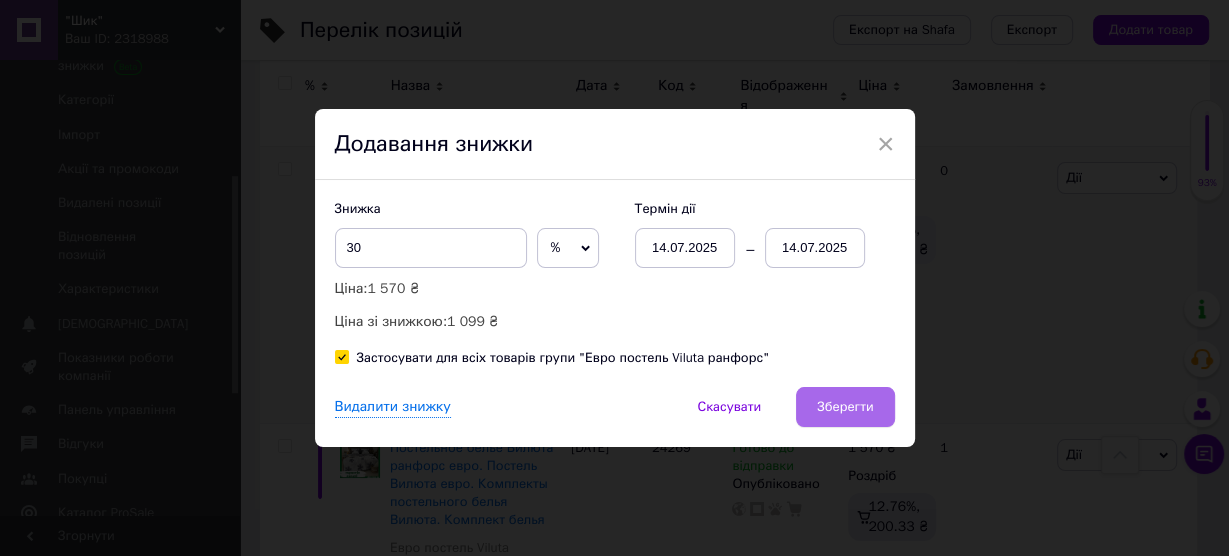 click on "Зберегти" at bounding box center (845, 407) 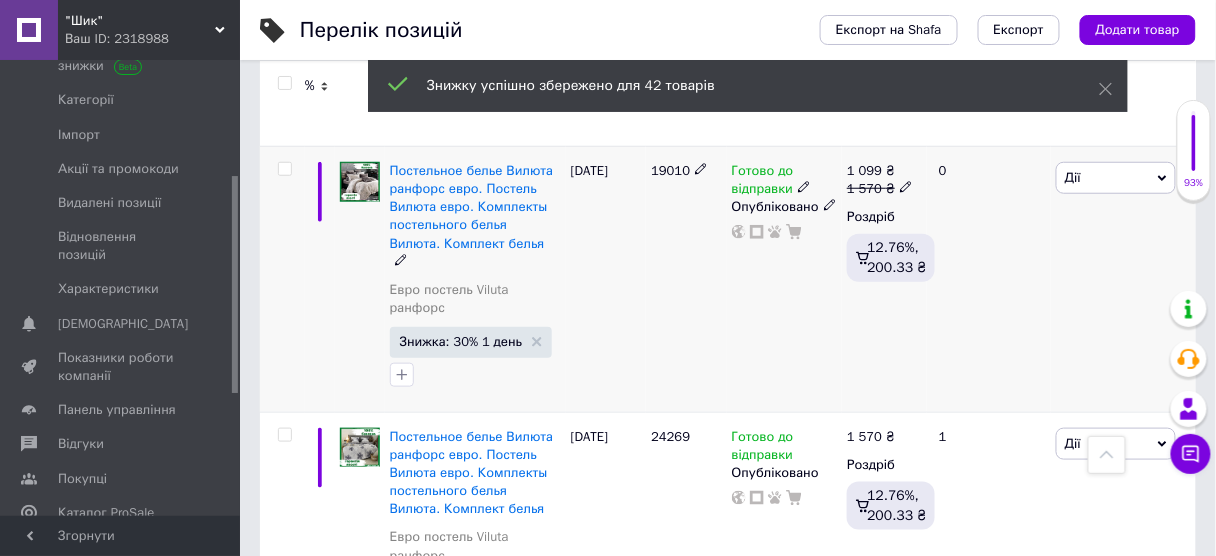 scroll, scrollTop: 0, scrollLeft: 460, axis: horizontal 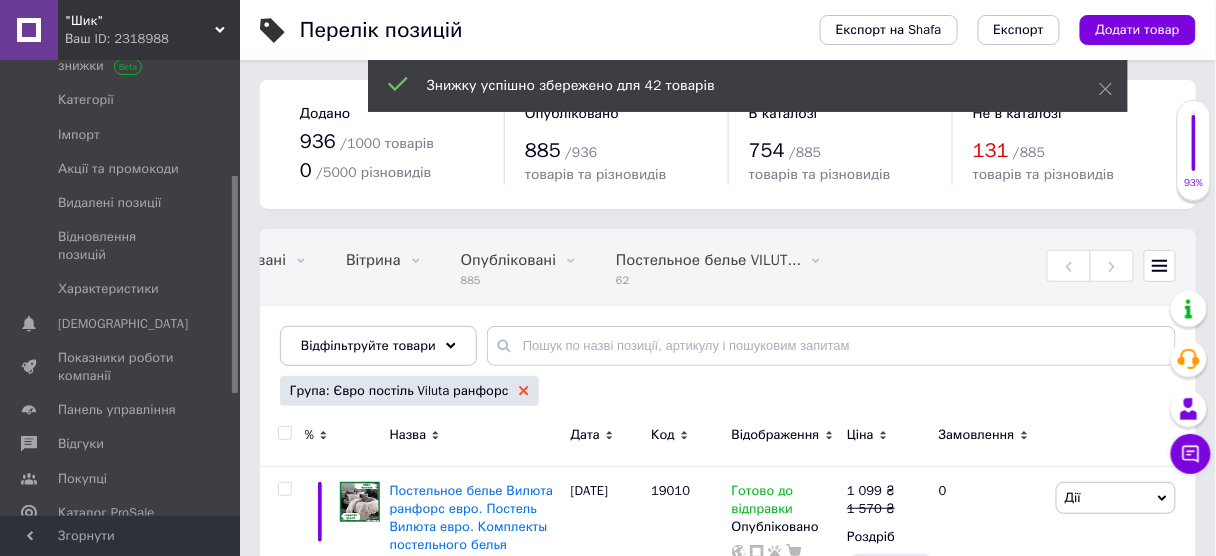 click 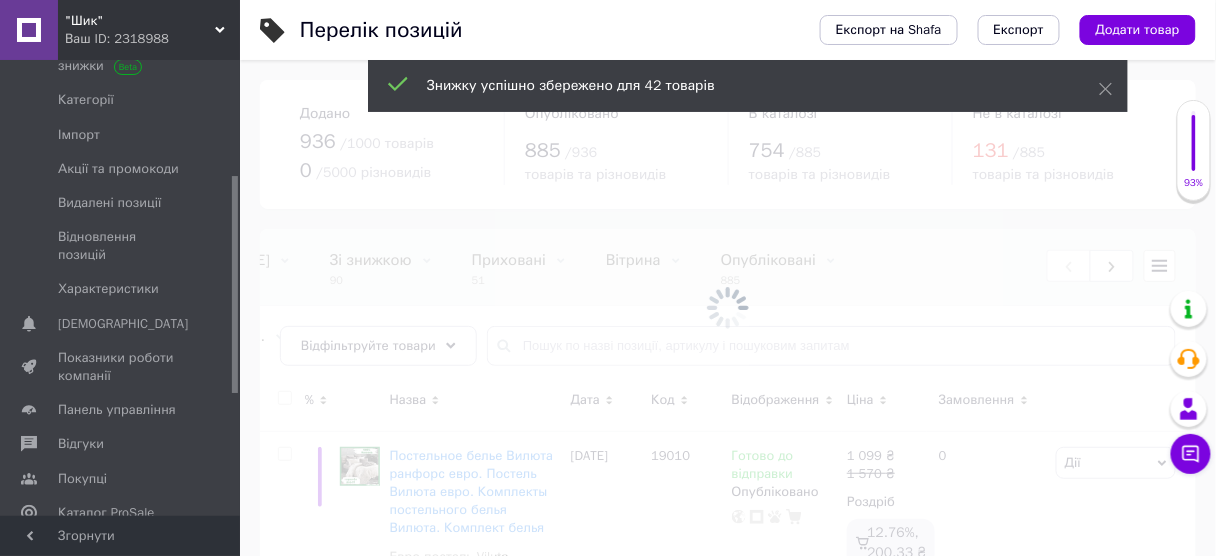 scroll, scrollTop: 0, scrollLeft: 0, axis: both 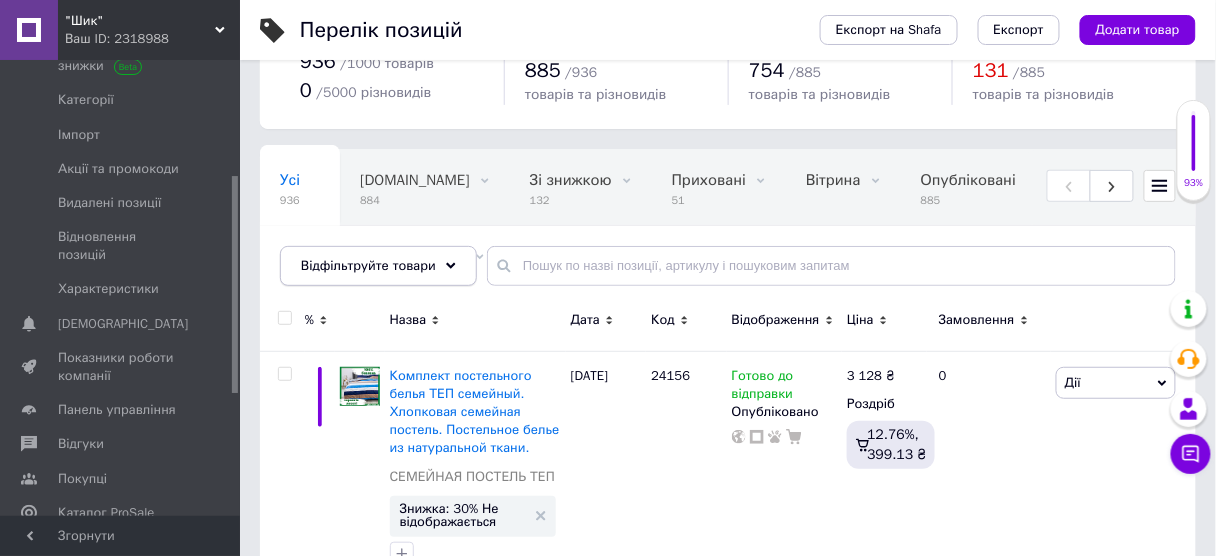 click on "Відфільтруйте товари" at bounding box center [378, 266] 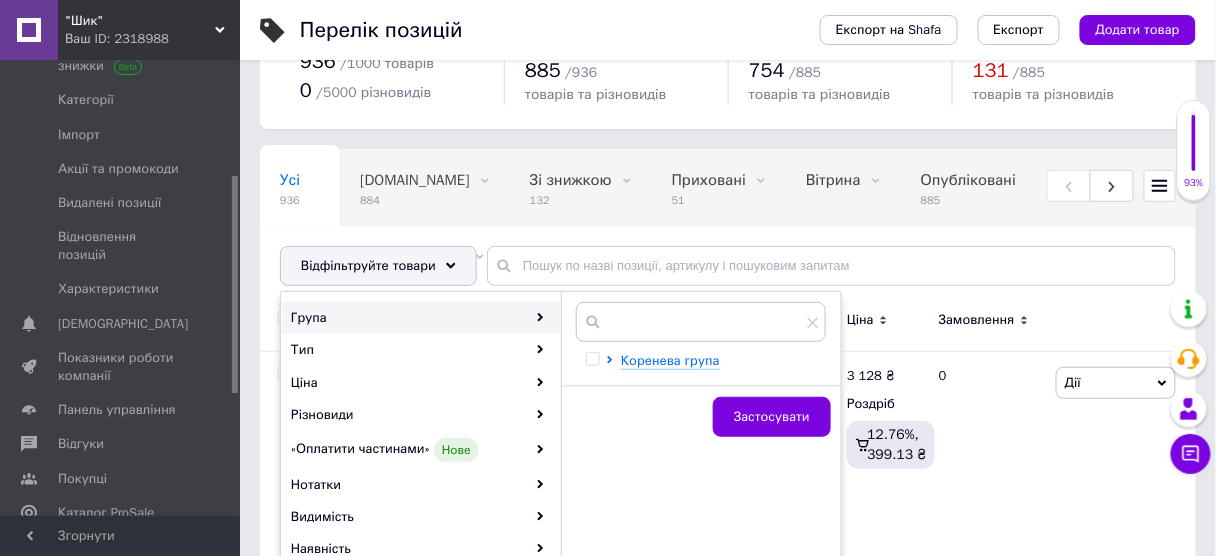 scroll, scrollTop: 240, scrollLeft: 0, axis: vertical 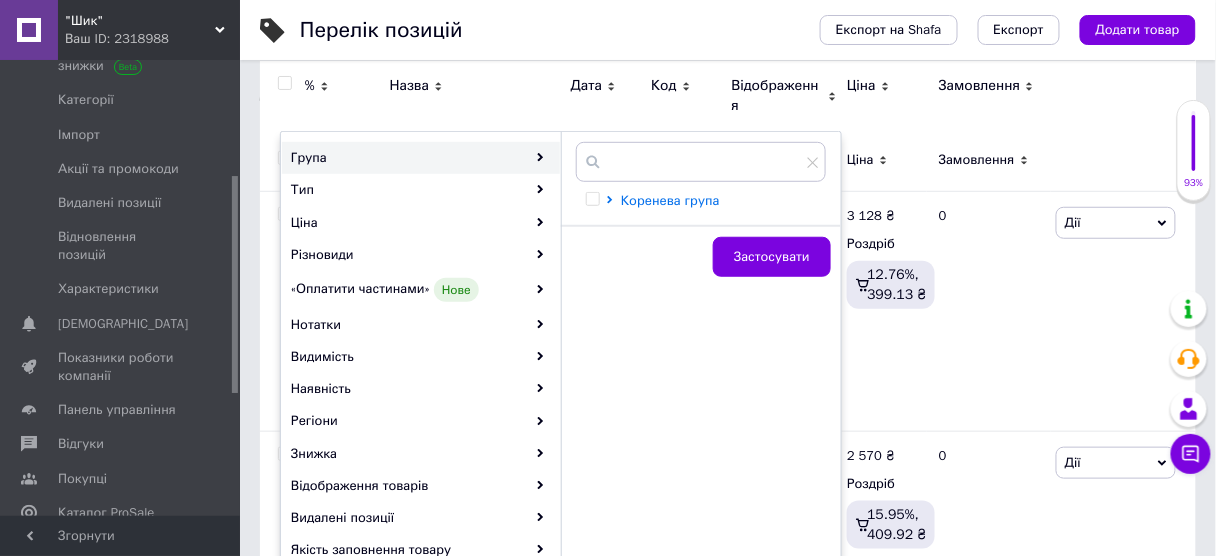 click 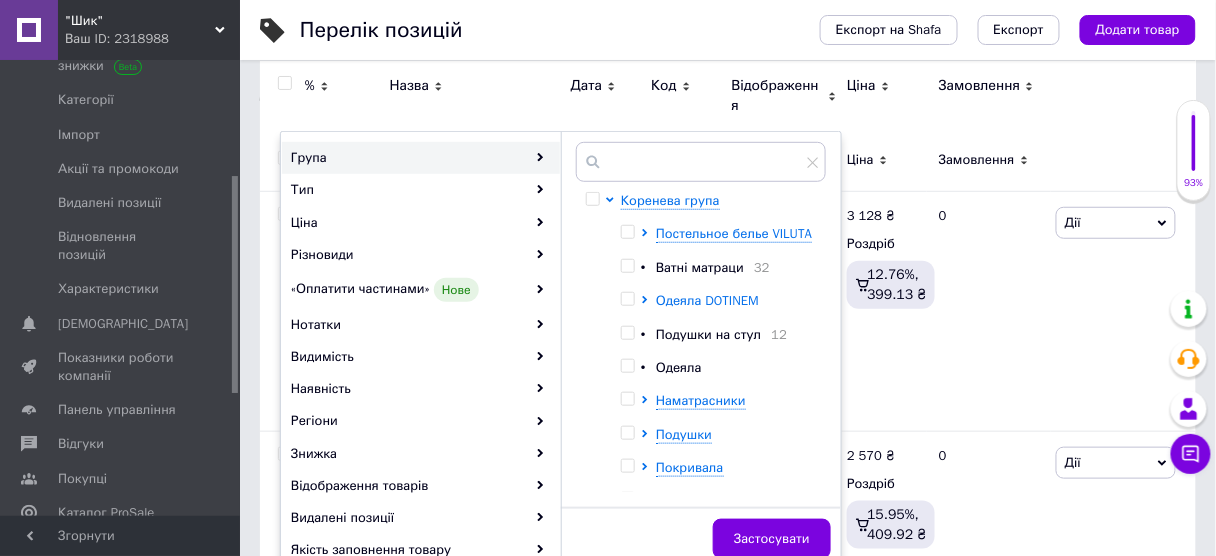 click 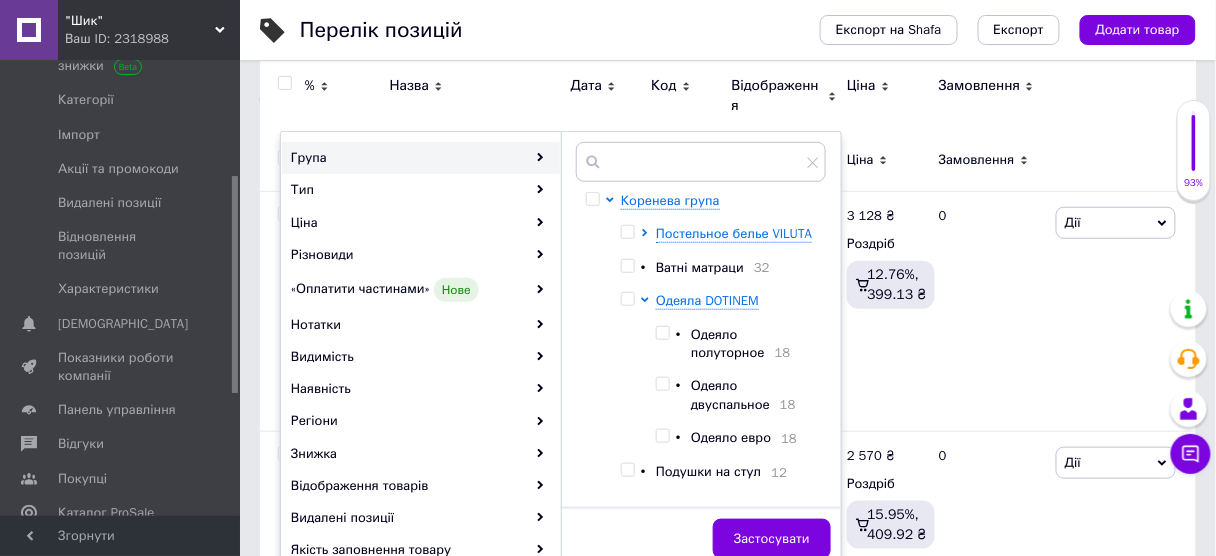 click at bounding box center (662, 333) 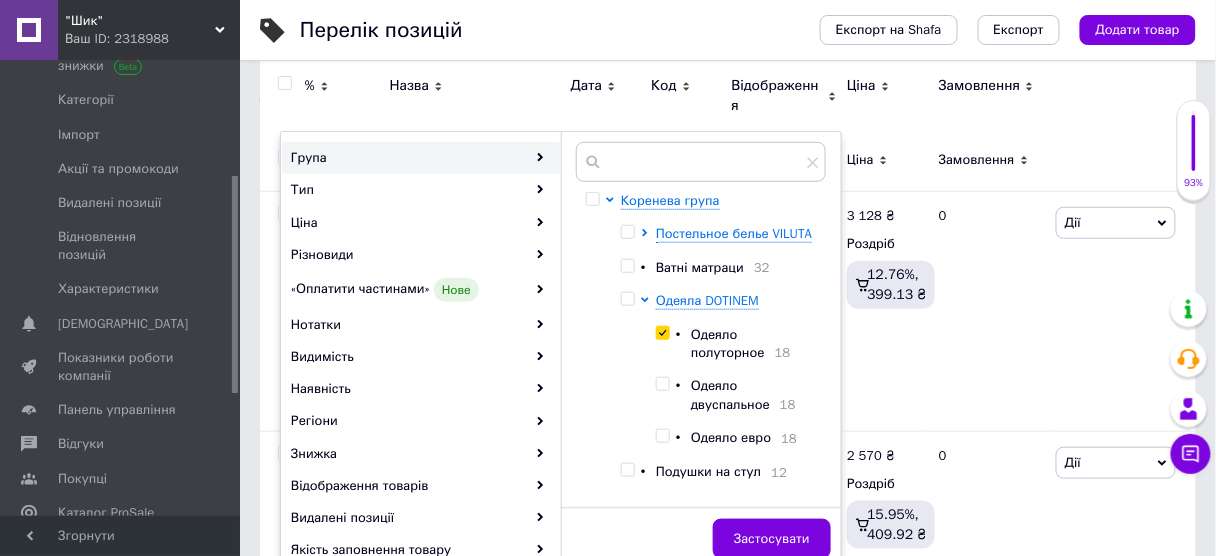 checkbox on "true" 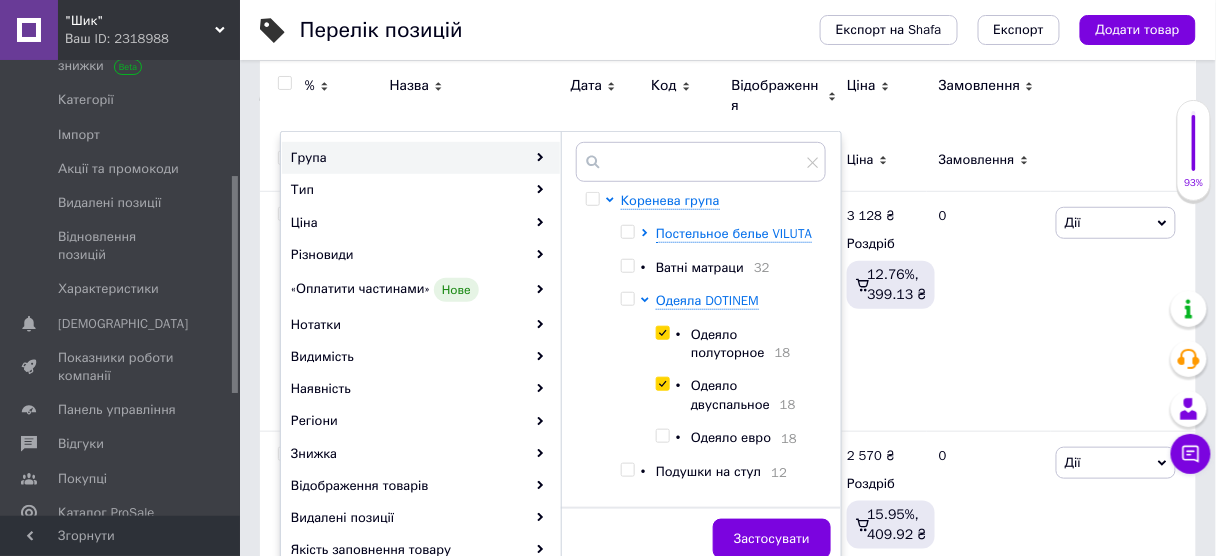checkbox on "true" 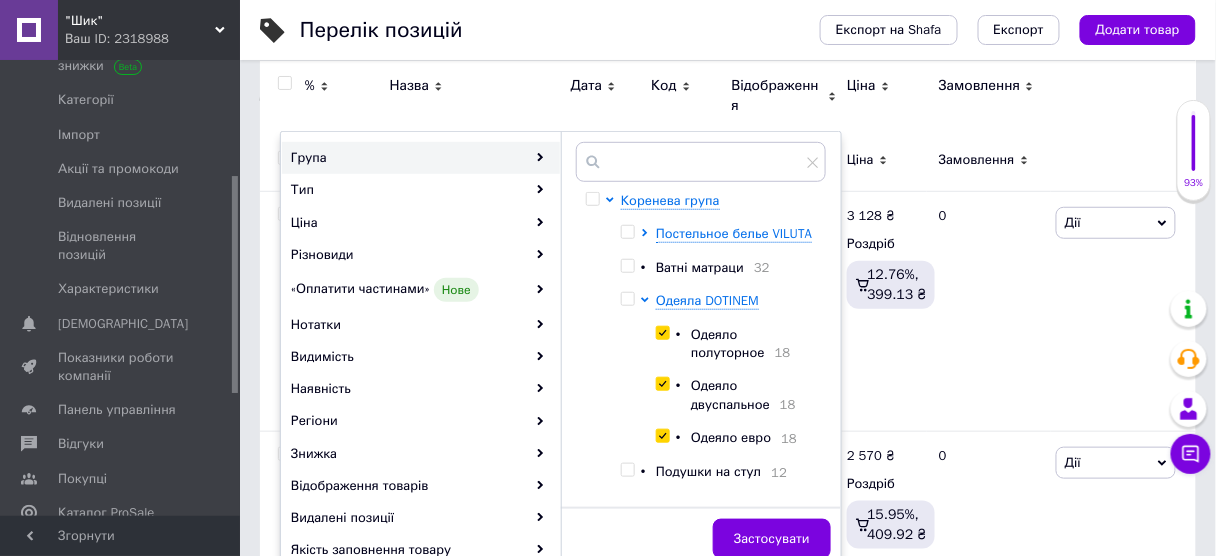 checkbox on "true" 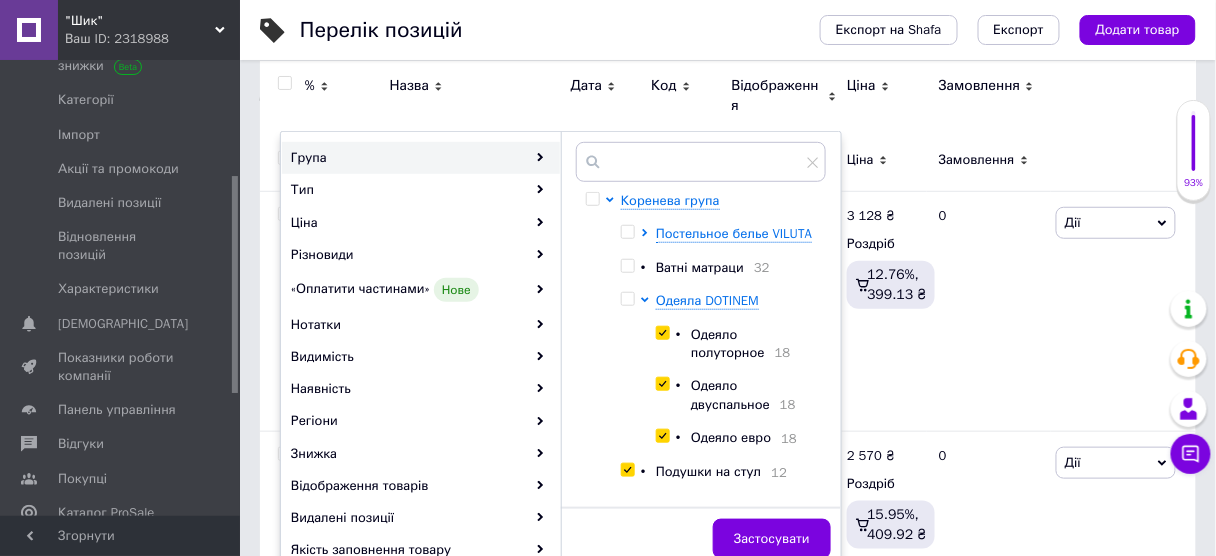checkbox on "true" 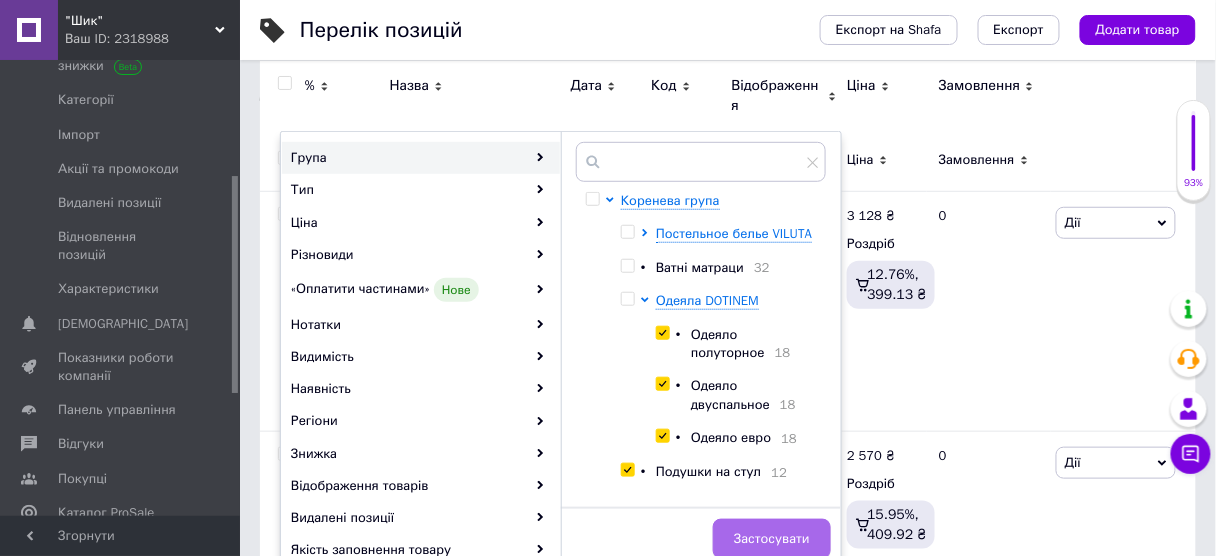 click on "Застосувати" at bounding box center (772, 539) 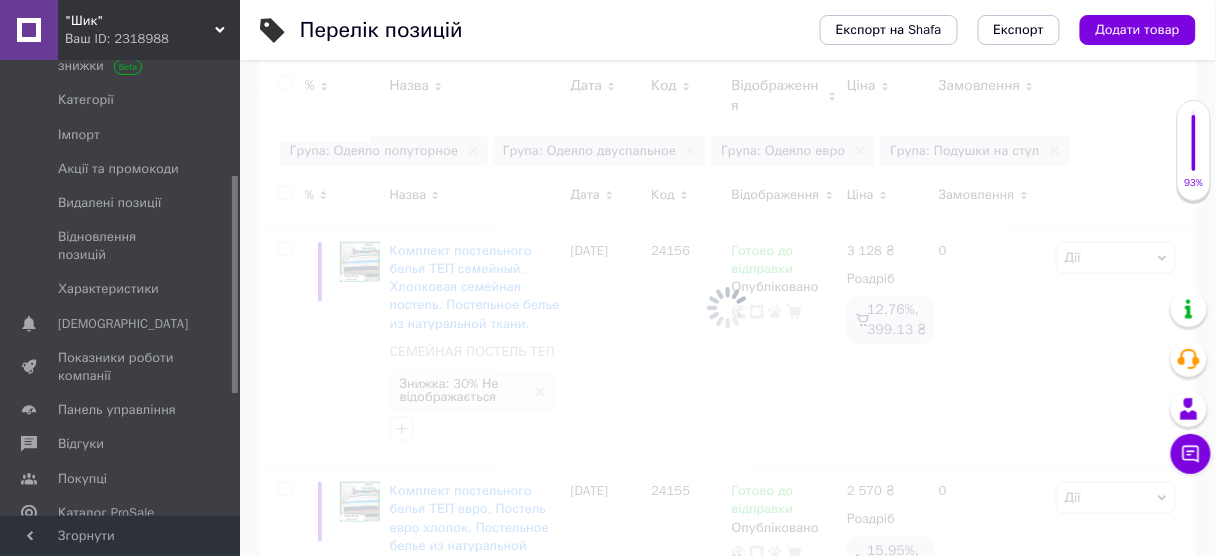 scroll, scrollTop: 0, scrollLeft: 460, axis: horizontal 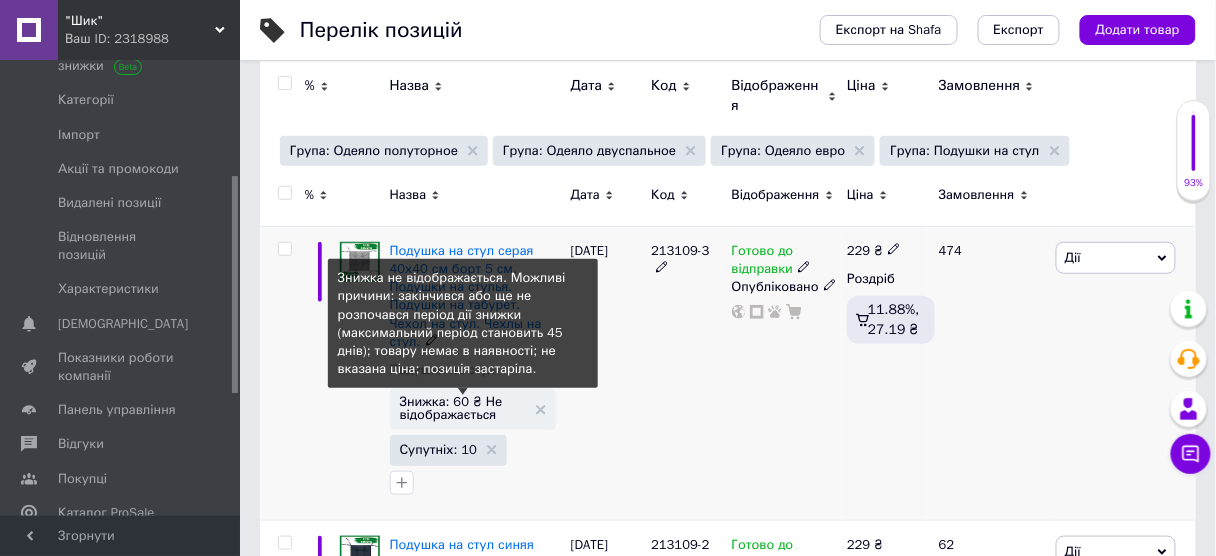 click on "Знижка: 60 ₴ Не відображається" at bounding box center (463, 408) 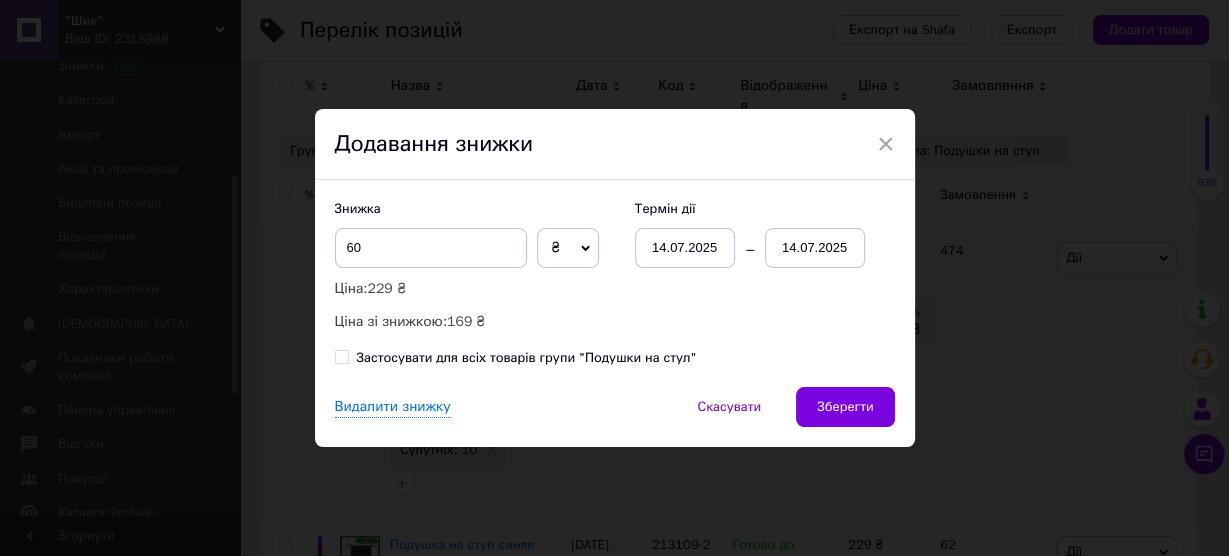 click on "Застосувати для всіх товарів групи "Подушки на стул"" at bounding box center (341, 356) 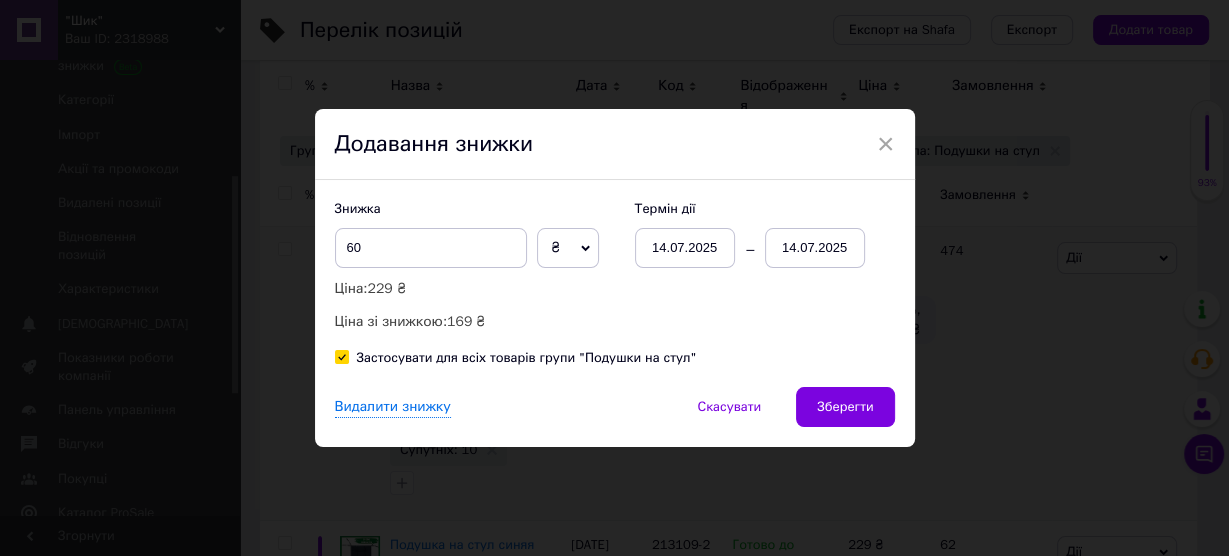 checkbox on "true" 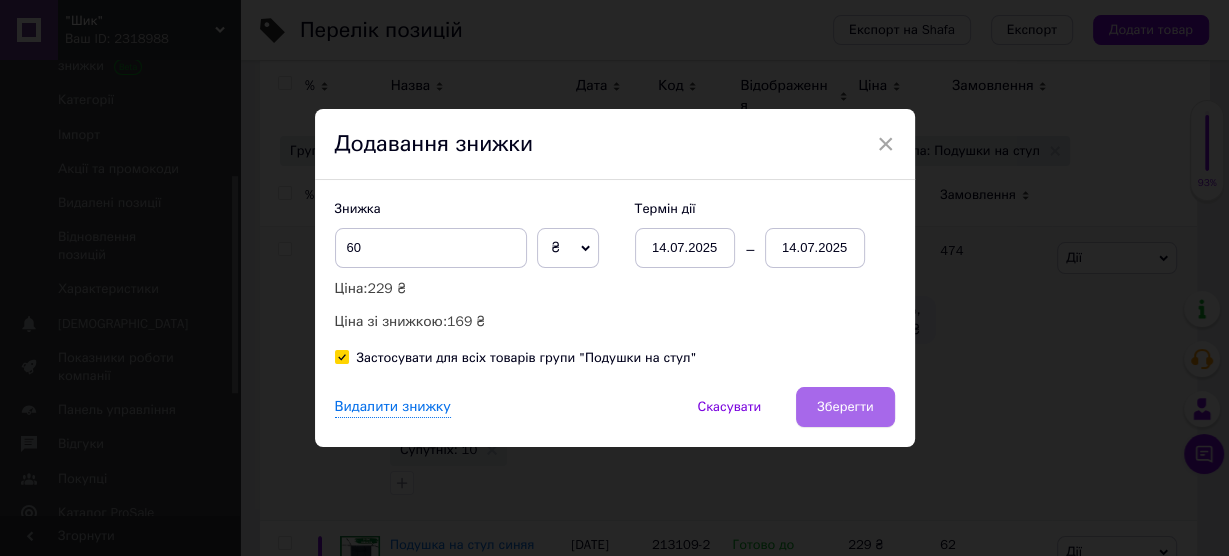 click on "Зберегти" at bounding box center (845, 407) 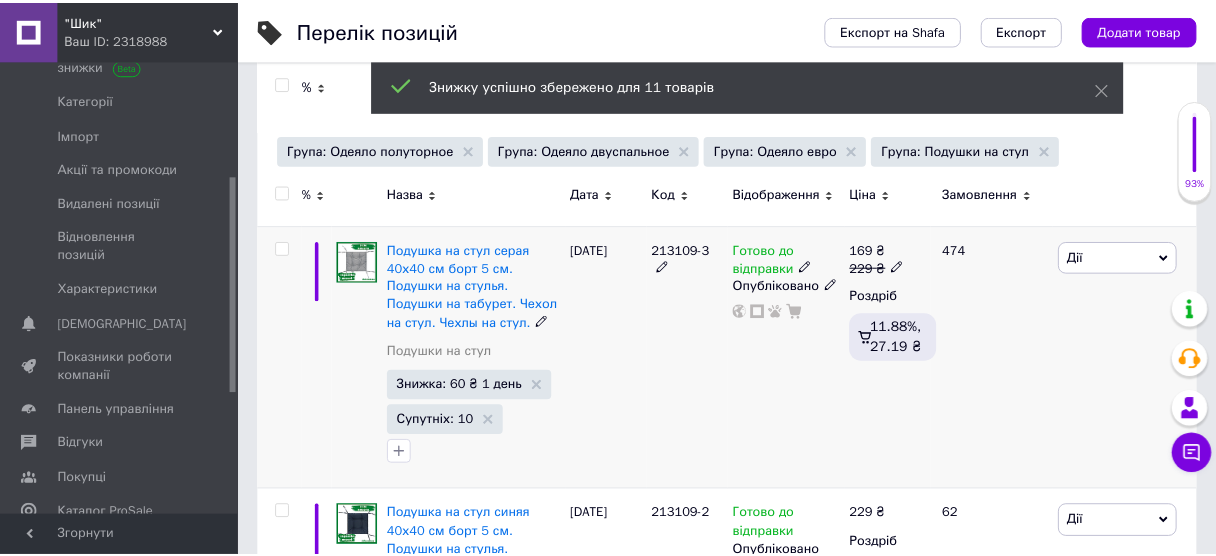 scroll, scrollTop: 0, scrollLeft: 460, axis: horizontal 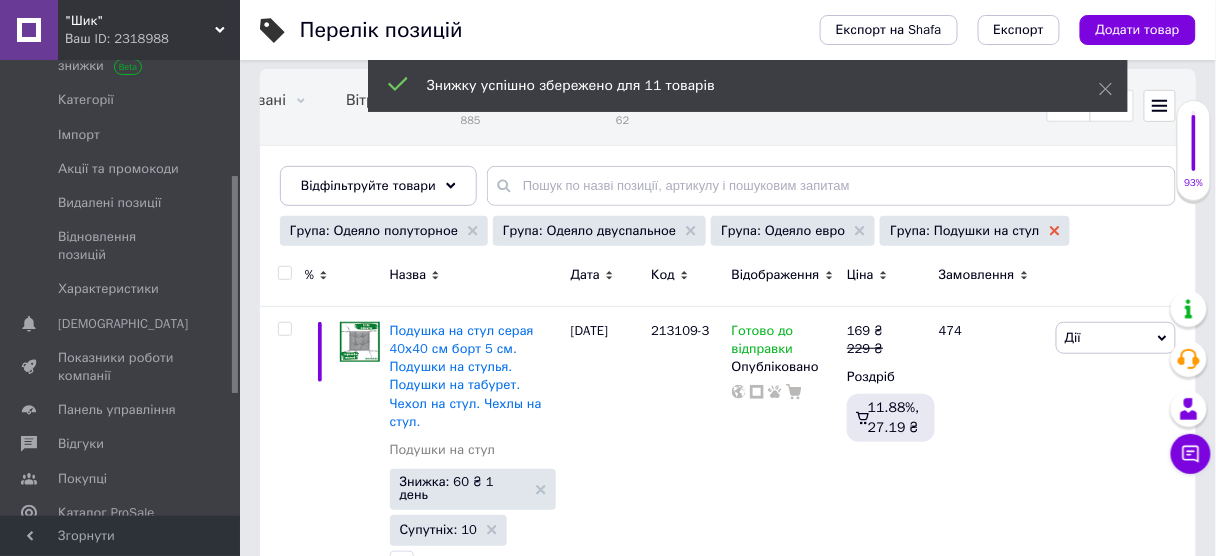 click 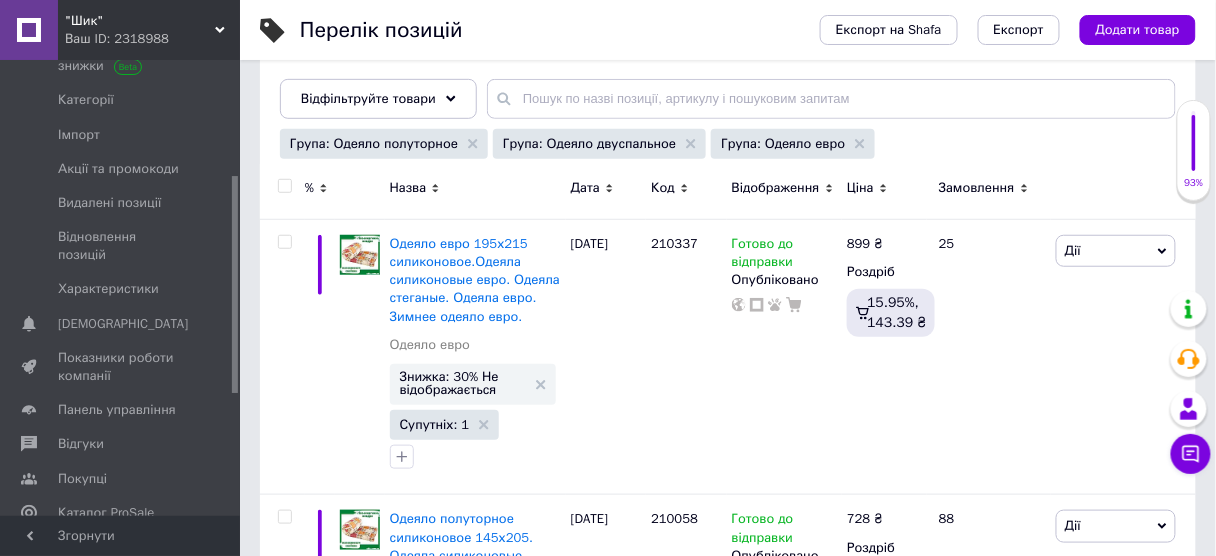 scroll, scrollTop: 400, scrollLeft: 0, axis: vertical 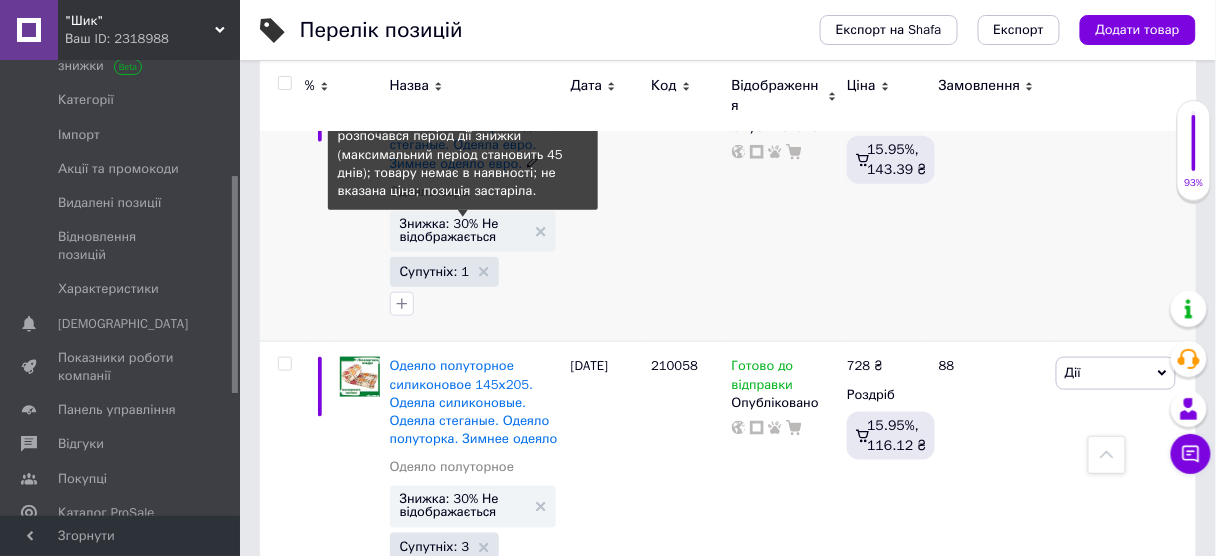 click on "Знижка: 30% Не відображається" at bounding box center [463, 230] 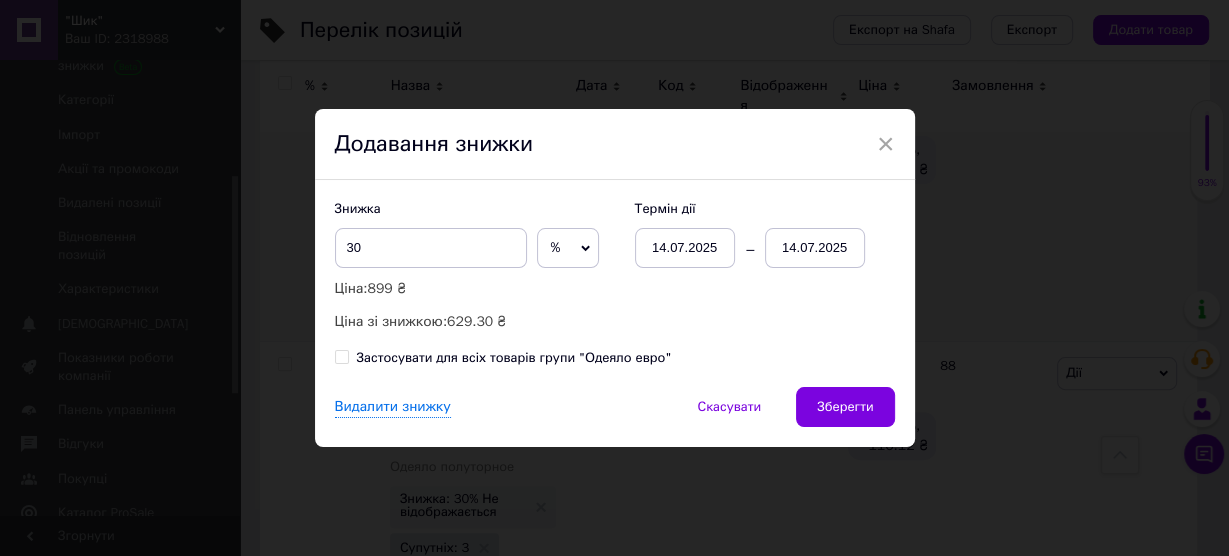 click on "Застосувати для всіх товарів групи "Одеяло евро"" at bounding box center (503, 358) 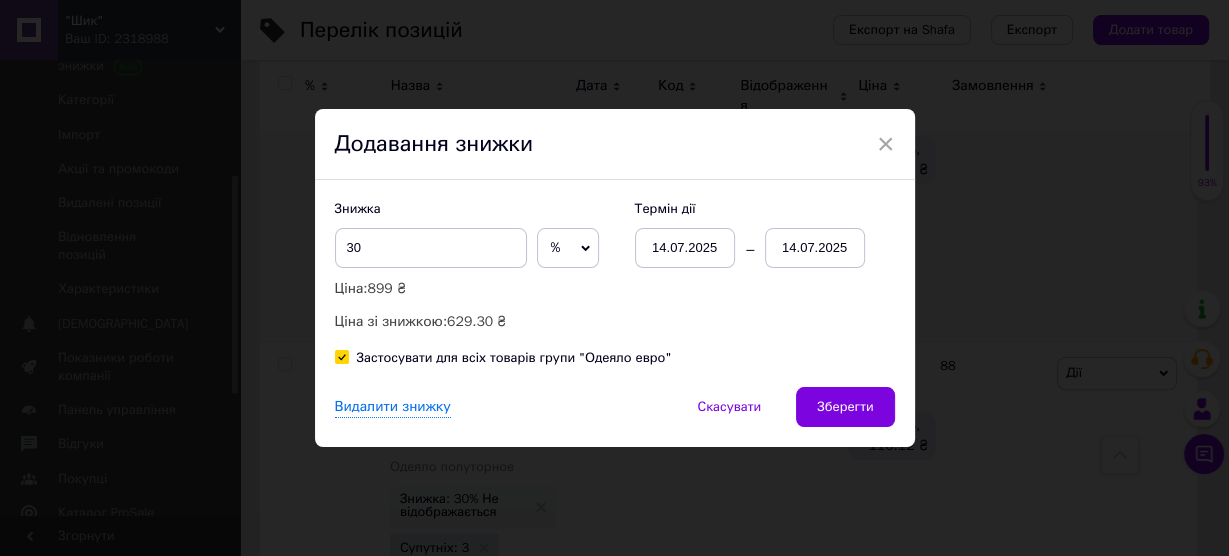checkbox on "true" 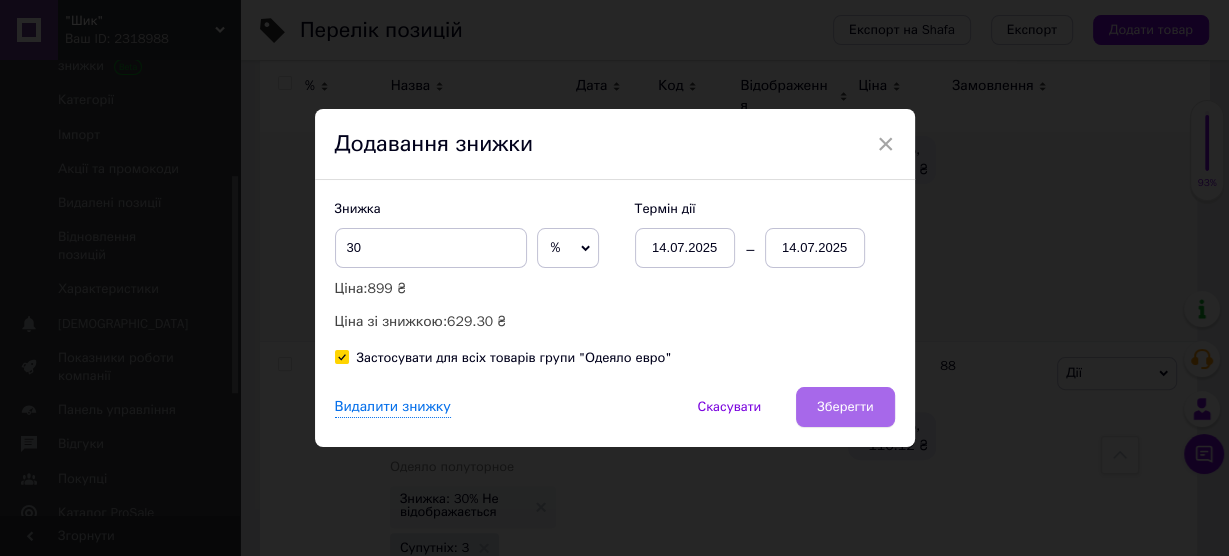 click on "Зберегти" at bounding box center [845, 407] 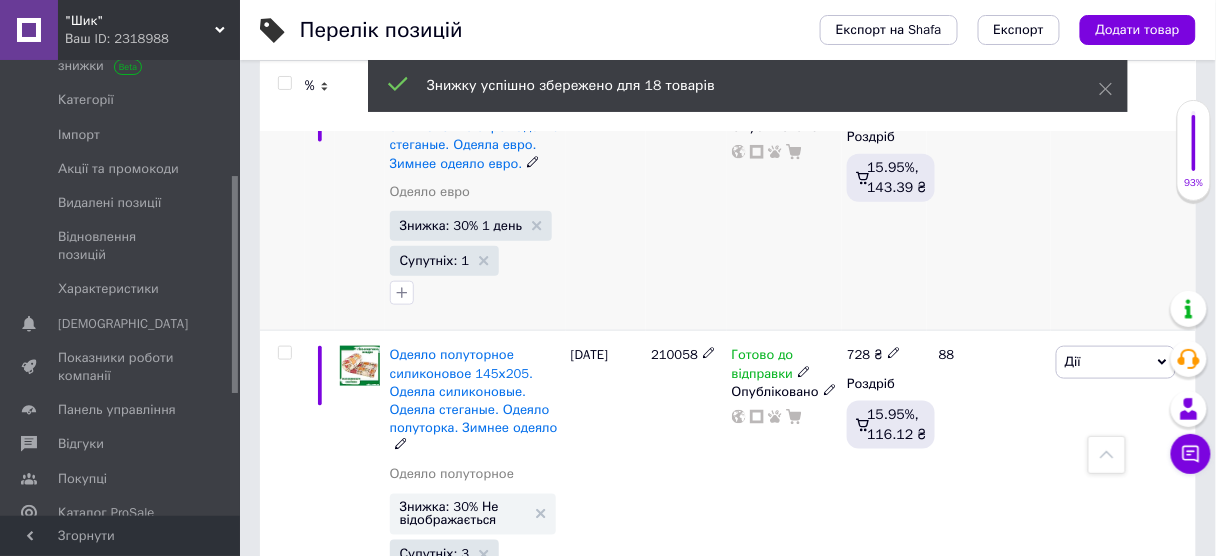 scroll, scrollTop: 0, scrollLeft: 460, axis: horizontal 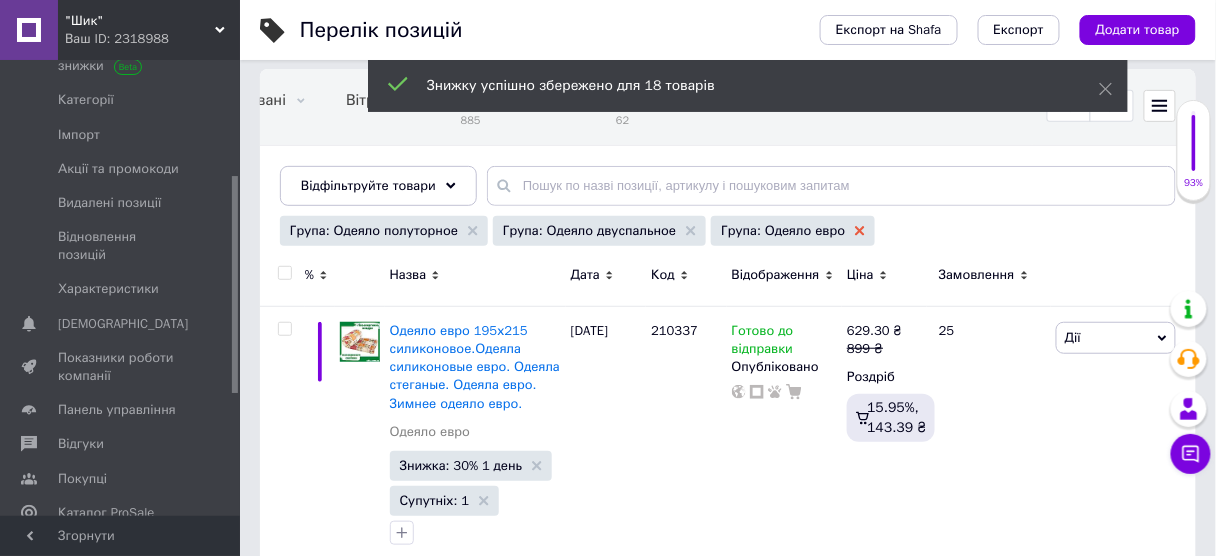 click 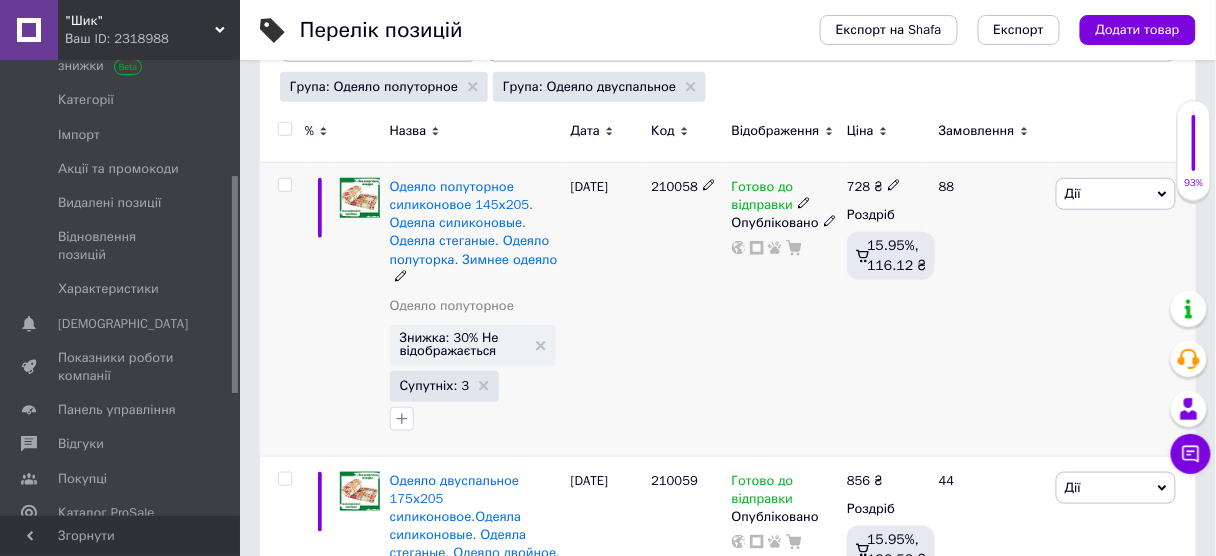 scroll, scrollTop: 320, scrollLeft: 0, axis: vertical 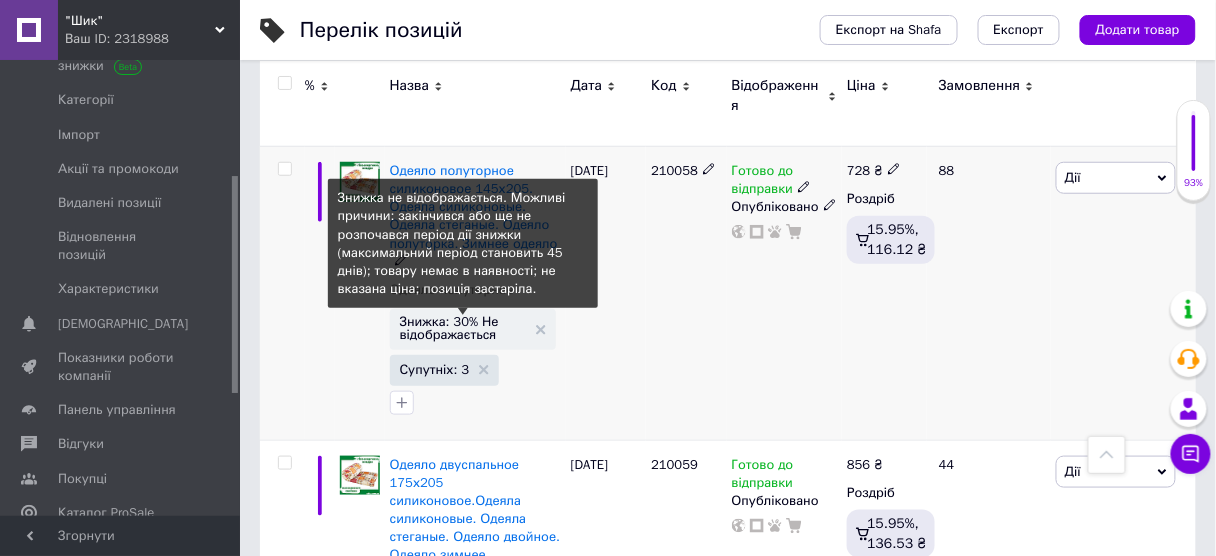 click on "Знижка: 30% Не відображається" at bounding box center (463, 328) 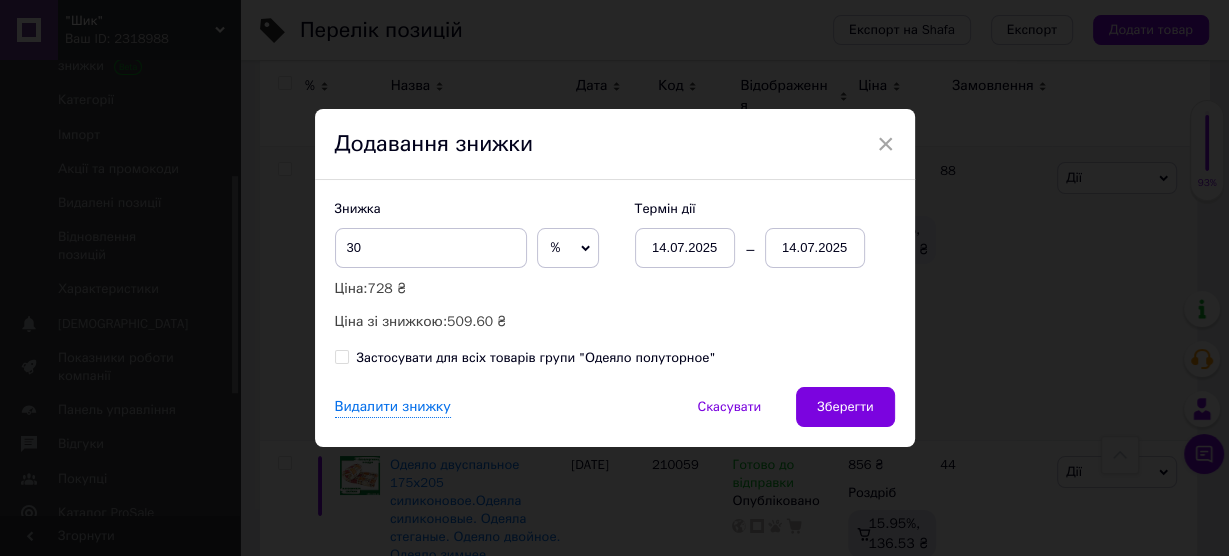 click on "Застосувати для всіх товарів групи "Одеяло полуторное"" at bounding box center (525, 358) 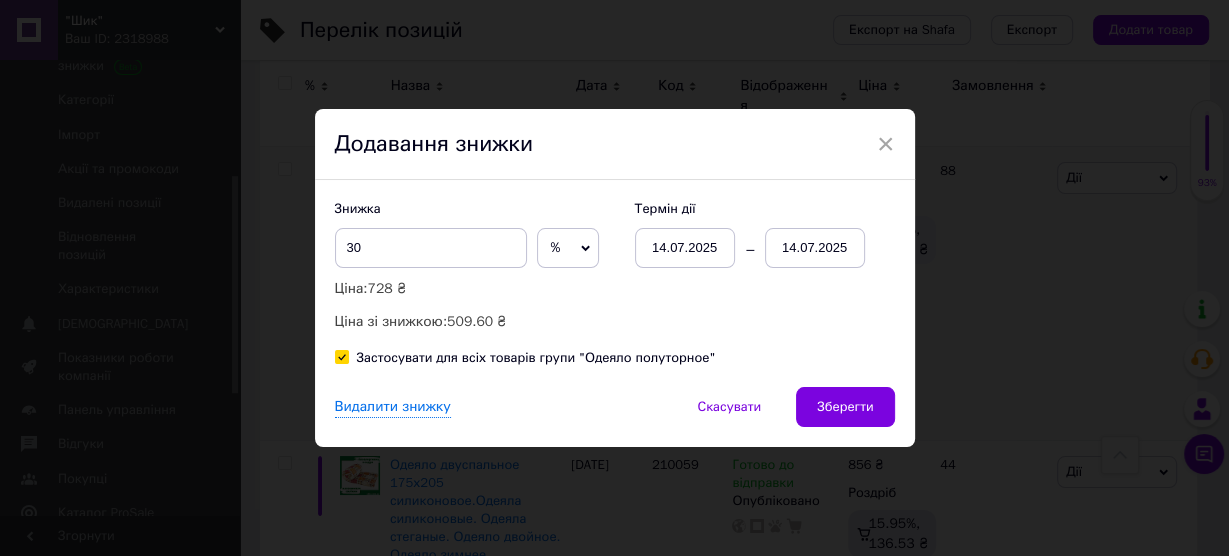 checkbox on "true" 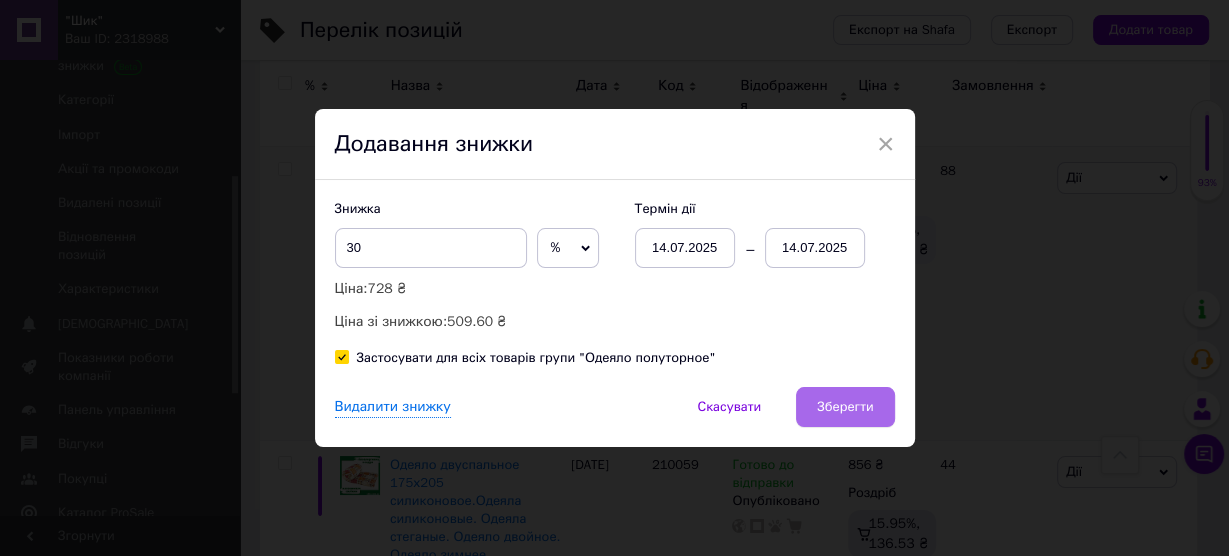 click on "Зберегти" at bounding box center (845, 407) 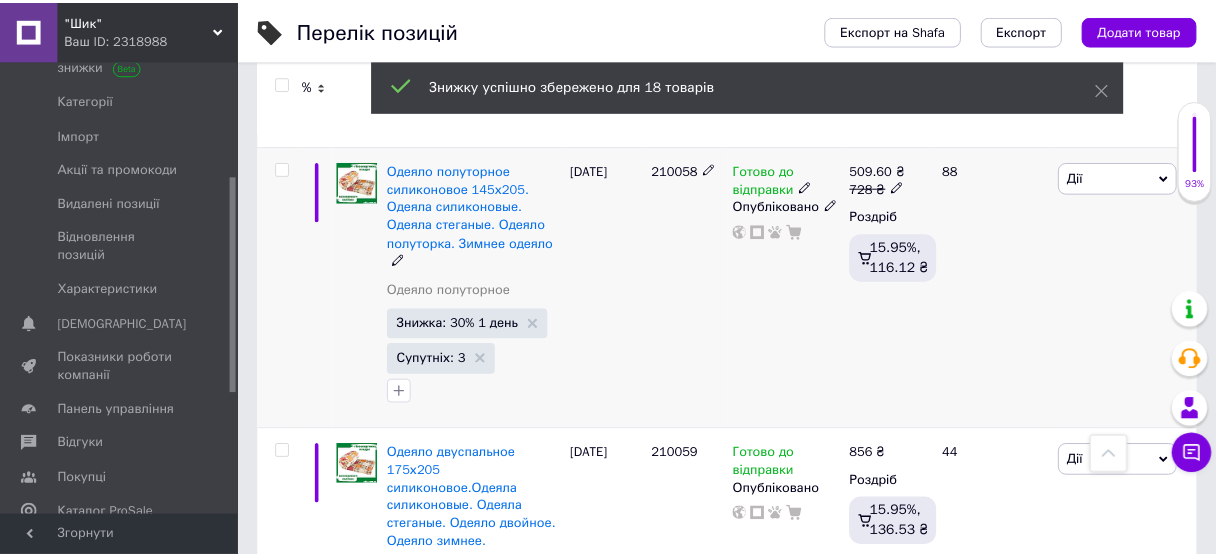 scroll, scrollTop: 0, scrollLeft: 460, axis: horizontal 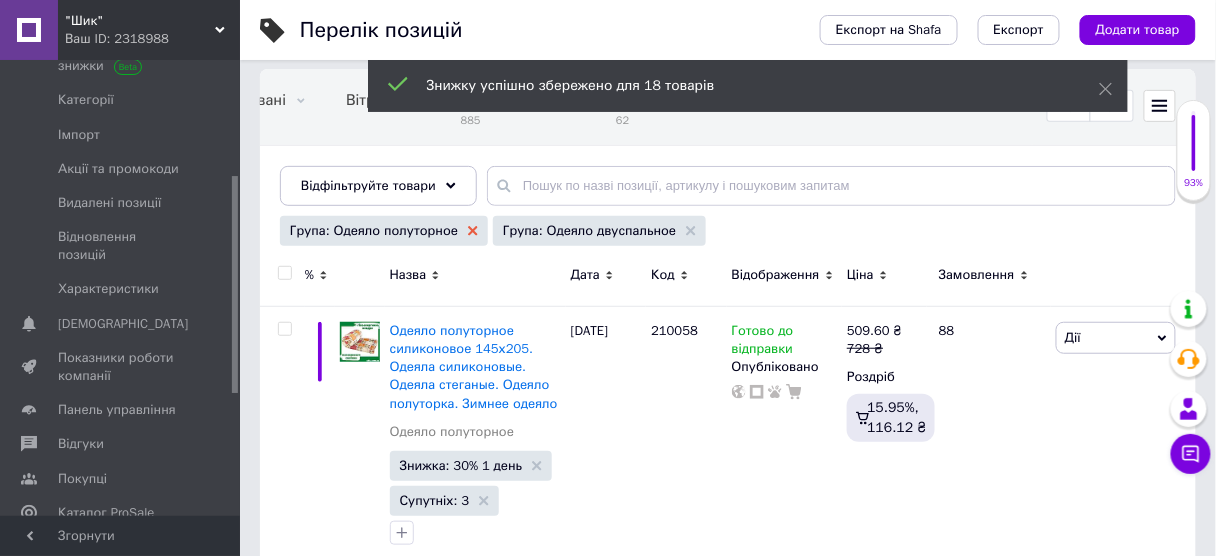 click 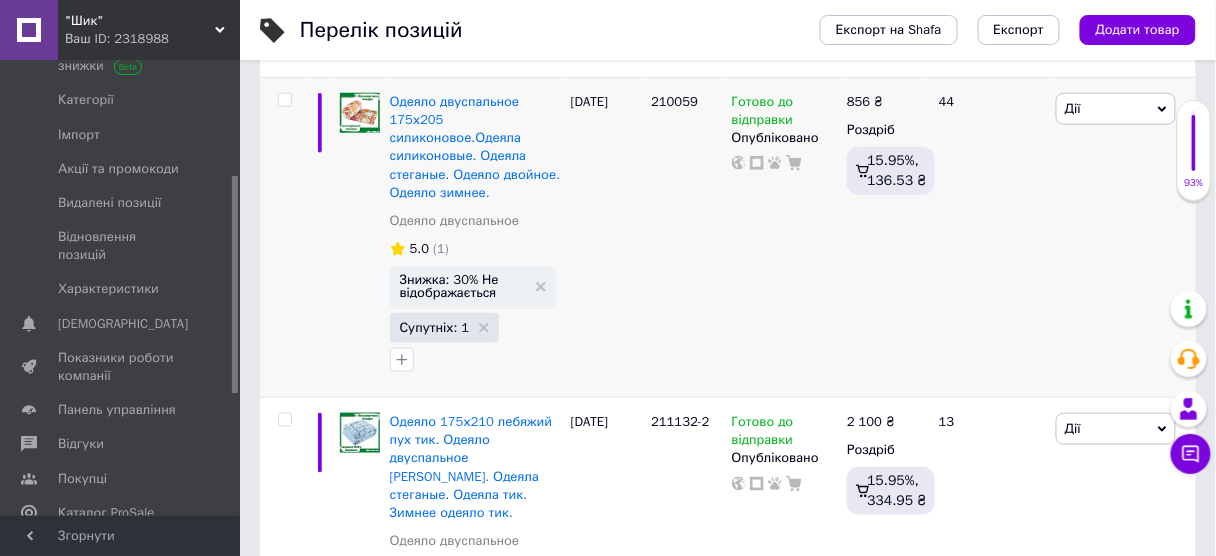 scroll, scrollTop: 400, scrollLeft: 0, axis: vertical 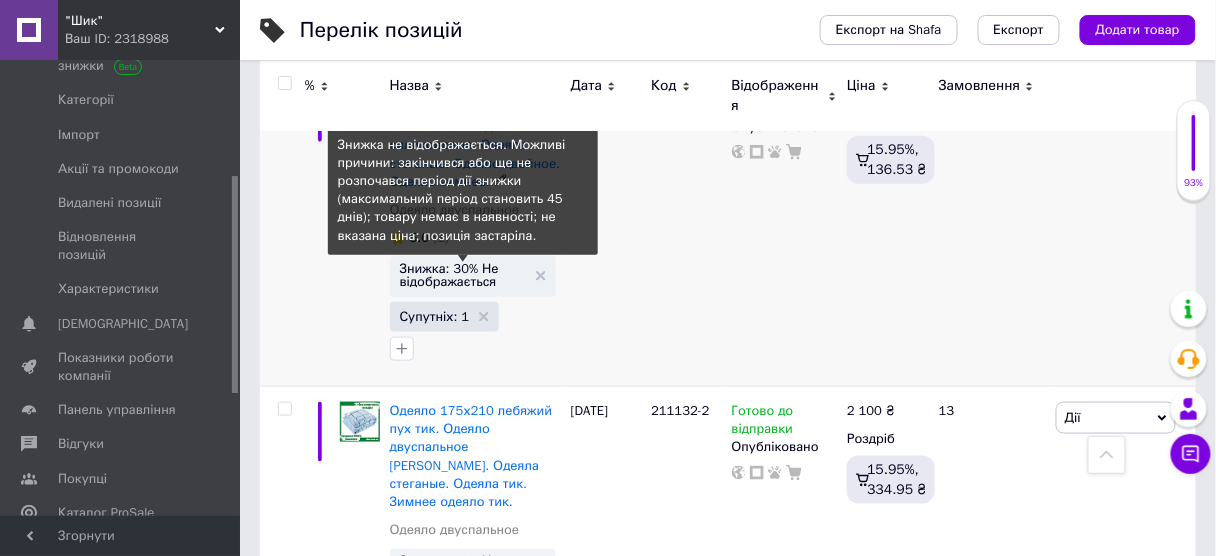 click on "Знижка: 30% Не відображається" at bounding box center (463, 275) 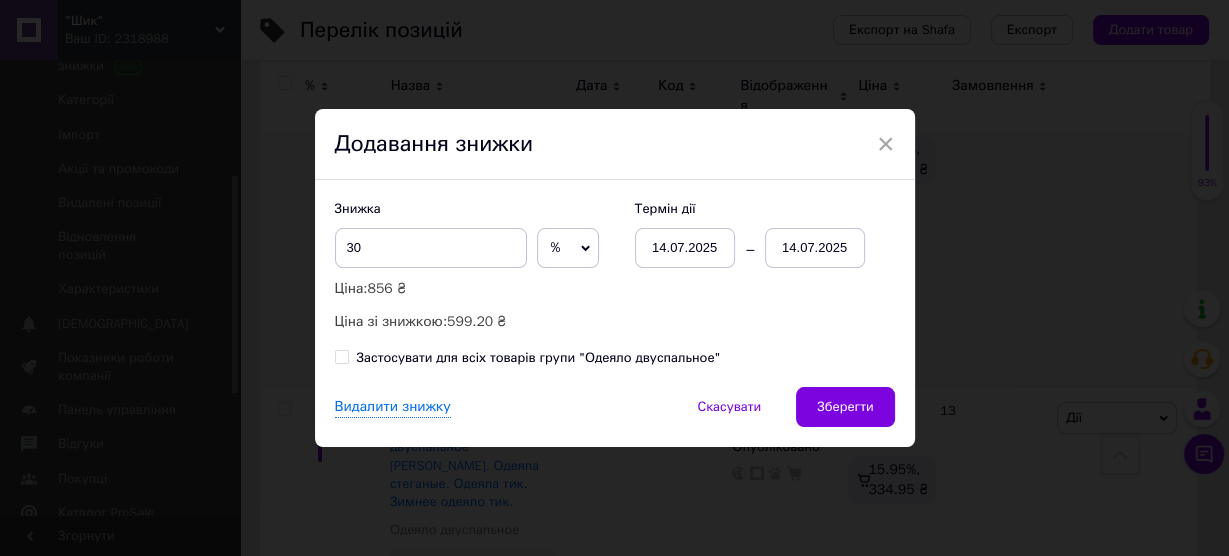 click on "Застосувати для всіх товарів групи "Одеяло двуспальное"" at bounding box center [341, 356] 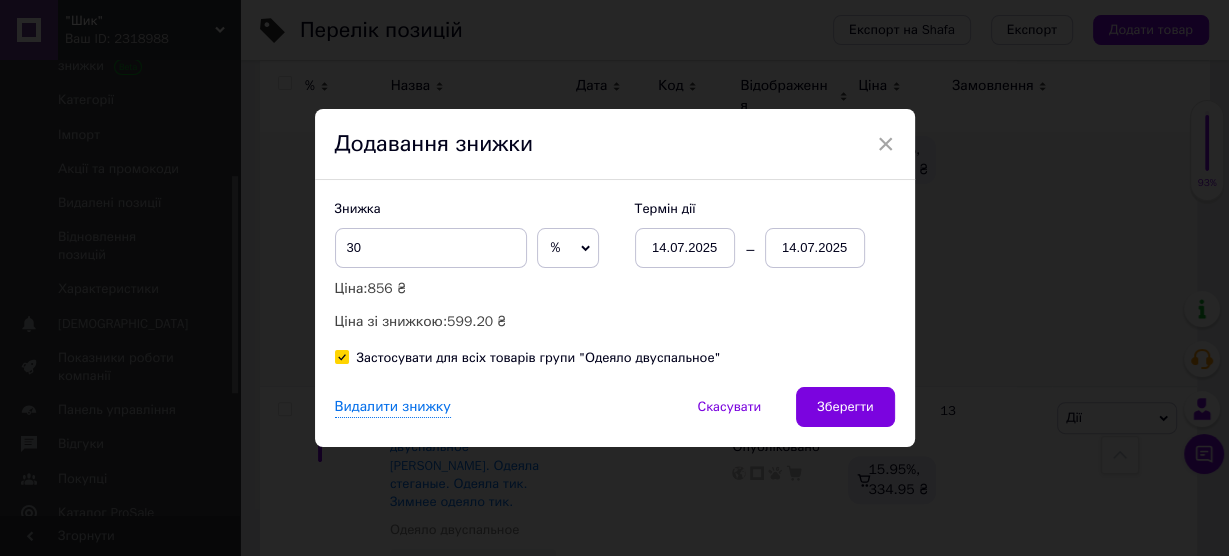 checkbox on "true" 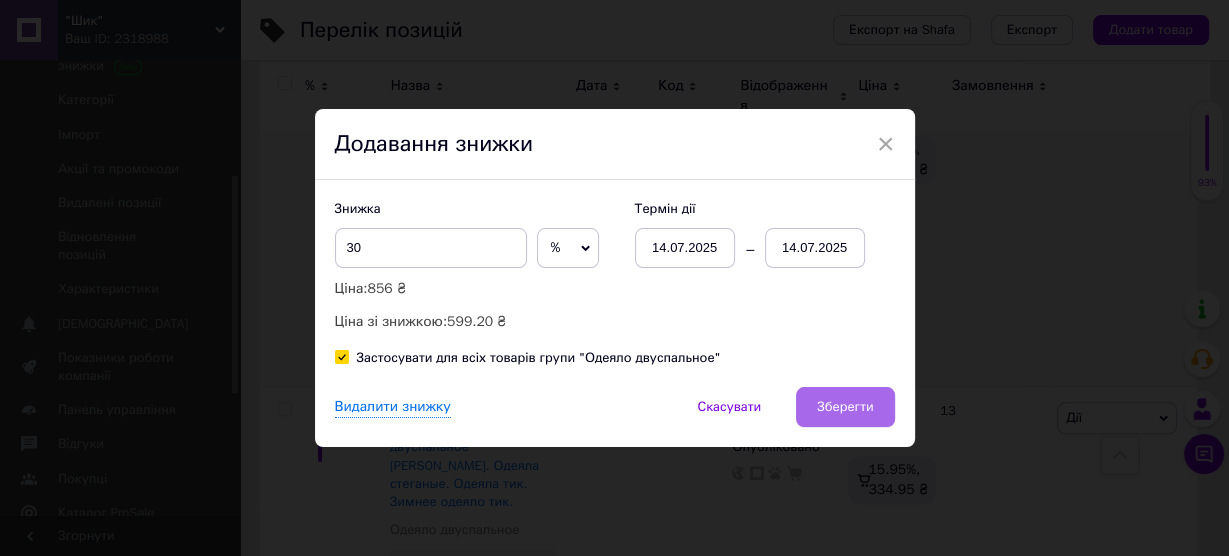 click on "Зберегти" at bounding box center (845, 407) 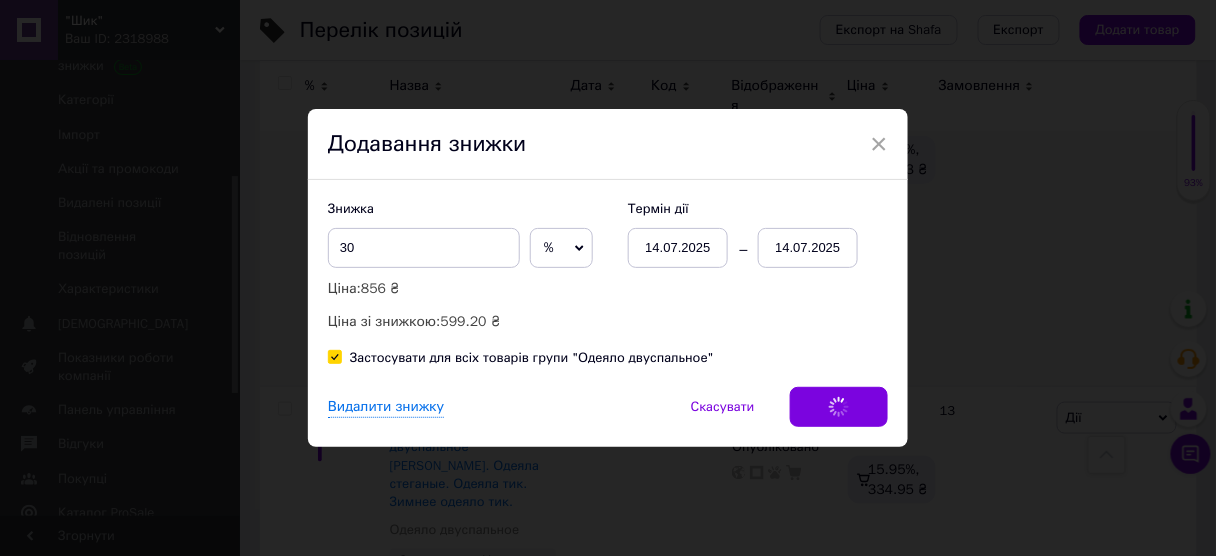 scroll, scrollTop: 0, scrollLeft: 460, axis: horizontal 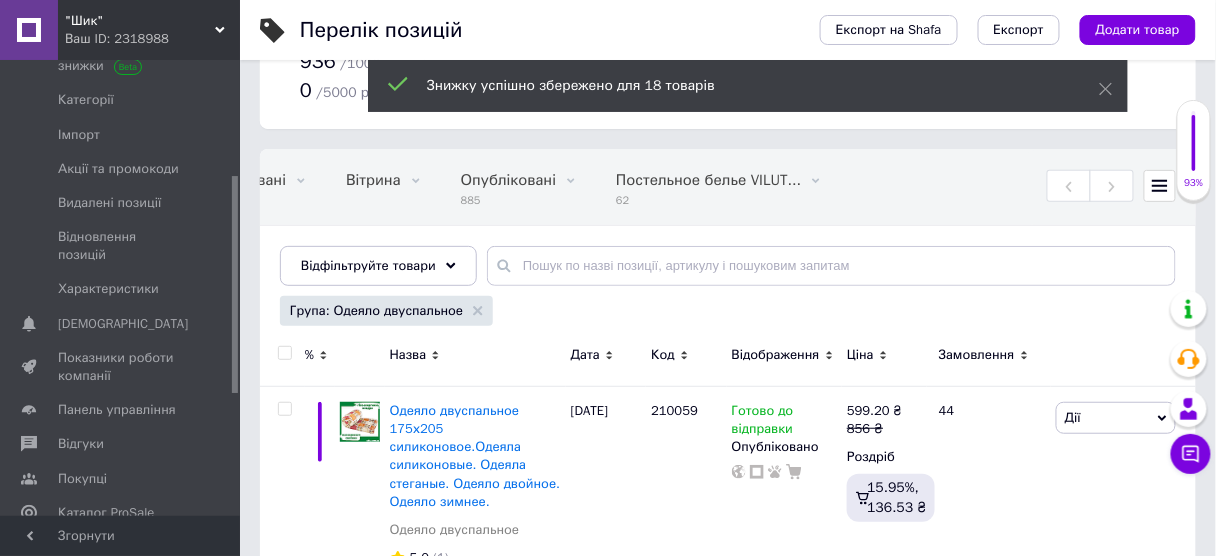 click on "Група: Одеяло двуспальное" at bounding box center [386, 311] 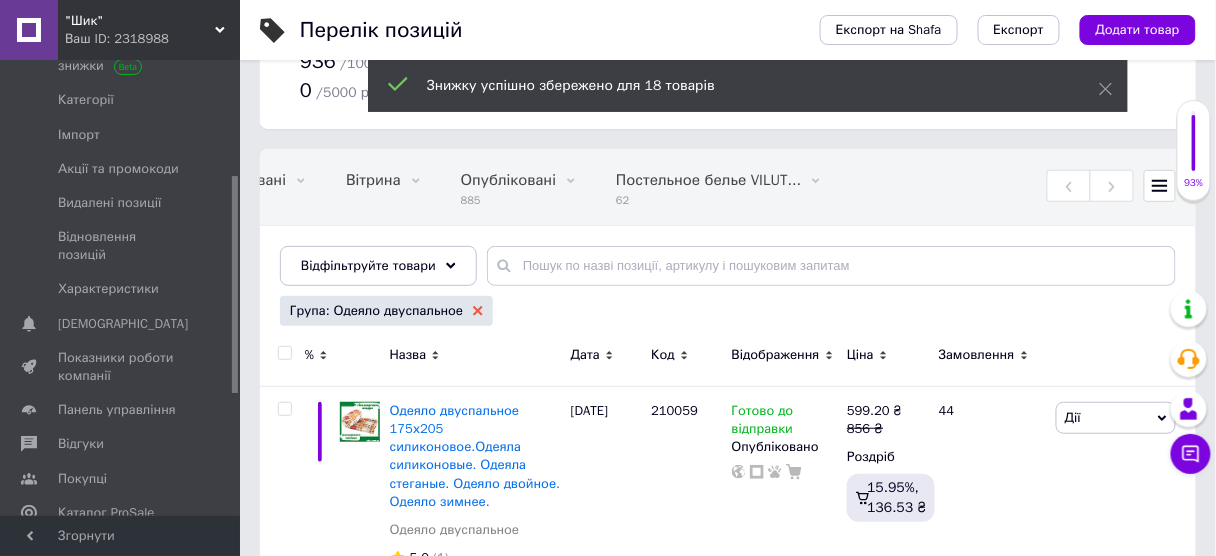 click 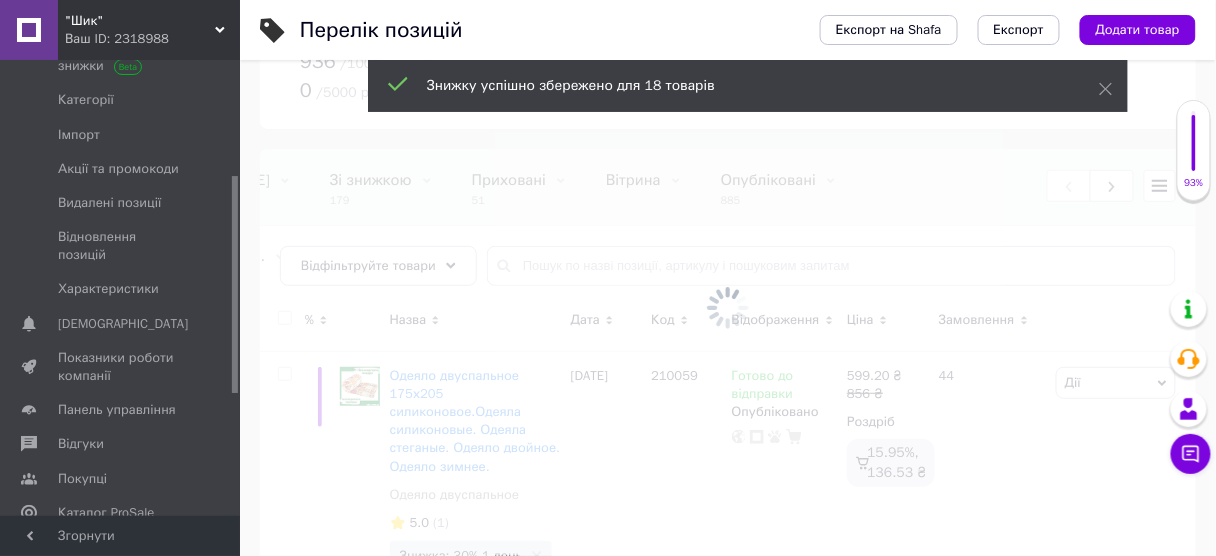scroll, scrollTop: 0, scrollLeft: 0, axis: both 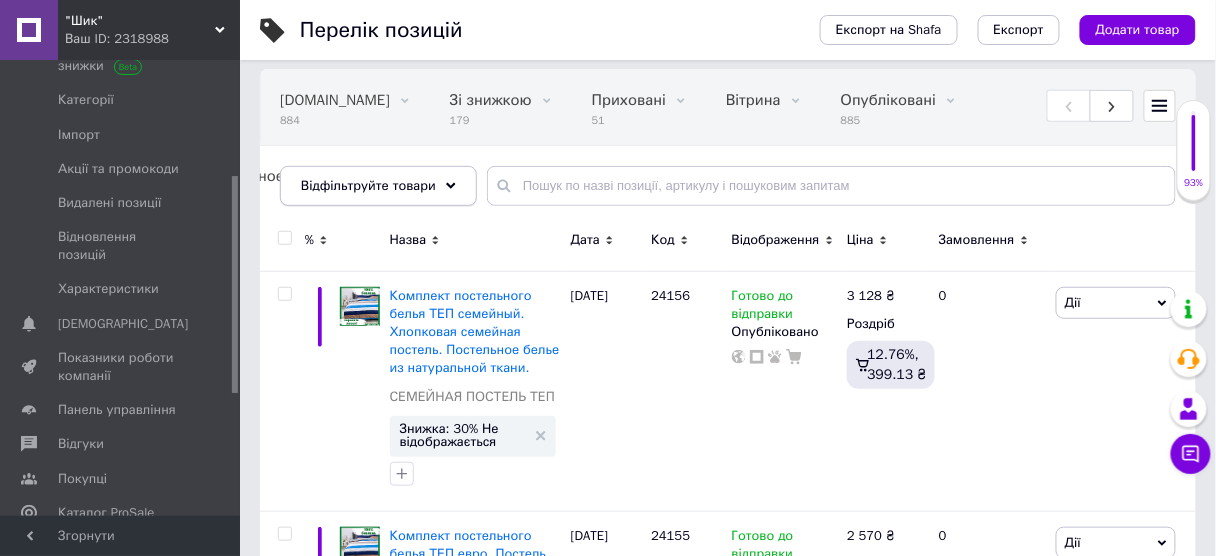 click 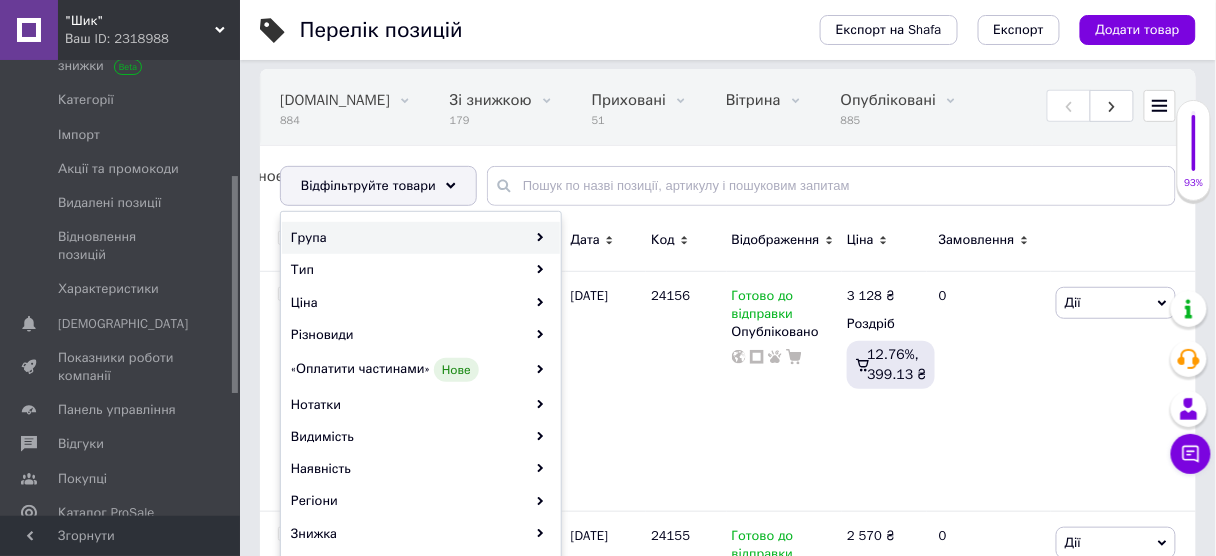 click on "Група" at bounding box center (421, 238) 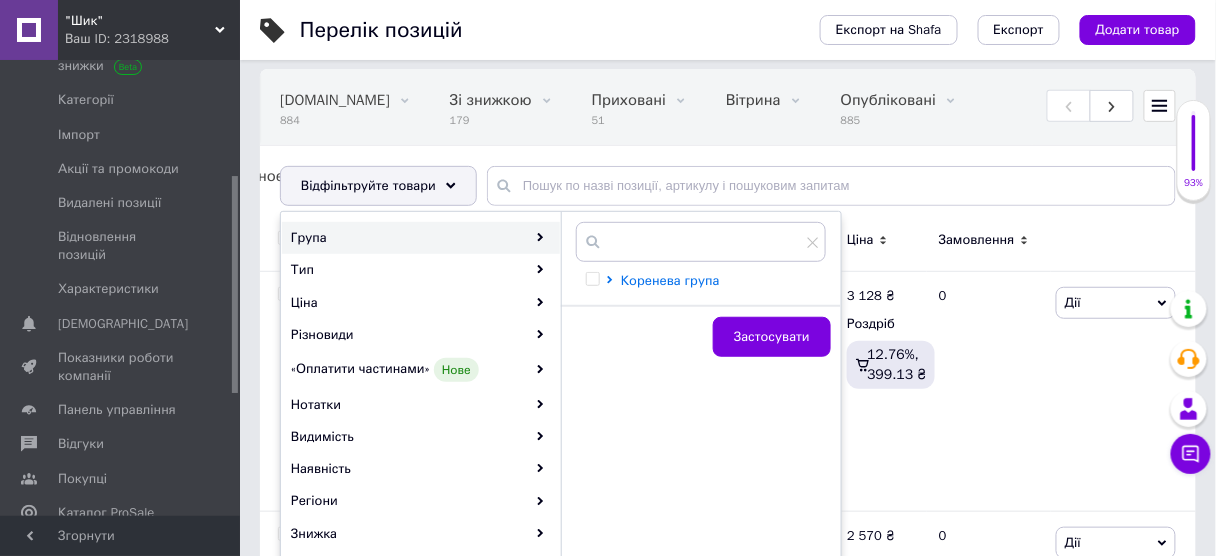 click 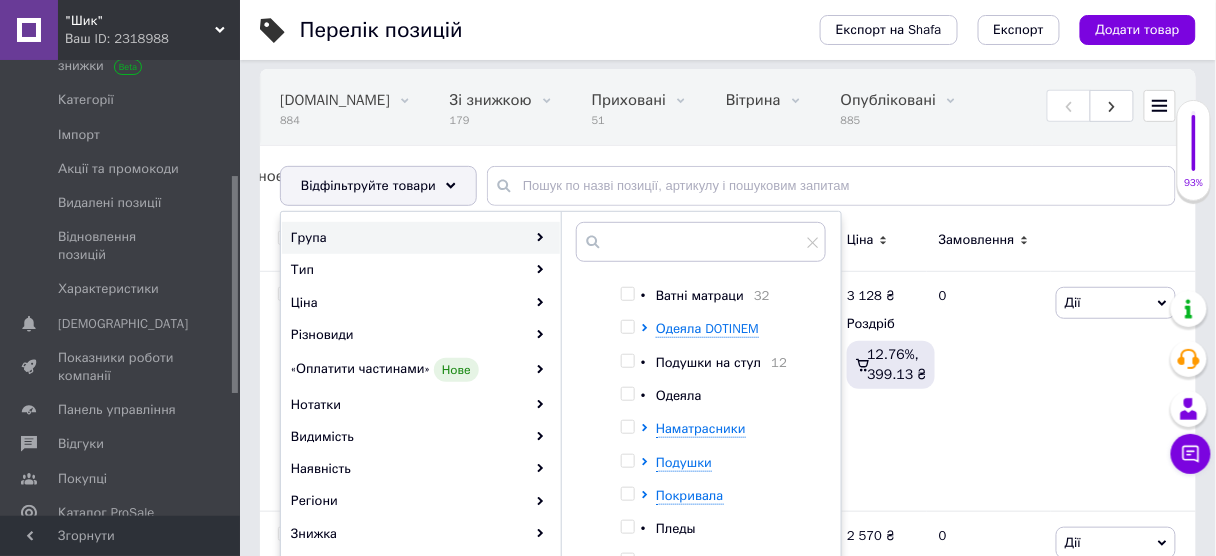 scroll, scrollTop: 80, scrollLeft: 0, axis: vertical 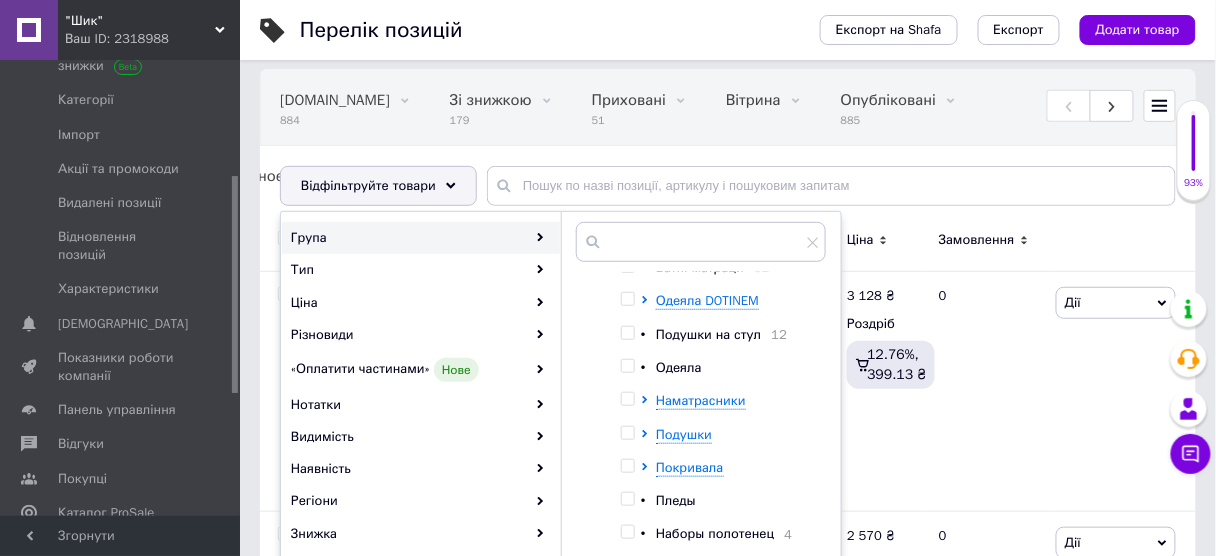 click at bounding box center [627, 333] 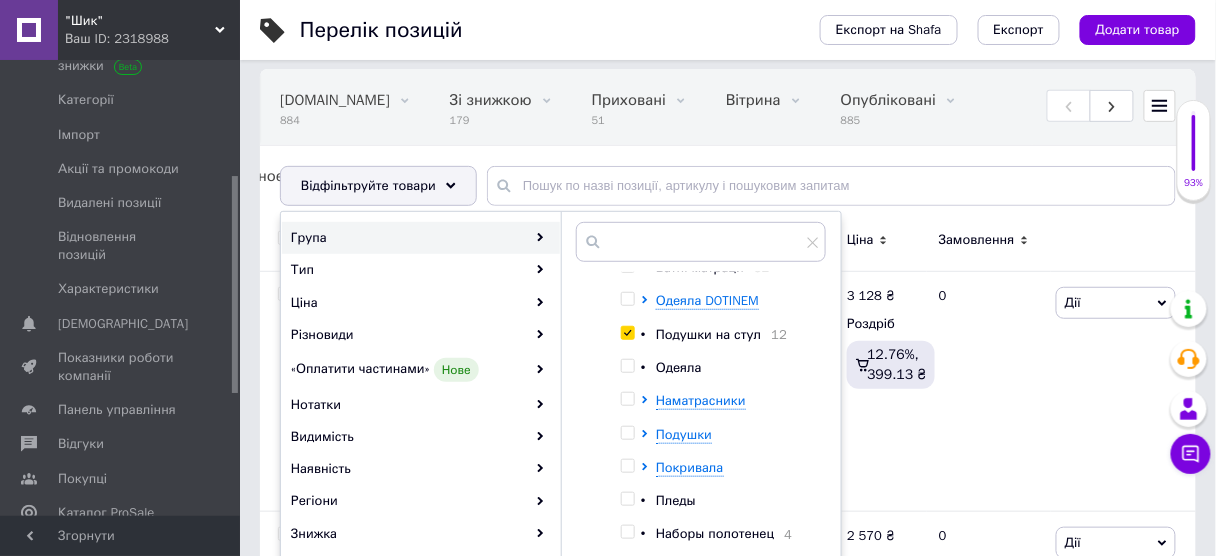 checkbox on "true" 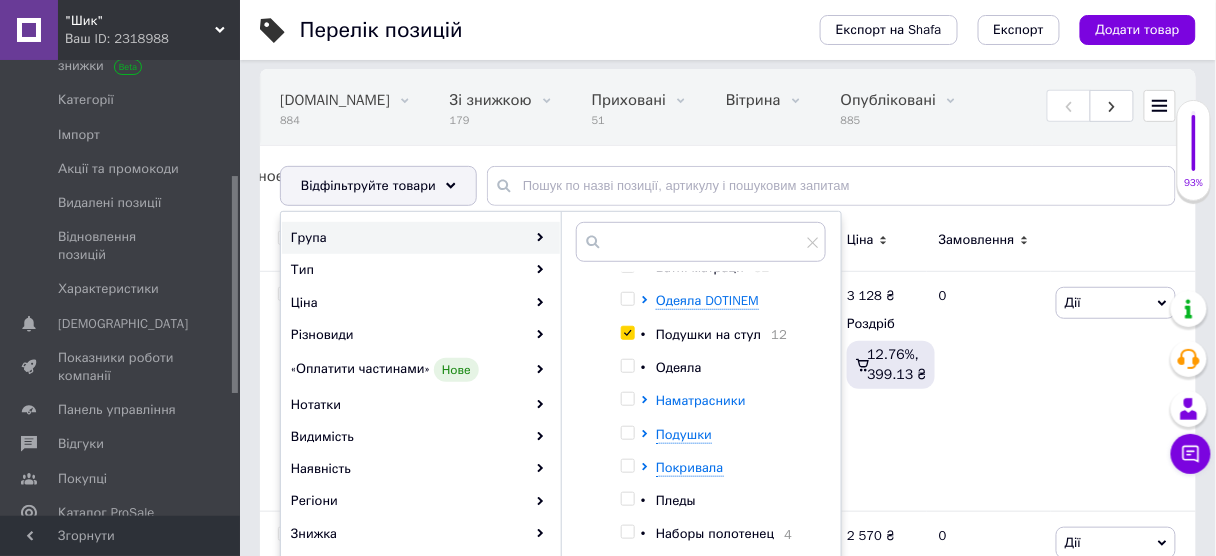 click 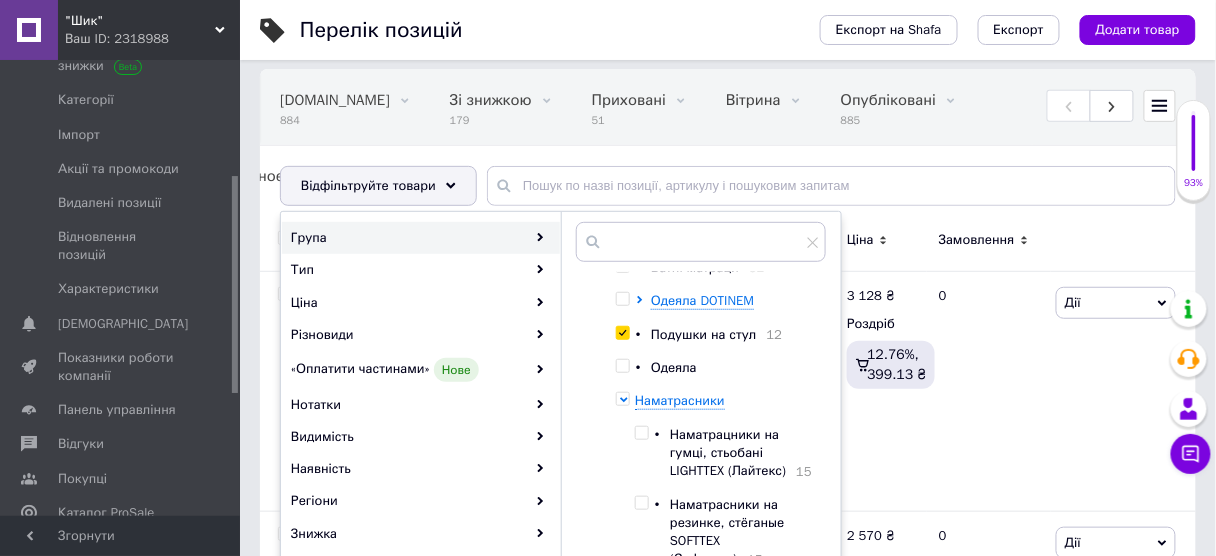 scroll, scrollTop: 160, scrollLeft: 0, axis: vertical 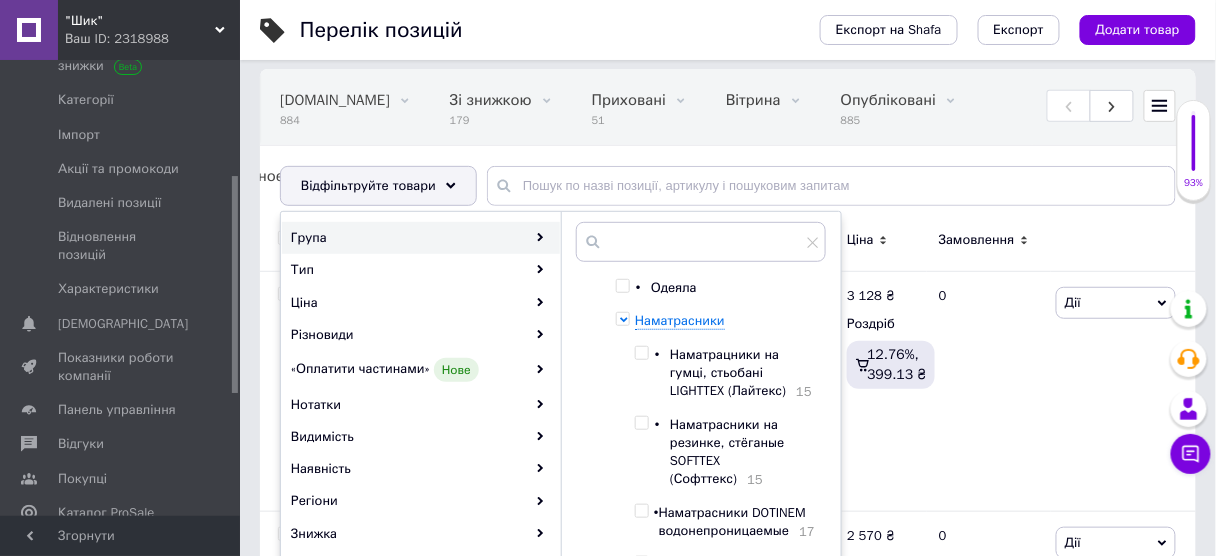 click at bounding box center [641, 353] 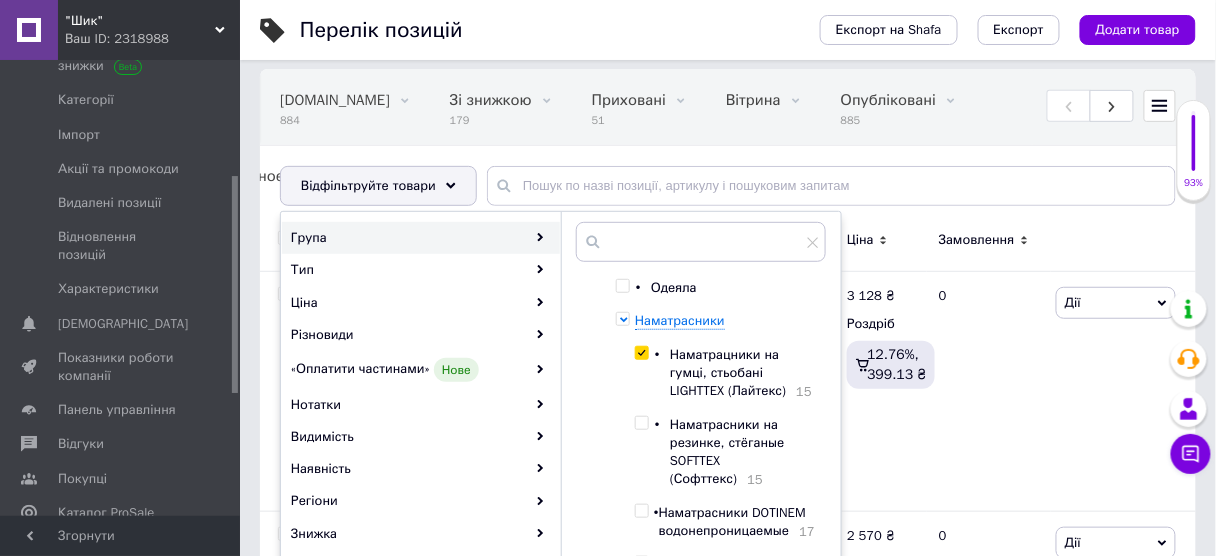 checkbox on "true" 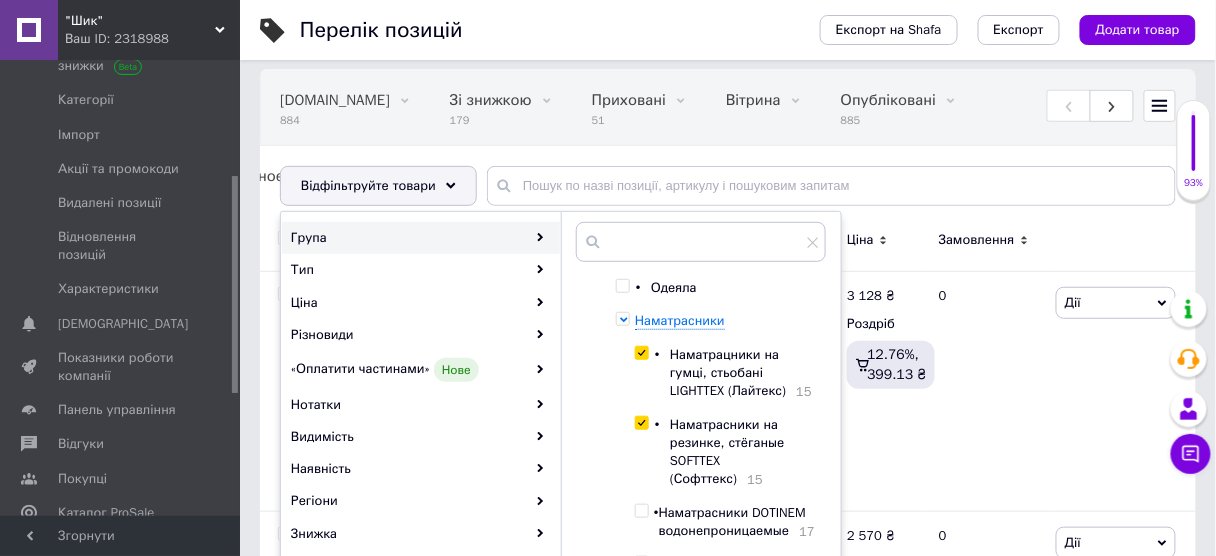 checkbox on "true" 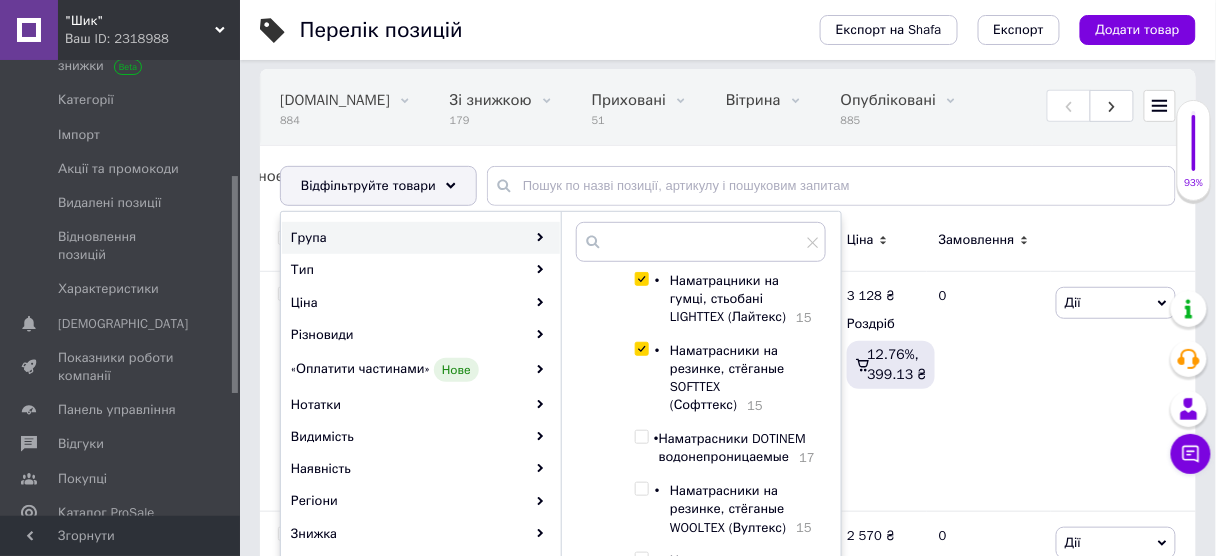 scroll, scrollTop: 320, scrollLeft: 0, axis: vertical 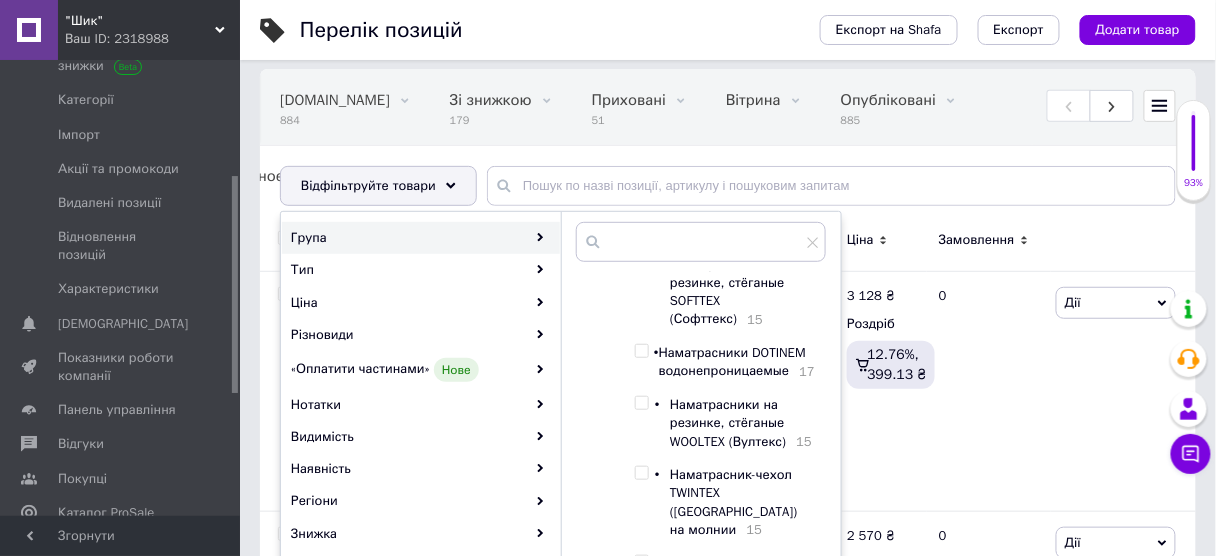 click at bounding box center [641, 351] 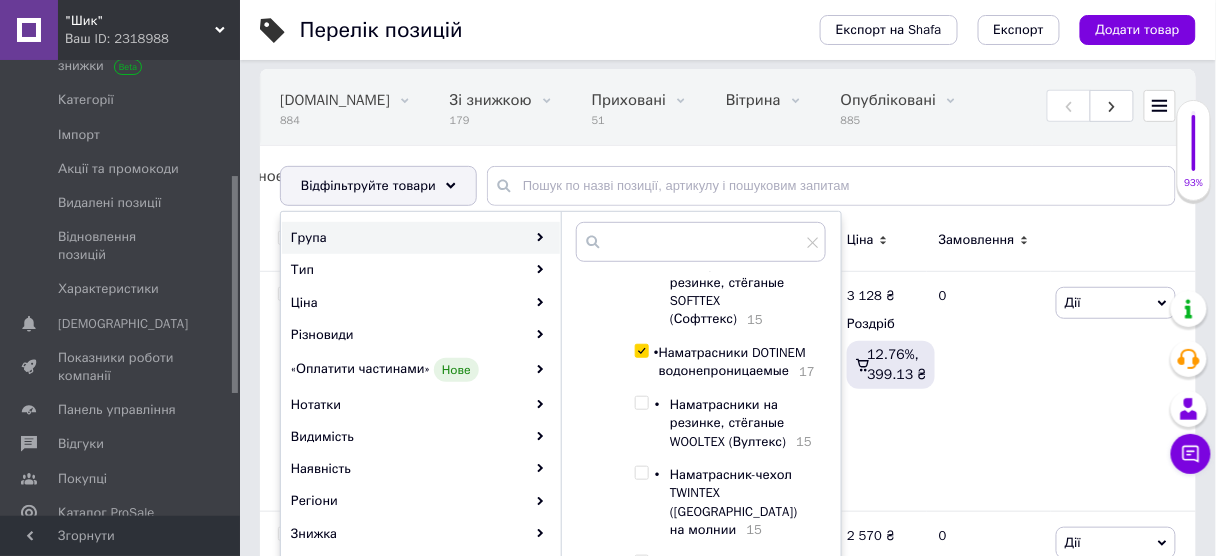 checkbox on "true" 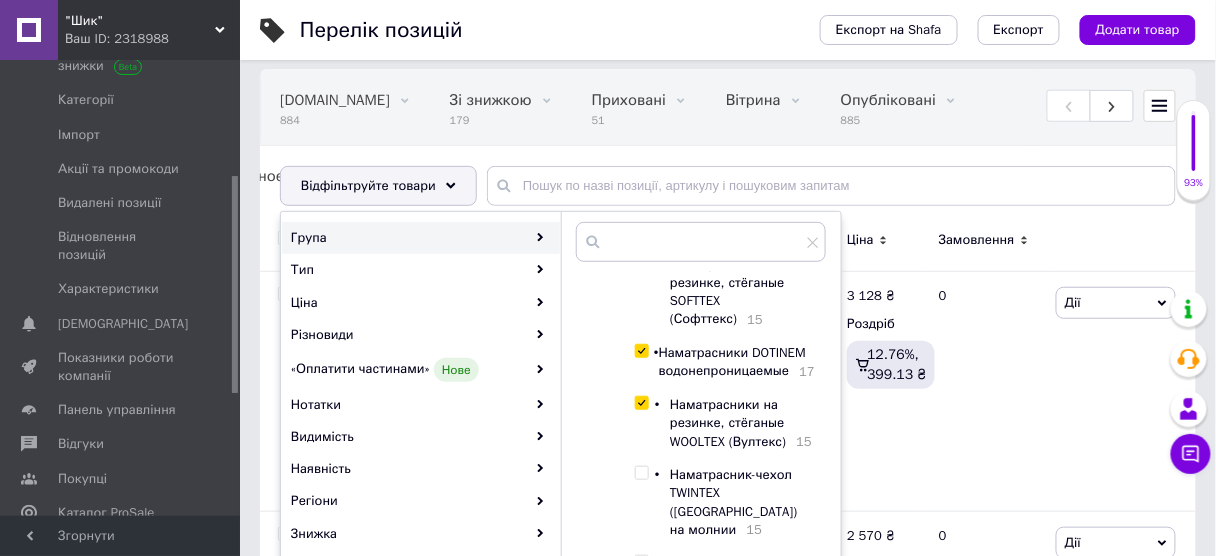 checkbox on "true" 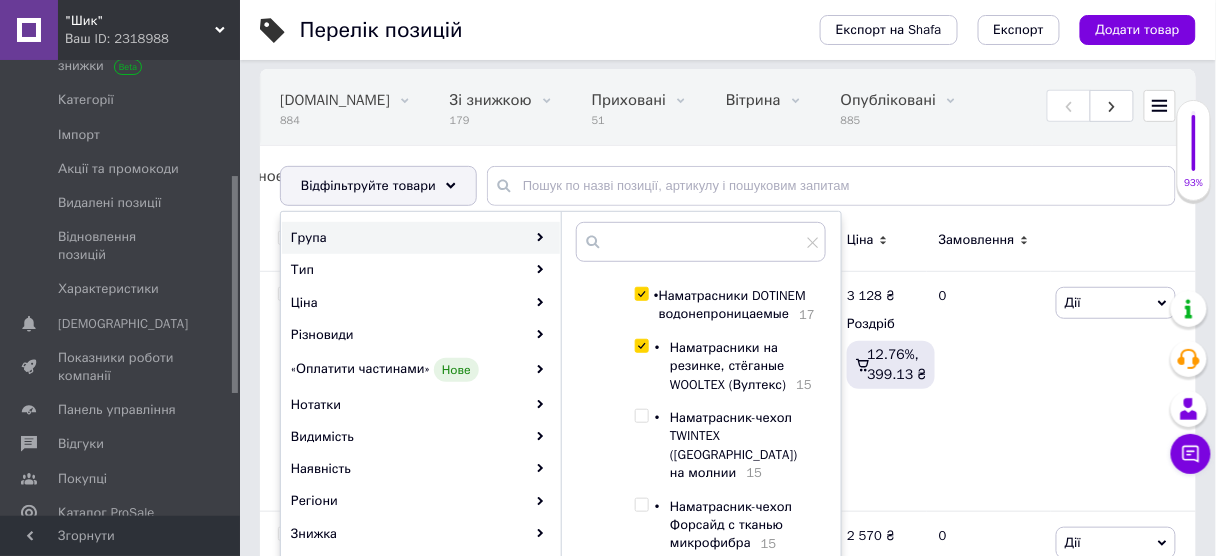 scroll, scrollTop: 400, scrollLeft: 0, axis: vertical 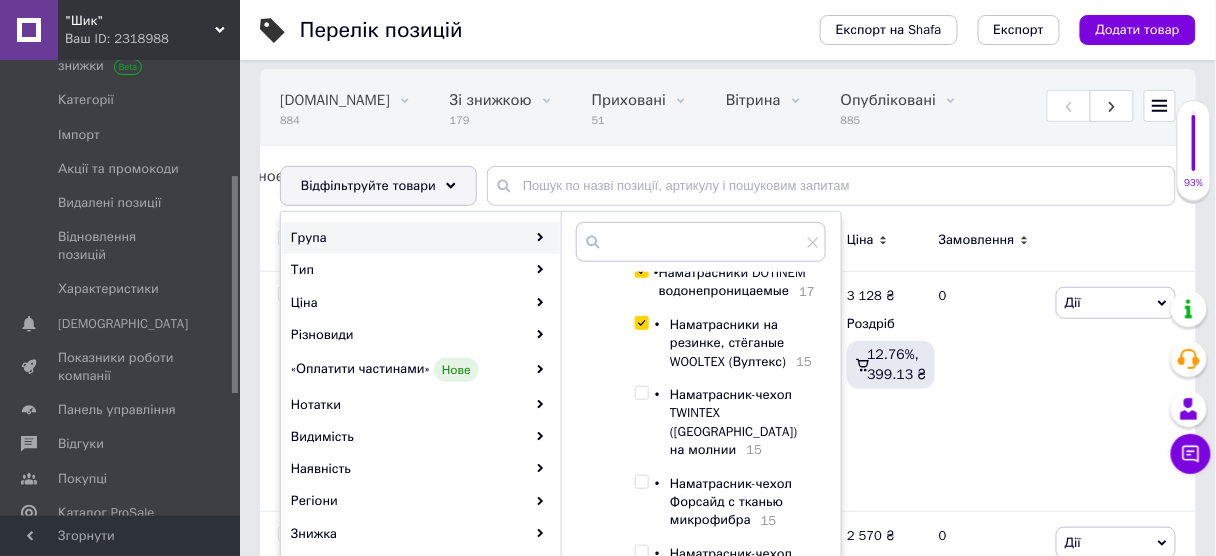 click at bounding box center [641, 393] 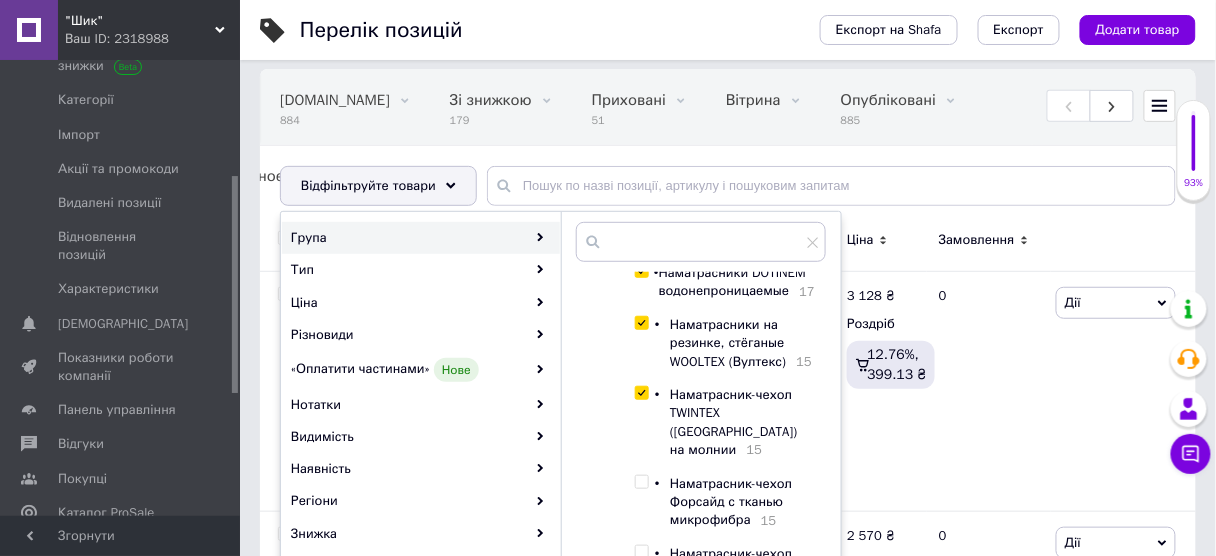 checkbox on "true" 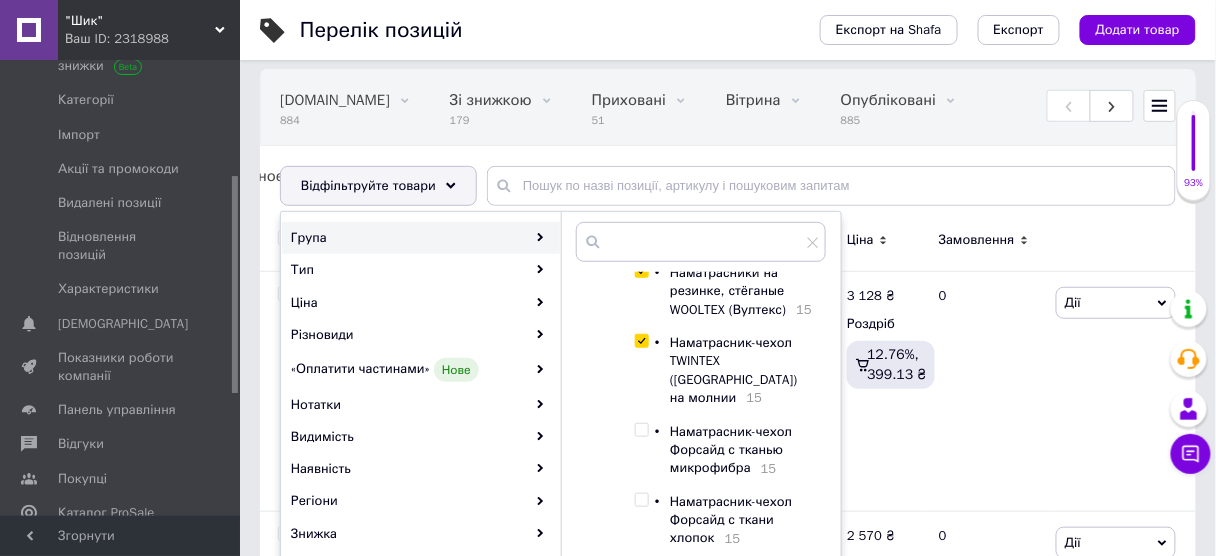 scroll, scrollTop: 480, scrollLeft: 0, axis: vertical 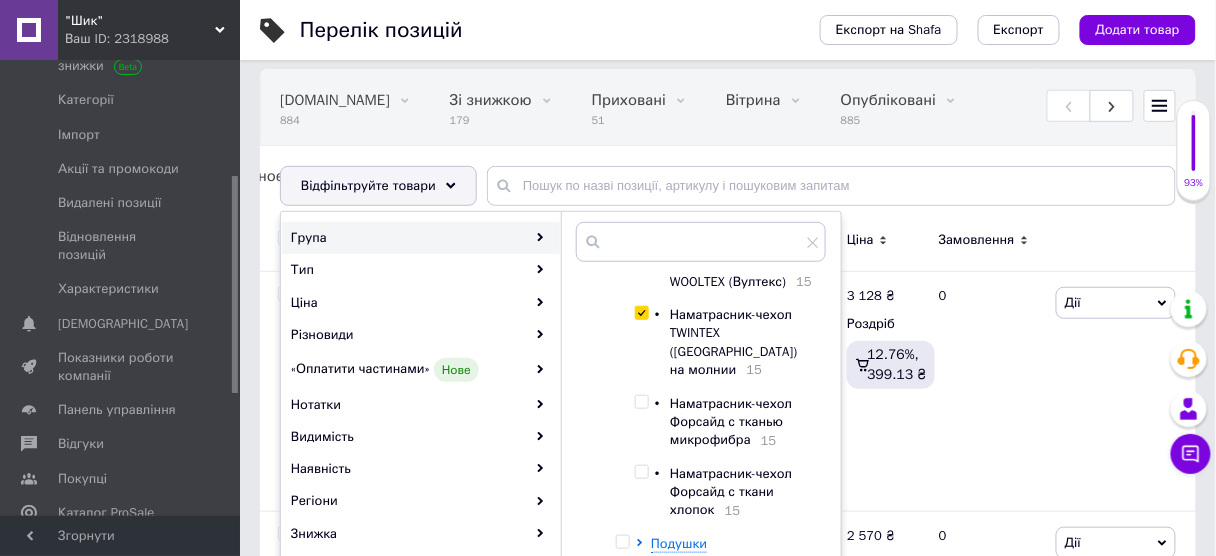 click at bounding box center (641, 402) 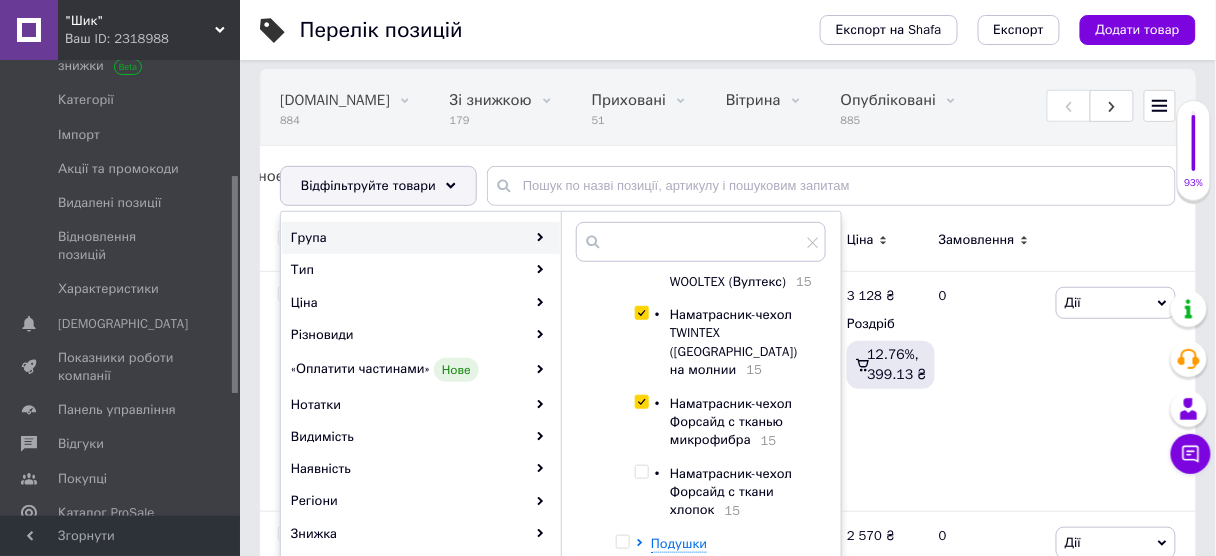 checkbox on "true" 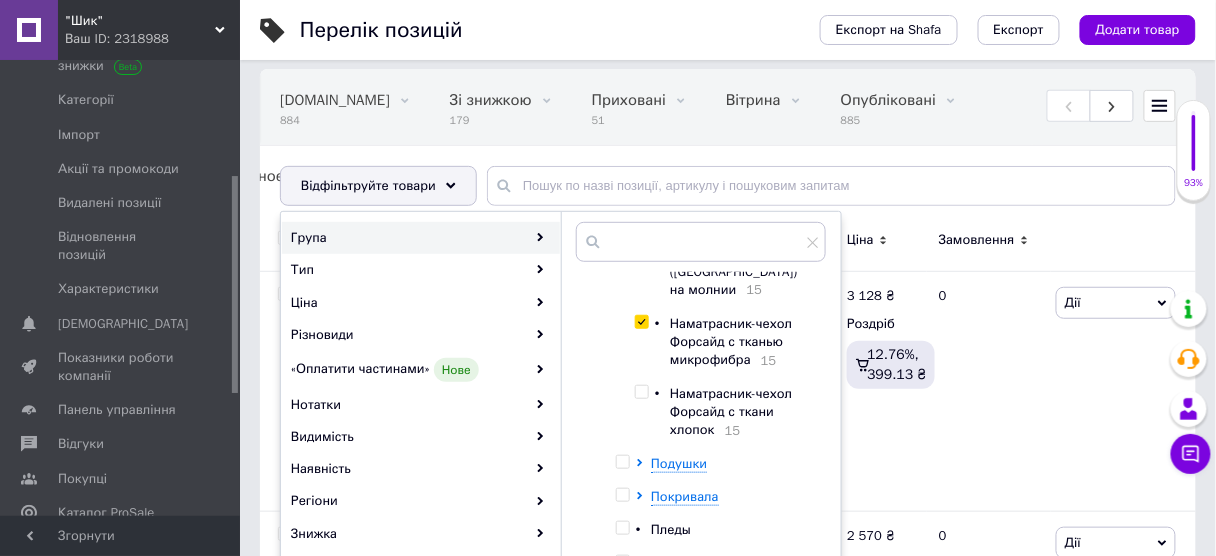 click at bounding box center [641, 392] 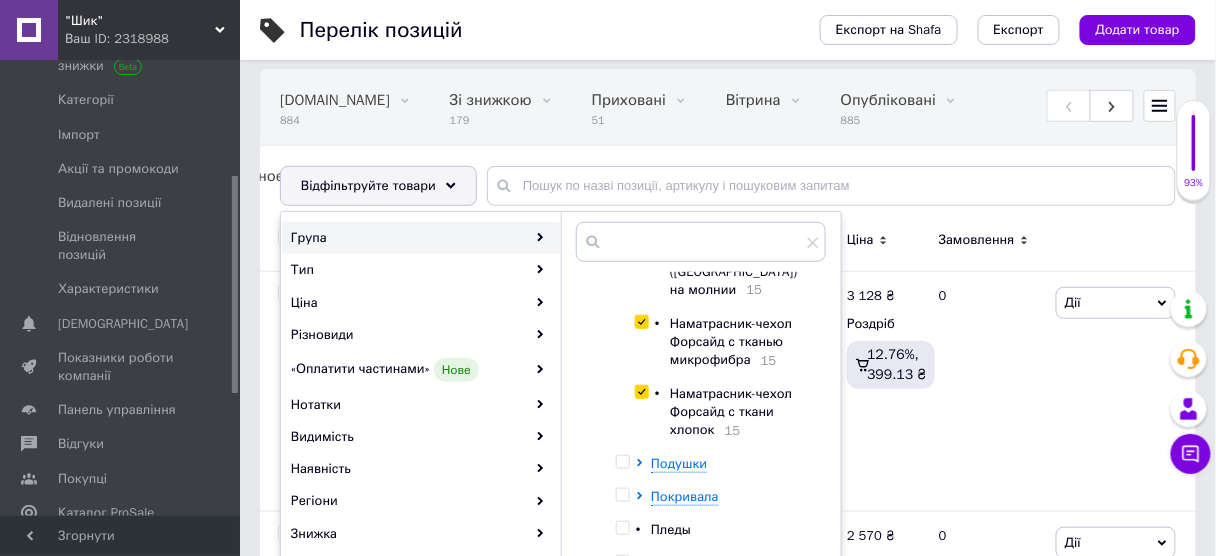 checkbox on "true" 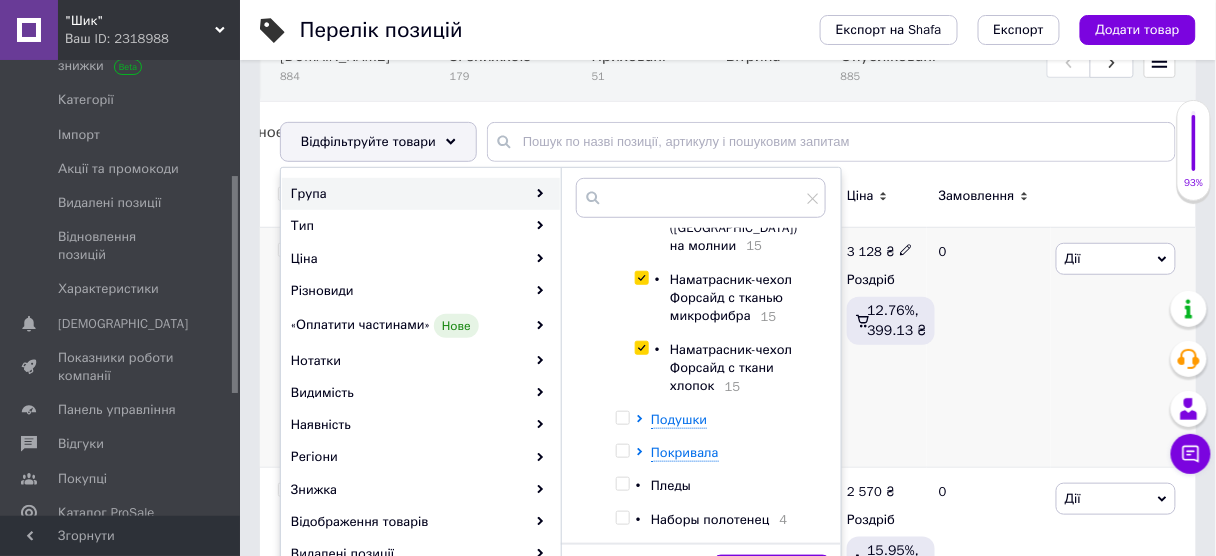 scroll, scrollTop: 240, scrollLeft: 0, axis: vertical 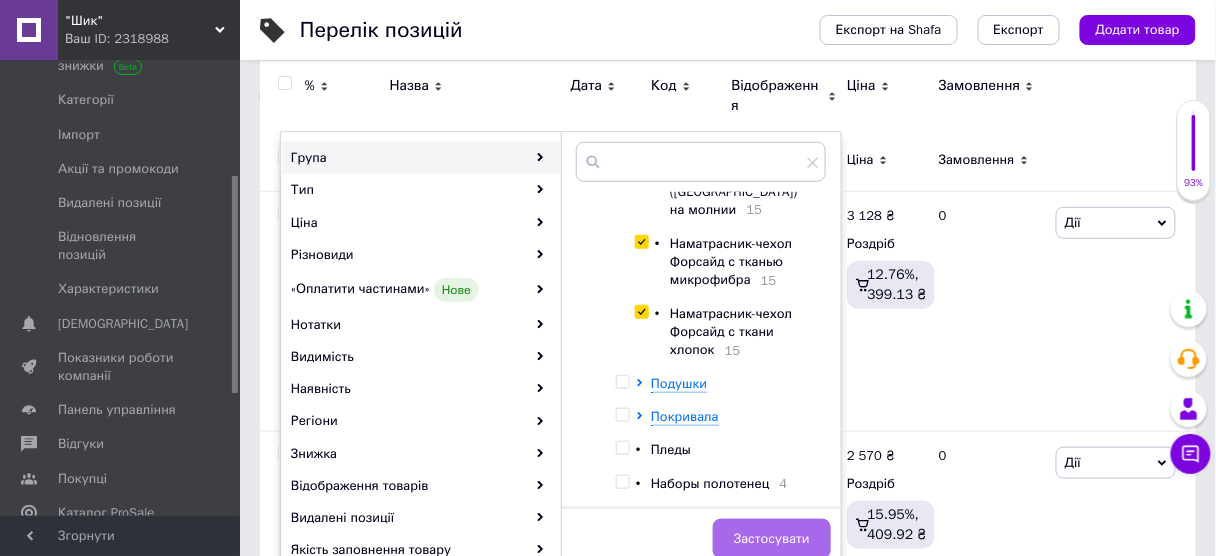 click on "Застосувати" at bounding box center [772, 539] 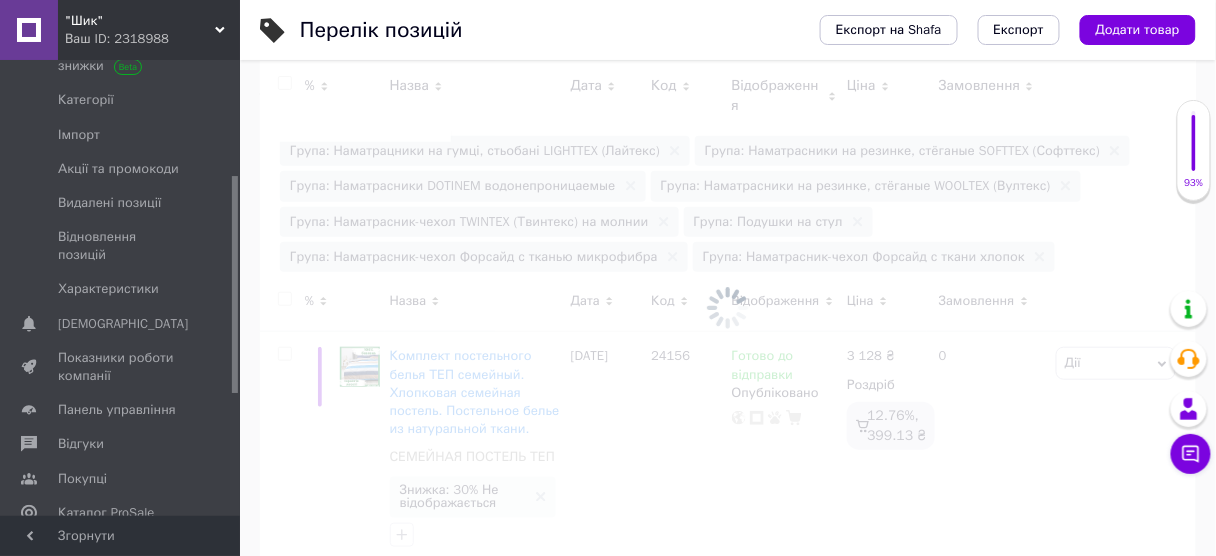 scroll, scrollTop: 0, scrollLeft: 460, axis: horizontal 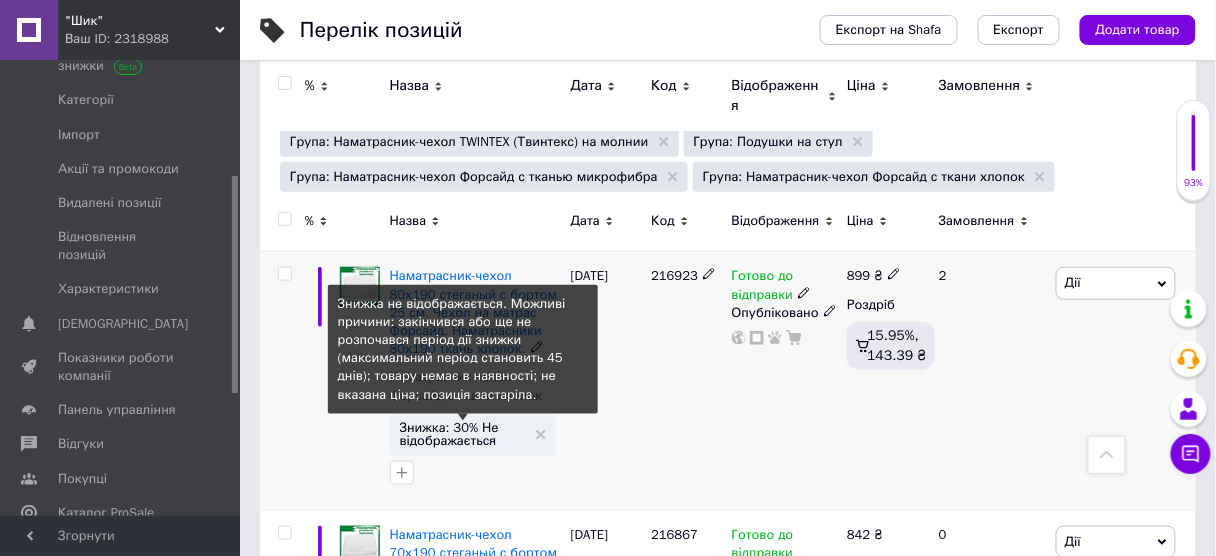 click on "Знижка: 30% Не відображається" at bounding box center [463, 434] 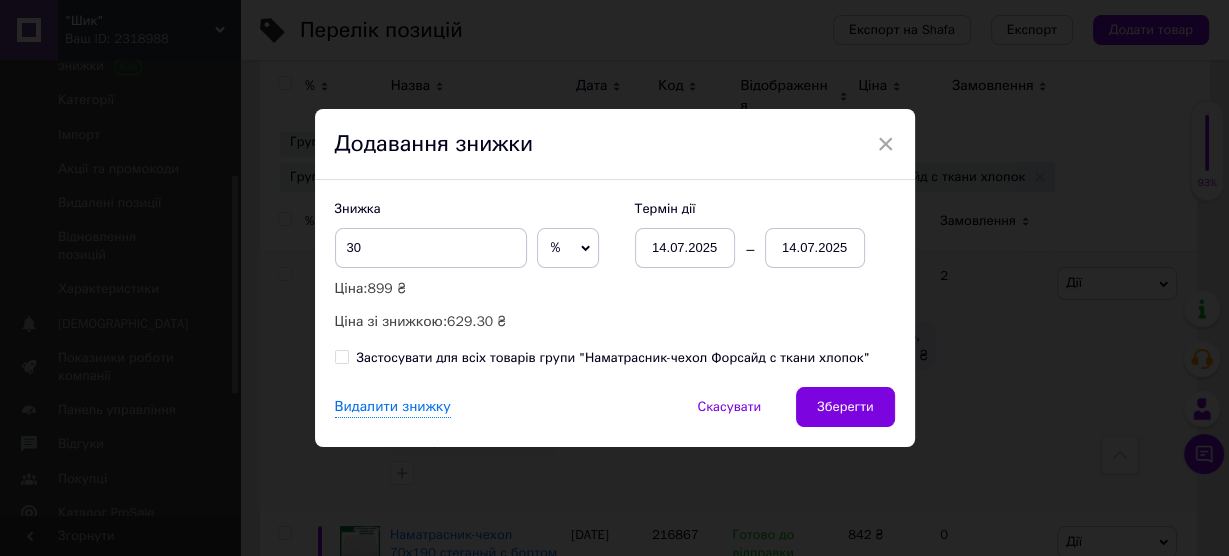 click on "Застосувати для всіх товарів групи "Наматрасник-чехол Форсайд с ткани хлопок"" at bounding box center (341, 356) 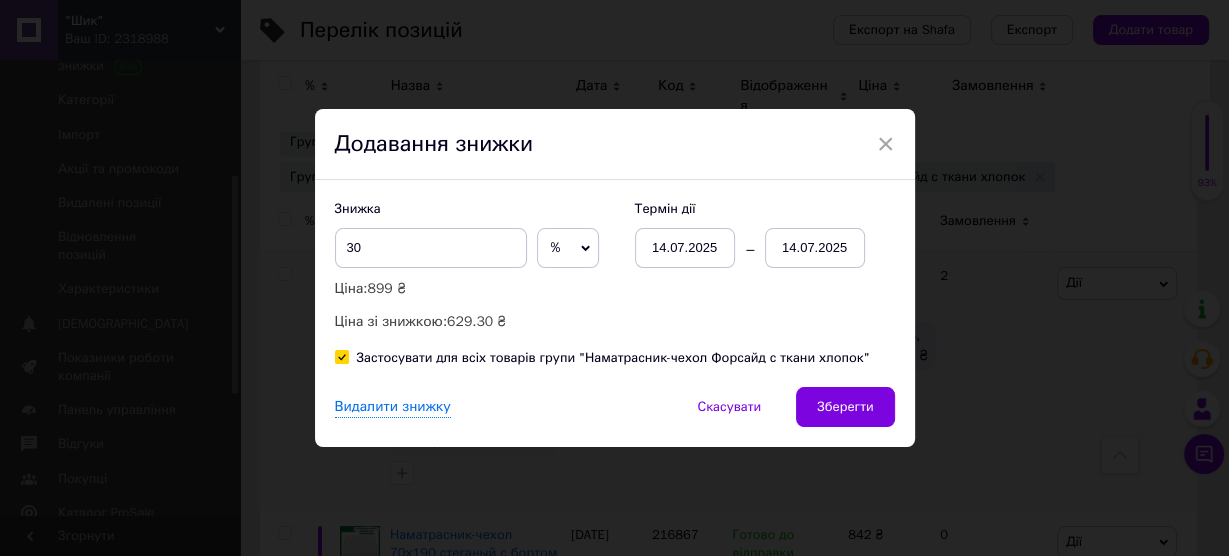checkbox on "true" 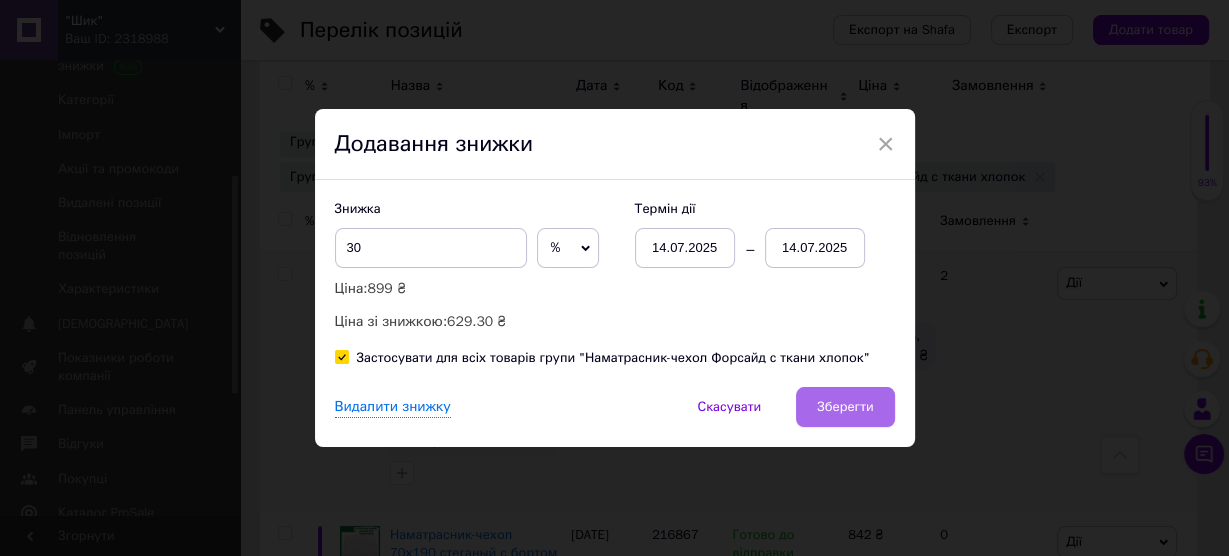 click on "Зберегти" at bounding box center [845, 407] 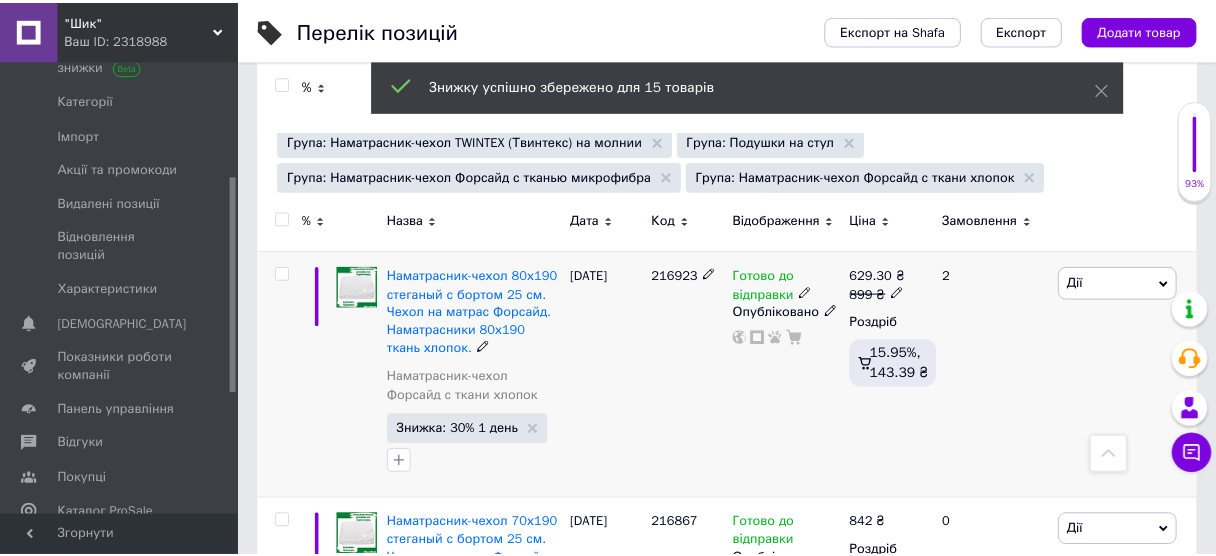 scroll, scrollTop: 0, scrollLeft: 460, axis: horizontal 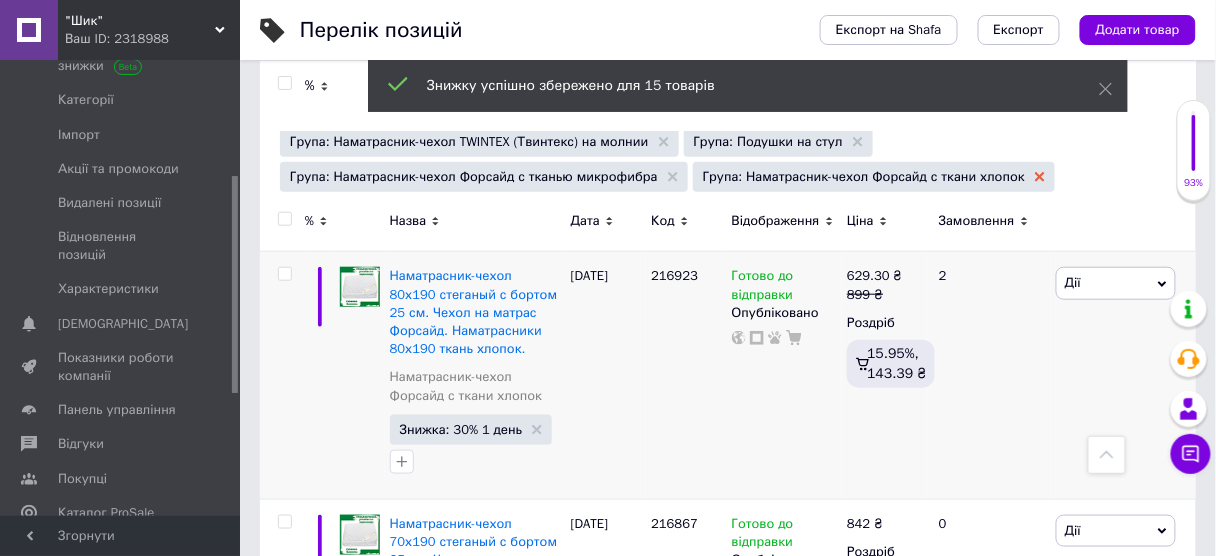 click 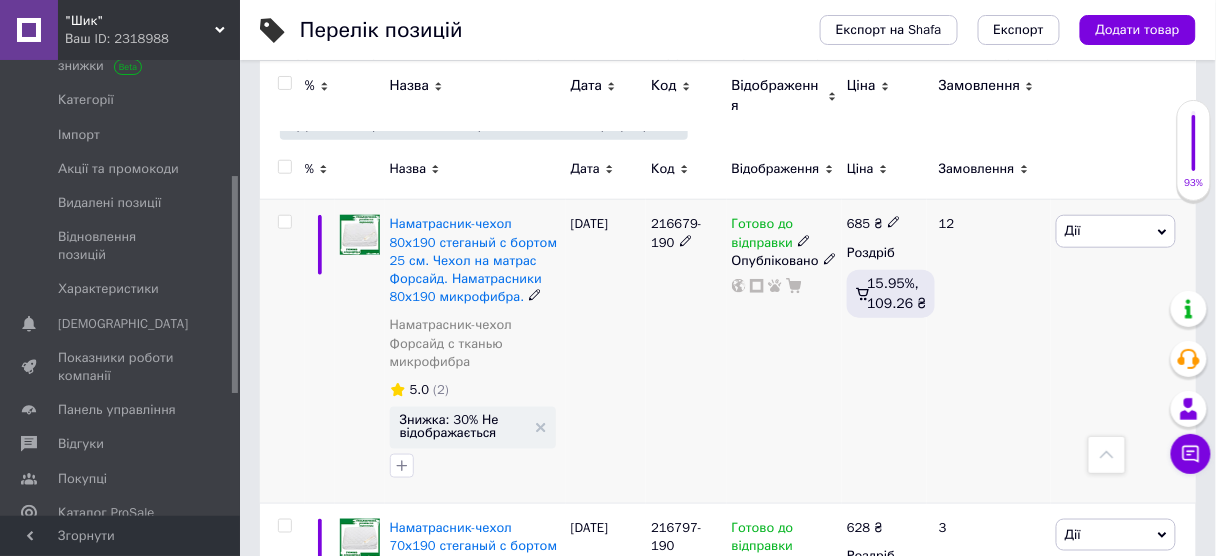 scroll, scrollTop: 400, scrollLeft: 0, axis: vertical 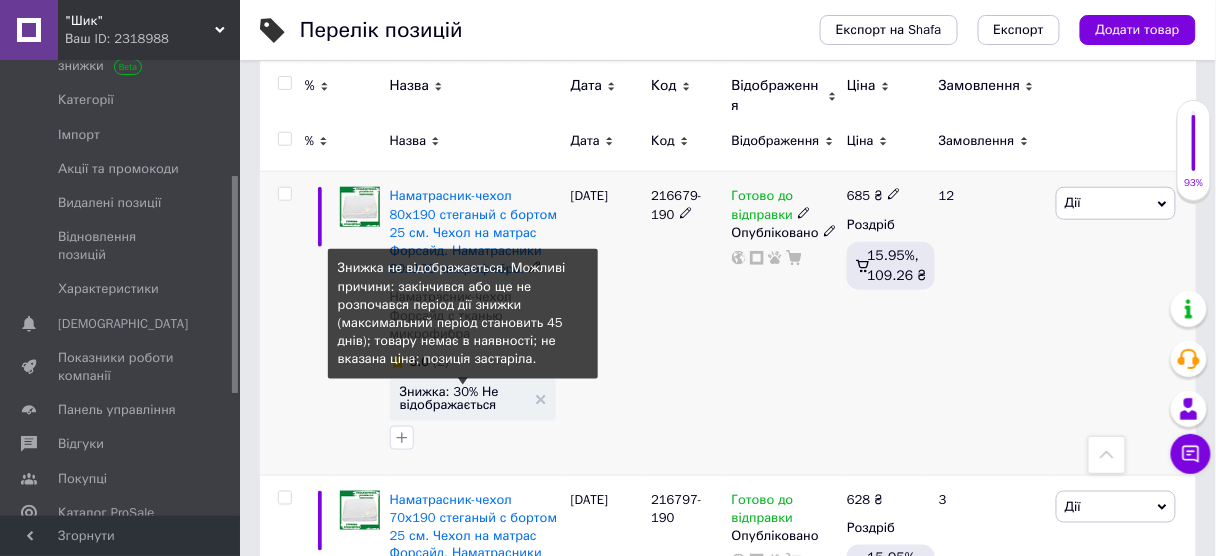 click on "Знижка: 30% Не відображається" at bounding box center [463, 398] 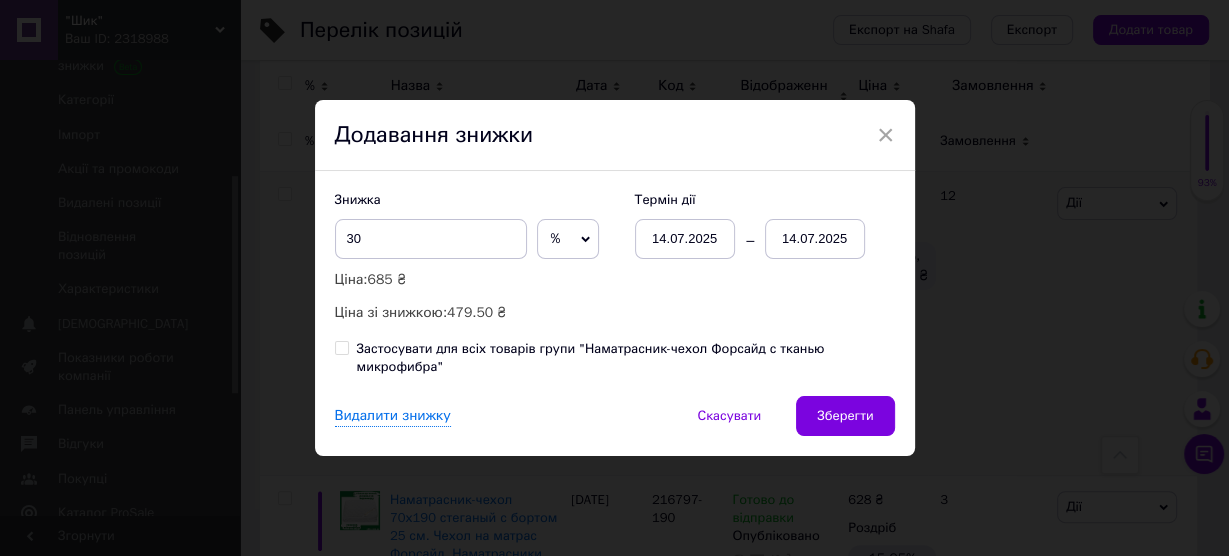 click on "Застосувати для всіх товарів групи "Наматрасник-чехол Форсайд с тканью микрофибра"" at bounding box center [341, 347] 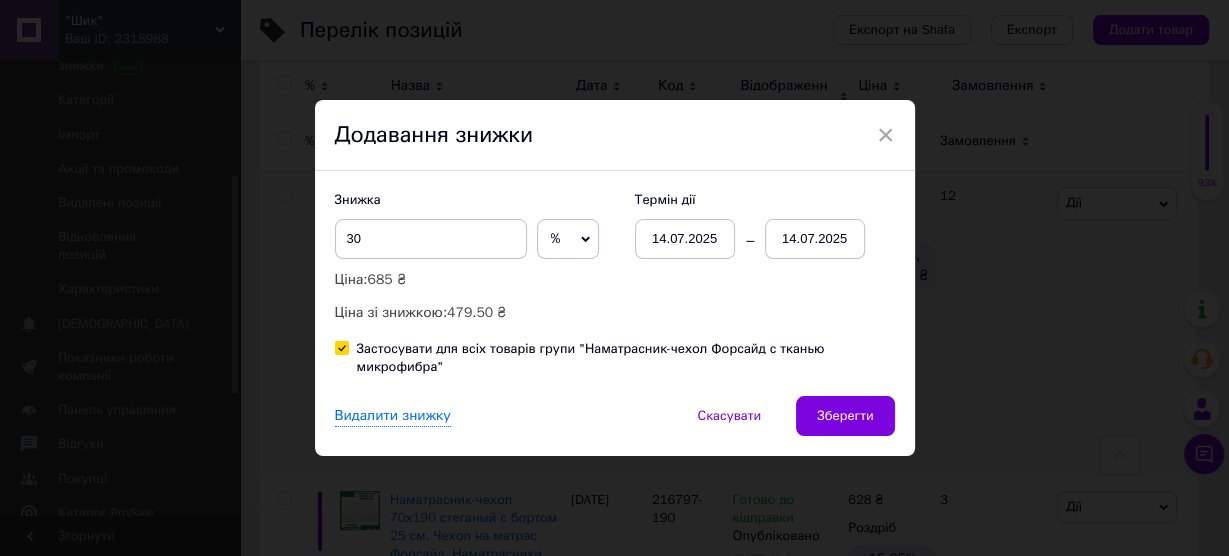 checkbox on "true" 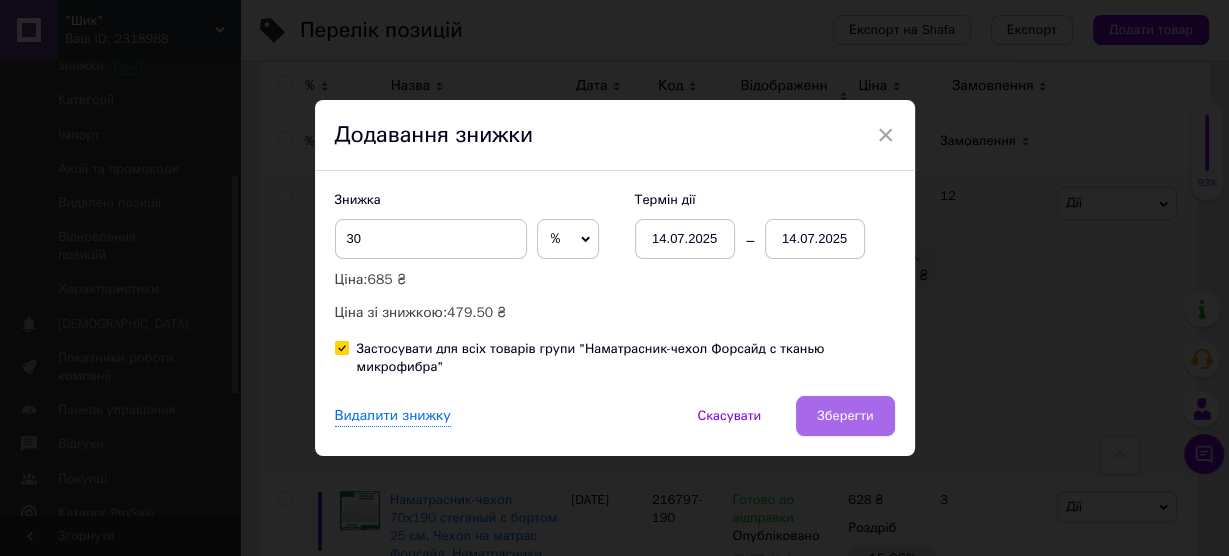 click on "Зберегти" at bounding box center (845, 416) 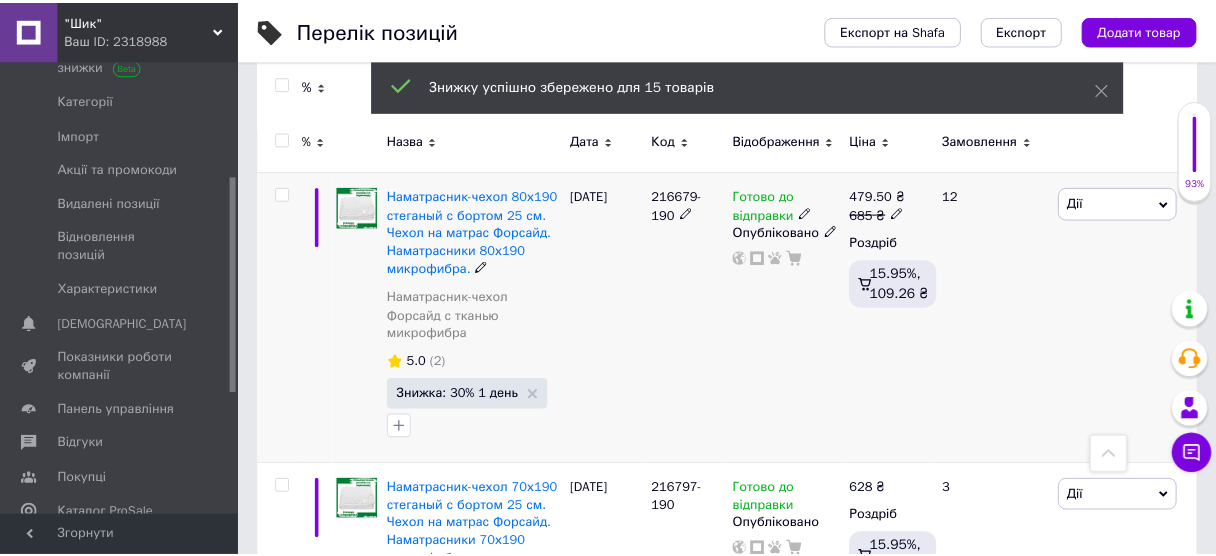 scroll, scrollTop: 0, scrollLeft: 460, axis: horizontal 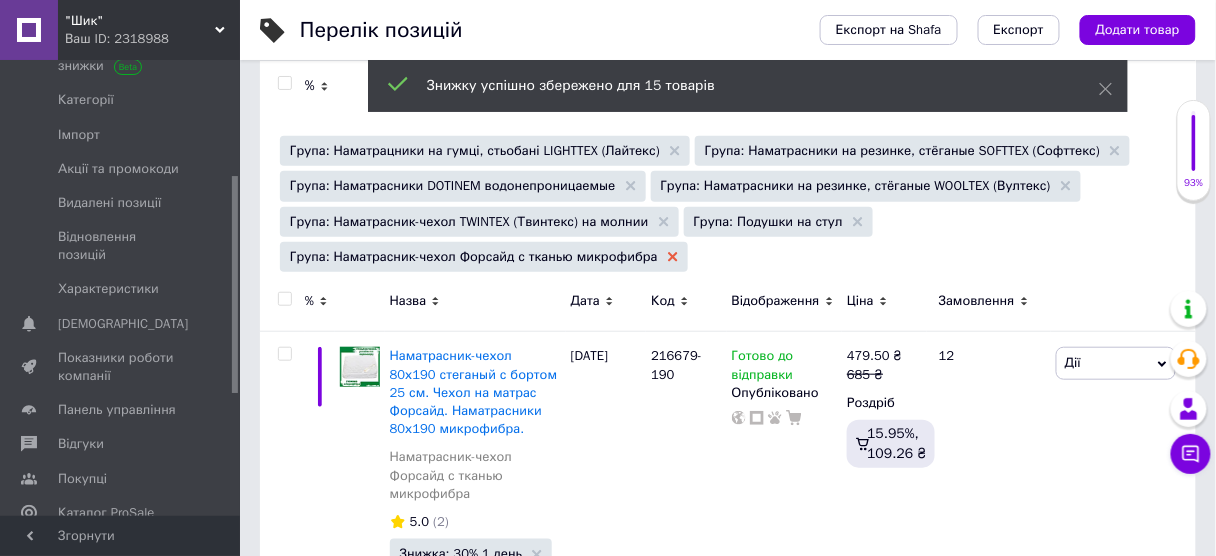 click 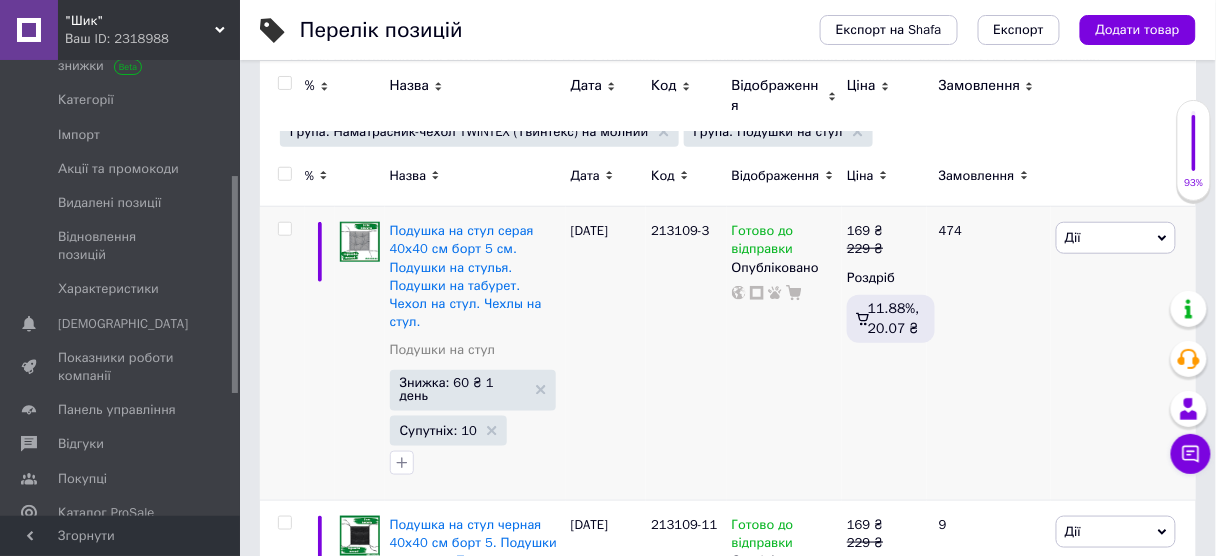 scroll, scrollTop: 400, scrollLeft: 0, axis: vertical 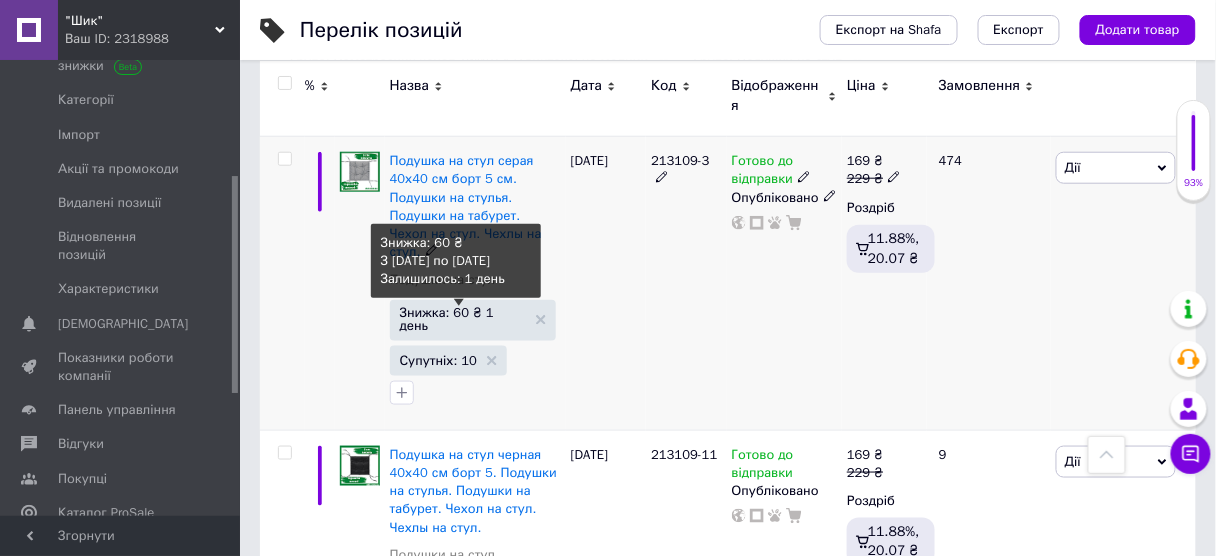 click on "Знижка: 60 ₴ 1 день" at bounding box center (463, 319) 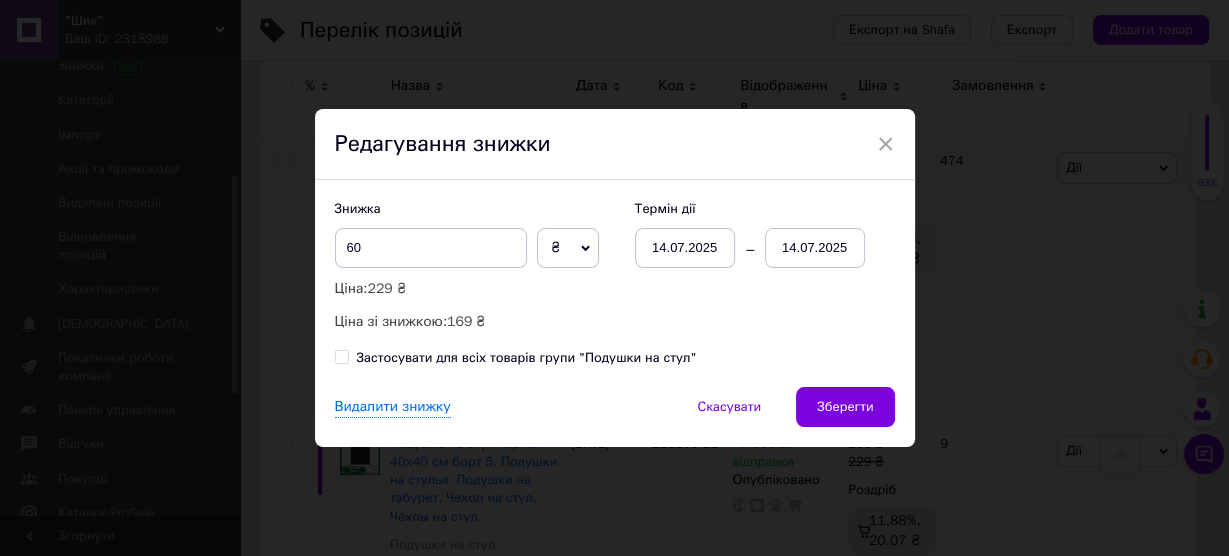 click on "Застосувати для всіх товарів групи "Подушки на стул"" at bounding box center (516, 358) 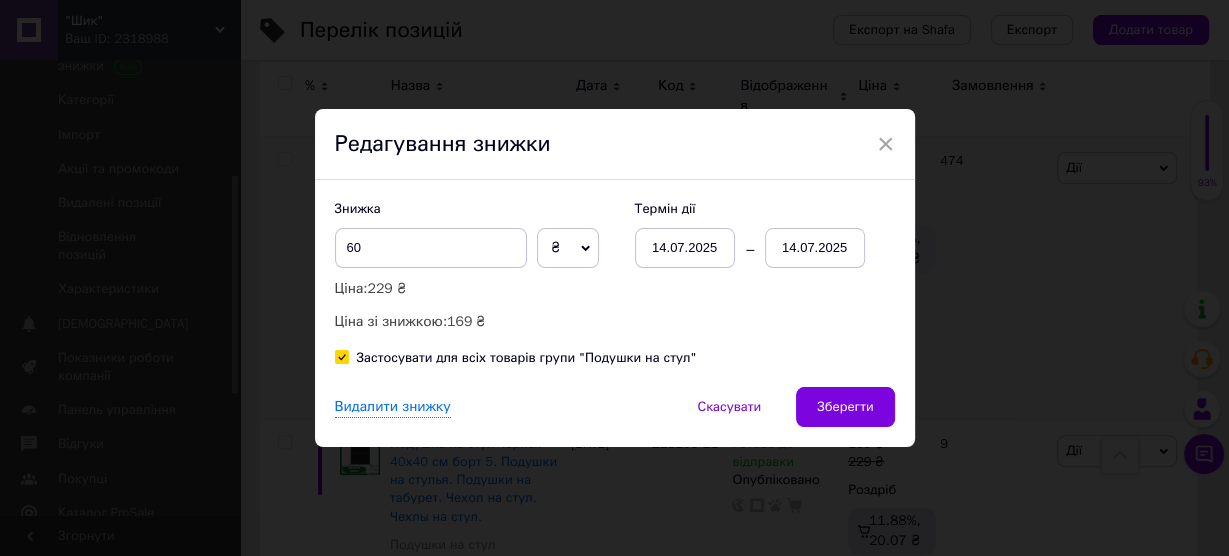 checkbox on "true" 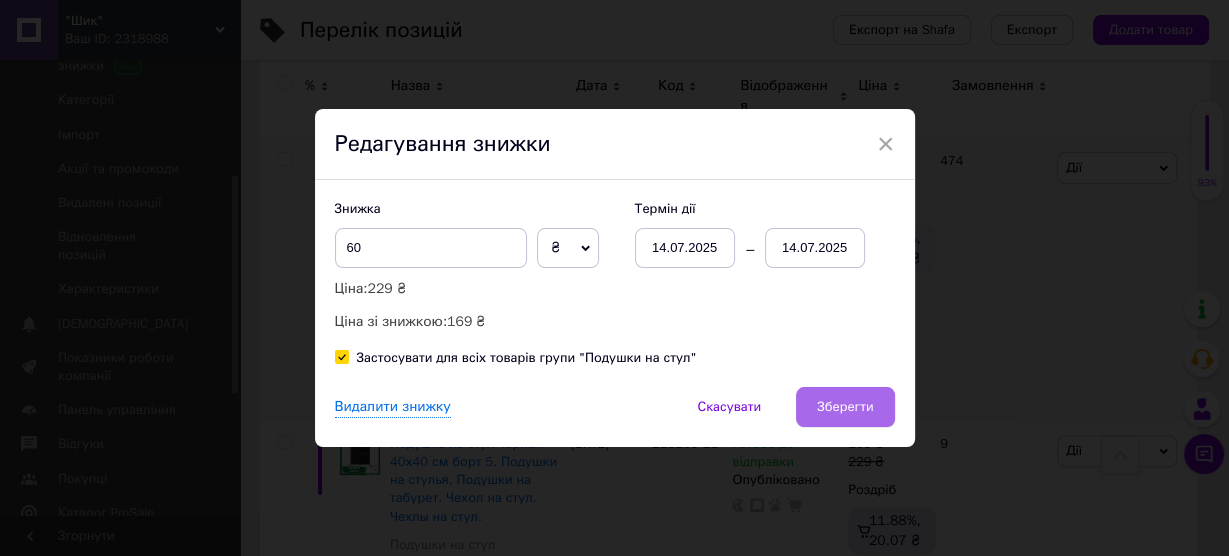 click on "Зберегти" at bounding box center [845, 407] 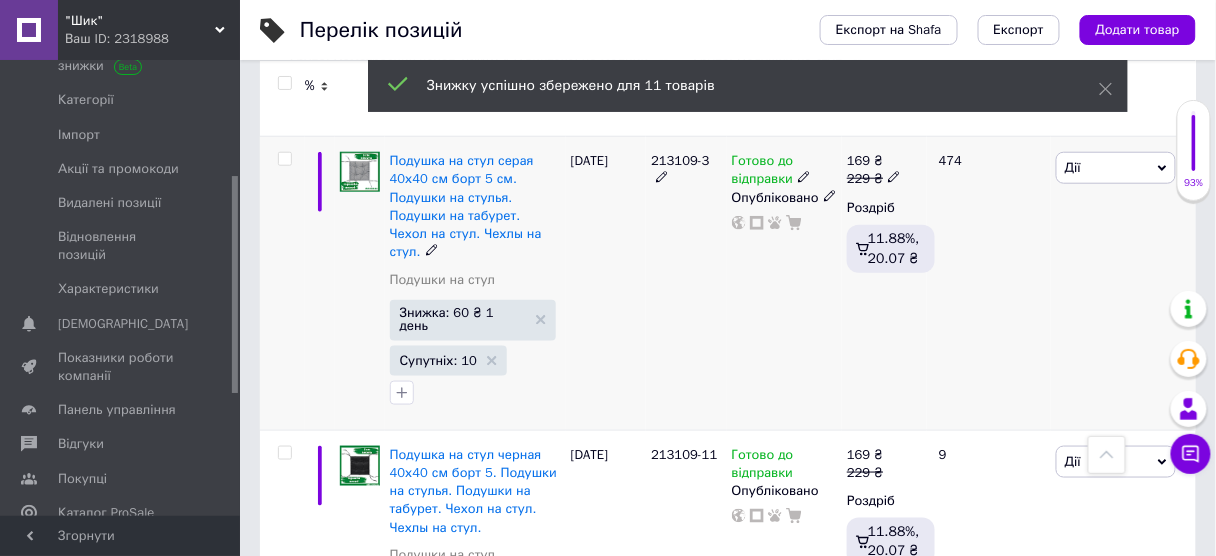 scroll, scrollTop: 0, scrollLeft: 460, axis: horizontal 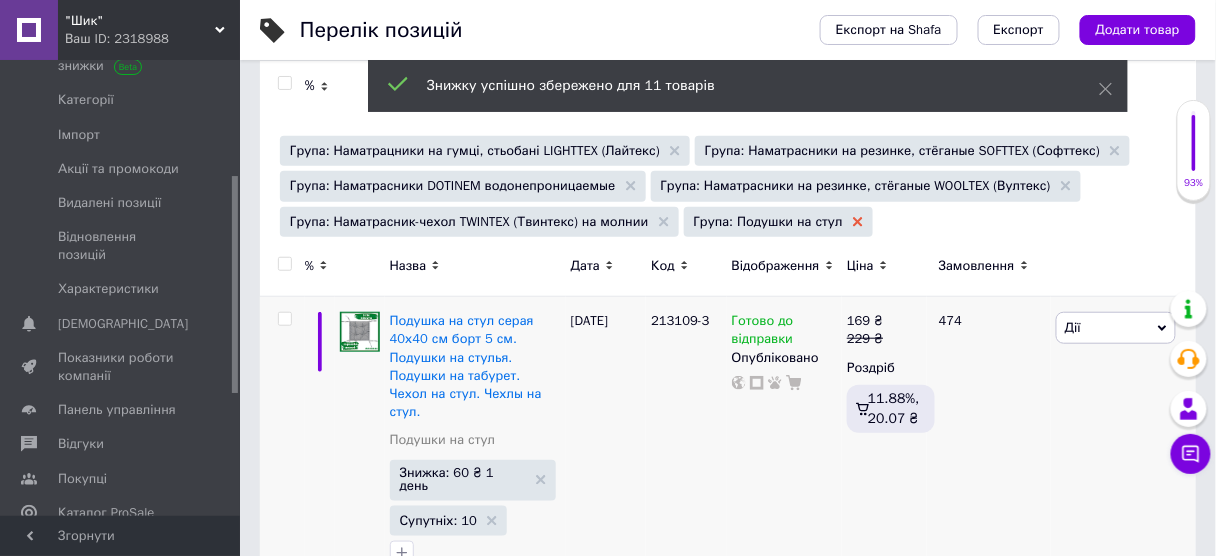 click 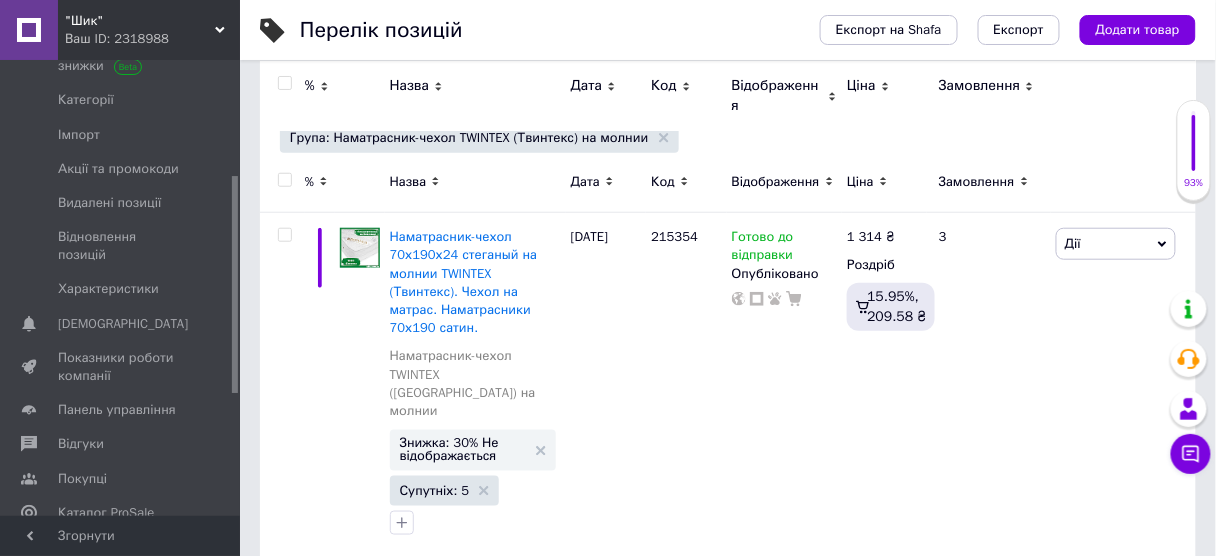 scroll, scrollTop: 400, scrollLeft: 0, axis: vertical 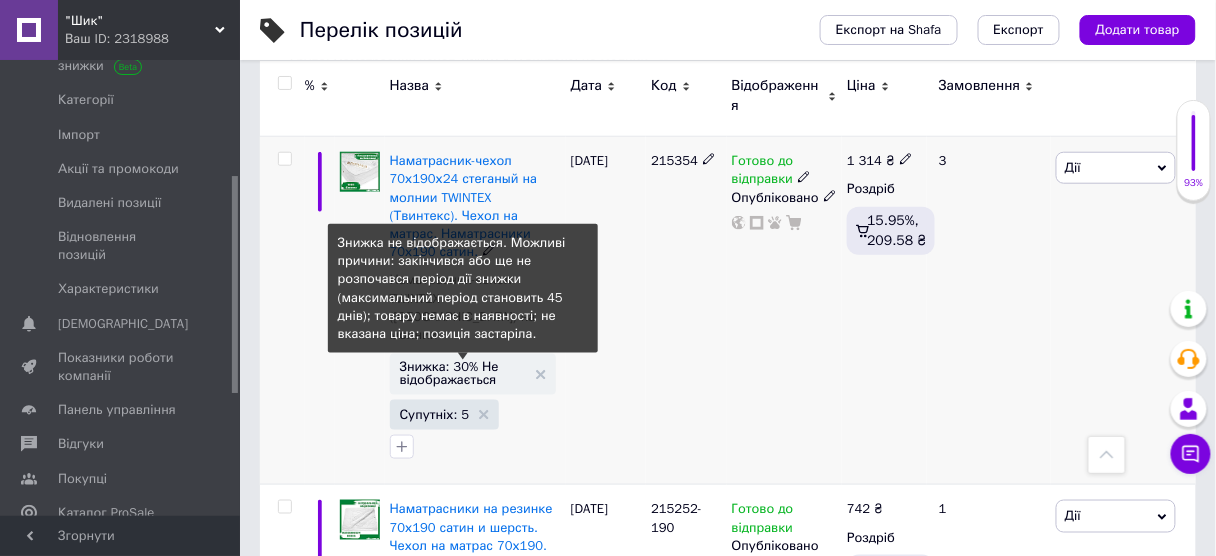 click on "Знижка: 30% Не відображається" at bounding box center [463, 373] 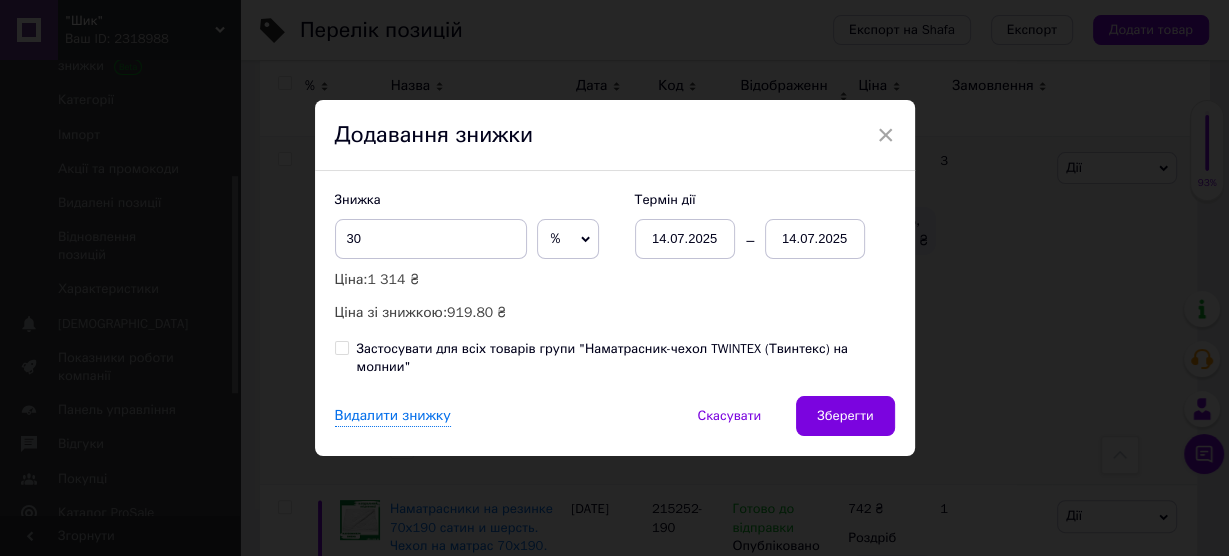 click on "Застосувати для всіх товарів групи "Наматрасник-чехол TWINTEX (Твинтекс) на молнии"" at bounding box center [615, 358] 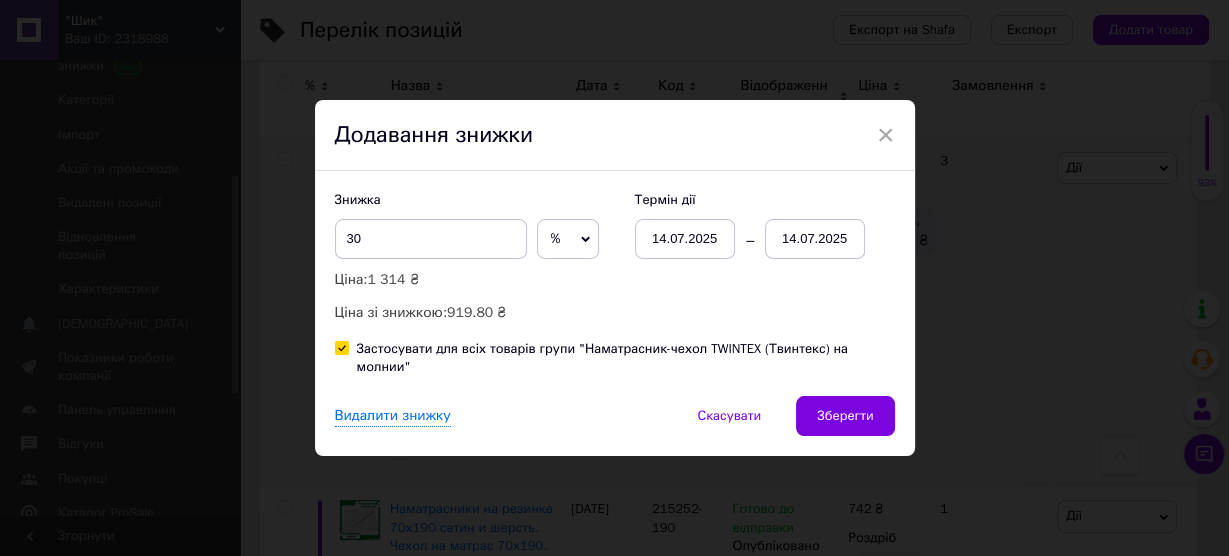checkbox on "true" 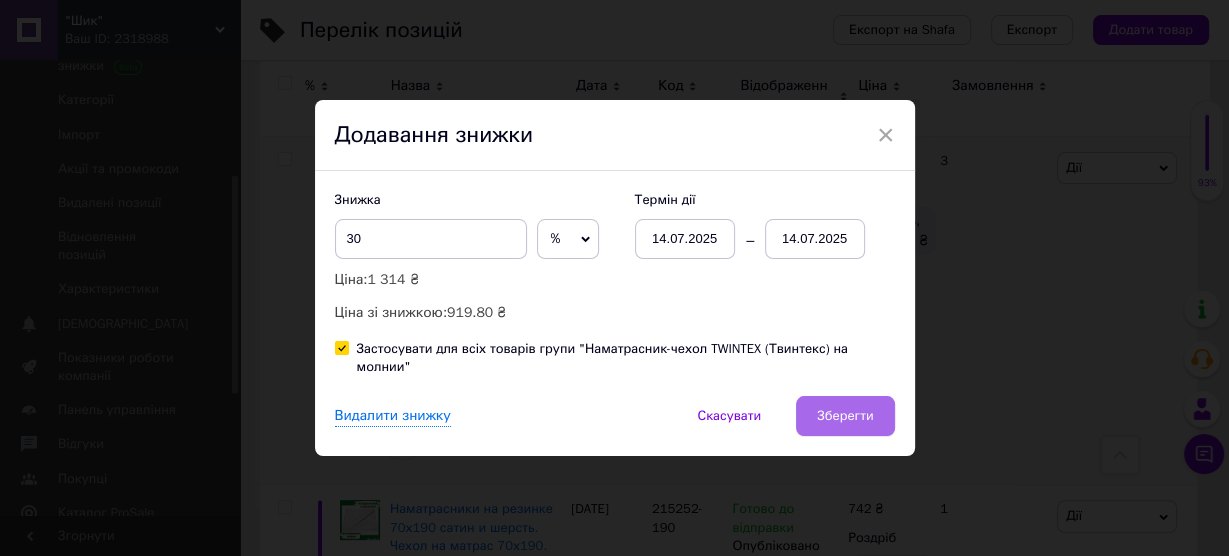 click on "Зберегти" at bounding box center [845, 416] 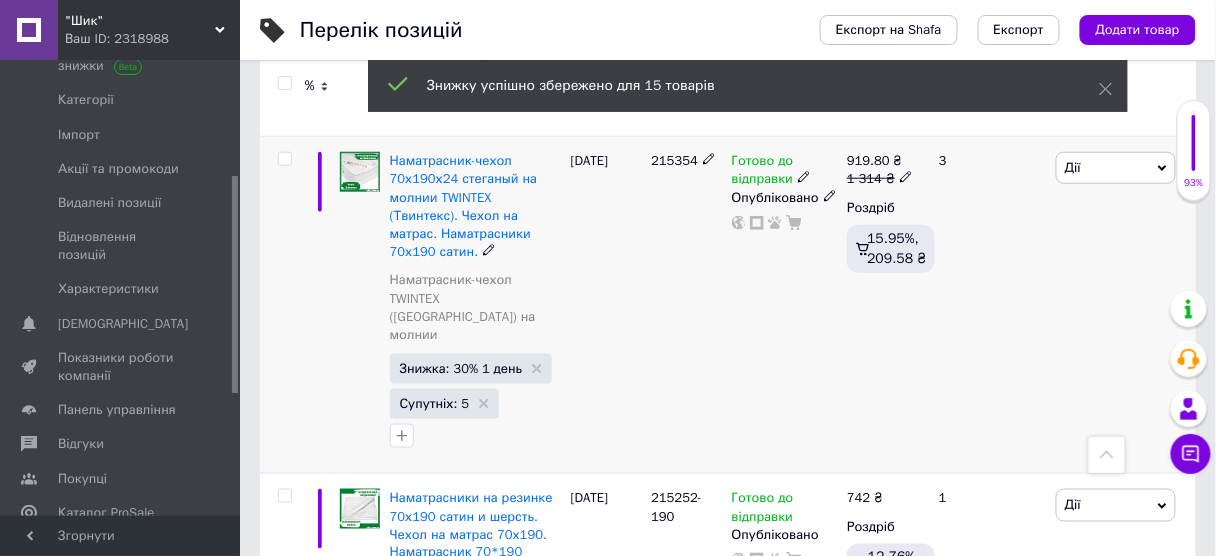 scroll, scrollTop: 0, scrollLeft: 460, axis: horizontal 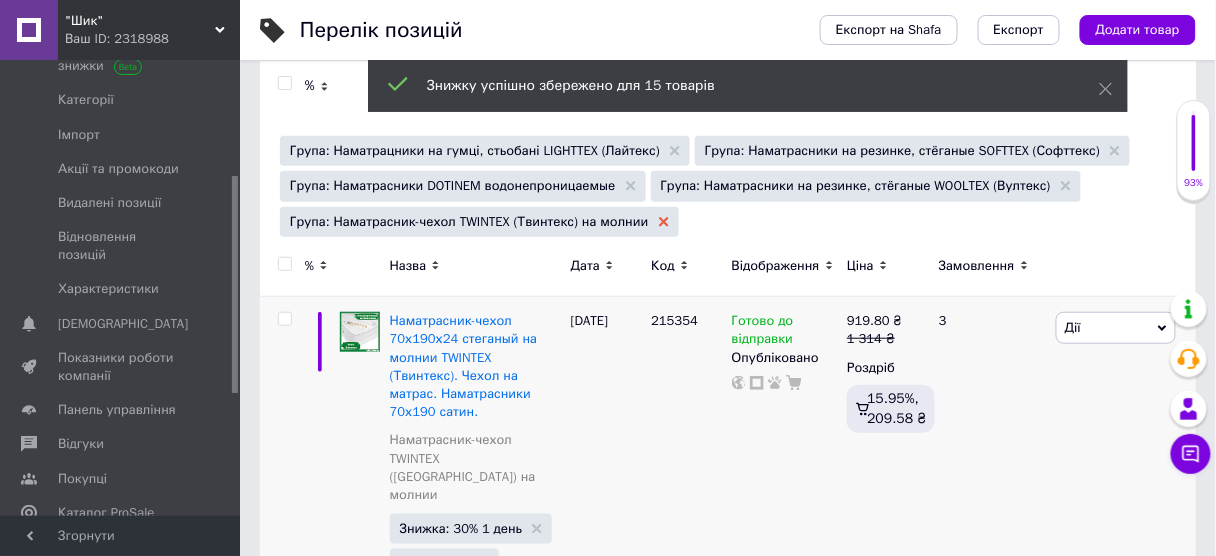 click 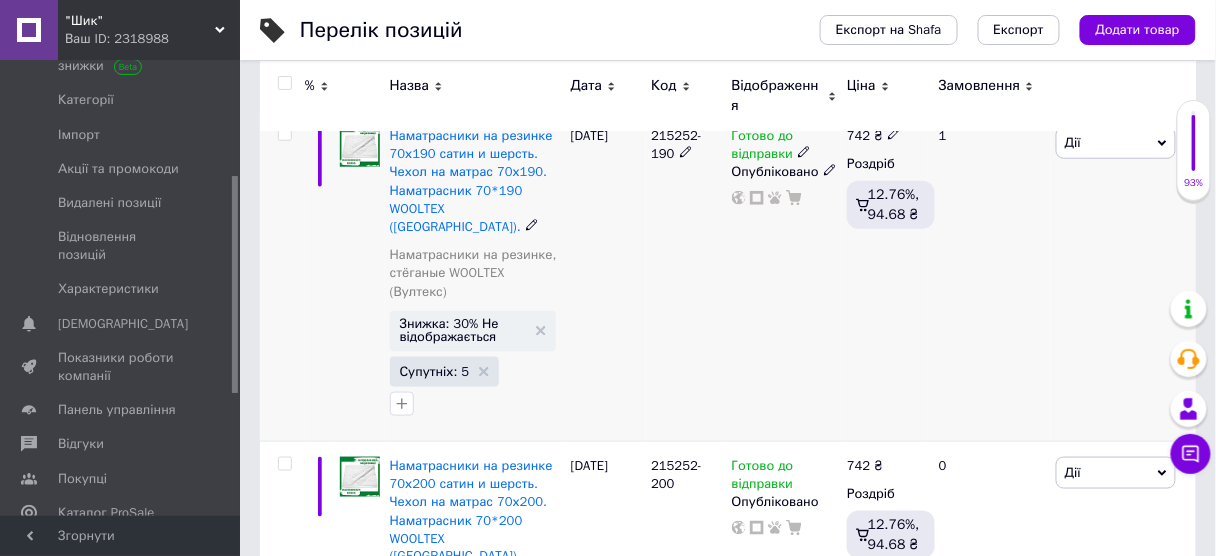 scroll, scrollTop: 400, scrollLeft: 0, axis: vertical 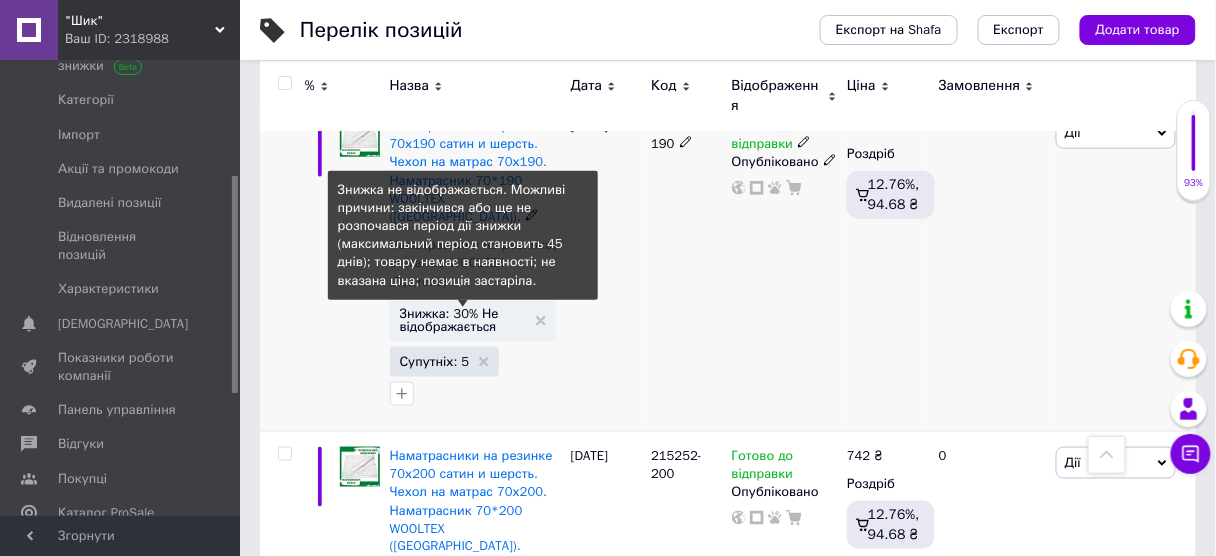 click on "Знижка: 30% Не відображається" at bounding box center [463, 320] 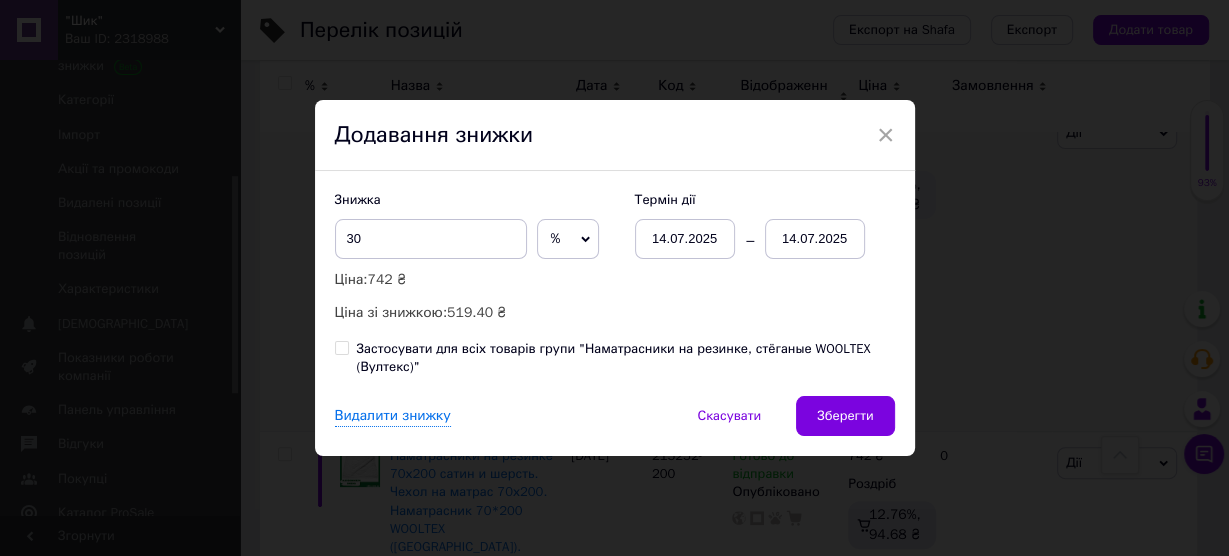 click on "Застосувати для всіх товарів групи "Наматрасники на резинке, стёганые WOOLTEX (Вултекс)"" at bounding box center (615, 358) 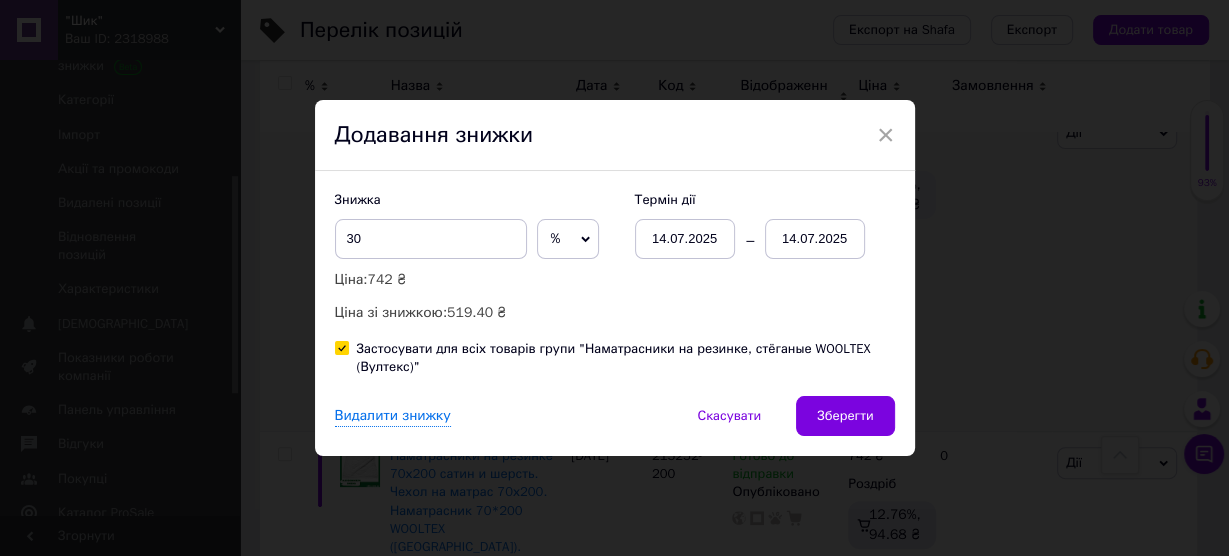 checkbox on "true" 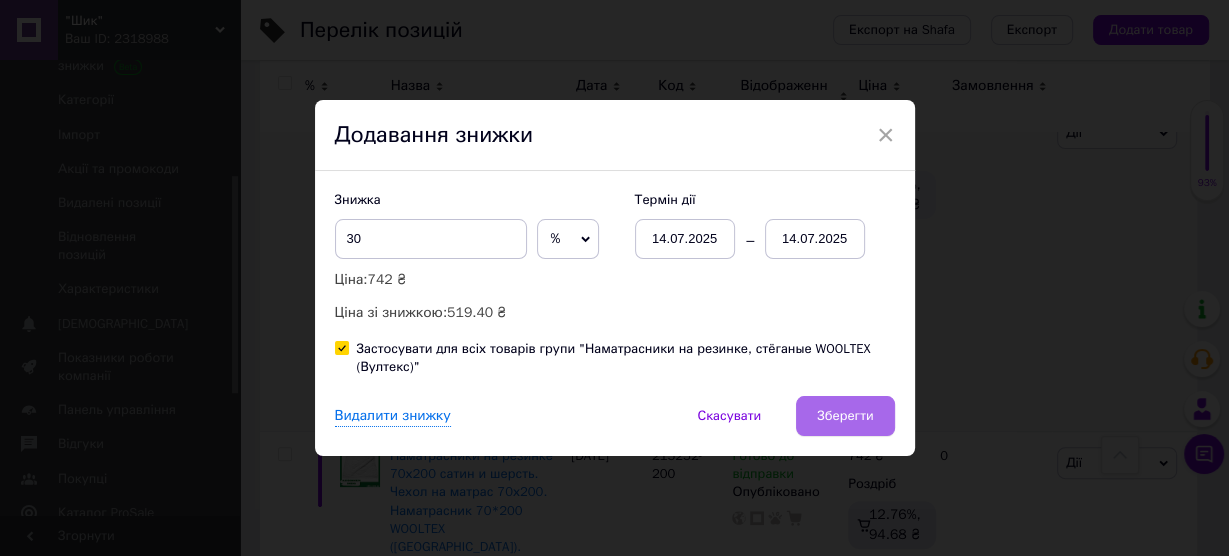 click on "Зберегти" at bounding box center [845, 416] 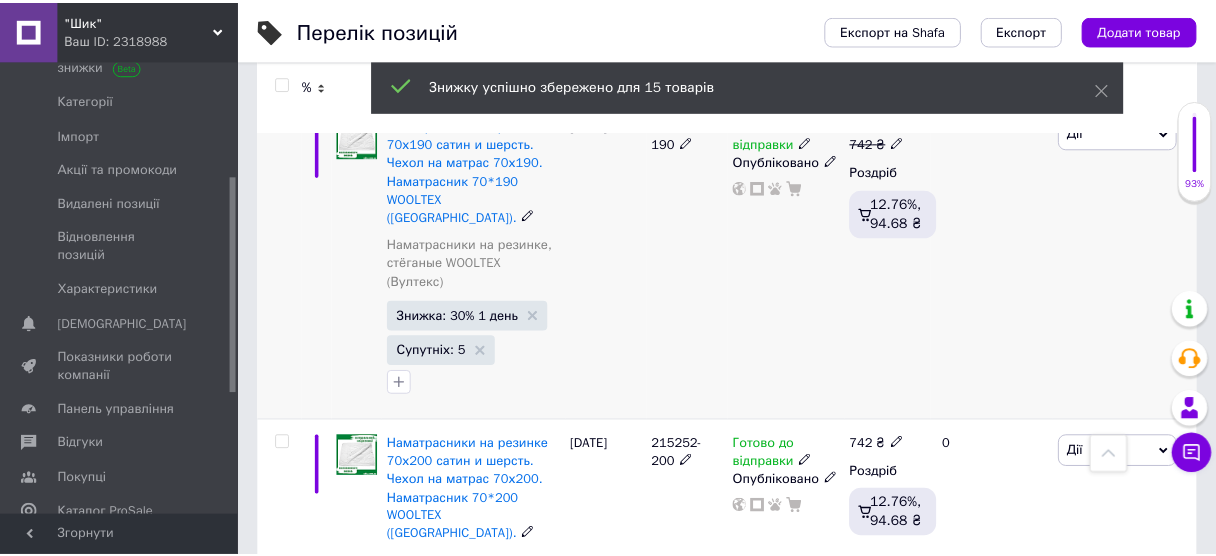 scroll, scrollTop: 0, scrollLeft: 460, axis: horizontal 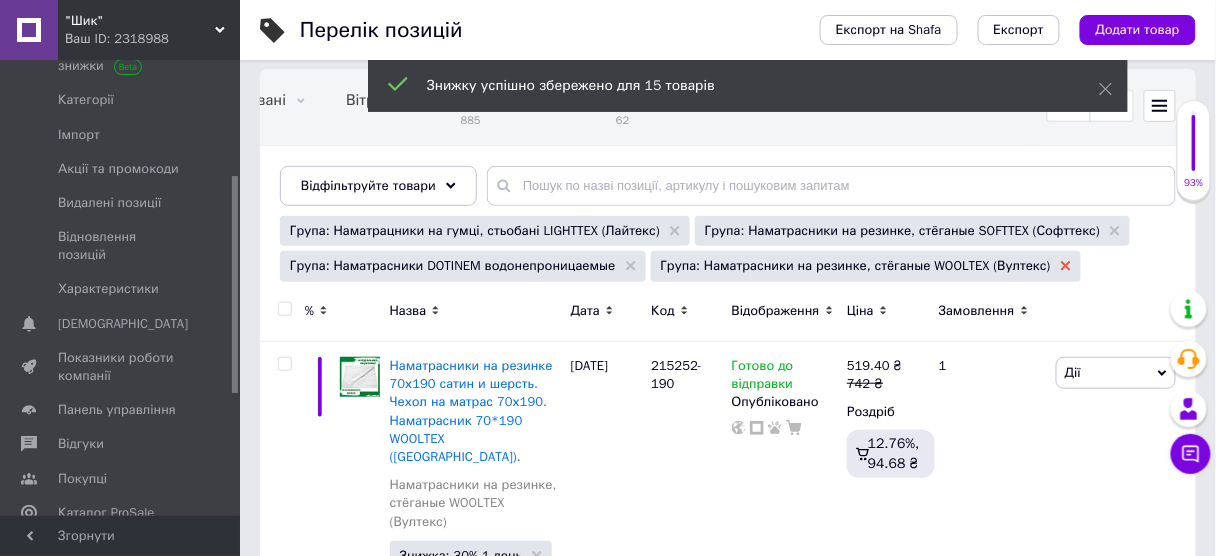 click 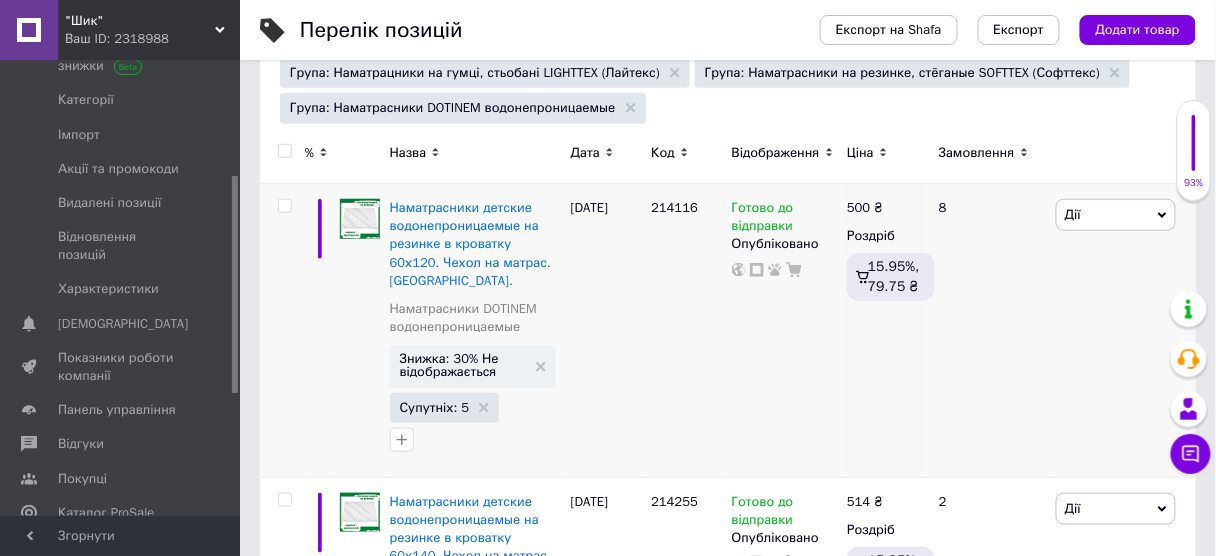 scroll, scrollTop: 320, scrollLeft: 0, axis: vertical 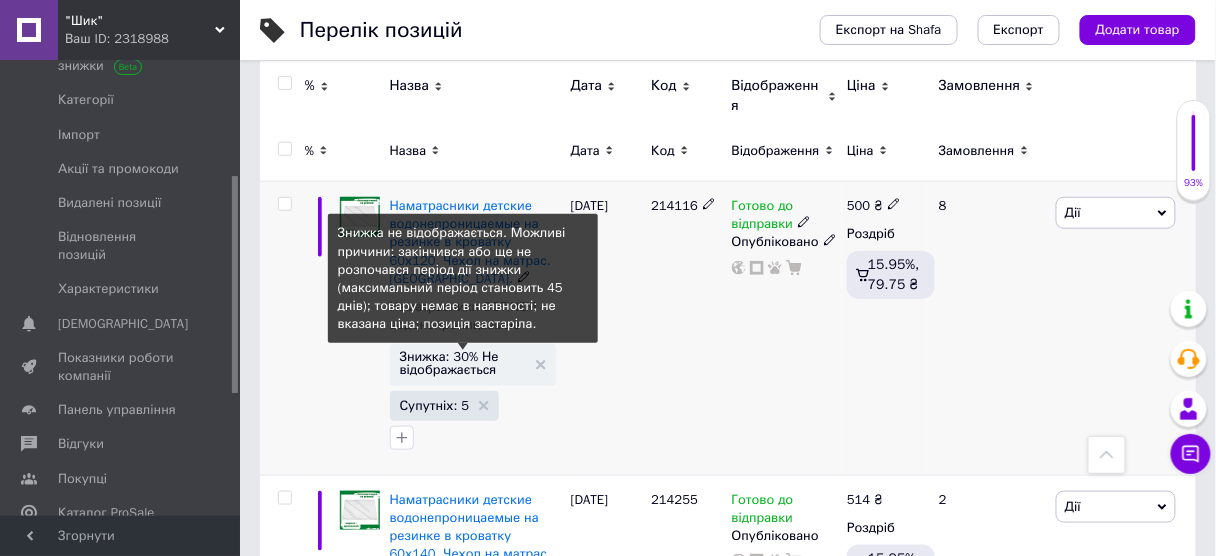 click on "Знижка: 30% Не відображається" at bounding box center [463, 363] 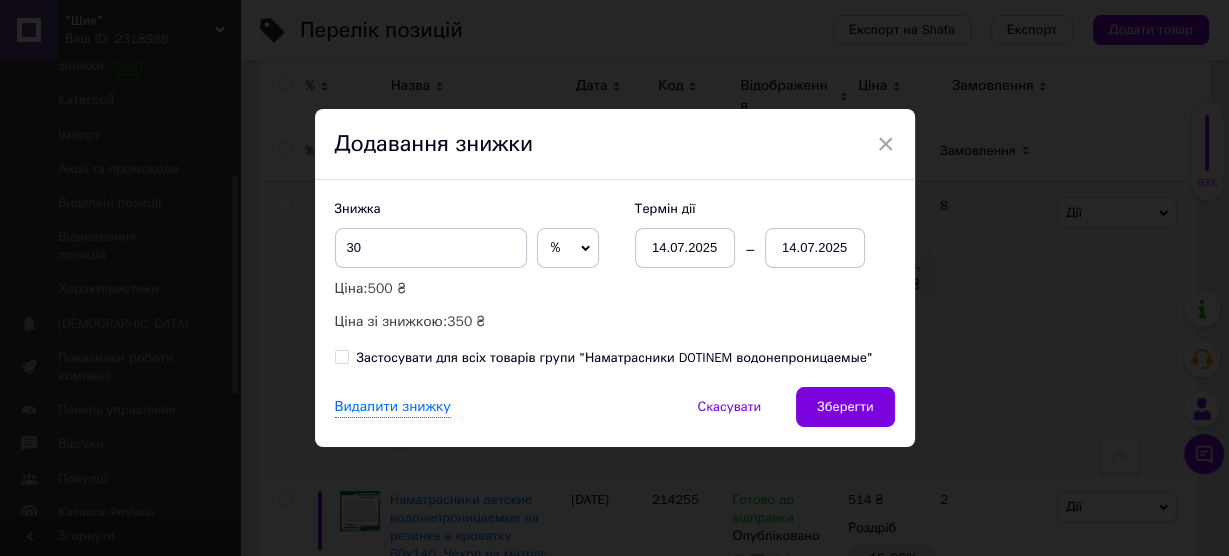 click on "Застосувати для всіх товарів групи "Наматрасники DOTINEM водонепроницаемые"" at bounding box center (341, 356) 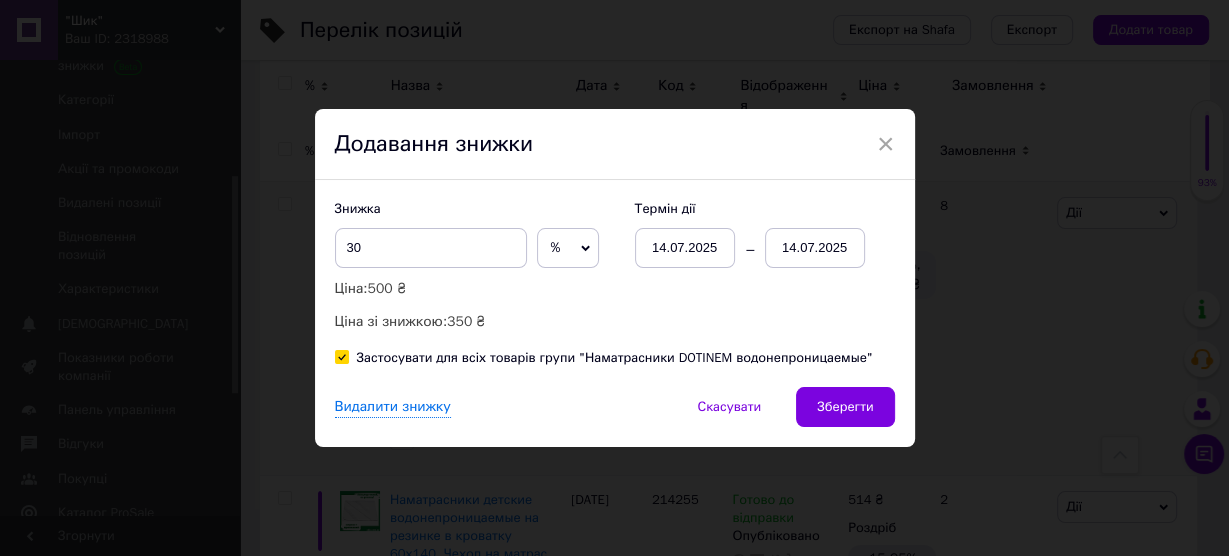 checkbox on "true" 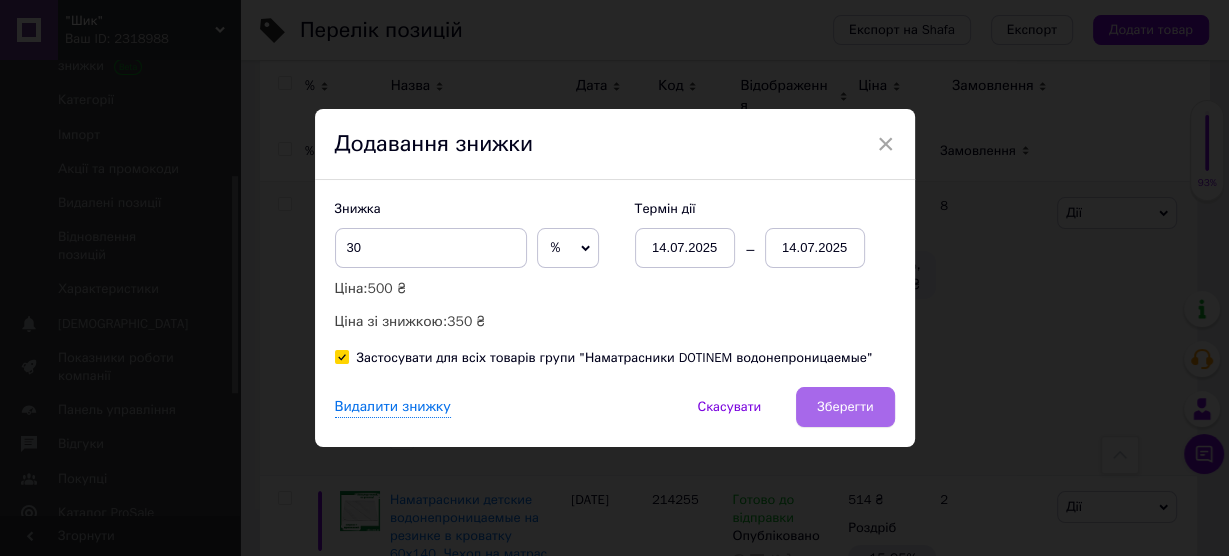click on "Зберегти" at bounding box center (845, 407) 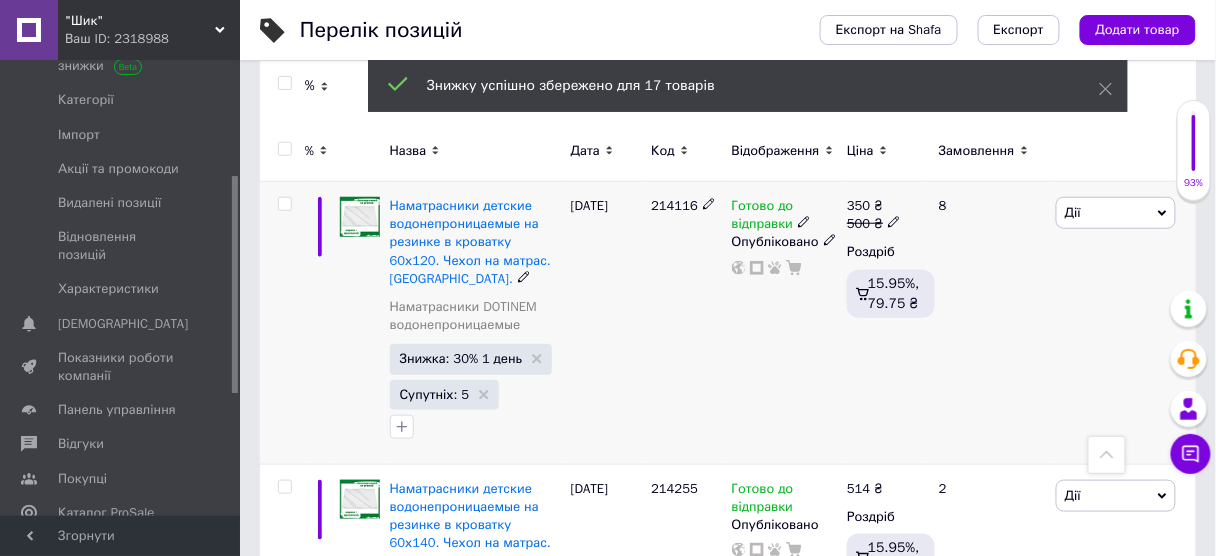 scroll, scrollTop: 0, scrollLeft: 460, axis: horizontal 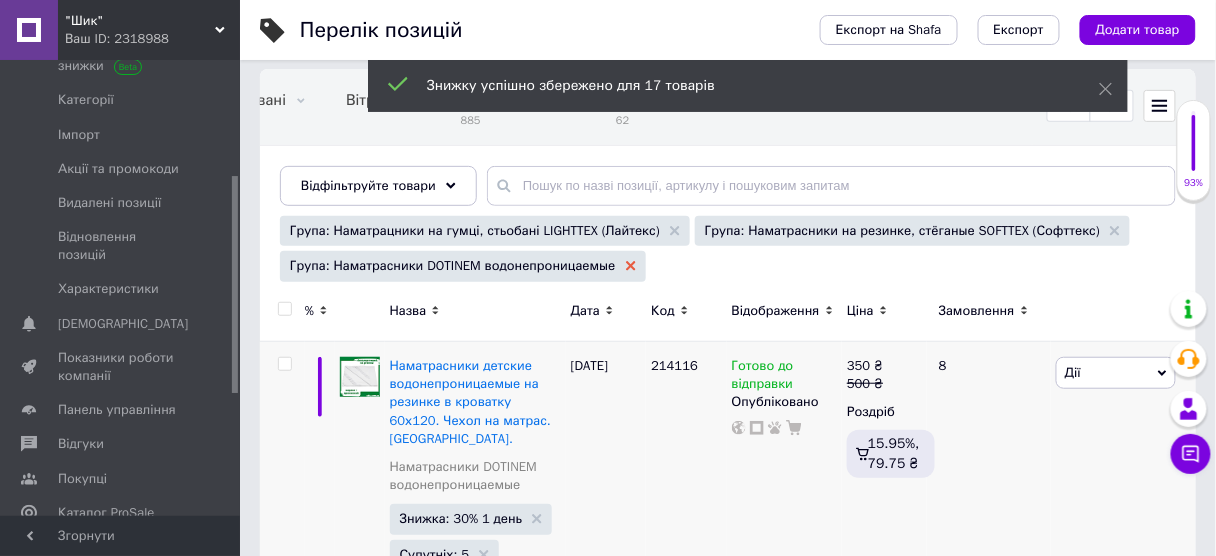 click 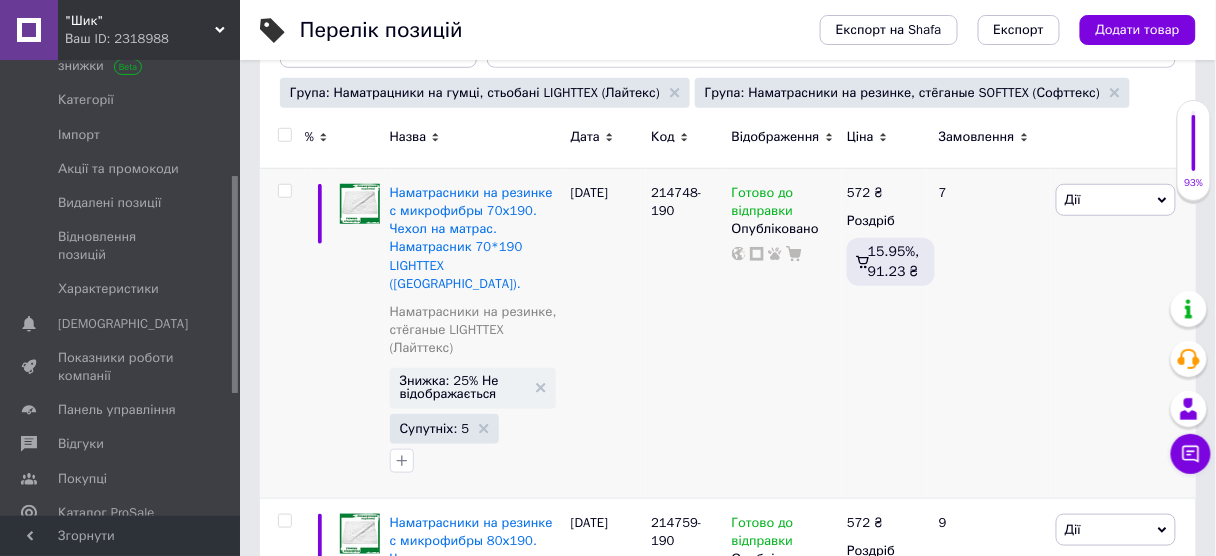 scroll, scrollTop: 320, scrollLeft: 0, axis: vertical 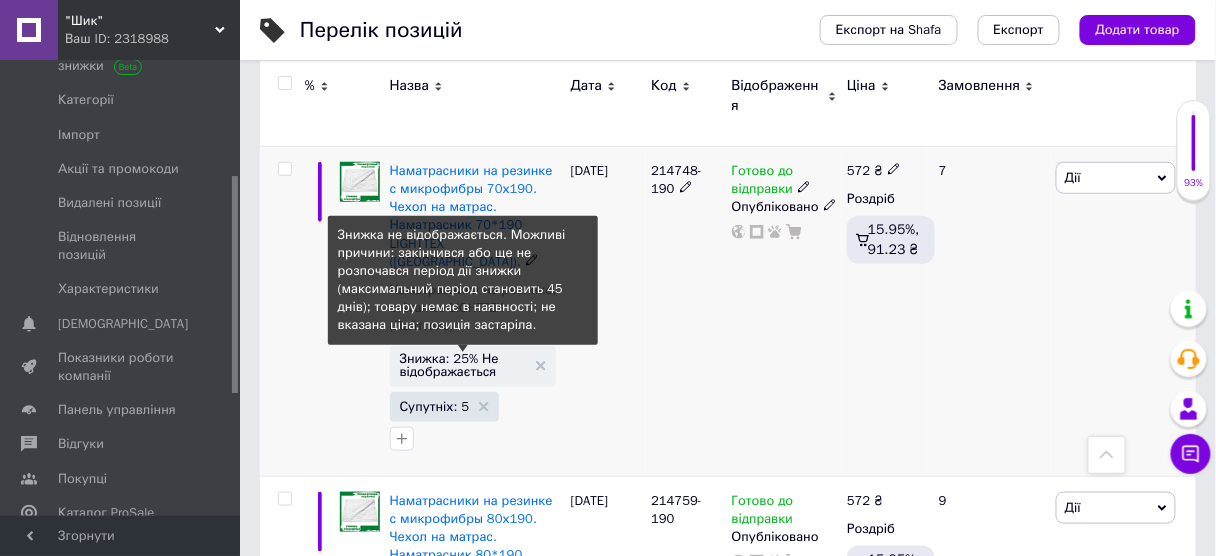 click on "Знижка: 25% Не відображається" at bounding box center [463, 365] 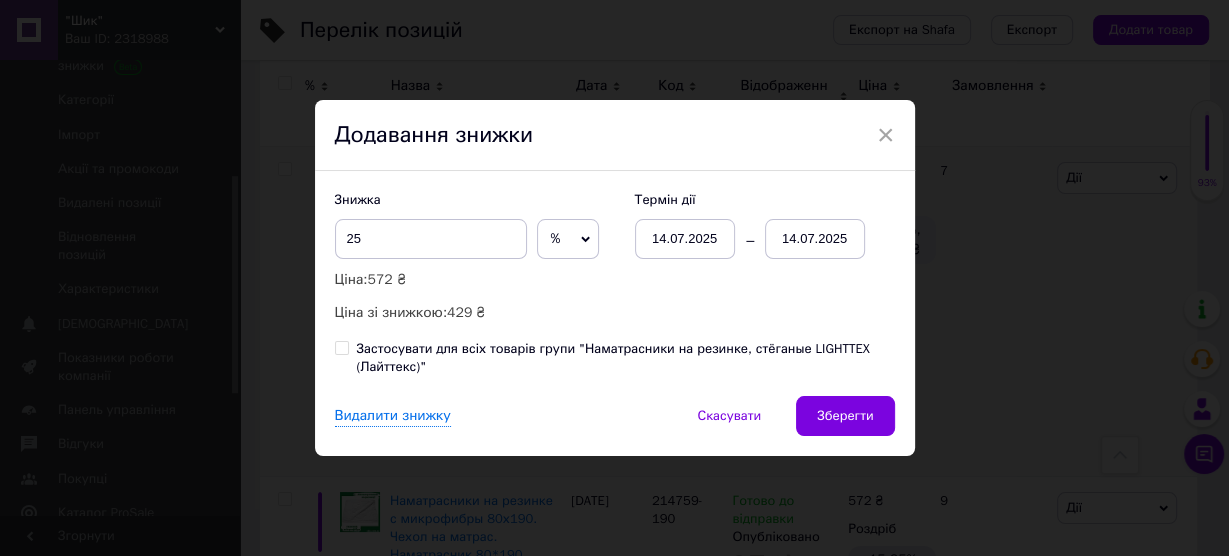 click on "Застосувати для всіх товарів групи "Наматрасники на резинке, стёганые LIGHTTEX (Лайттекс)"" at bounding box center [341, 347] 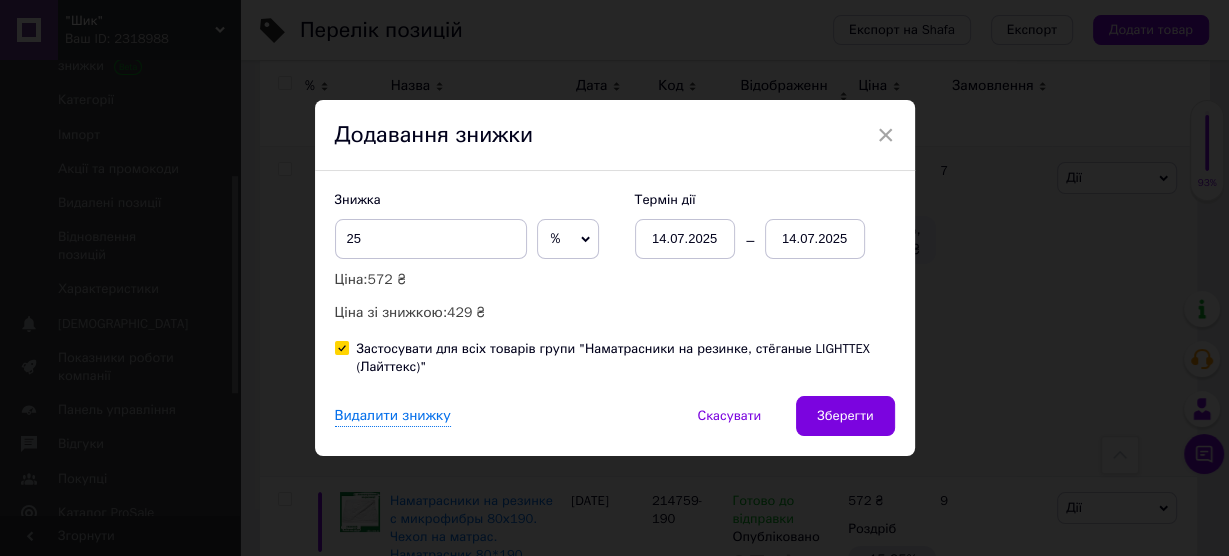 checkbox on "true" 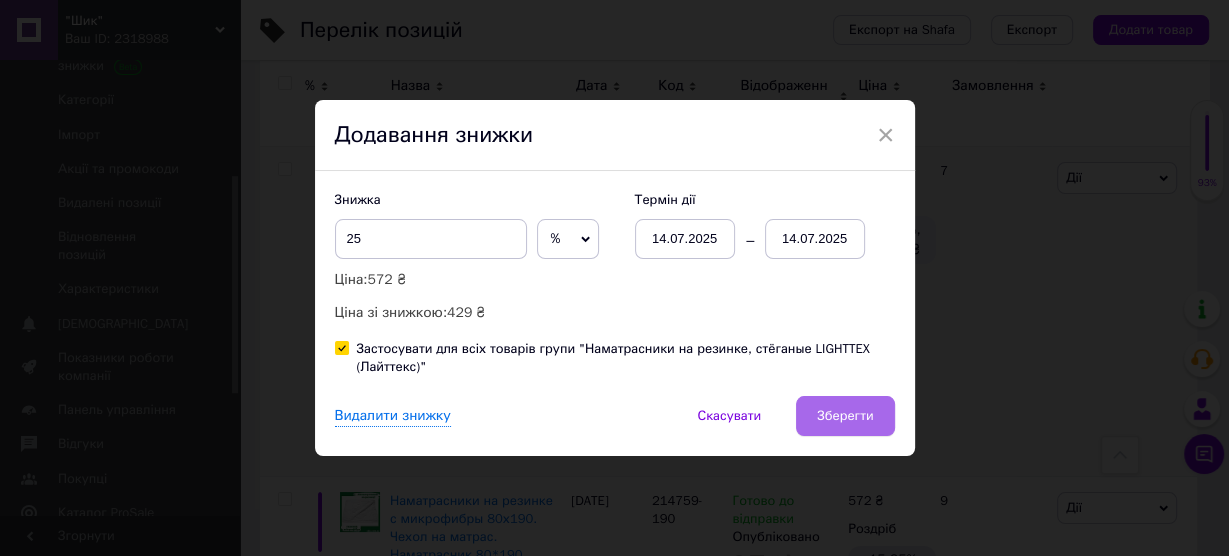 click on "Зберегти" at bounding box center [845, 416] 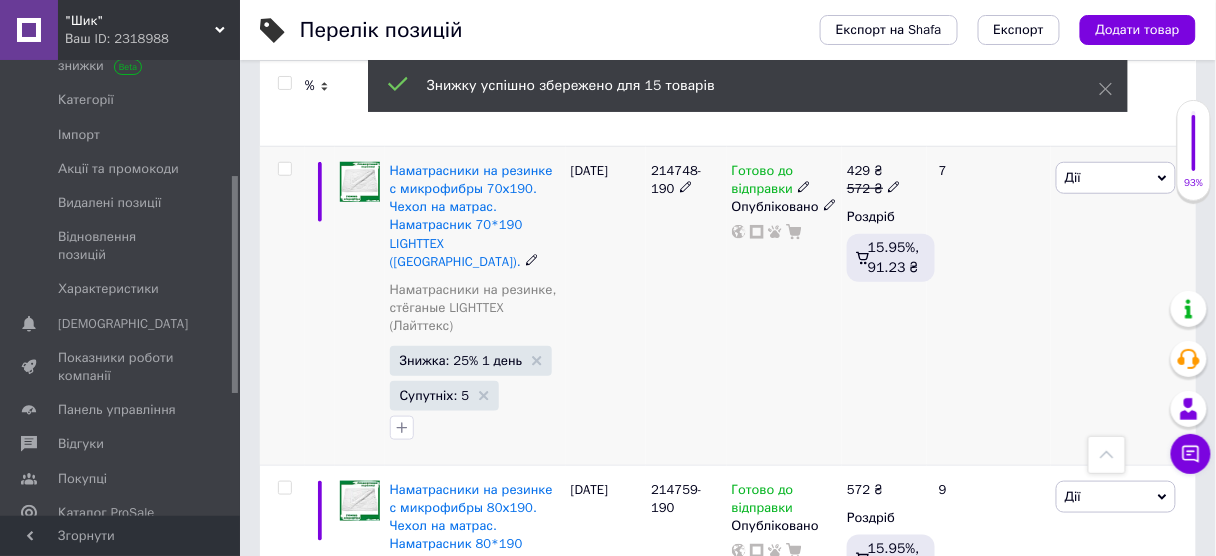 scroll, scrollTop: 0, scrollLeft: 460, axis: horizontal 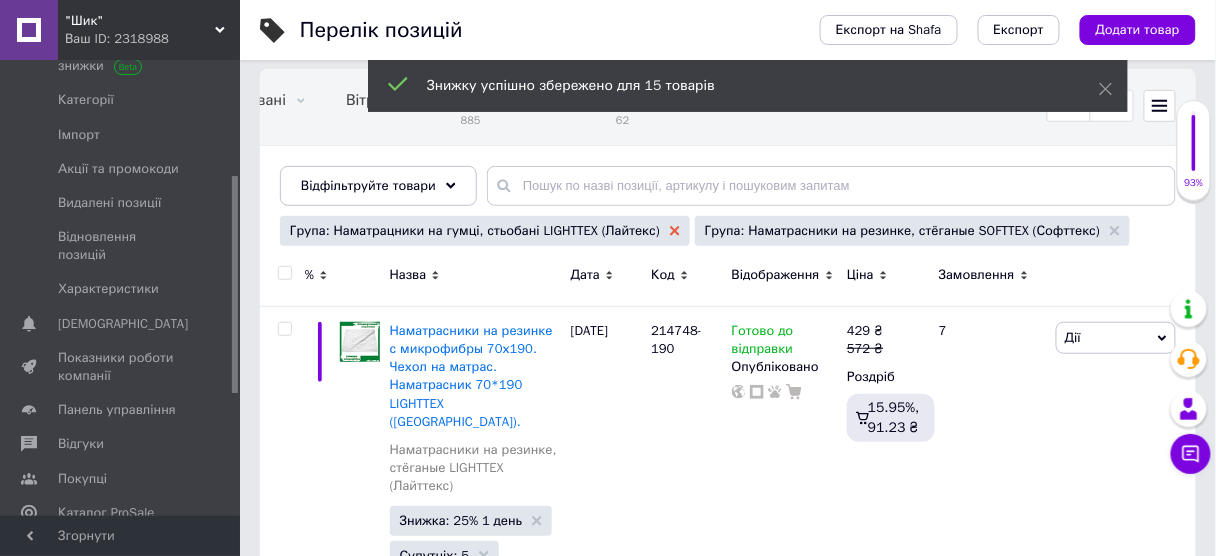 click 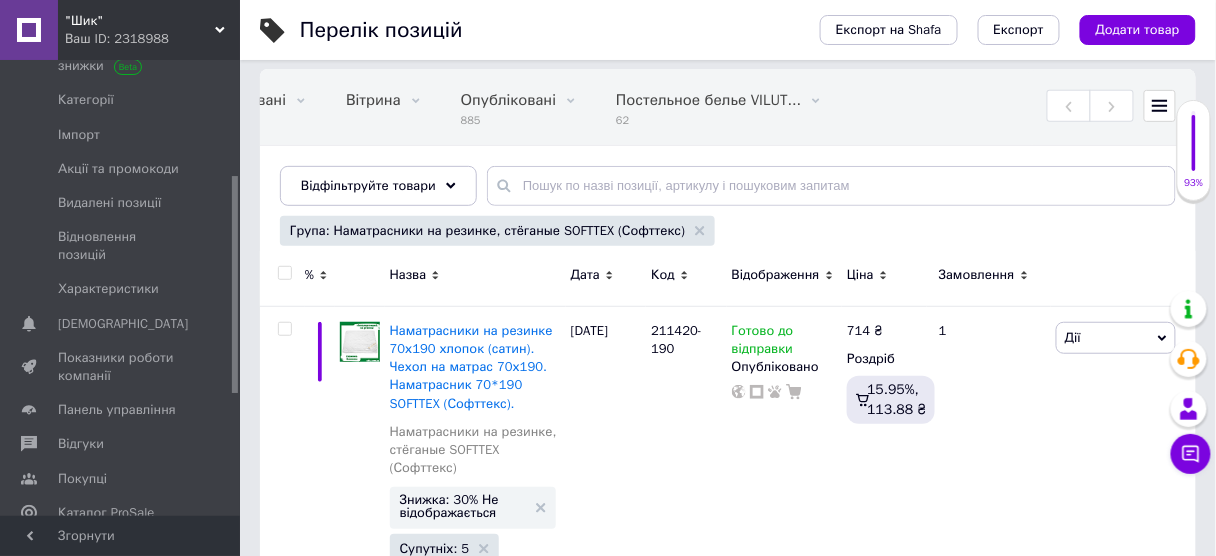 scroll, scrollTop: 240, scrollLeft: 0, axis: vertical 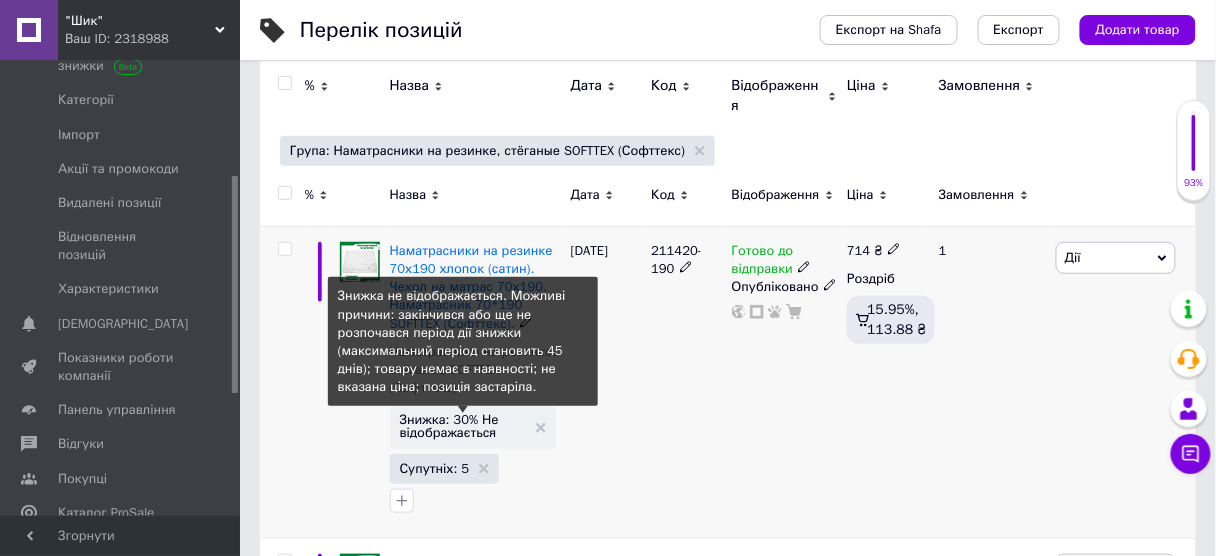 click on "Знижка: 30% Не відображається" at bounding box center (463, 426) 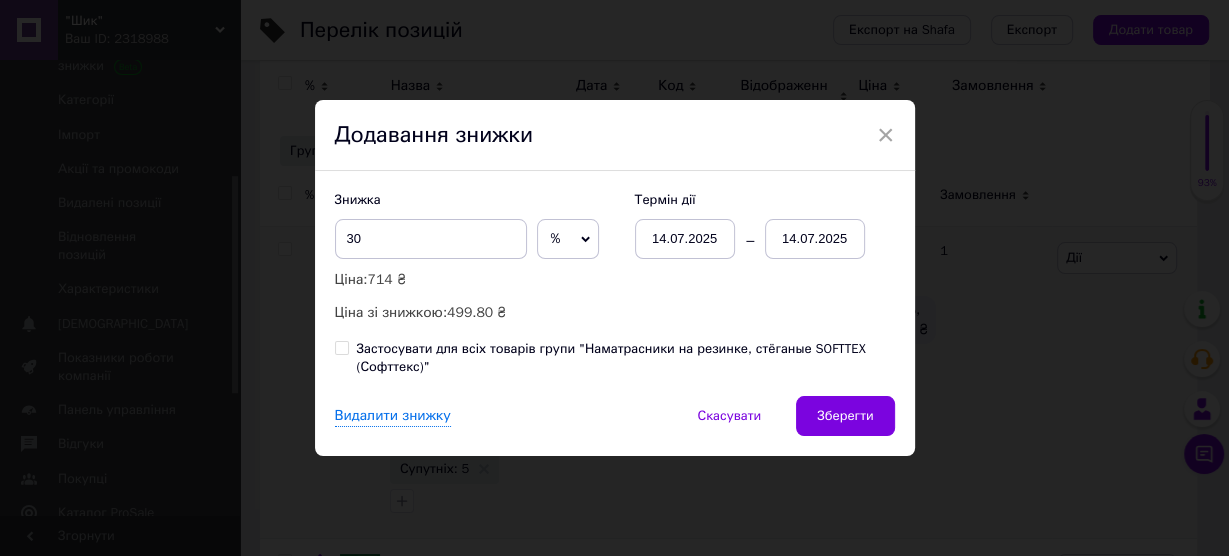 click on "Застосувати для всіх товарів групи "Наматрасники на резинке, стёганые SOFTTEX (Софттекс)"" at bounding box center [341, 347] 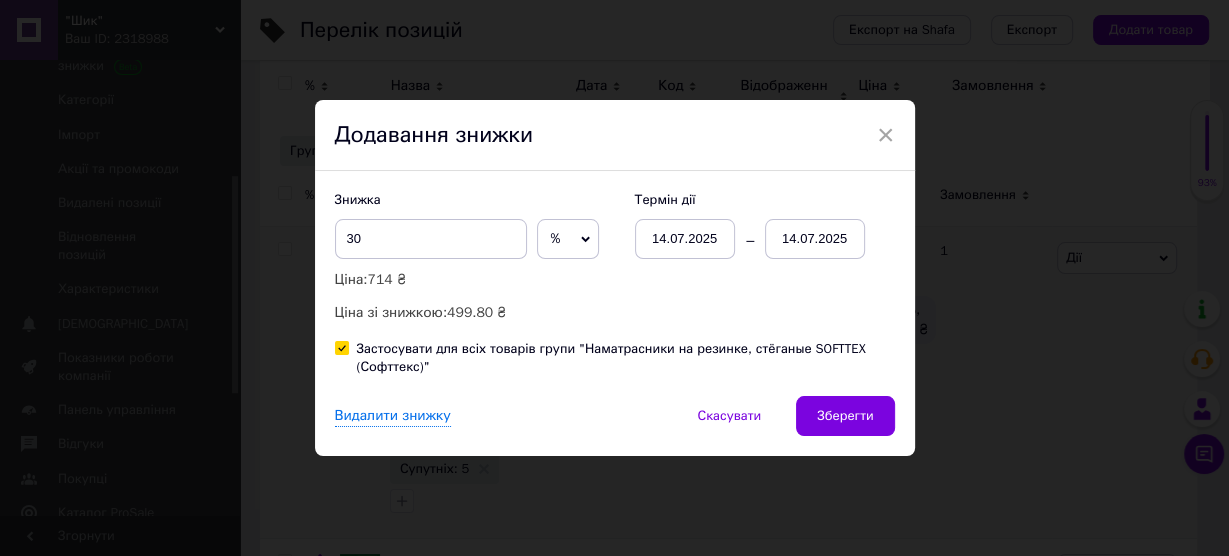 checkbox on "true" 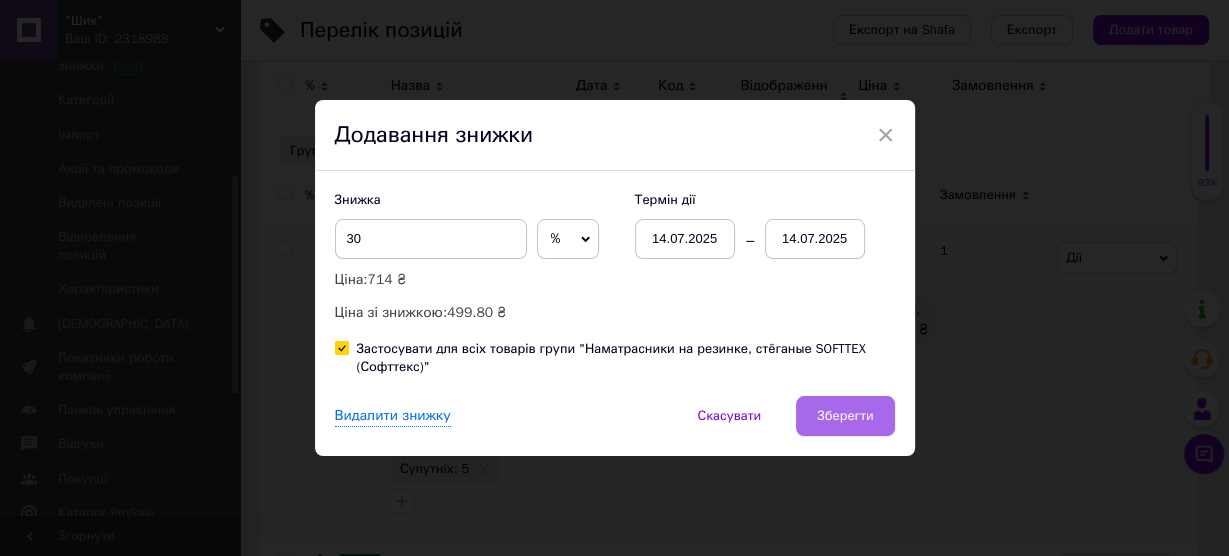 click on "Зберегти" at bounding box center [845, 416] 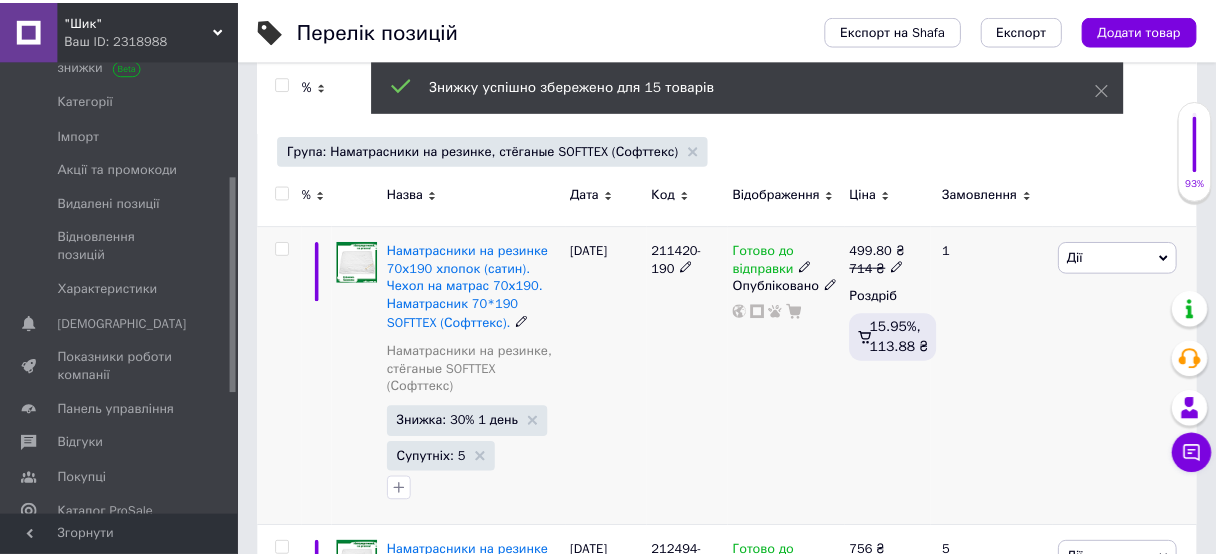 scroll, scrollTop: 0, scrollLeft: 460, axis: horizontal 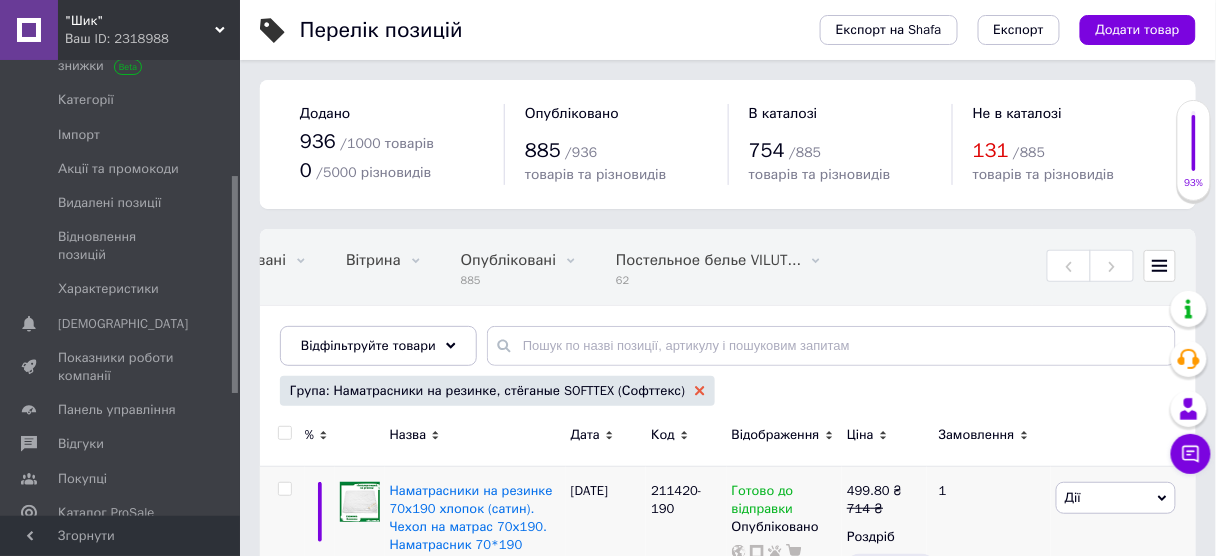 click 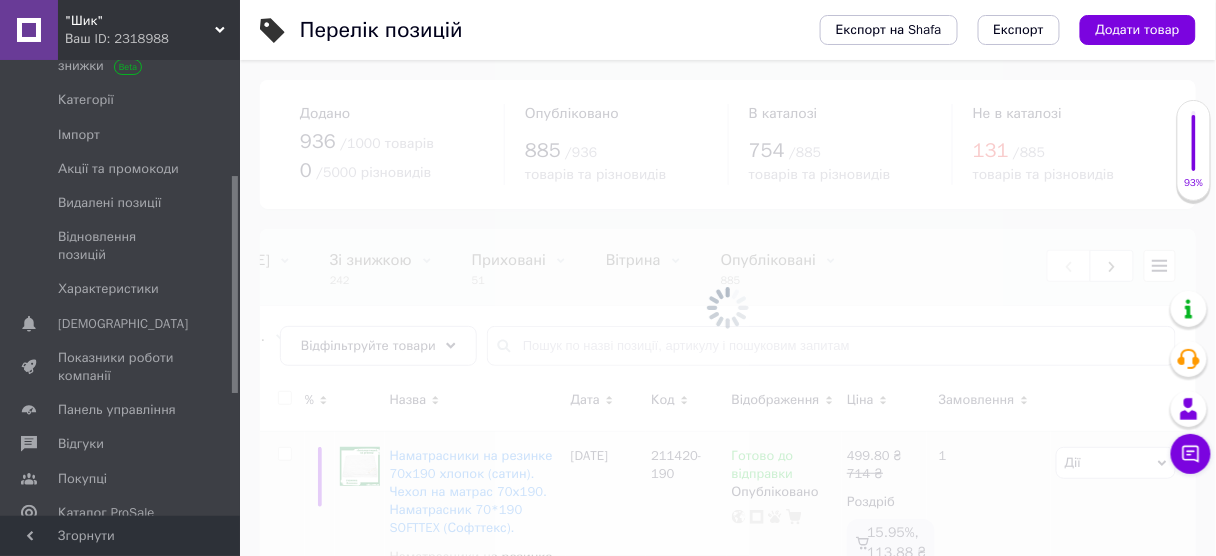 scroll, scrollTop: 0, scrollLeft: 0, axis: both 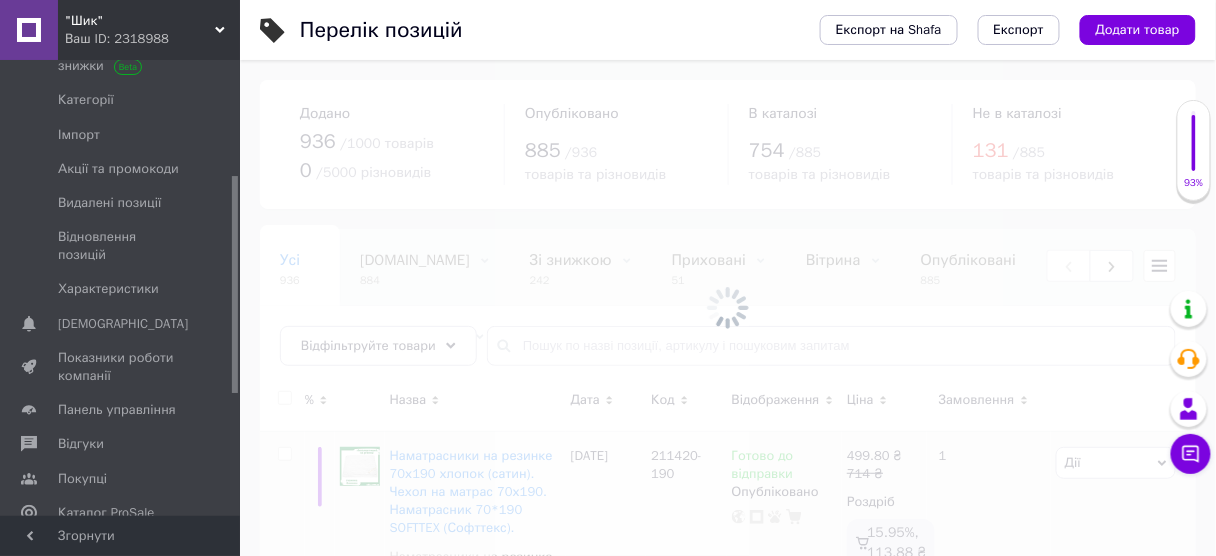 click at bounding box center [728, 308] 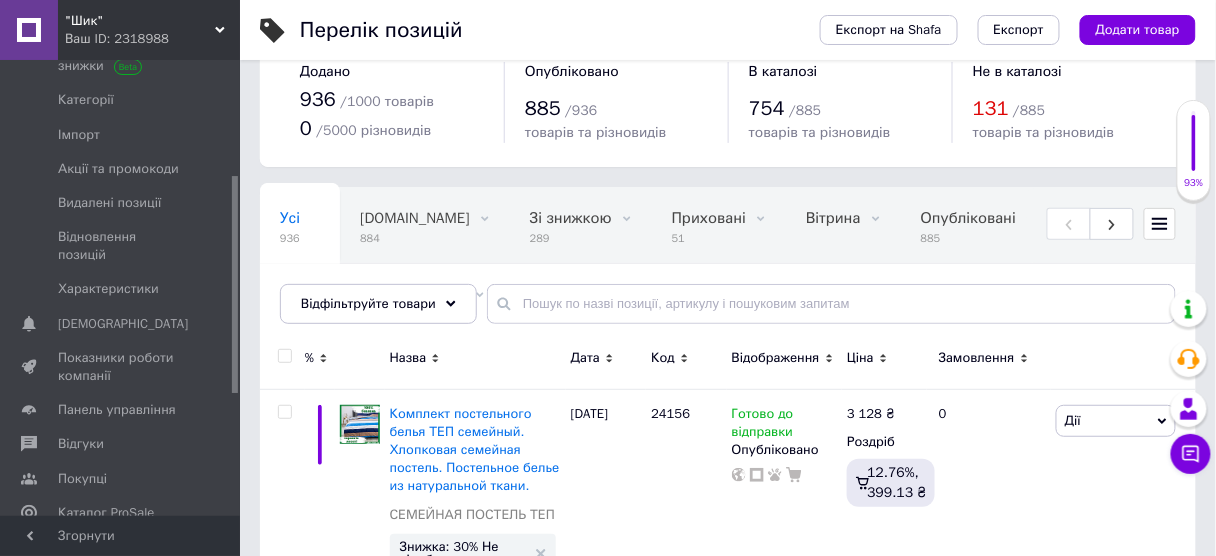 scroll, scrollTop: 80, scrollLeft: 0, axis: vertical 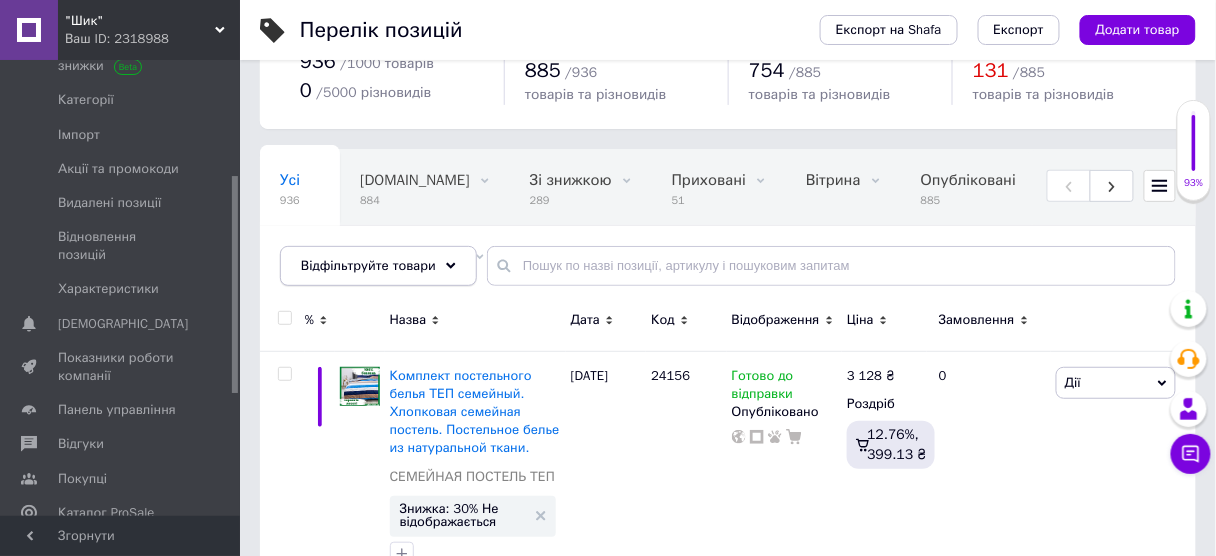 click 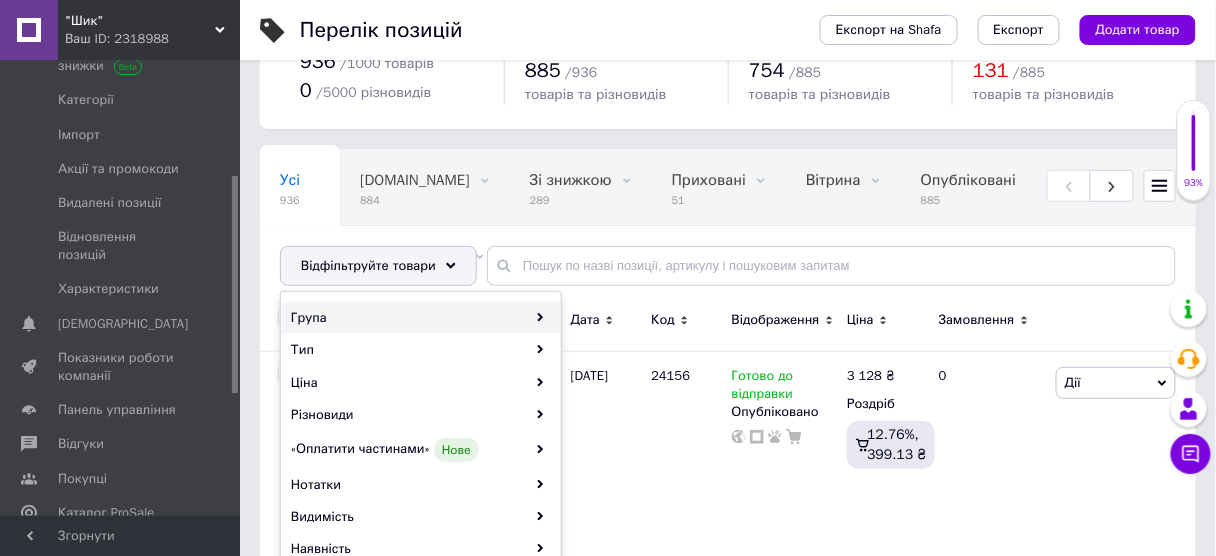 click on "Група" at bounding box center (421, 318) 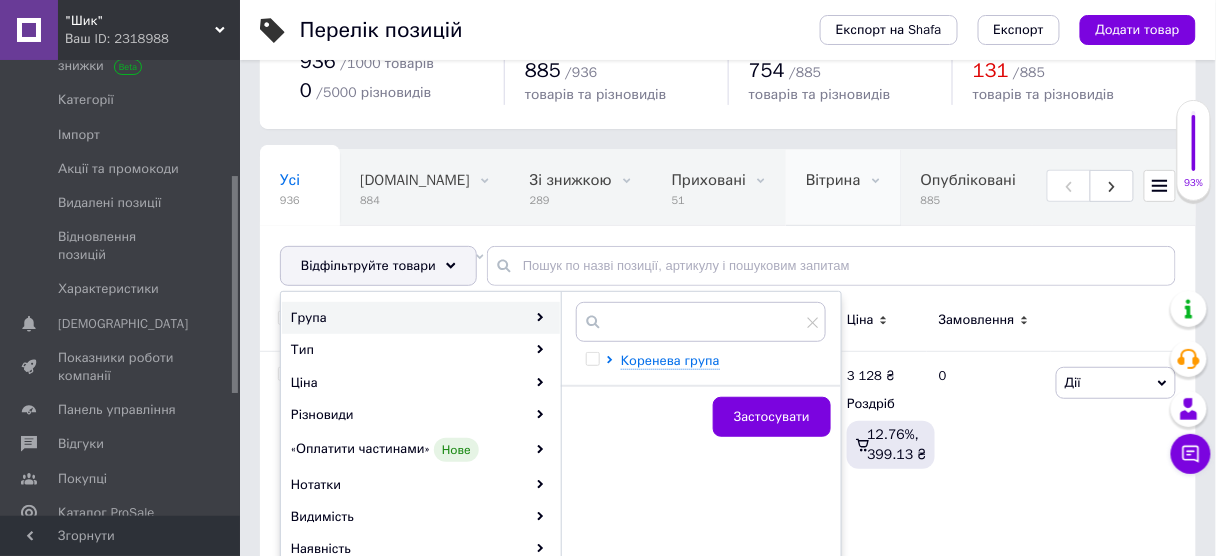 scroll, scrollTop: 134, scrollLeft: 0, axis: vertical 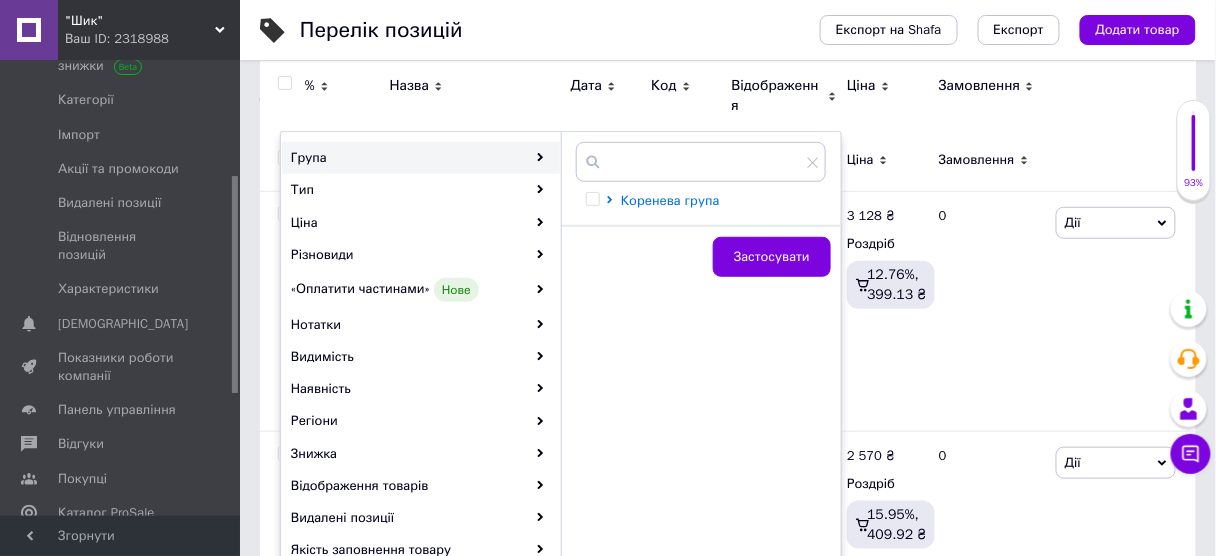 click 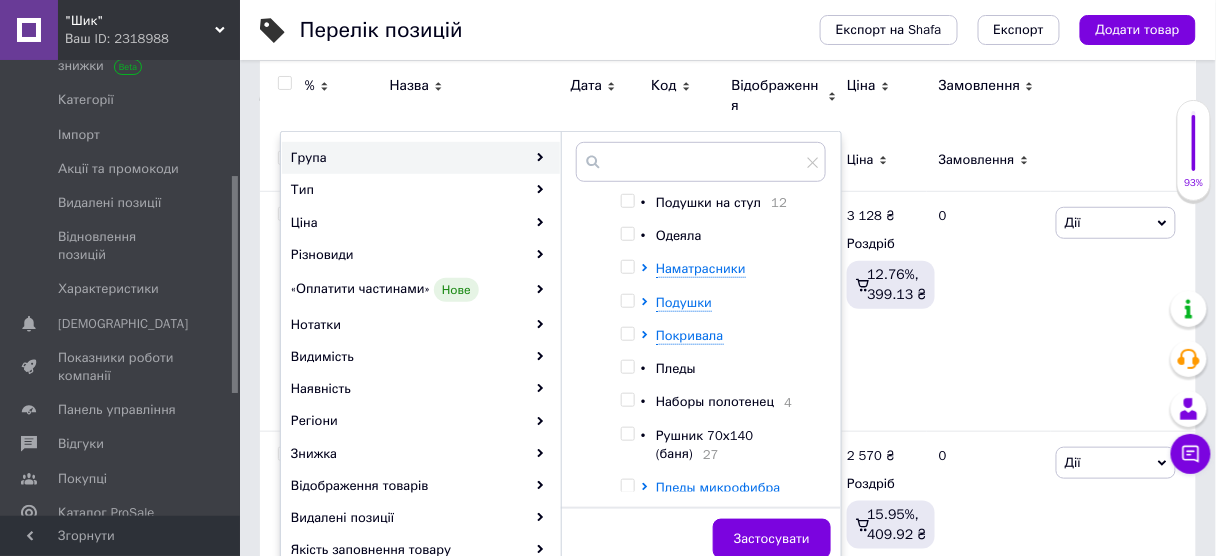 scroll, scrollTop: 160, scrollLeft: 0, axis: vertical 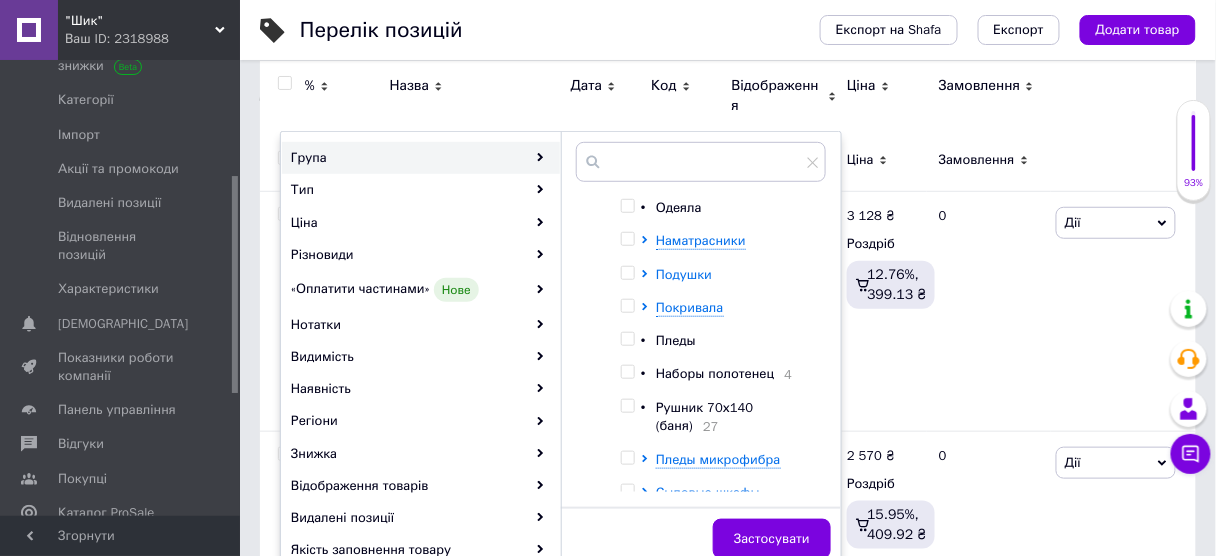 click 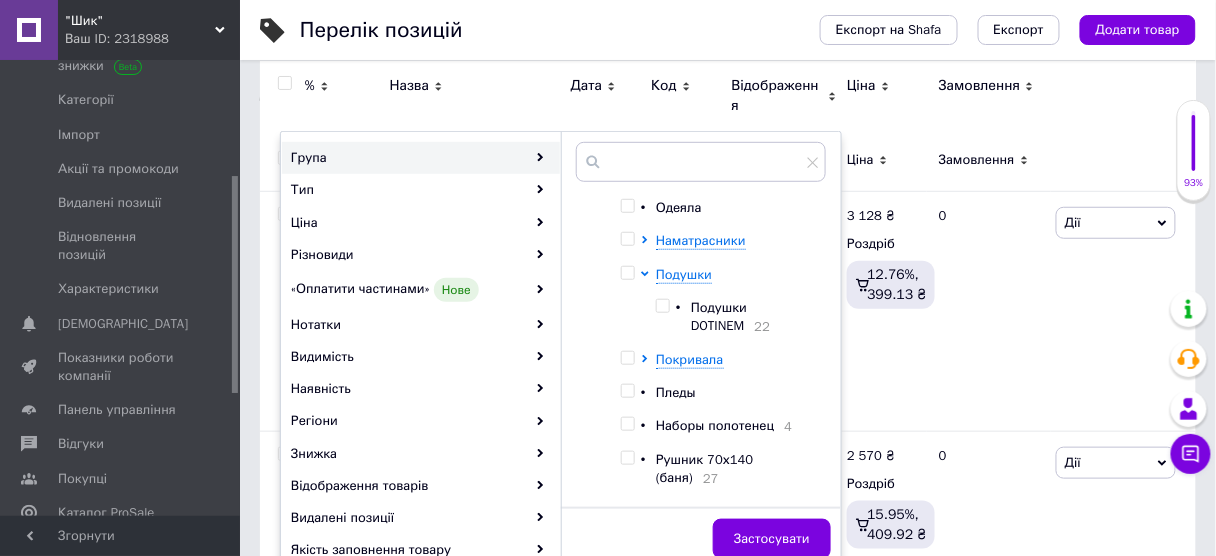 click at bounding box center (663, 306) 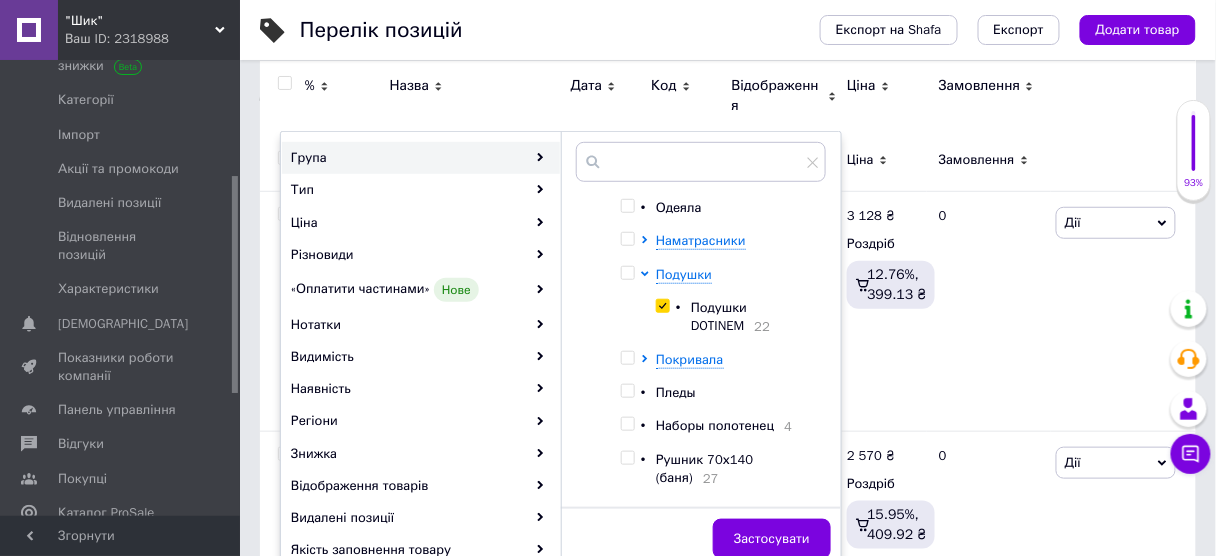 checkbox on "true" 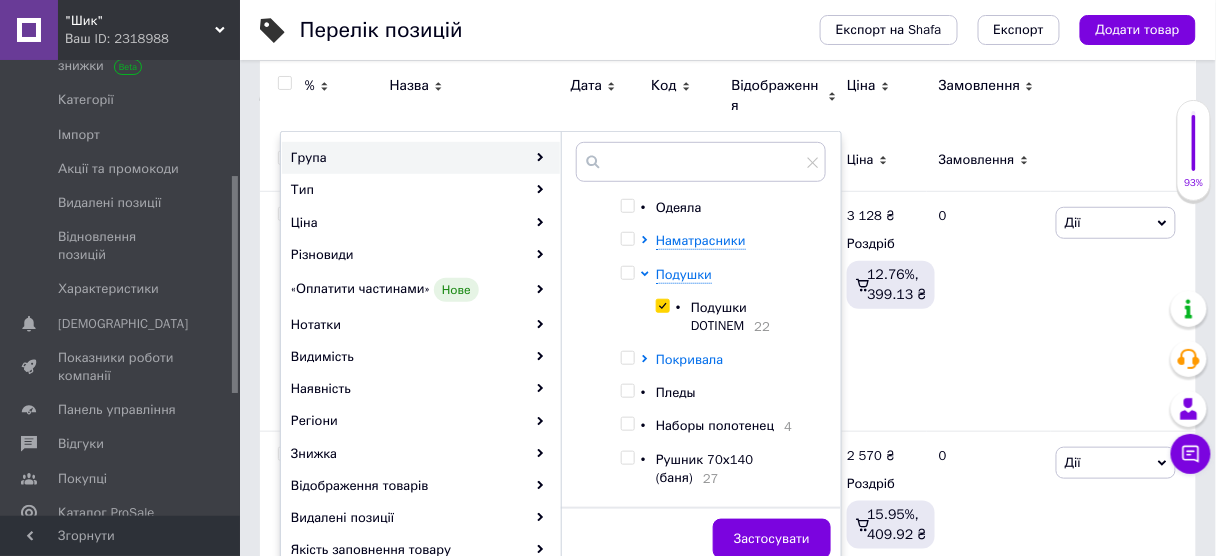 click 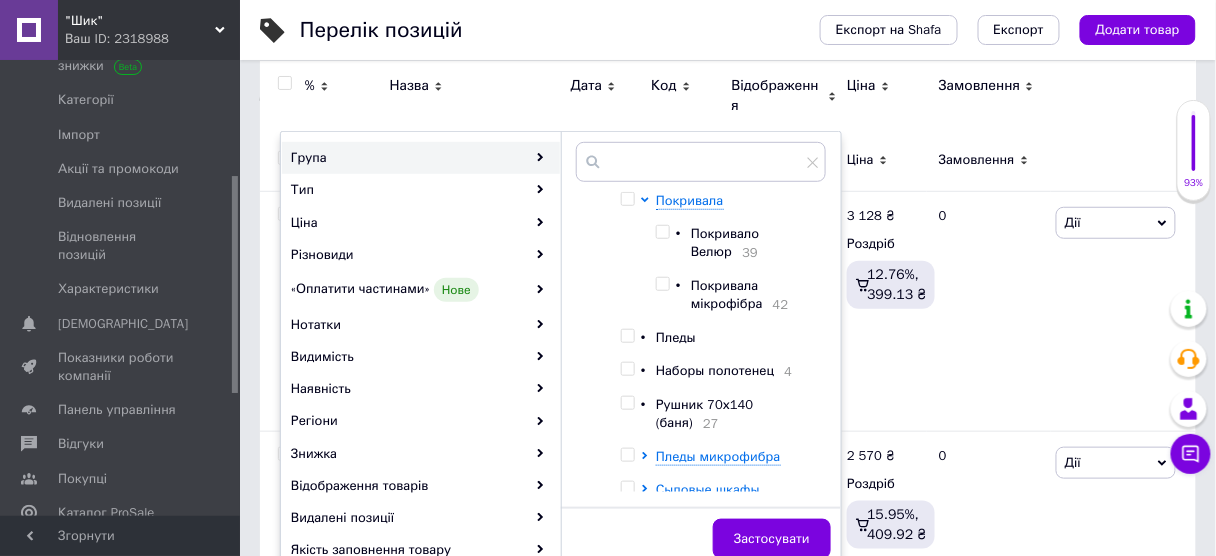 scroll, scrollTop: 320, scrollLeft: 0, axis: vertical 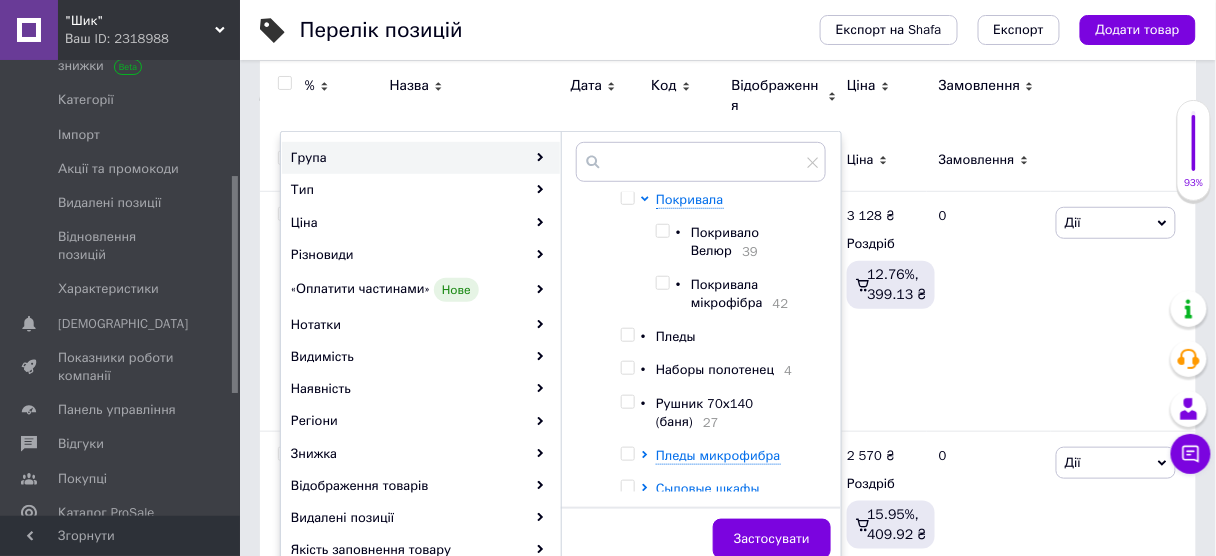 click at bounding box center [648, 252] 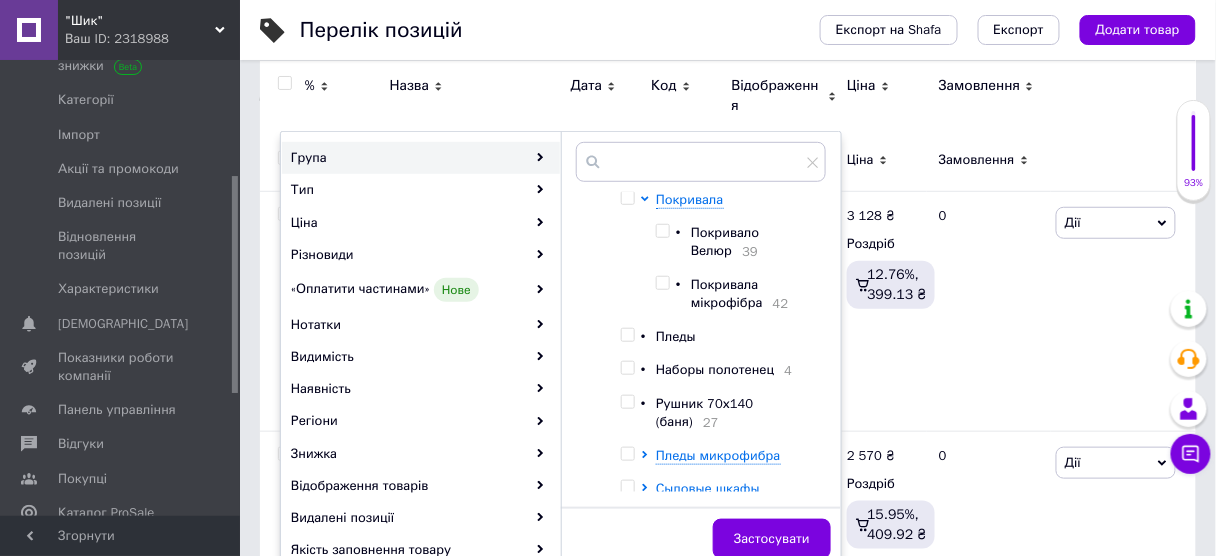 click at bounding box center [662, 283] 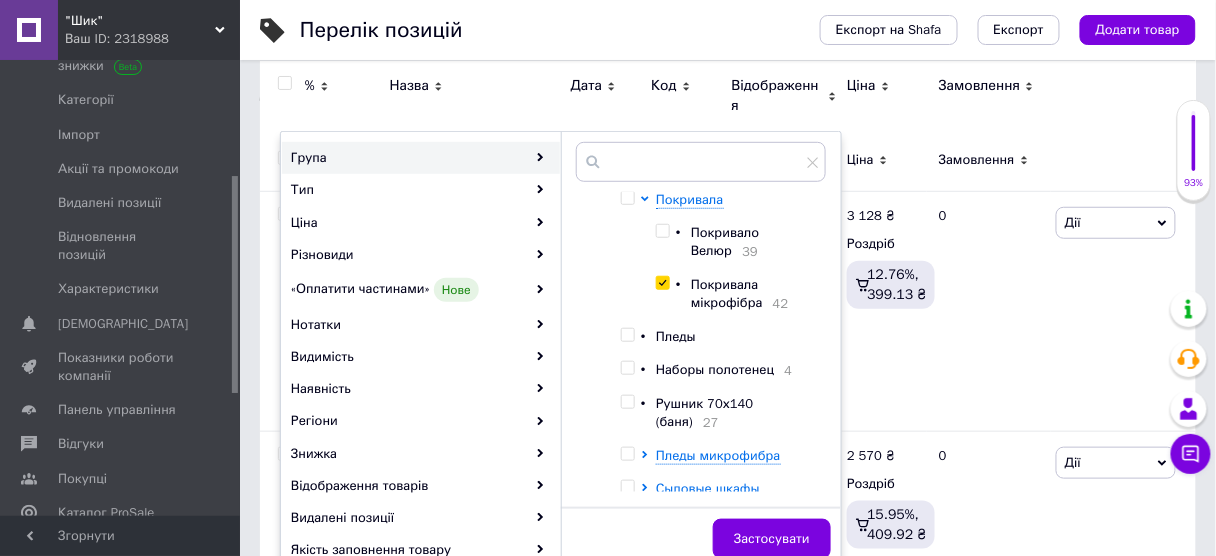 checkbox on "true" 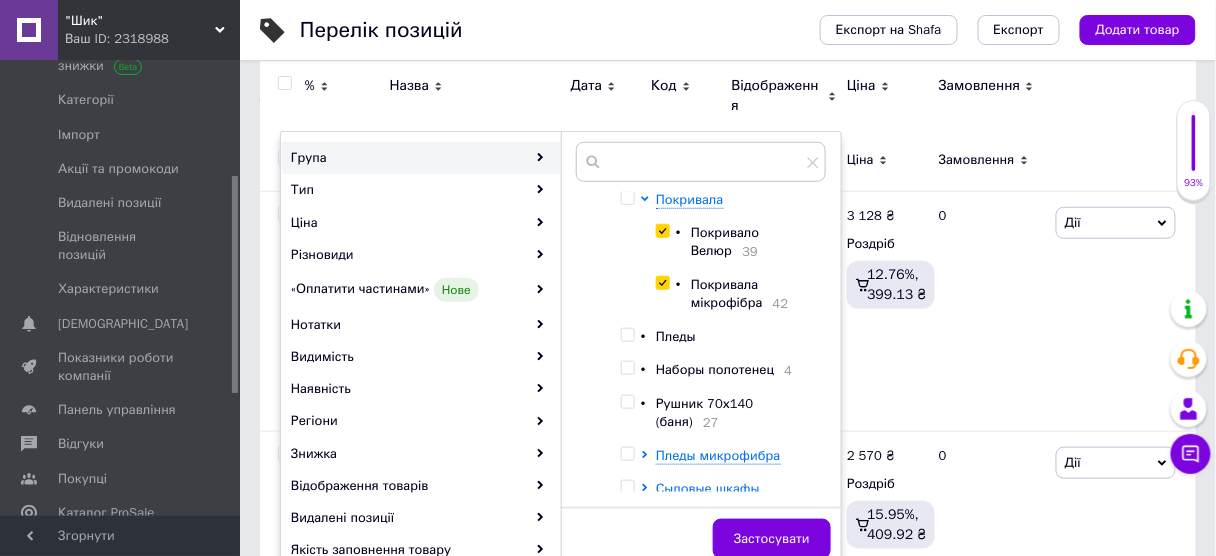 checkbox on "true" 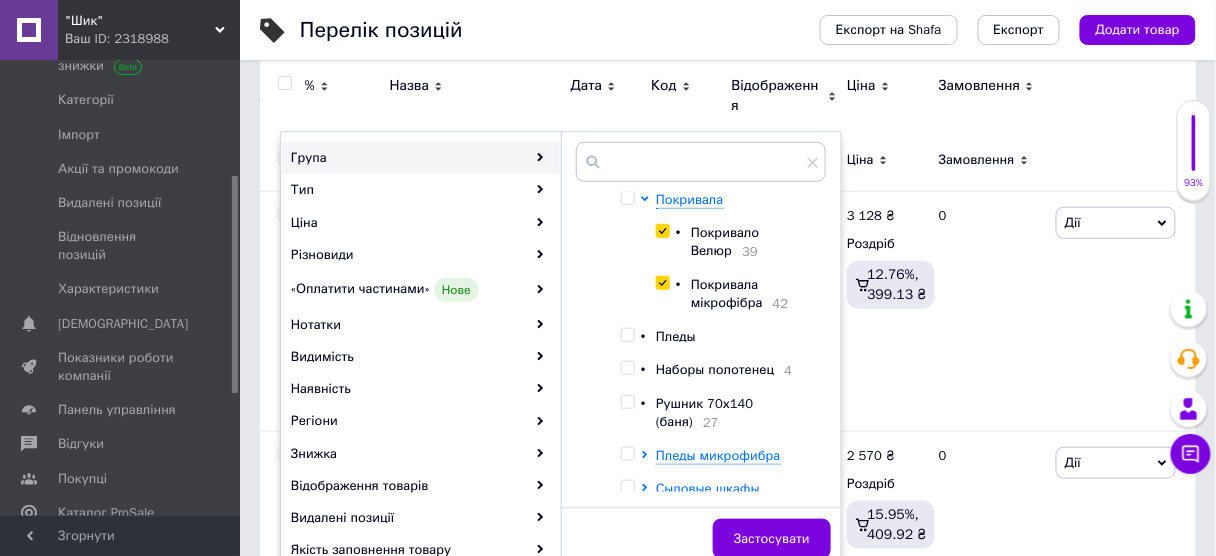 click at bounding box center (627, 368) 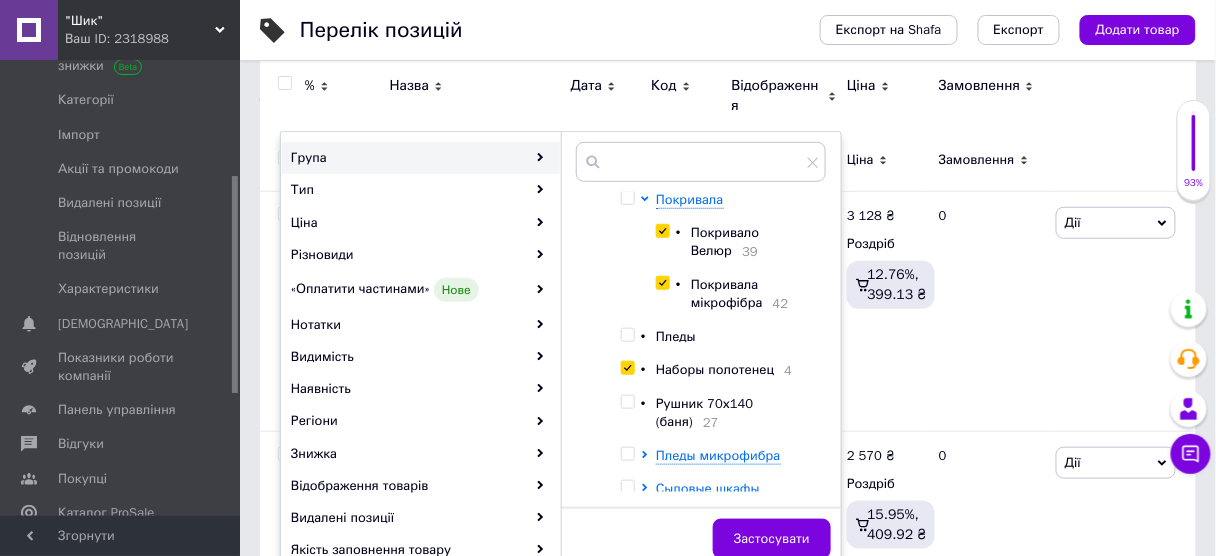 checkbox on "true" 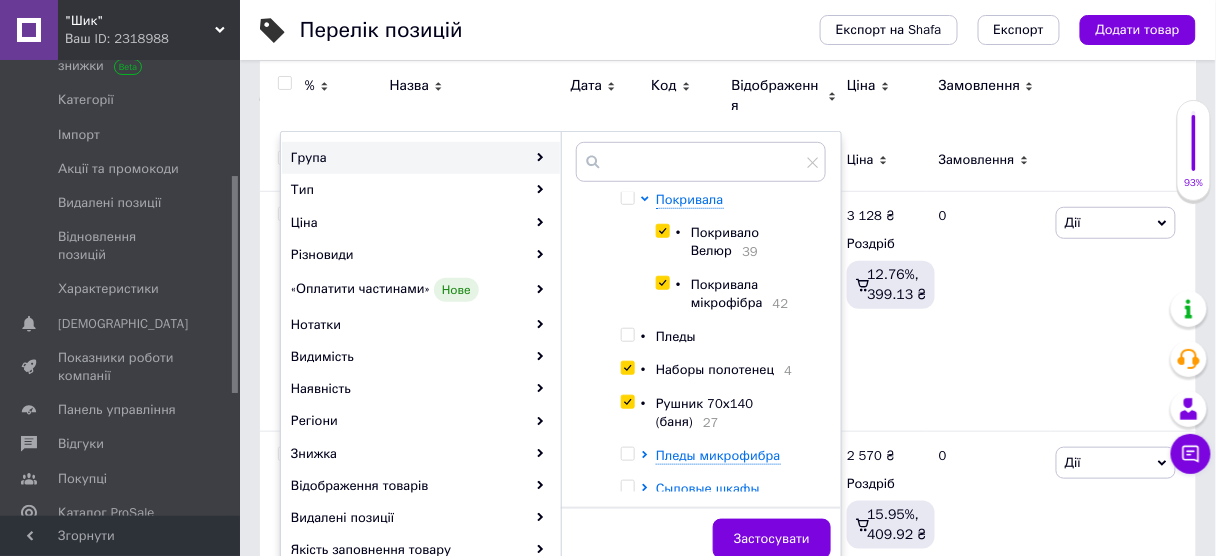 checkbox on "true" 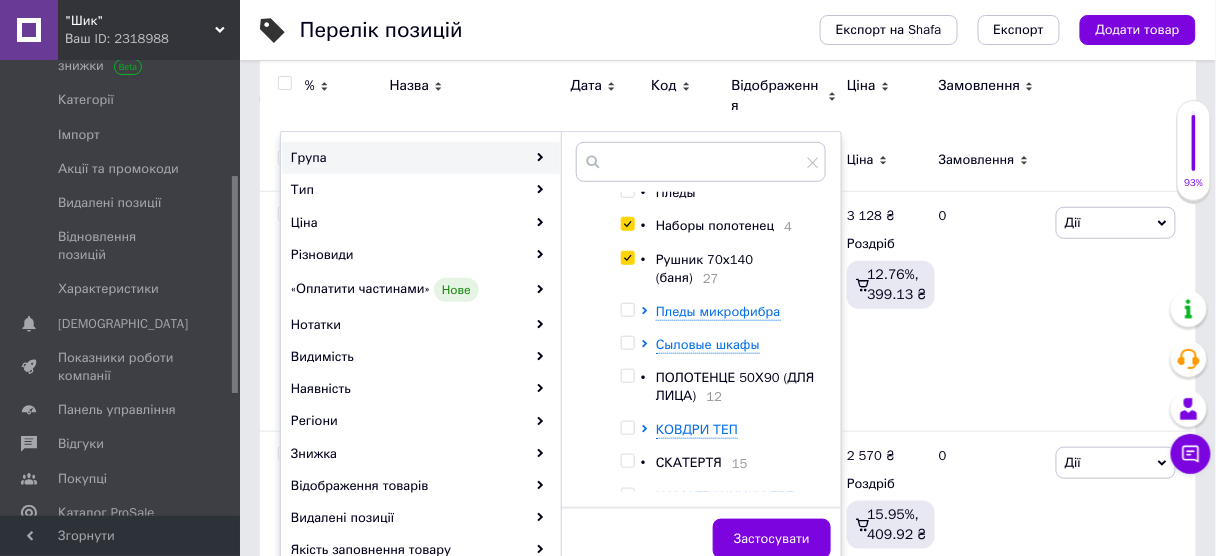 scroll, scrollTop: 480, scrollLeft: 0, axis: vertical 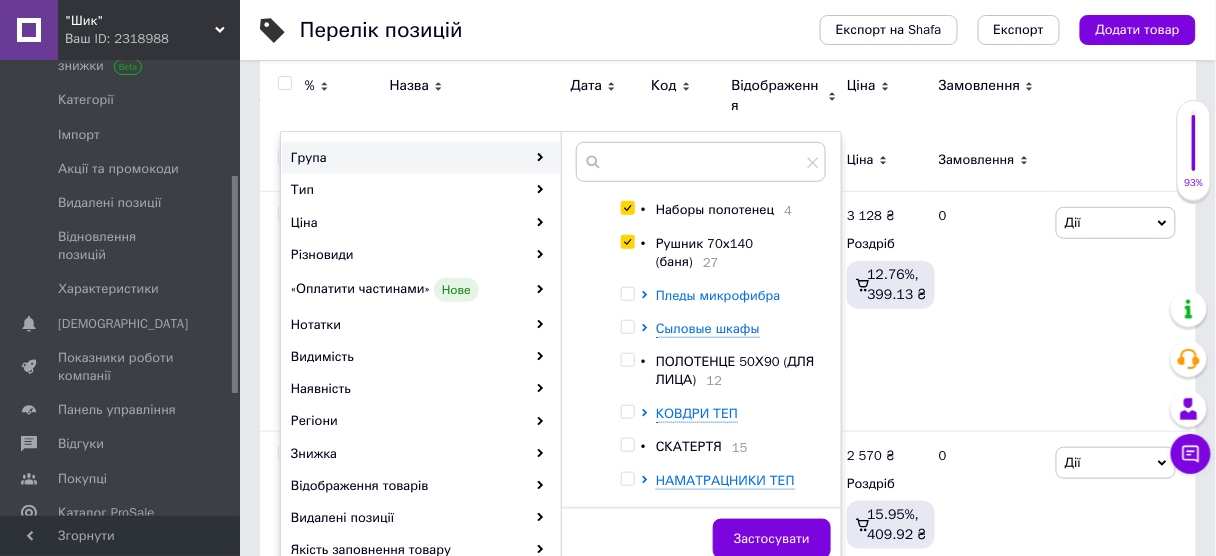 click 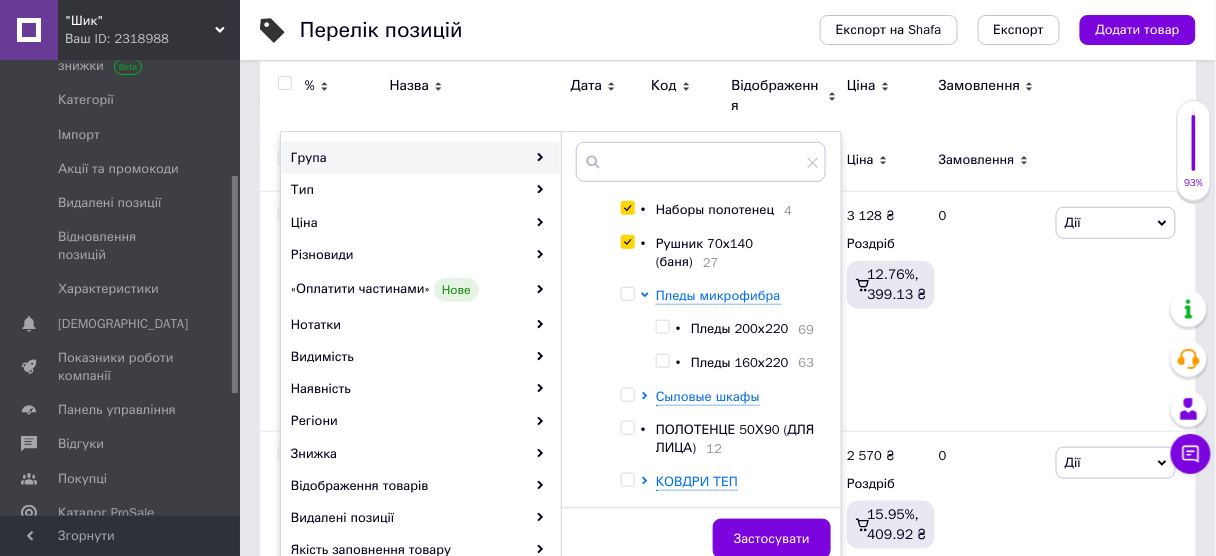 click at bounding box center [662, 327] 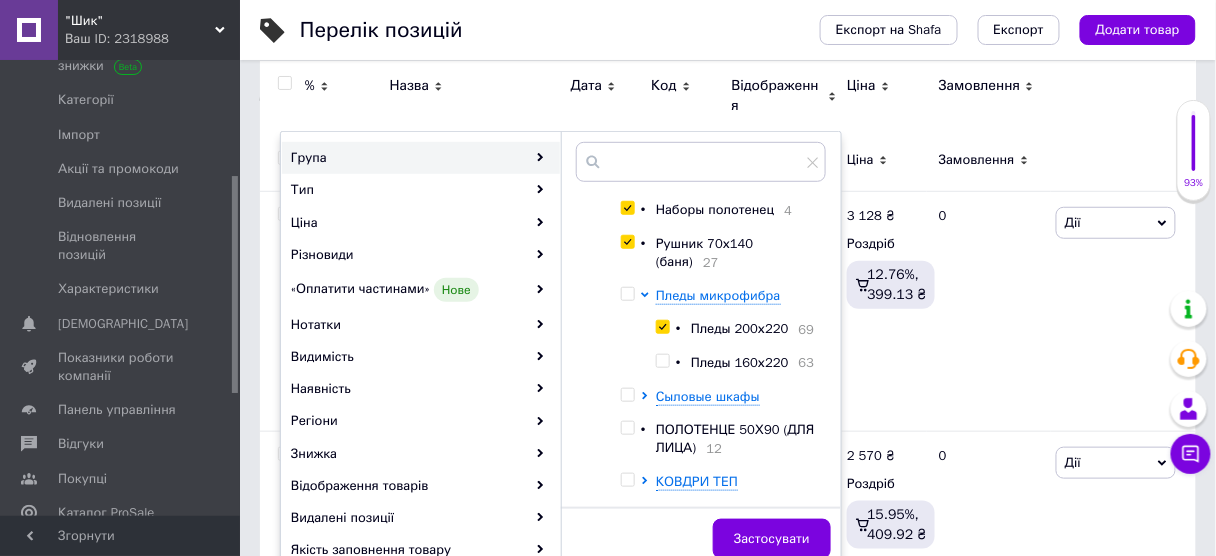 checkbox on "true" 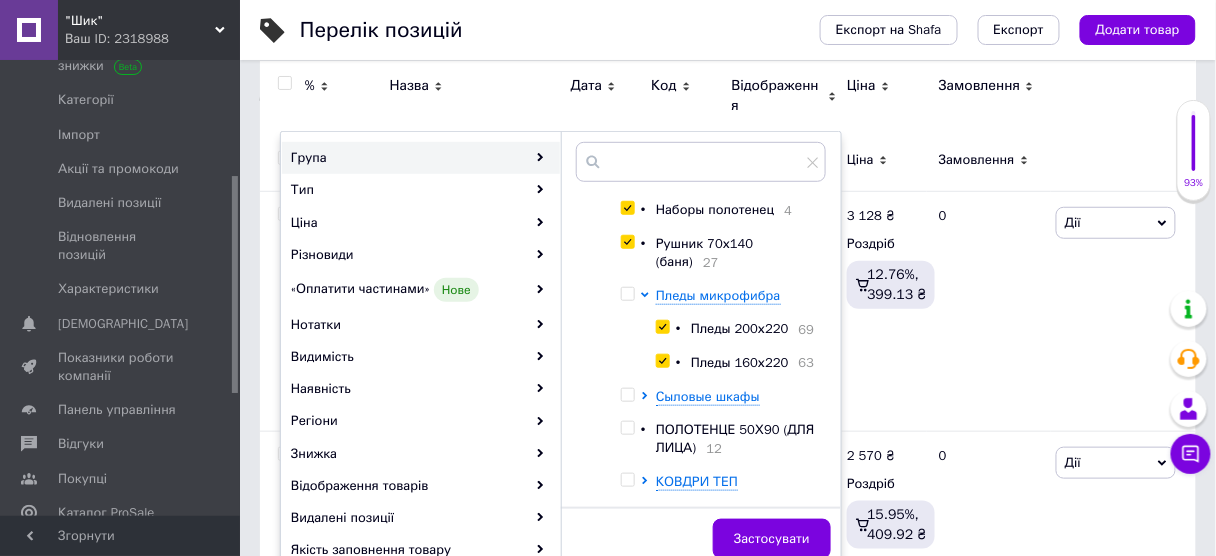 checkbox on "true" 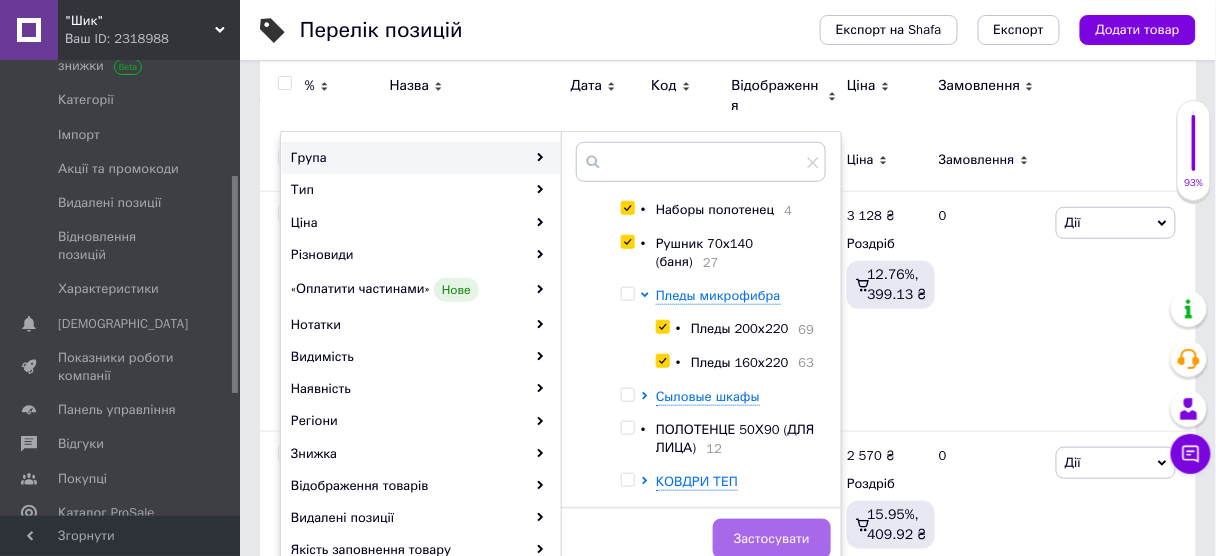 click on "Застосувати" at bounding box center [772, 539] 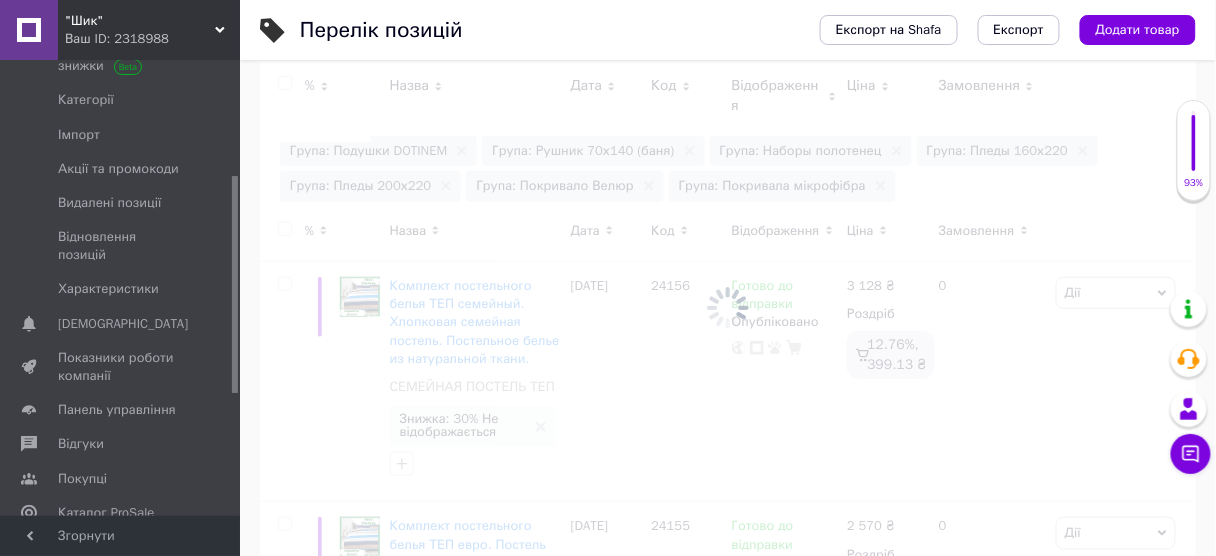 scroll, scrollTop: 0, scrollLeft: 460, axis: horizontal 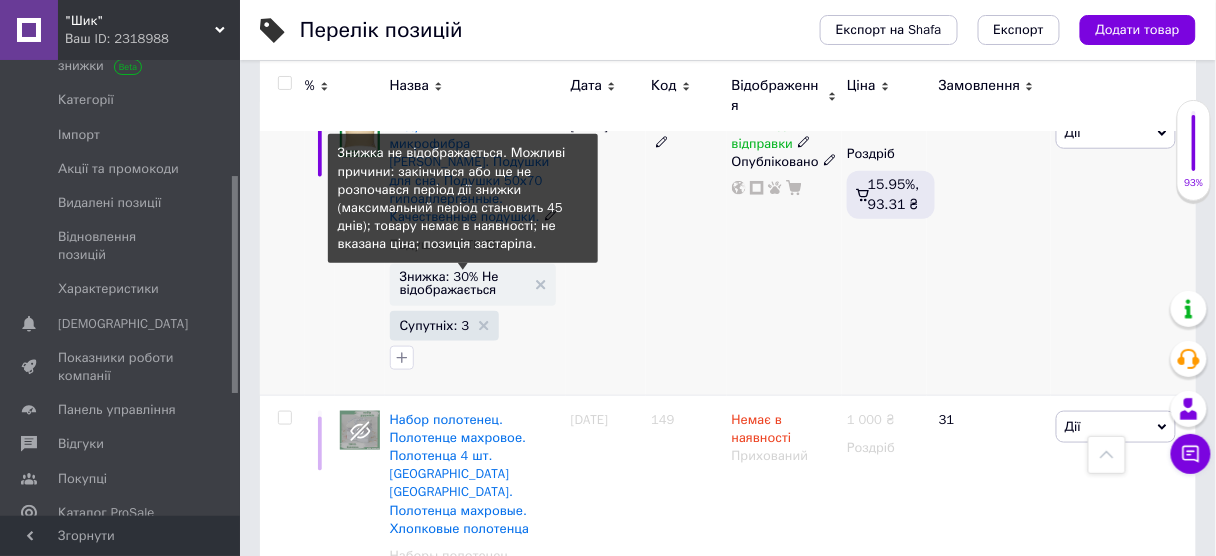 click on "Знижка: 30% Не відображається" at bounding box center [463, 283] 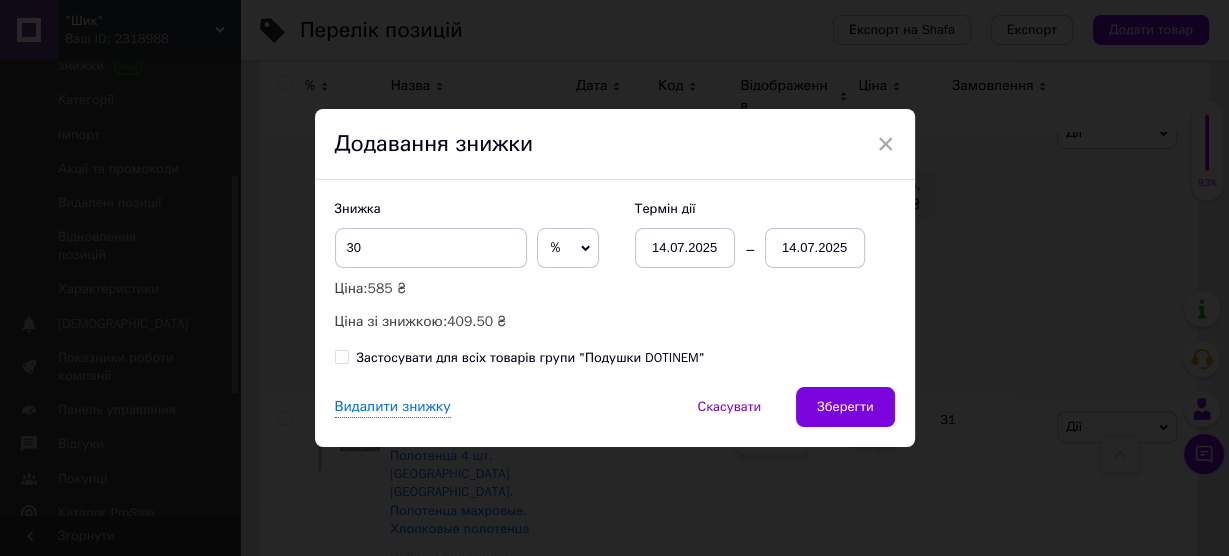 click at bounding box center (342, 357) 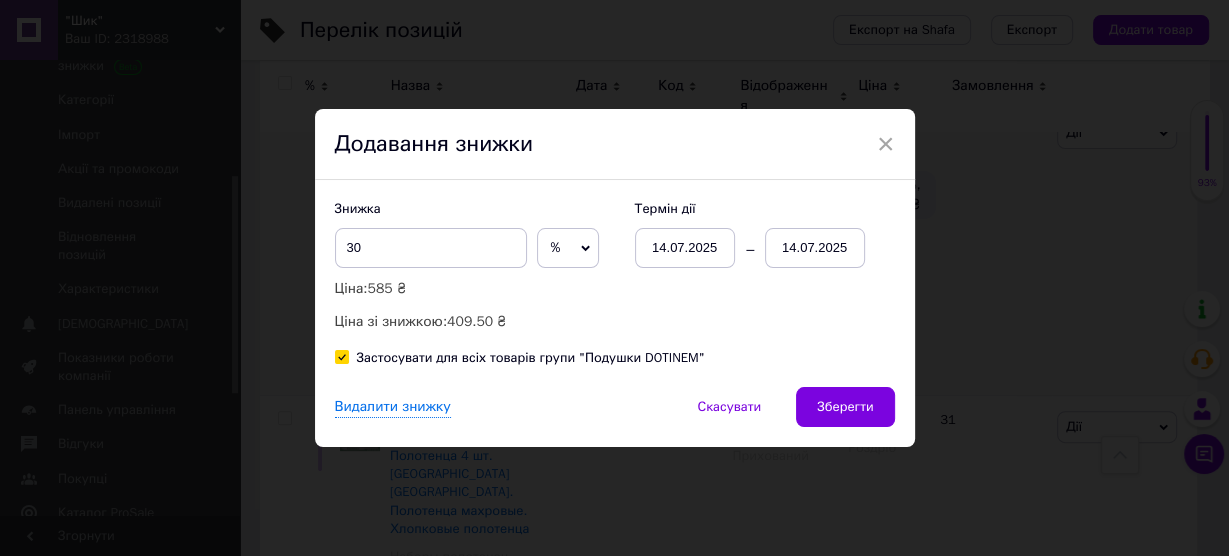 checkbox on "true" 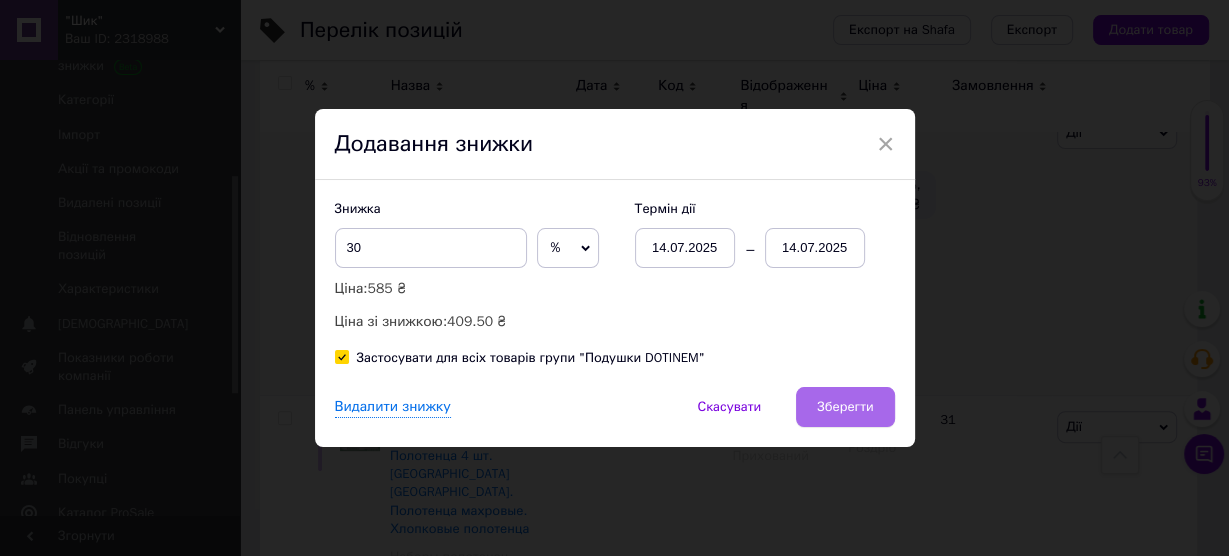 click on "Зберегти" at bounding box center (845, 407) 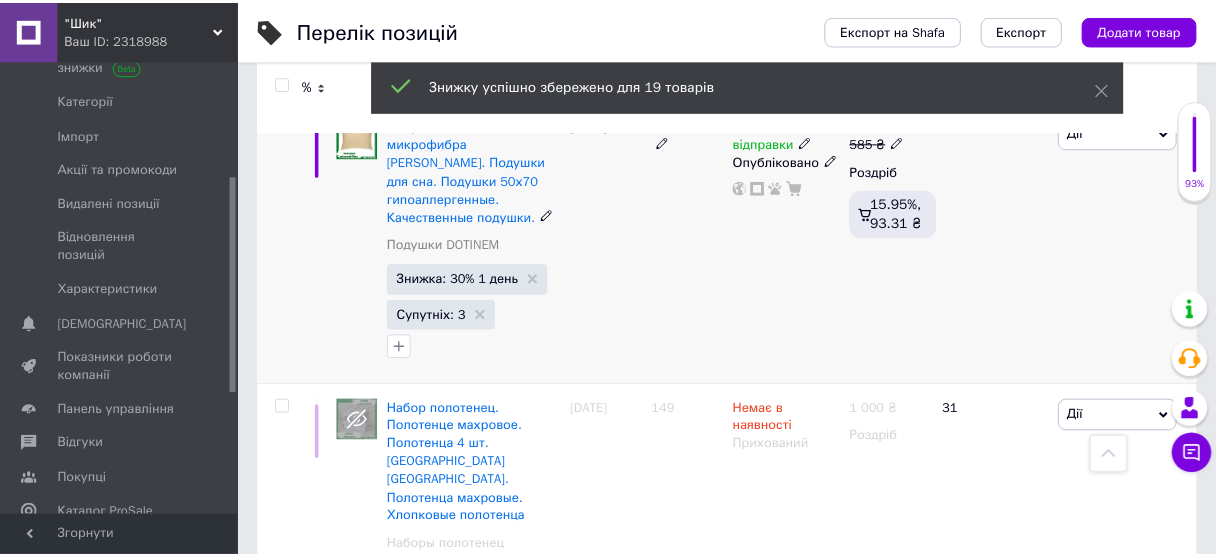 scroll, scrollTop: 0, scrollLeft: 460, axis: horizontal 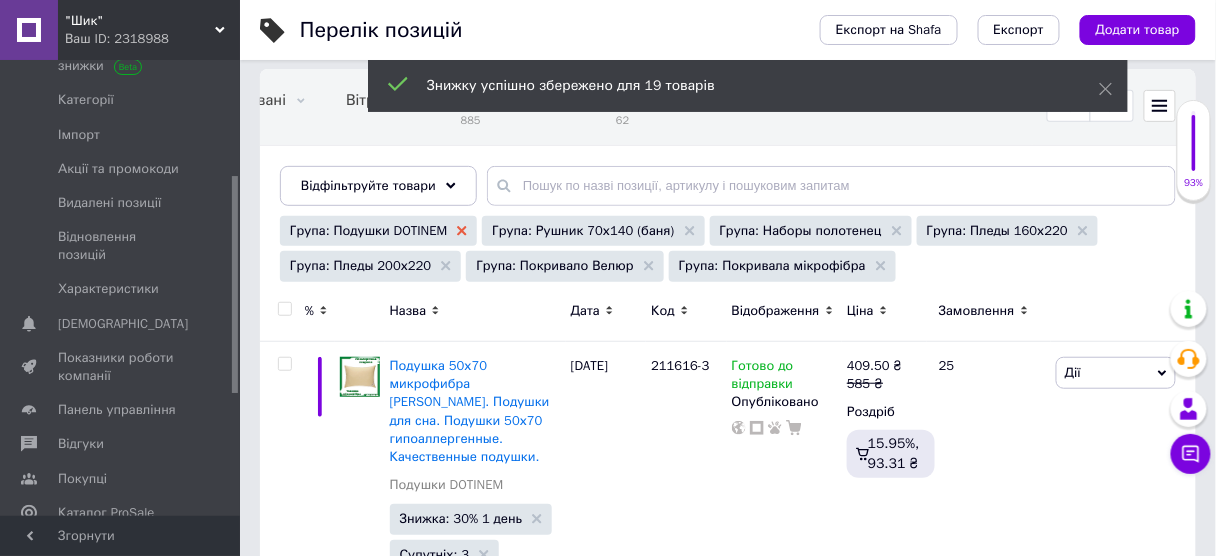 click 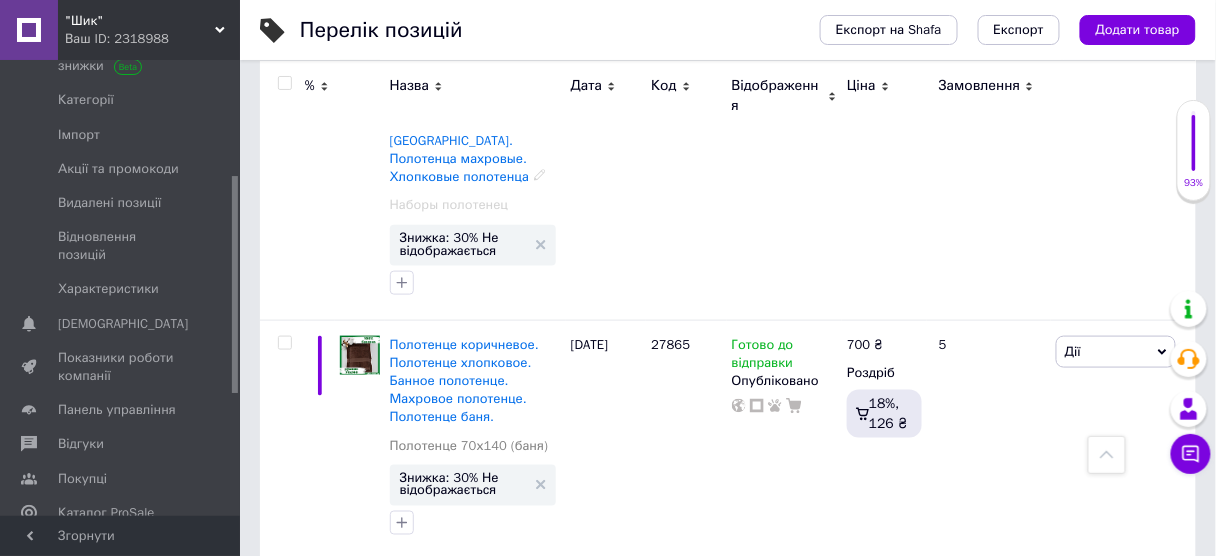 scroll, scrollTop: 640, scrollLeft: 0, axis: vertical 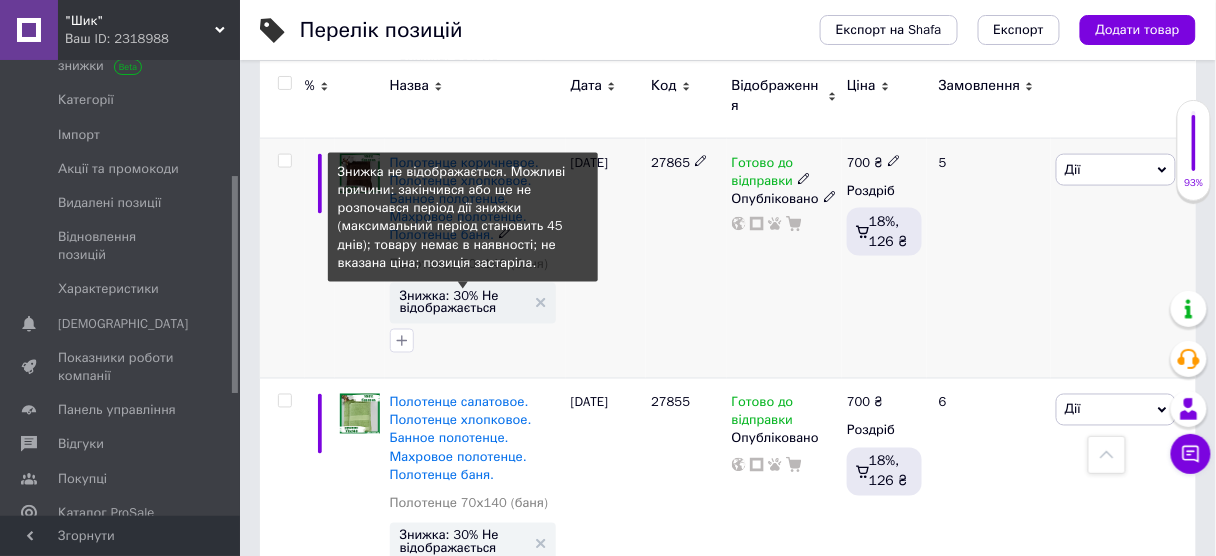 click on "Знижка: 30% Не відображається" at bounding box center (463, 302) 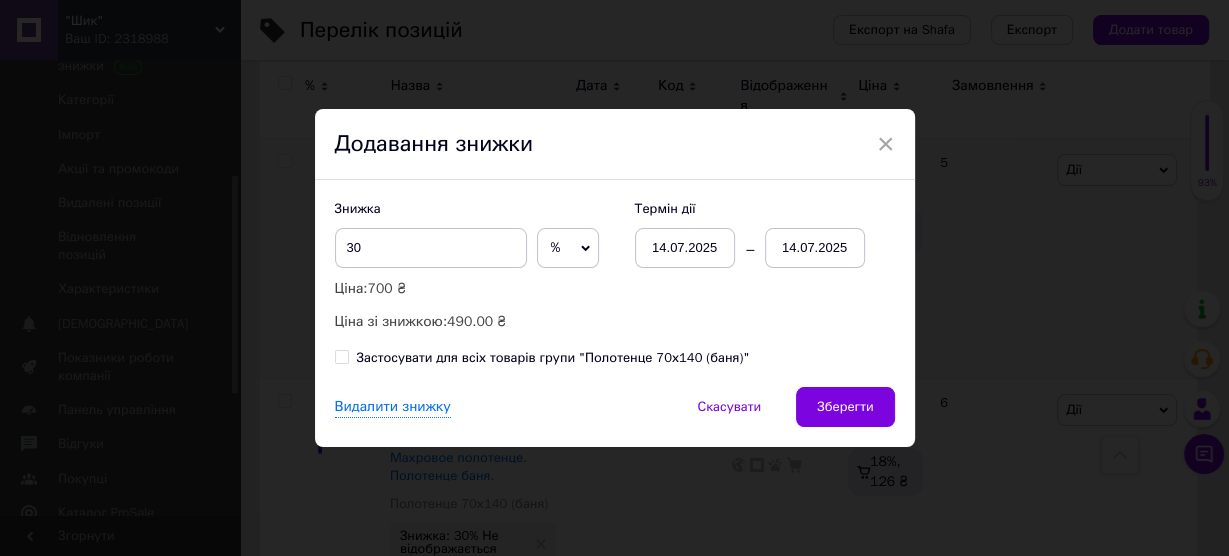 click on "Застосувати для всіх товарів групи "Полотенце 70х140 (баня)"" at bounding box center (341, 356) 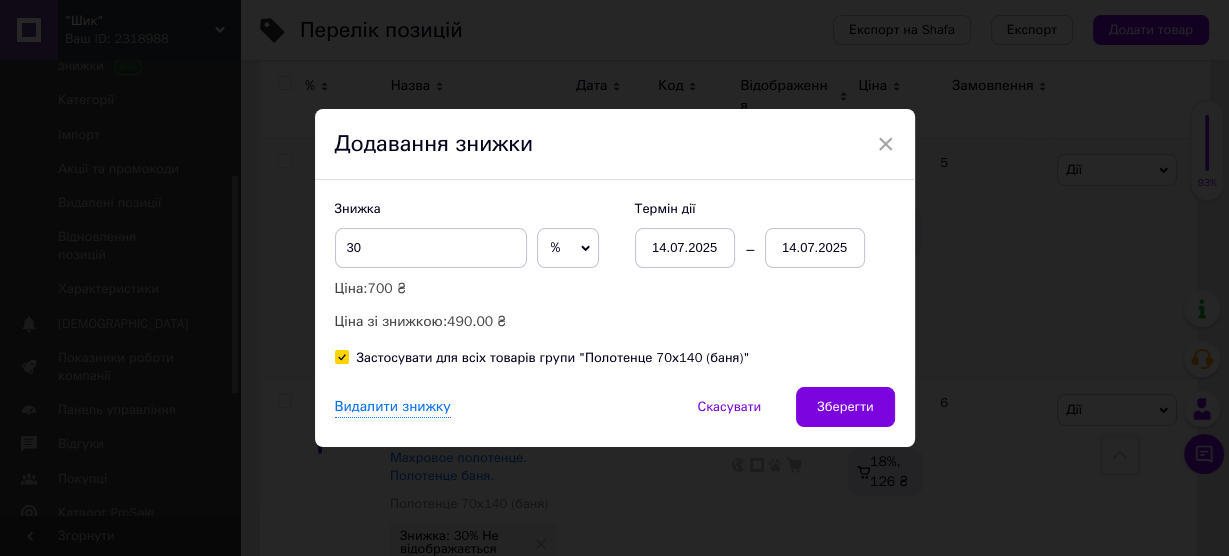 checkbox on "true" 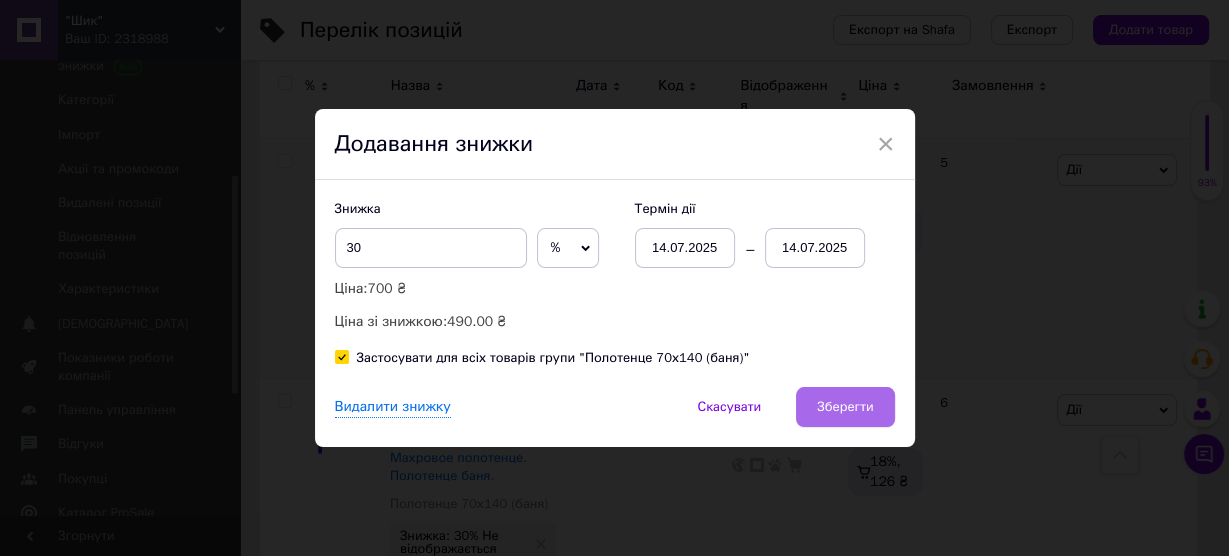 click on "Зберегти" at bounding box center [845, 407] 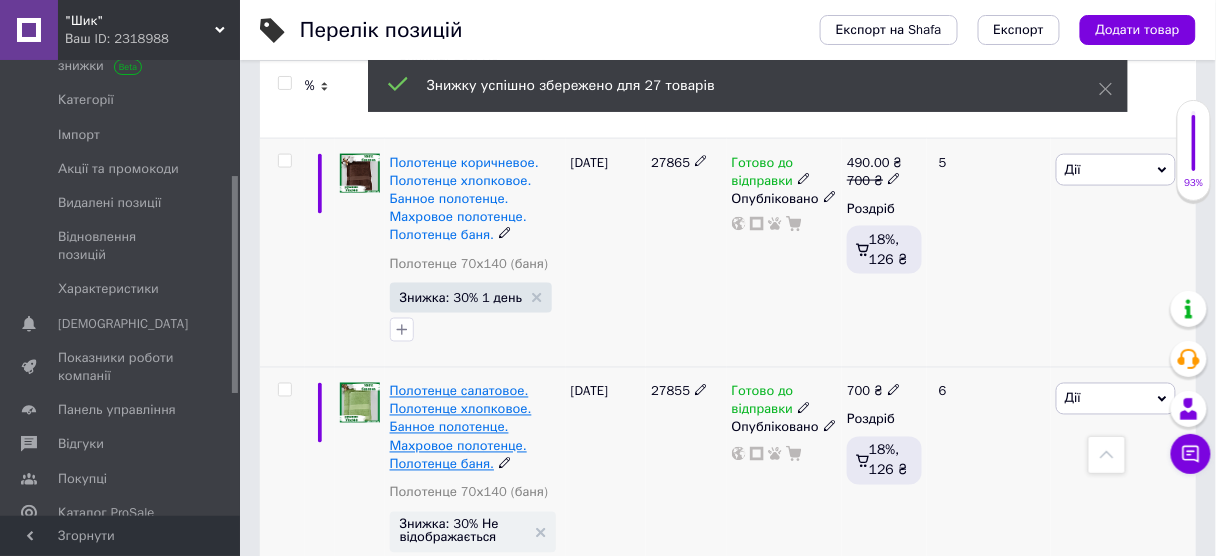 scroll, scrollTop: 0, scrollLeft: 460, axis: horizontal 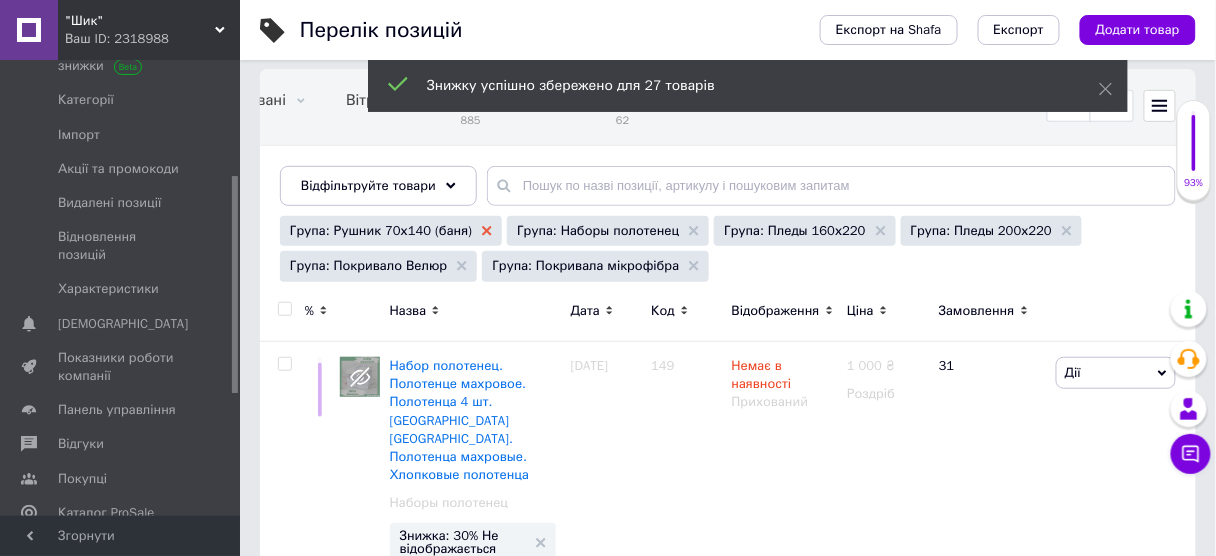 click 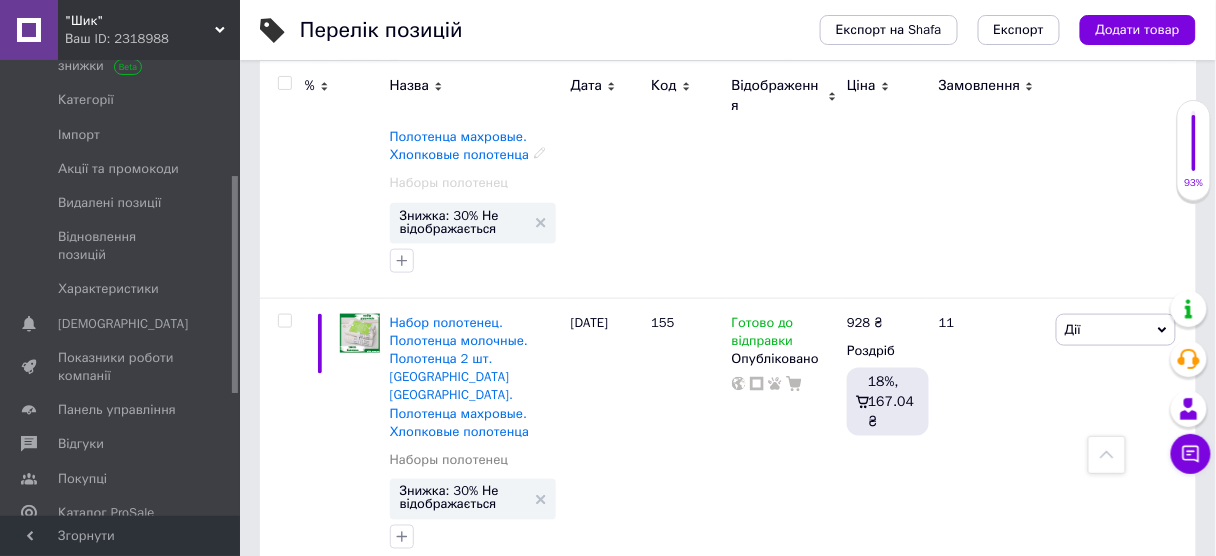 scroll, scrollTop: 640, scrollLeft: 0, axis: vertical 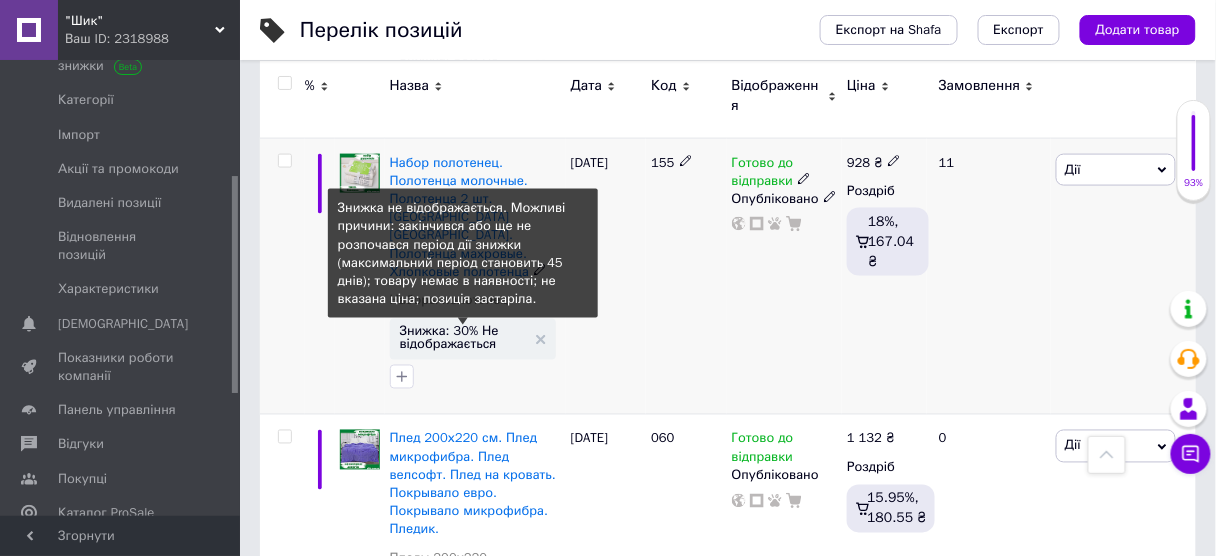 click on "Знижка: 30% Не відображається" at bounding box center [463, 338] 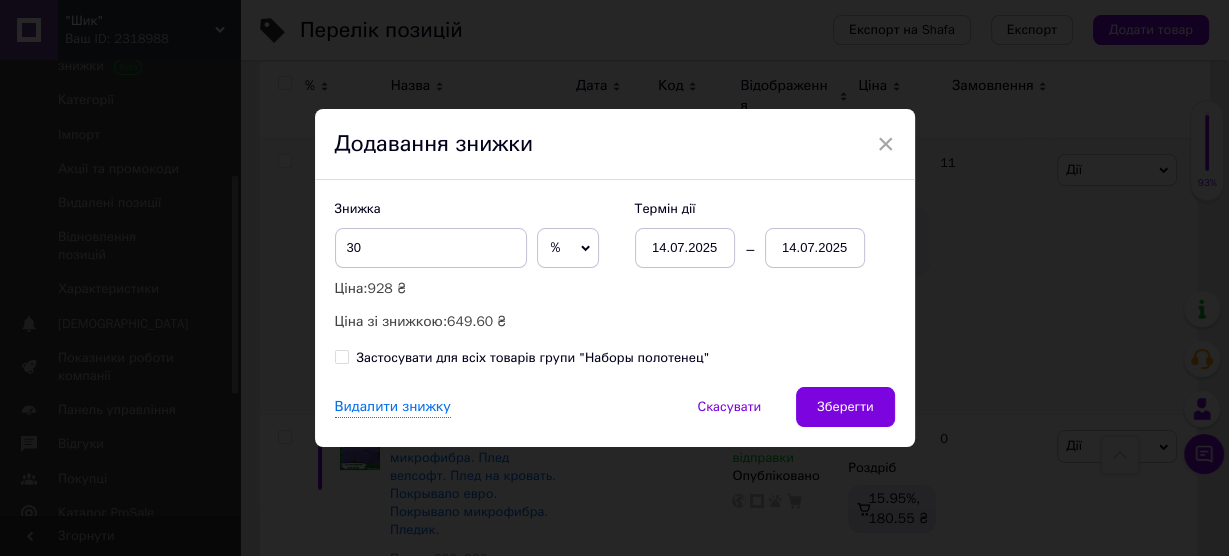 drag, startPoint x: 341, startPoint y: 357, endPoint x: 595, endPoint y: 335, distance: 254.95097 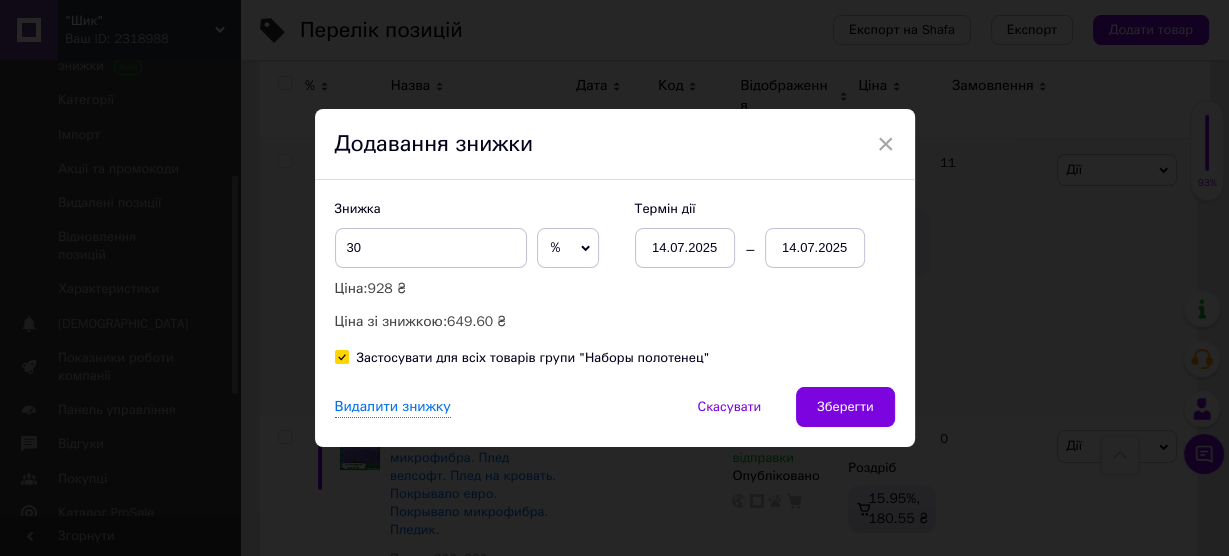 checkbox on "true" 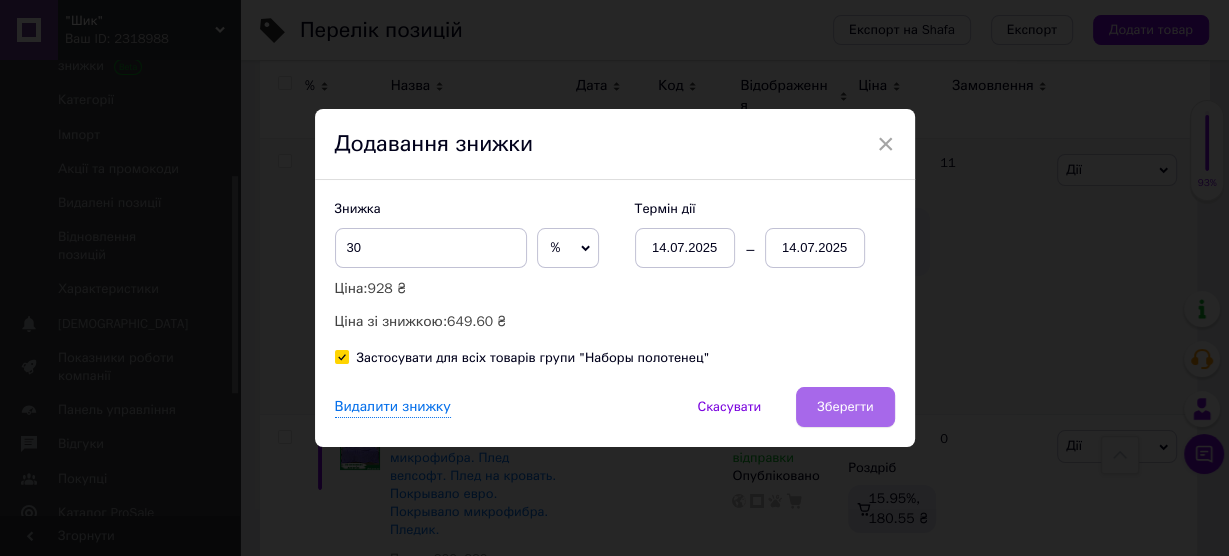 click on "Зберегти" at bounding box center [845, 407] 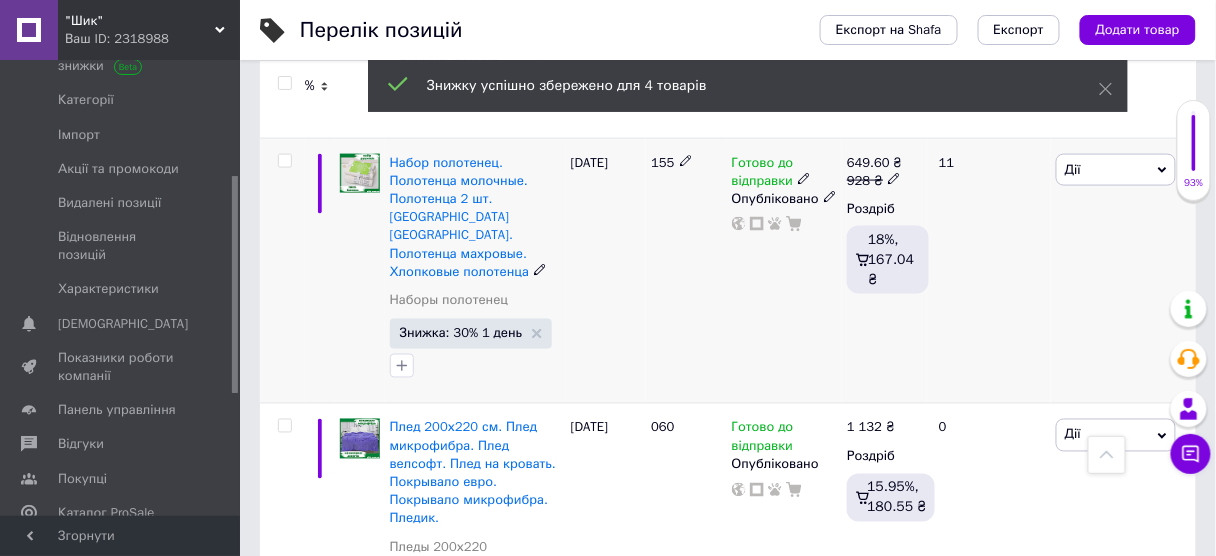scroll, scrollTop: 0, scrollLeft: 460, axis: horizontal 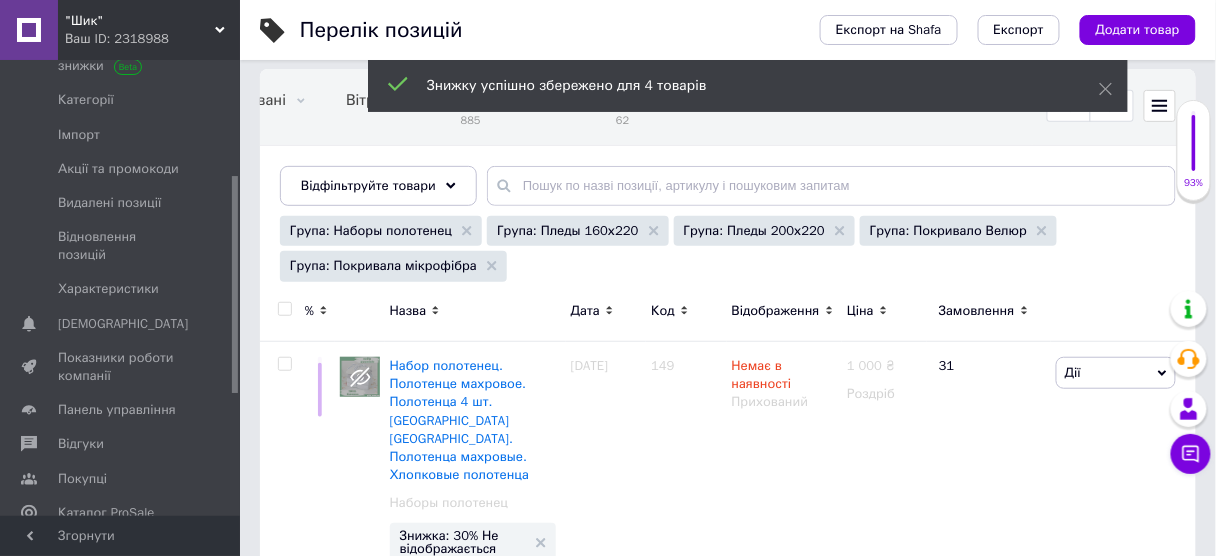 click on "Група: Наборы полотенец" at bounding box center [381, 231] 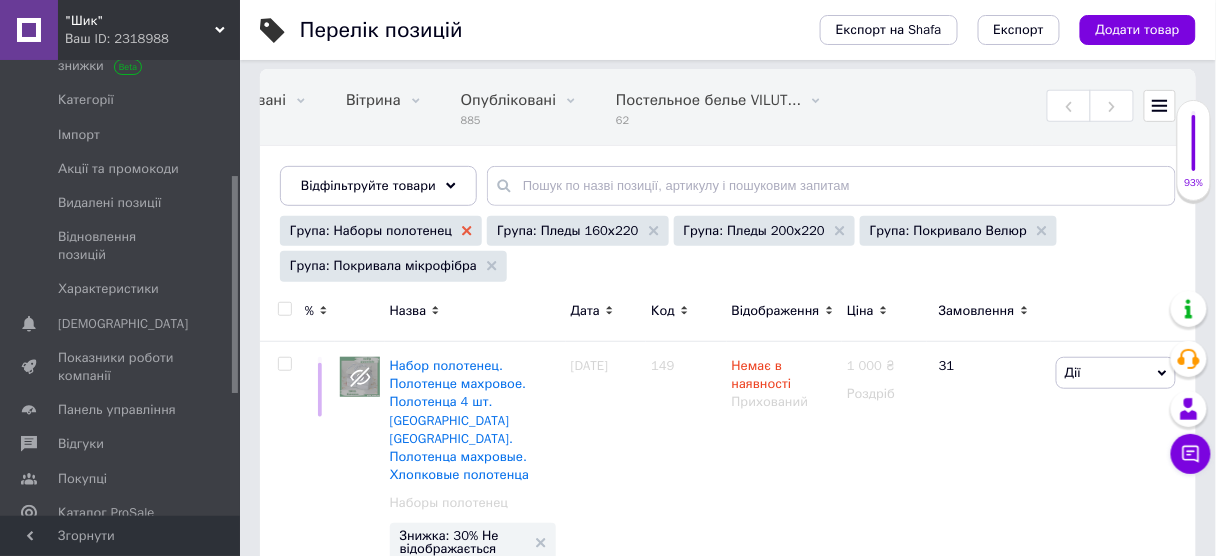 click 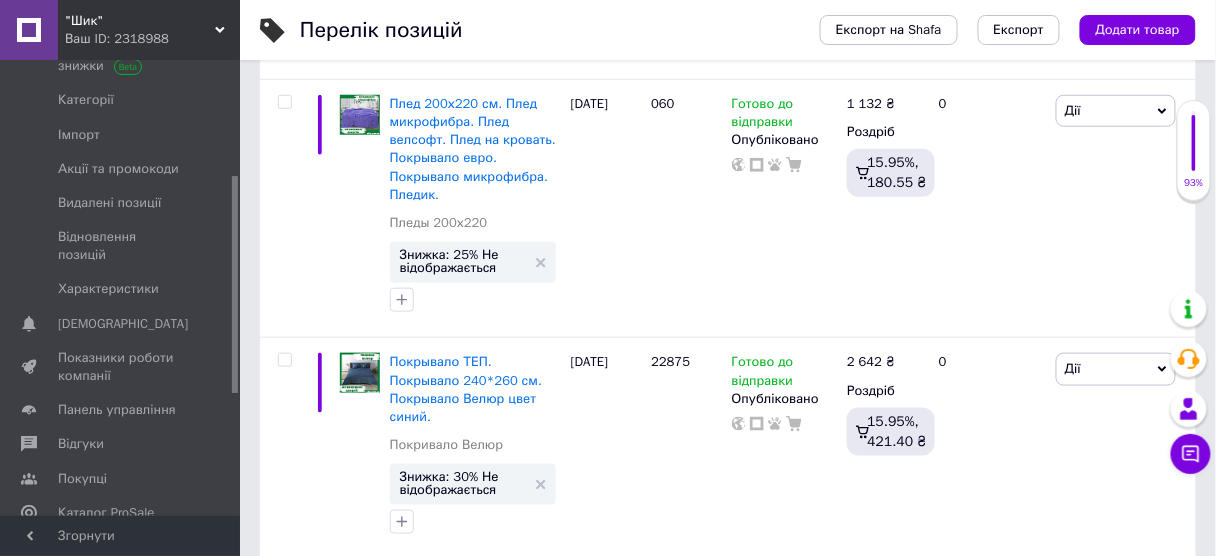 scroll, scrollTop: 400, scrollLeft: 0, axis: vertical 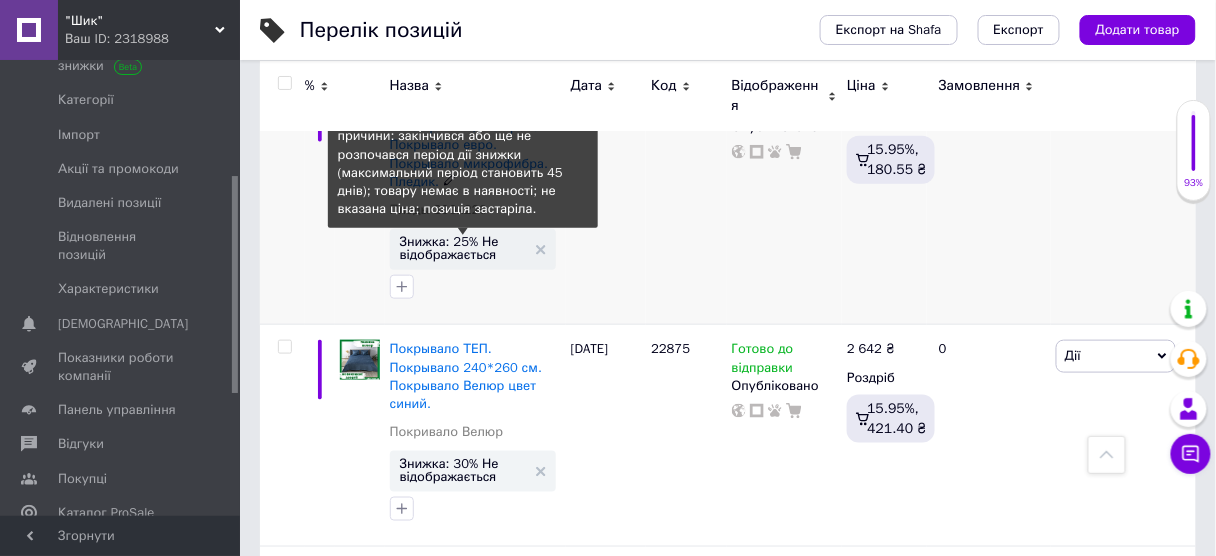 click on "Знижка: 25% Не відображається" at bounding box center [463, 248] 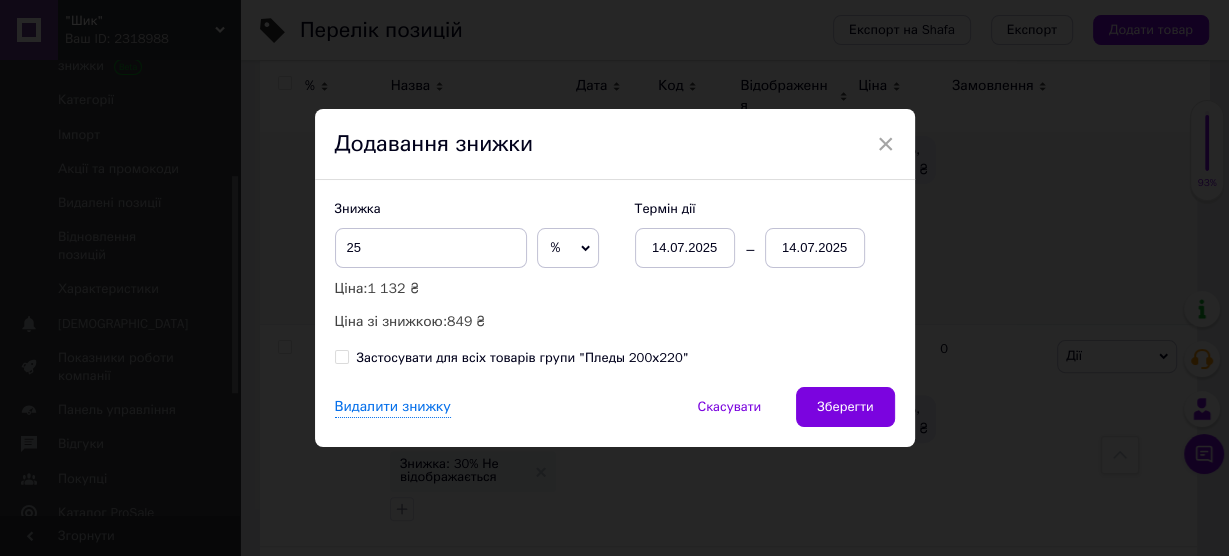 click on "Застосувати для всіх товарів групи "Пледы 200х220"" at bounding box center (341, 356) 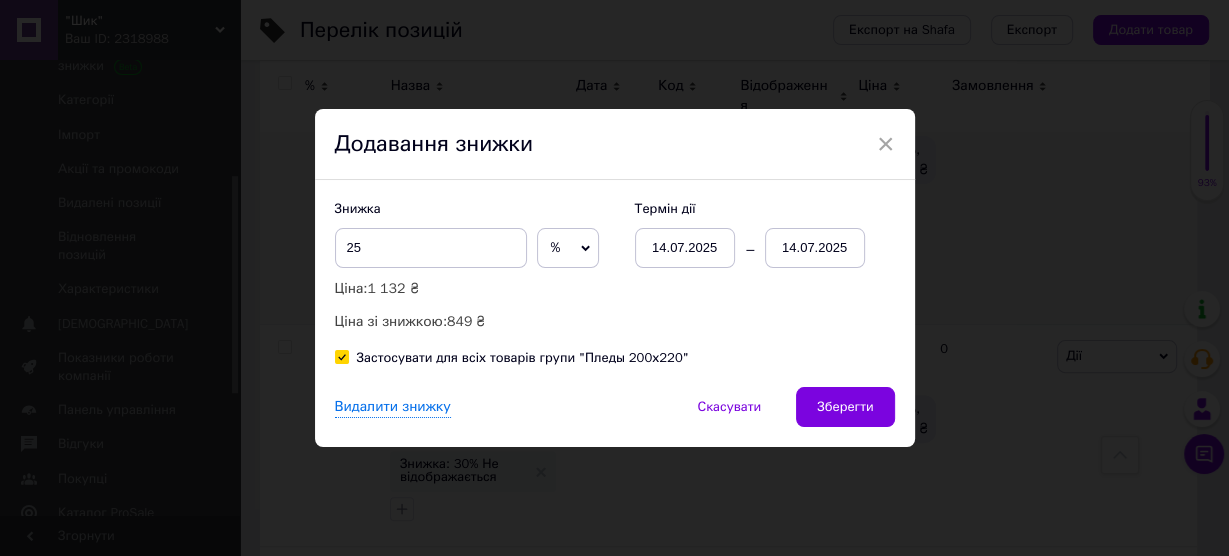 checkbox on "true" 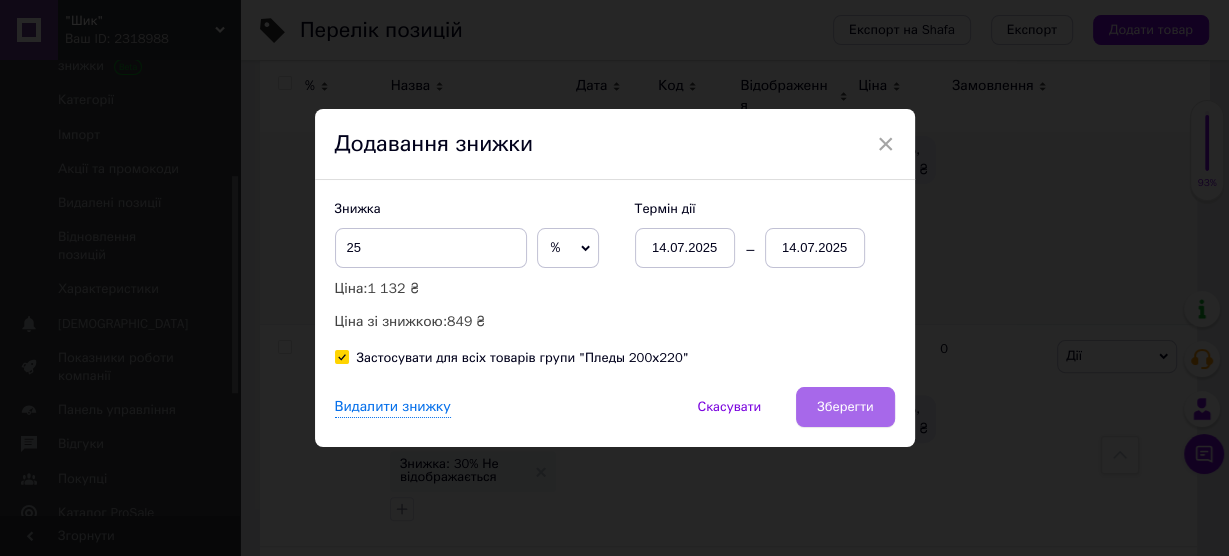 click on "Зберегти" at bounding box center (845, 407) 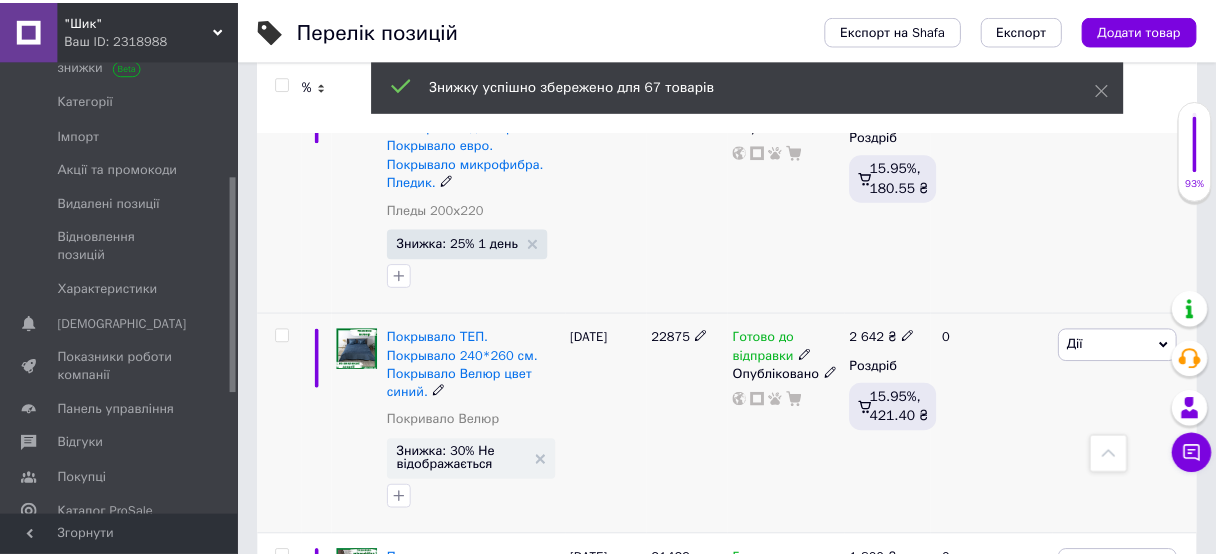 scroll, scrollTop: 0, scrollLeft: 460, axis: horizontal 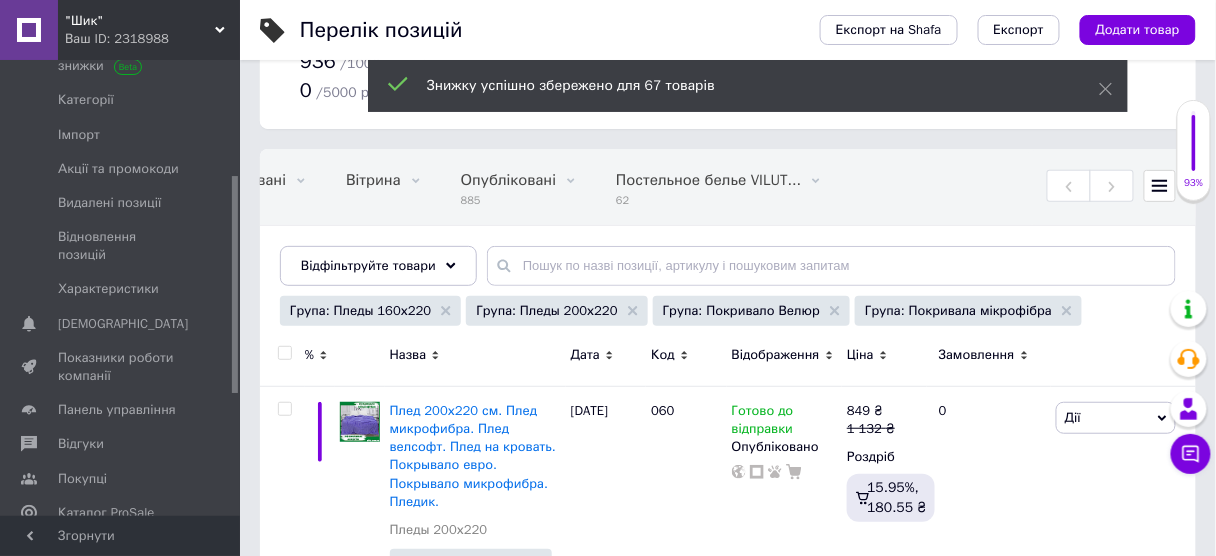 click on "Група: Пледы 200х220" at bounding box center (556, 311) 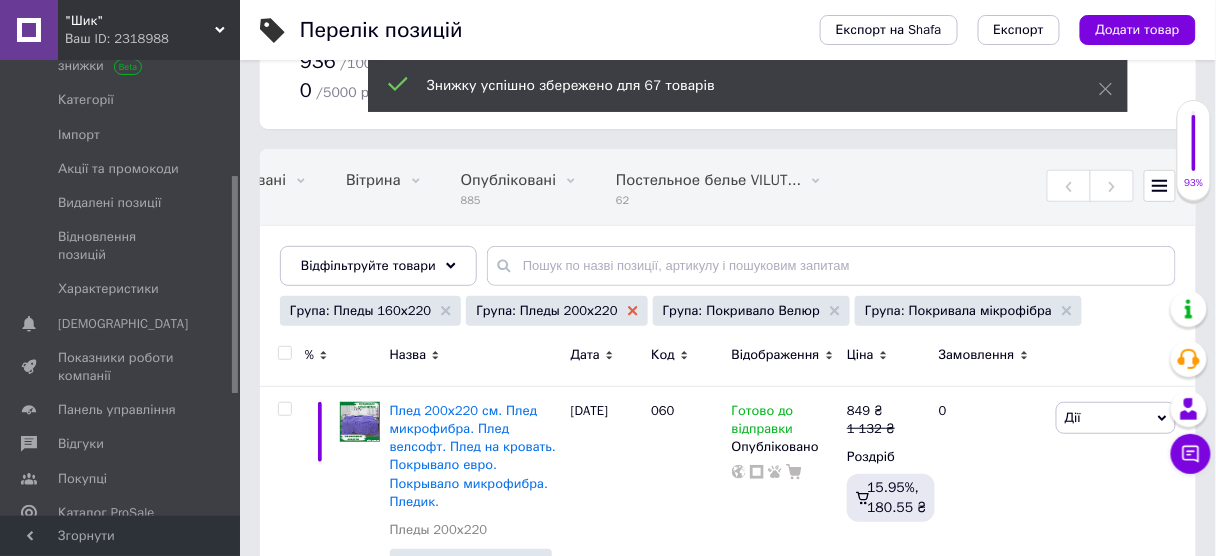 click 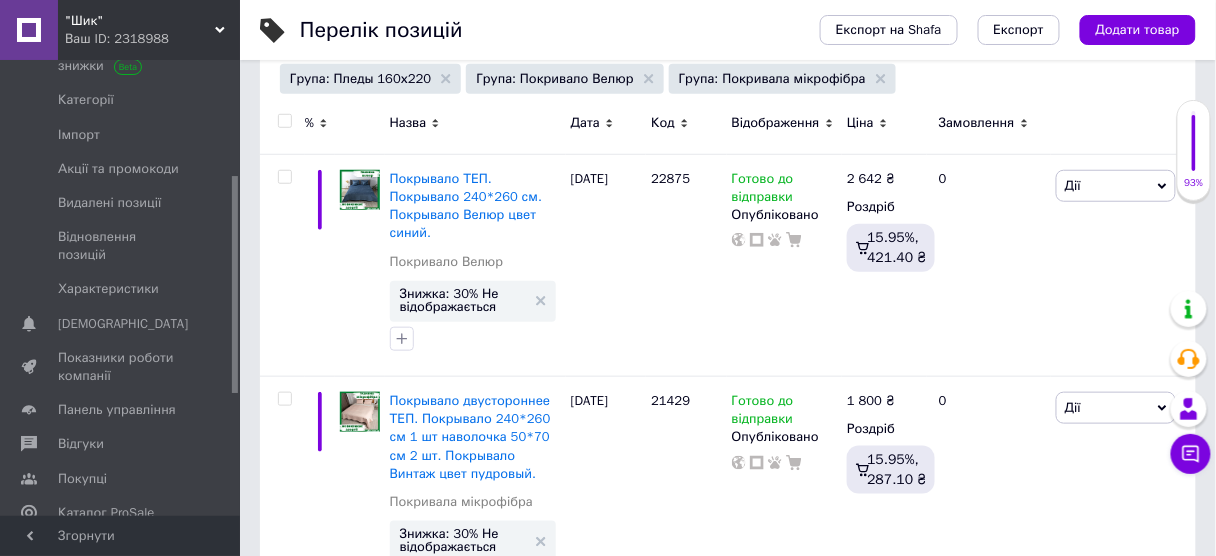 scroll, scrollTop: 320, scrollLeft: 0, axis: vertical 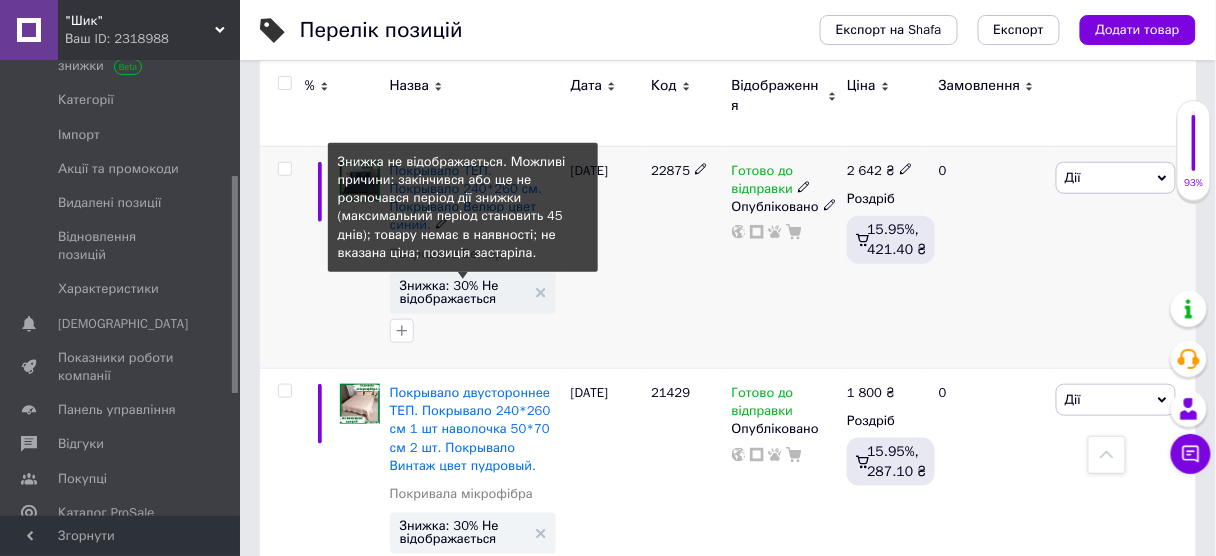 click on "Знижка: 30% Не відображається" at bounding box center (463, 292) 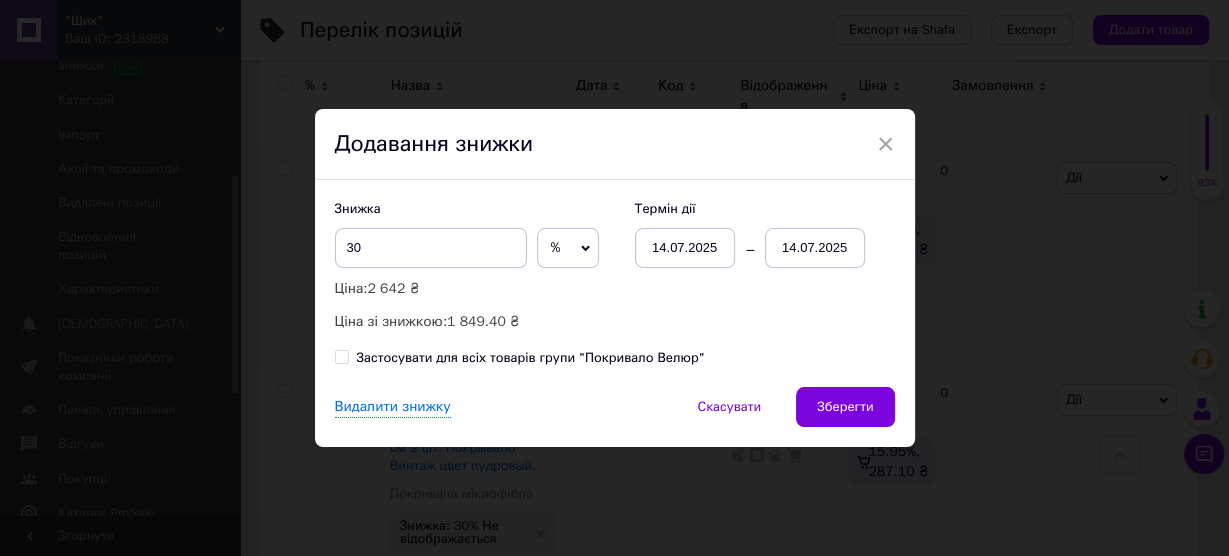 click on "Застосувати для всіх товарів групи "Покривало Велюр"" at bounding box center (341, 356) 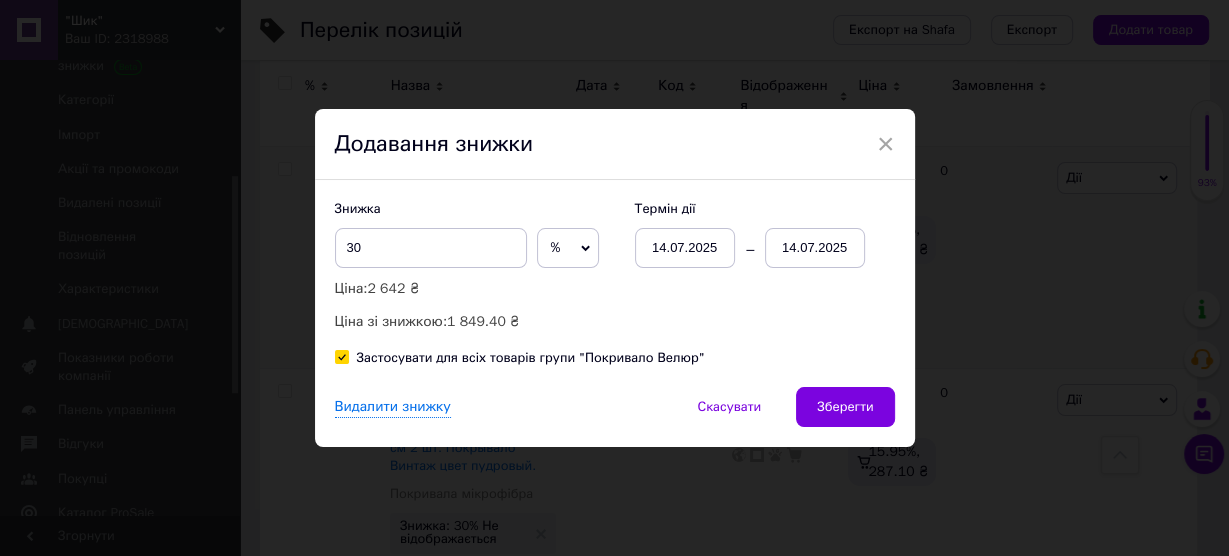 checkbox on "true" 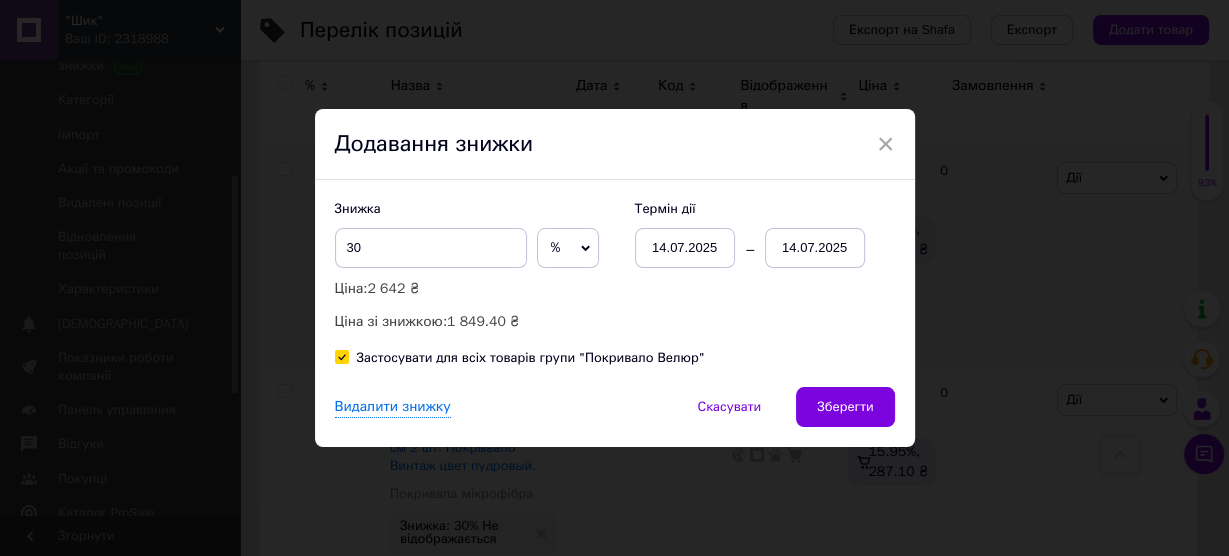 click on "Зберегти" at bounding box center (845, 407) 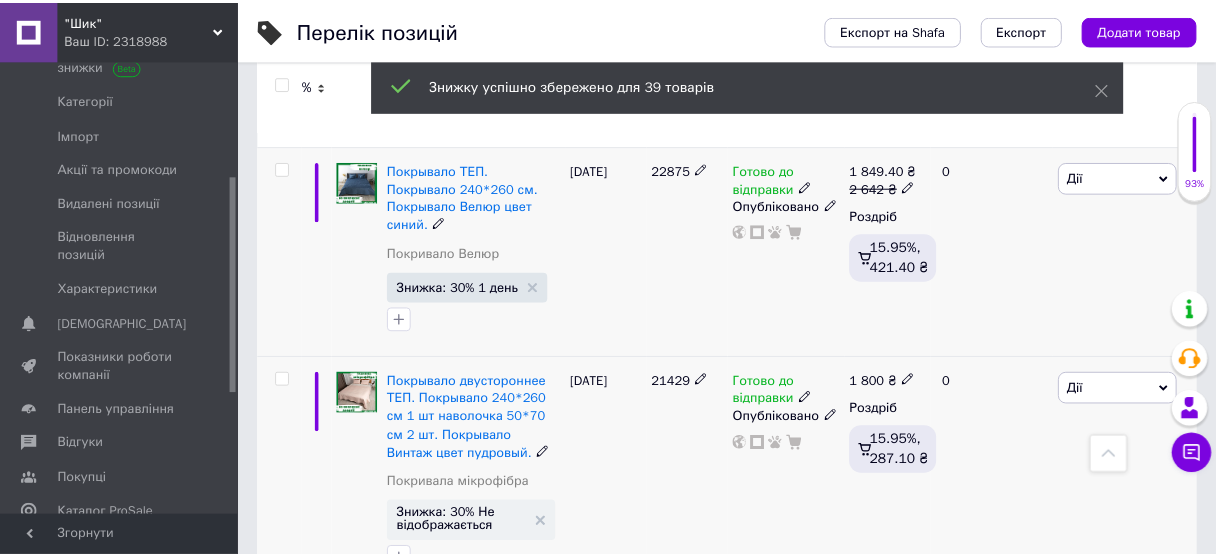 scroll, scrollTop: 0, scrollLeft: 460, axis: horizontal 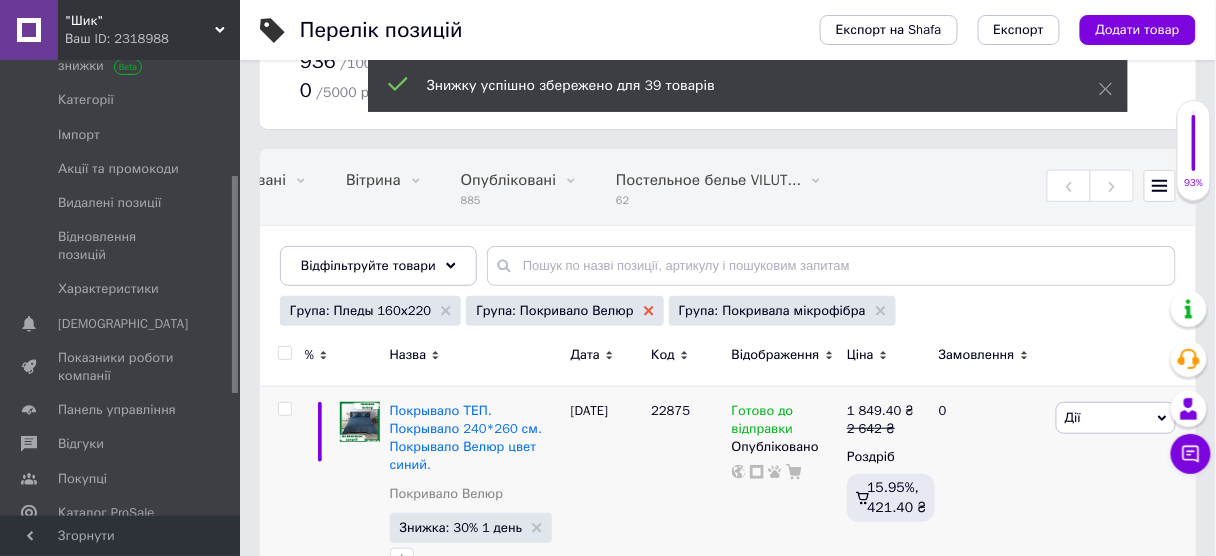 click 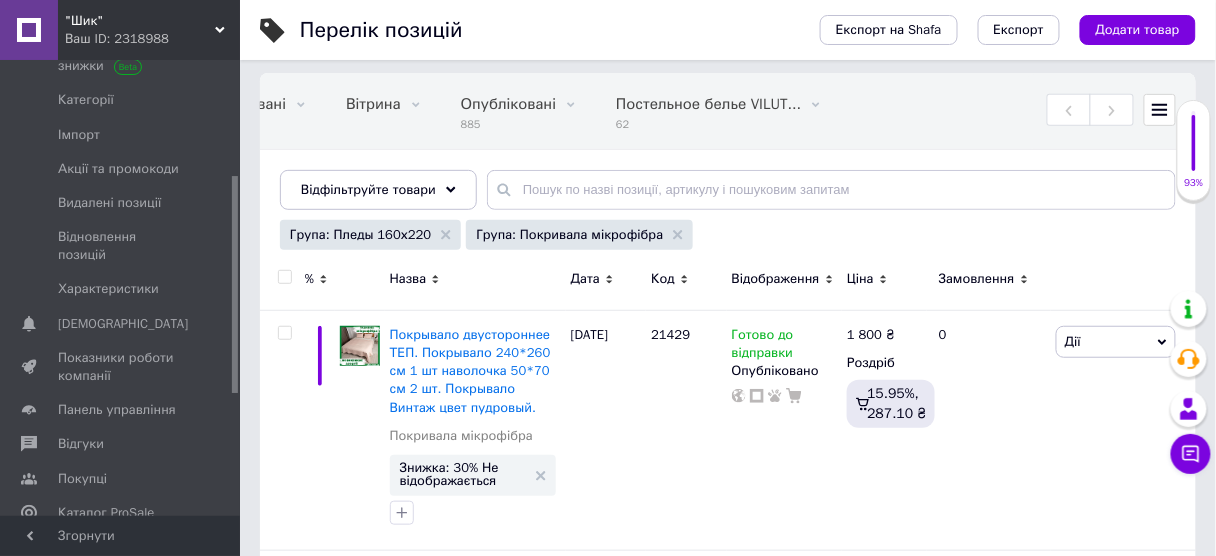 scroll, scrollTop: 320, scrollLeft: 0, axis: vertical 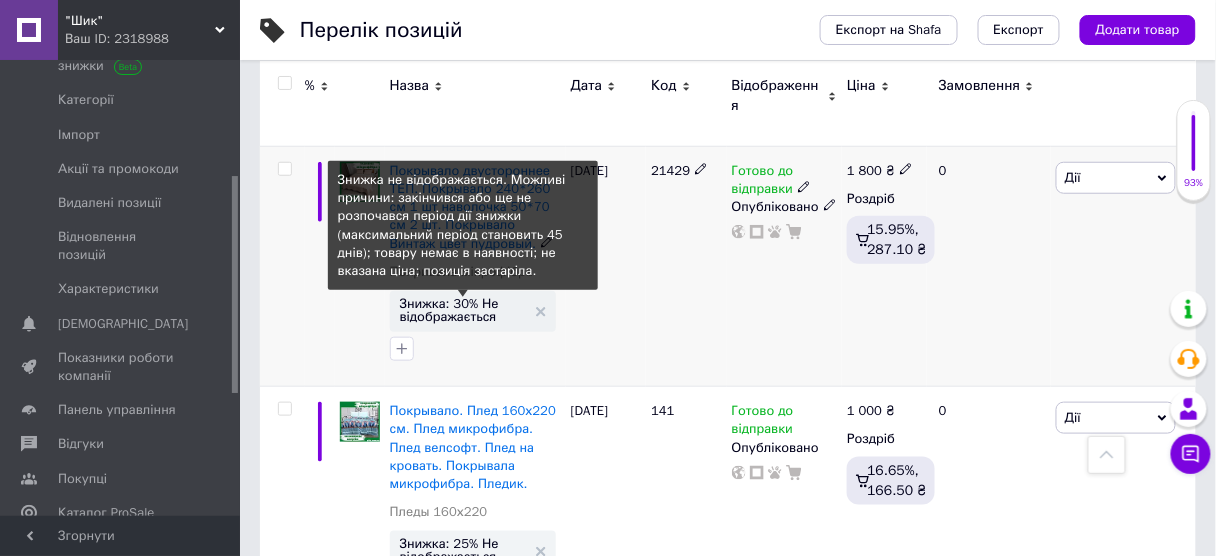 click on "Знижка: 30% Не відображається" at bounding box center [463, 310] 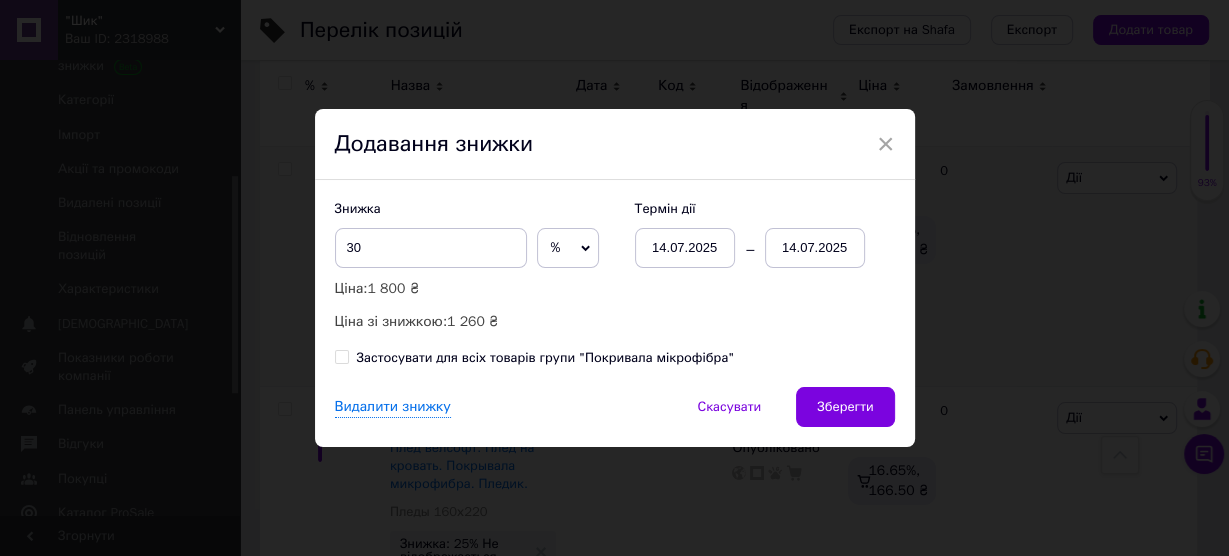 click on "Застосувати для всіх товарів групи "Покривала мікрофібра"" at bounding box center [341, 356] 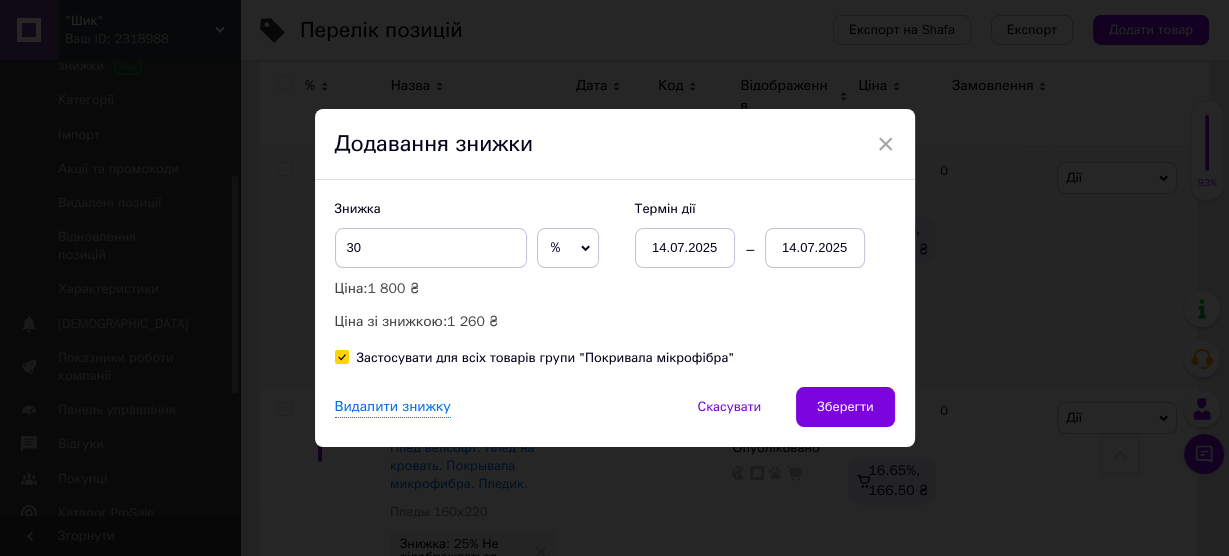 checkbox on "true" 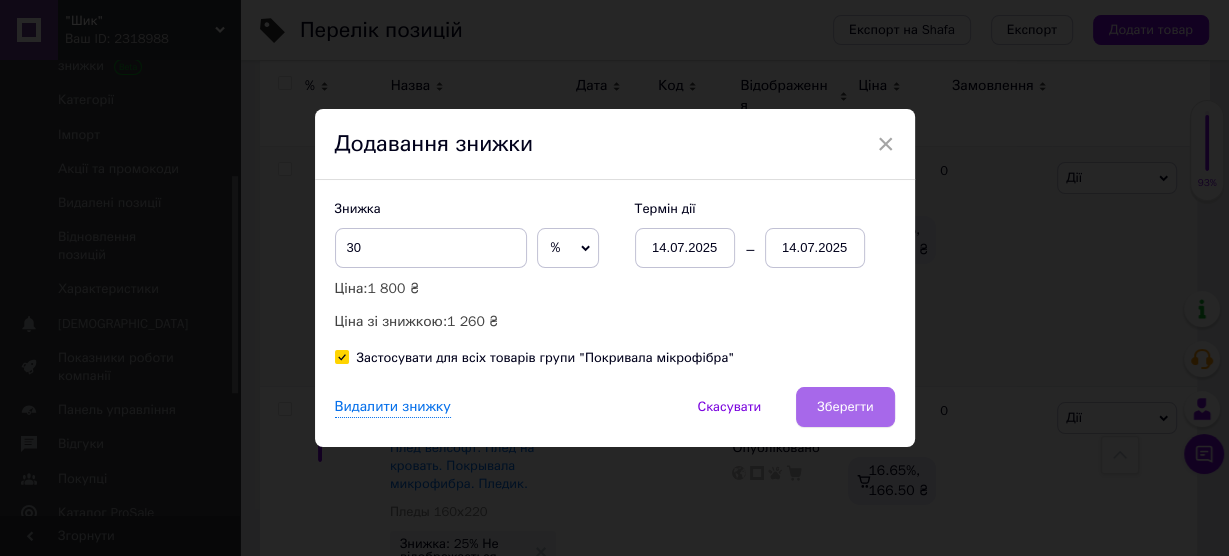 click on "Зберегти" at bounding box center (845, 407) 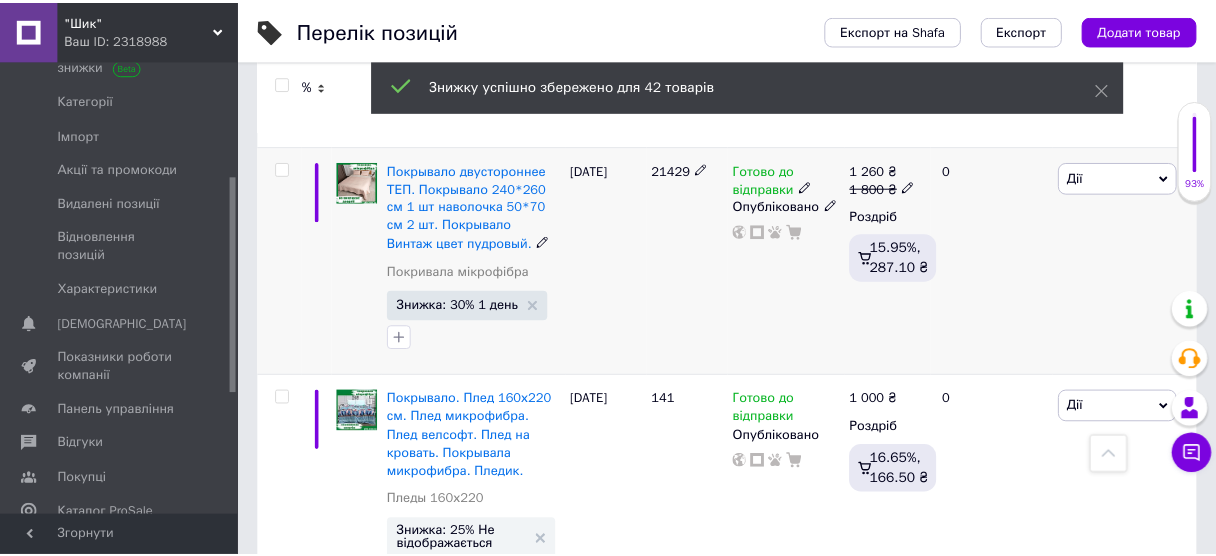 scroll, scrollTop: 0, scrollLeft: 460, axis: horizontal 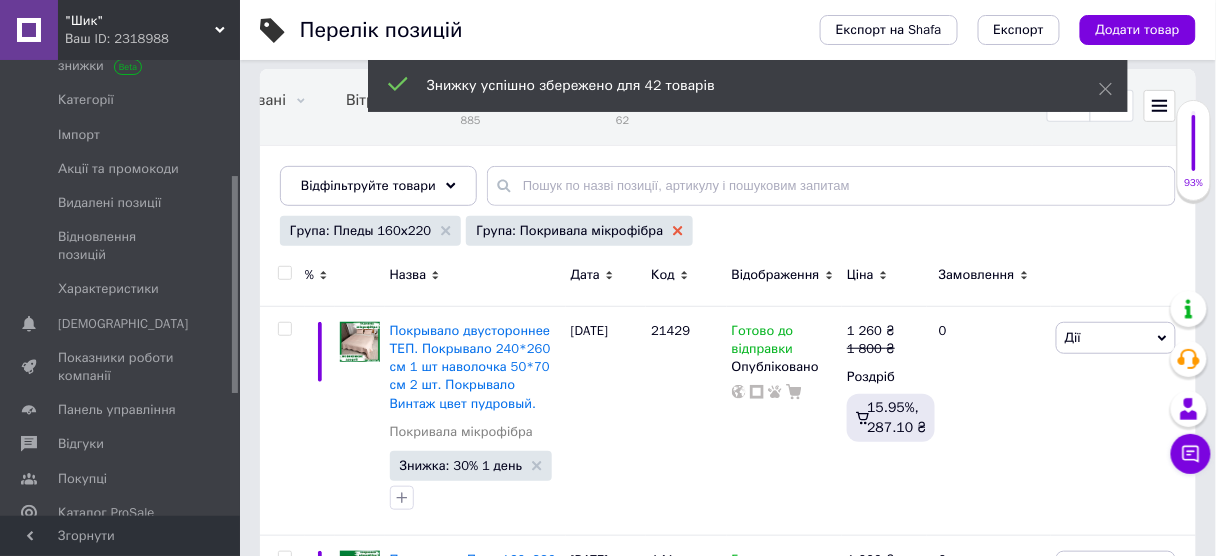 click 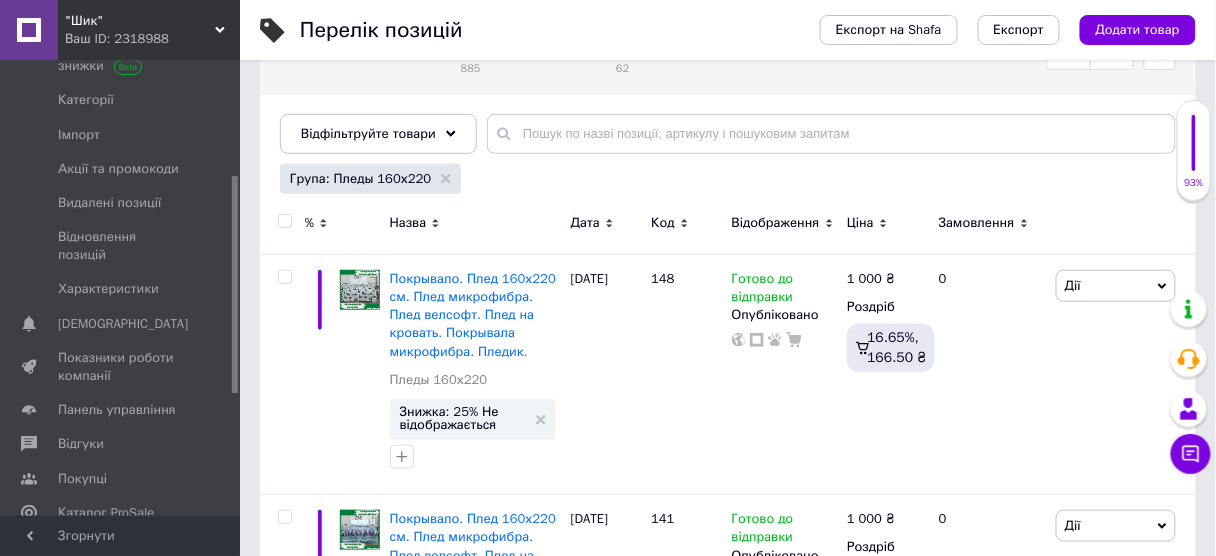 scroll, scrollTop: 320, scrollLeft: 0, axis: vertical 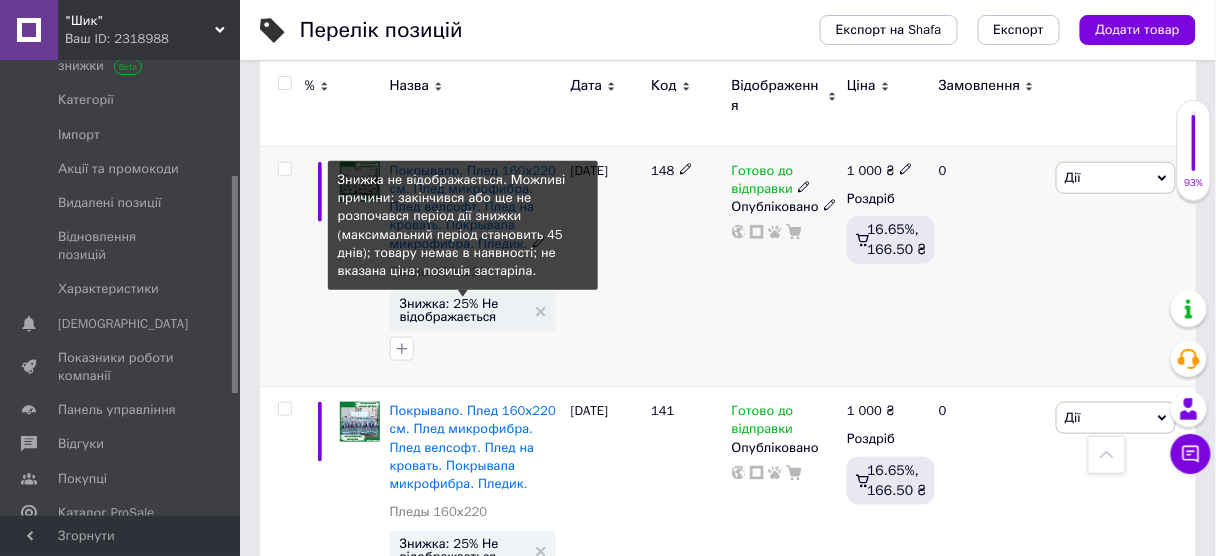 click on "Знижка: 25% Не відображається" at bounding box center (463, 310) 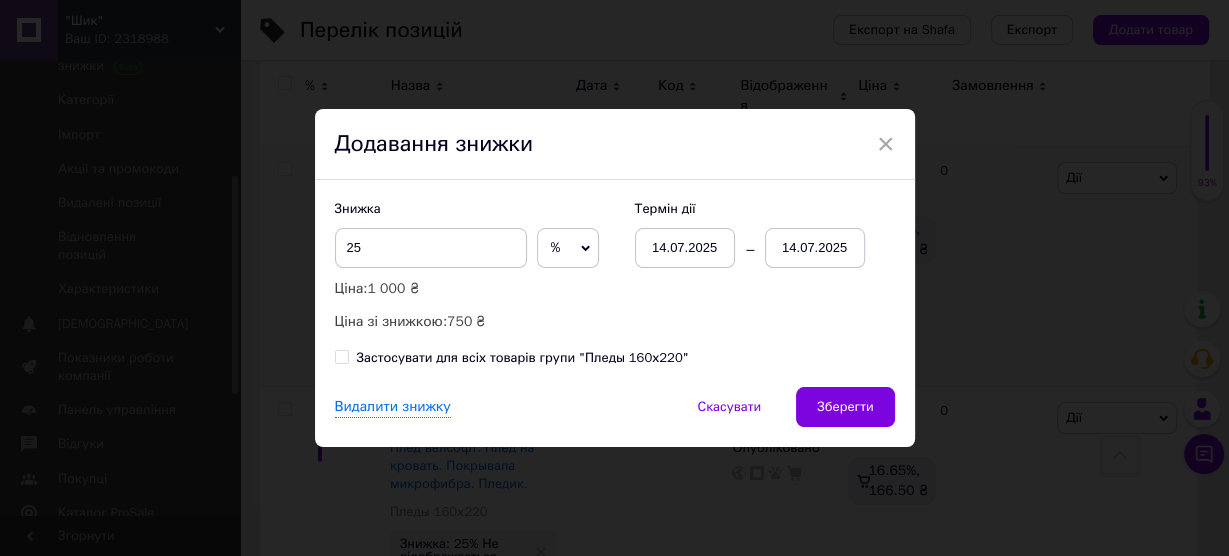 click on "Знижка 25 % ₴ Ціна:  1 000   ₴ Ціна зі знижкою:  750   ₴ Термін дії [DATE] [DATE] Застосувати для всіх товарів групи "Пледы 160х220"" at bounding box center (615, 283) 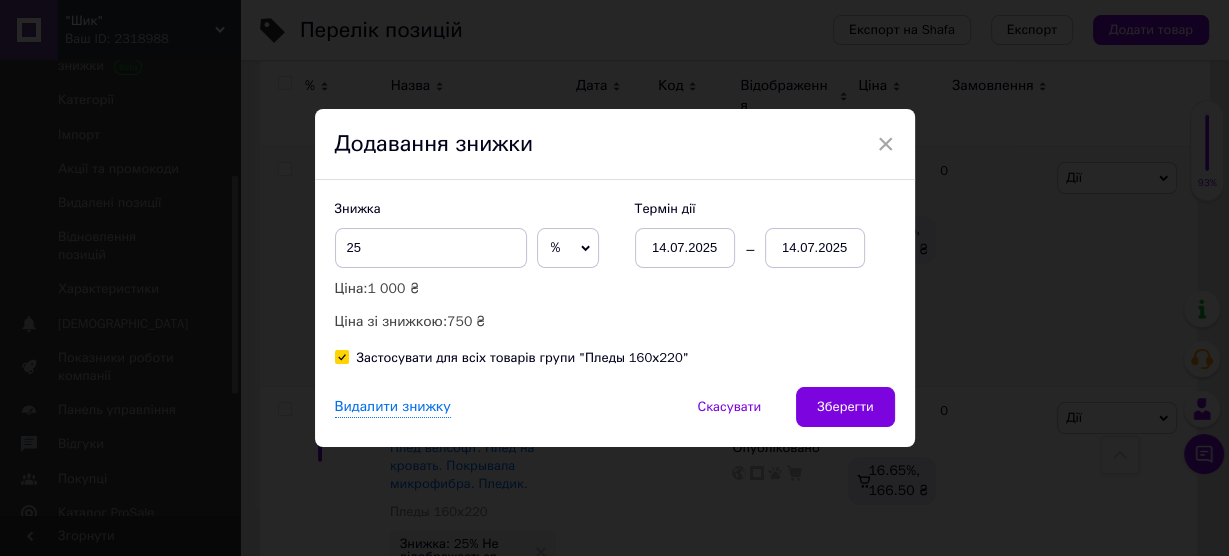 checkbox on "true" 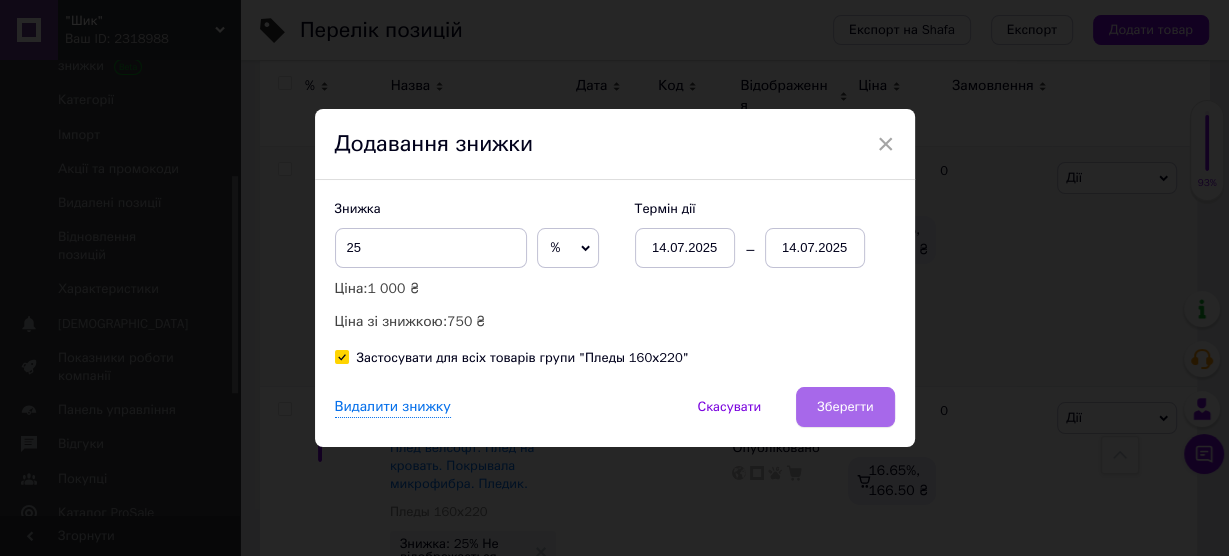 click on "Зберегти" at bounding box center (845, 407) 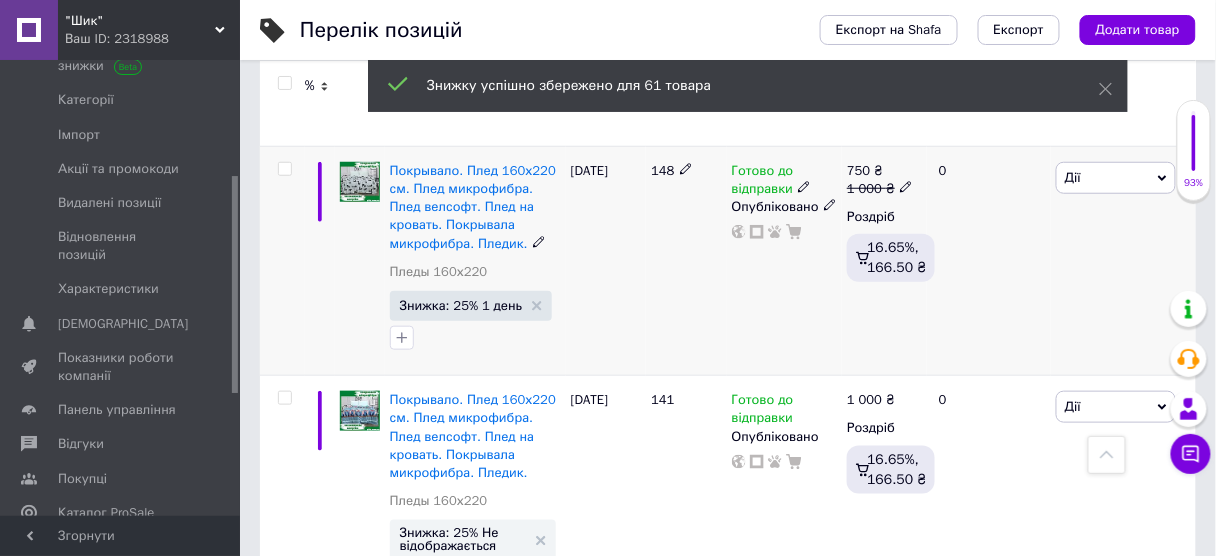 scroll, scrollTop: 0, scrollLeft: 460, axis: horizontal 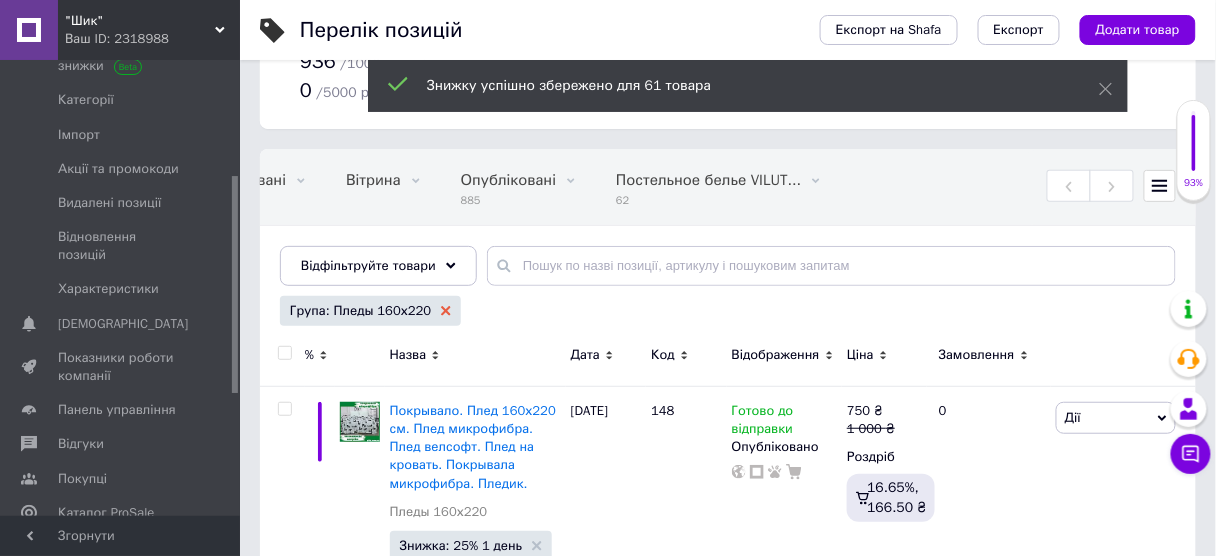 click 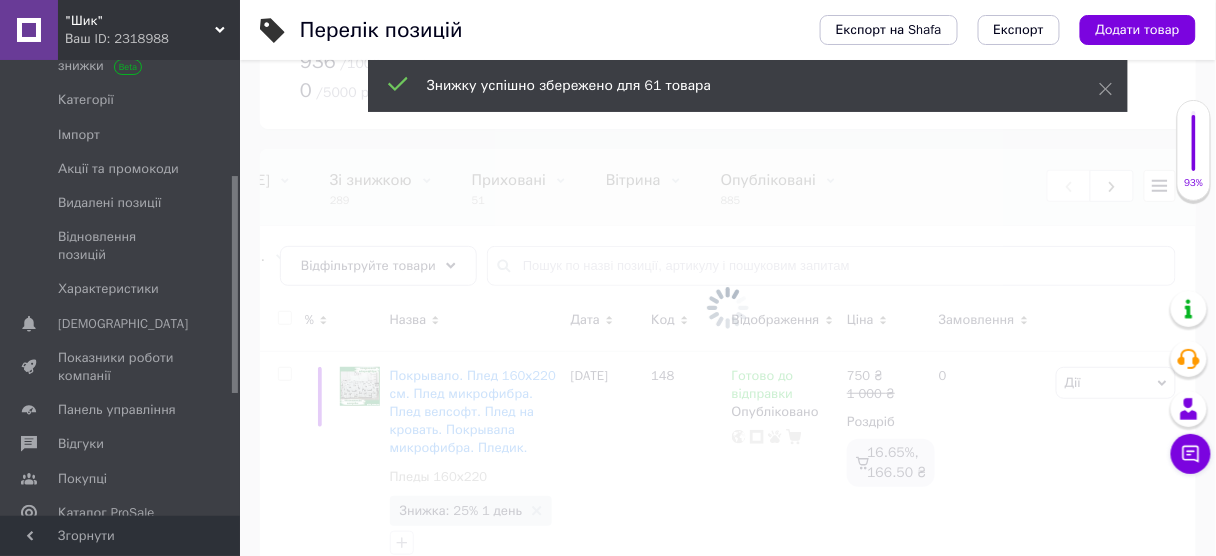 scroll, scrollTop: 0, scrollLeft: 0, axis: both 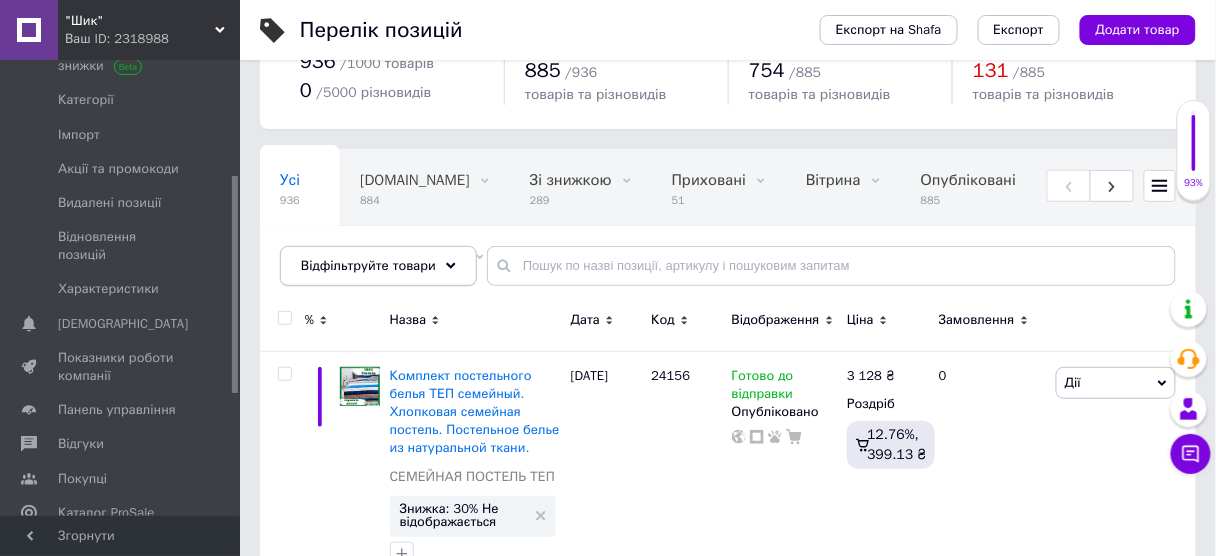click 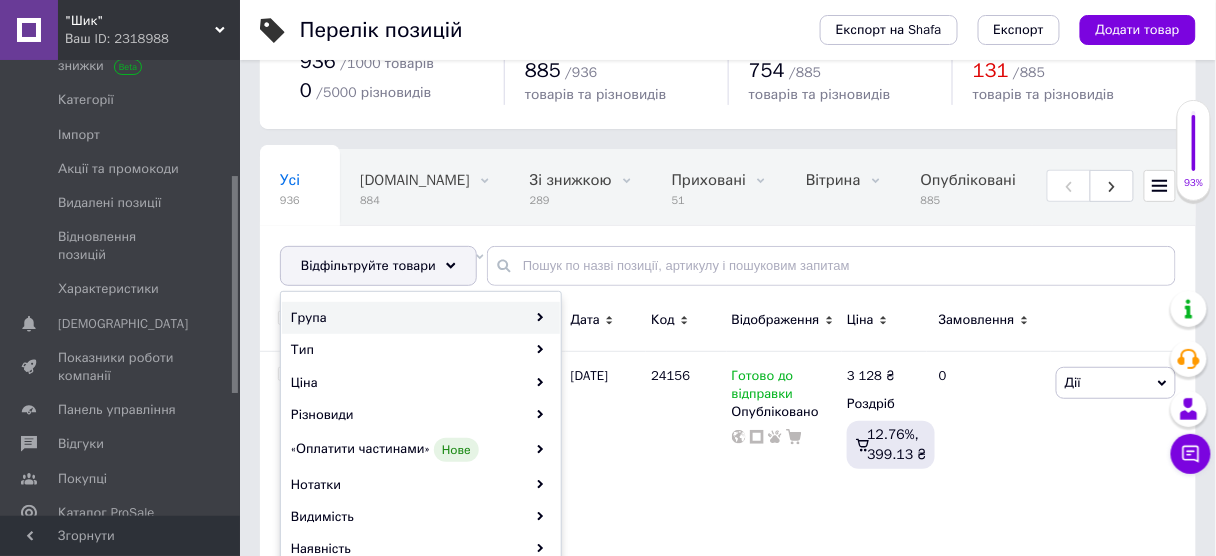 click on "Група" at bounding box center (421, 318) 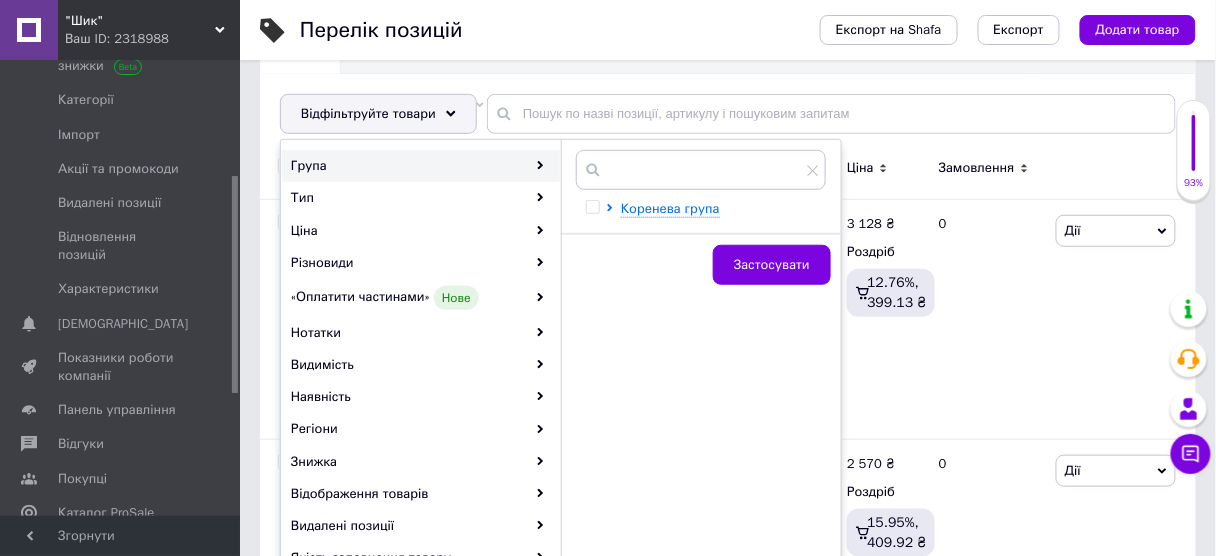scroll, scrollTop: 240, scrollLeft: 0, axis: vertical 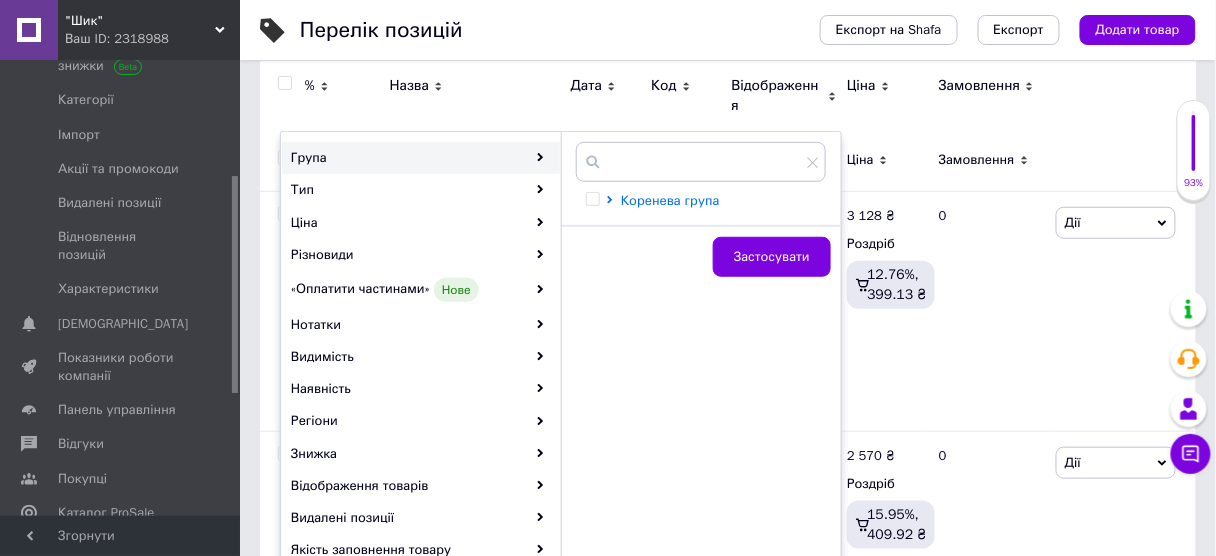 click 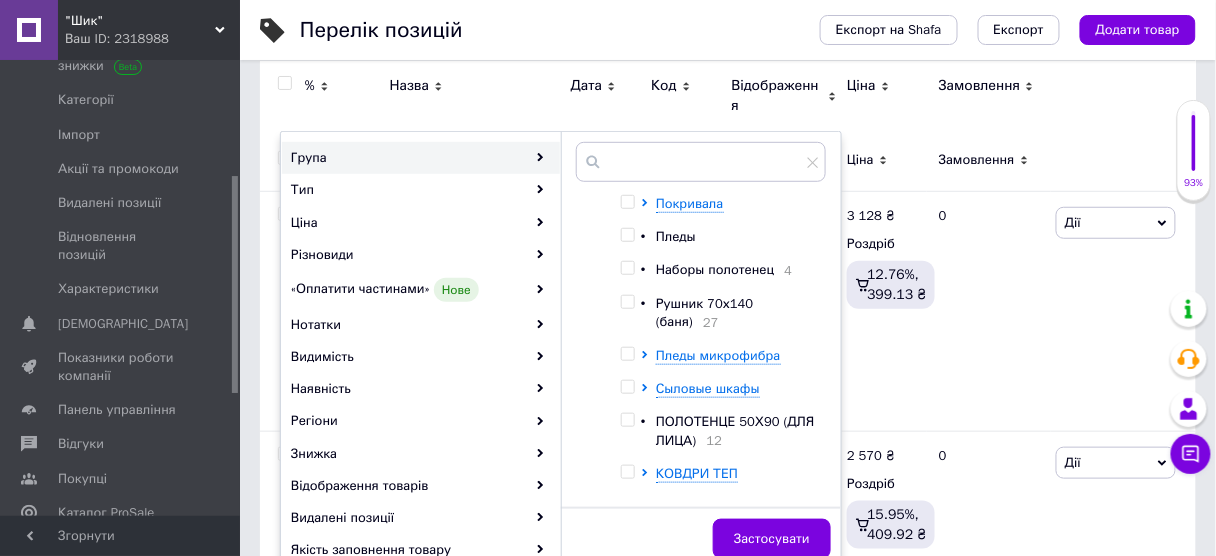 scroll, scrollTop: 397, scrollLeft: 0, axis: vertical 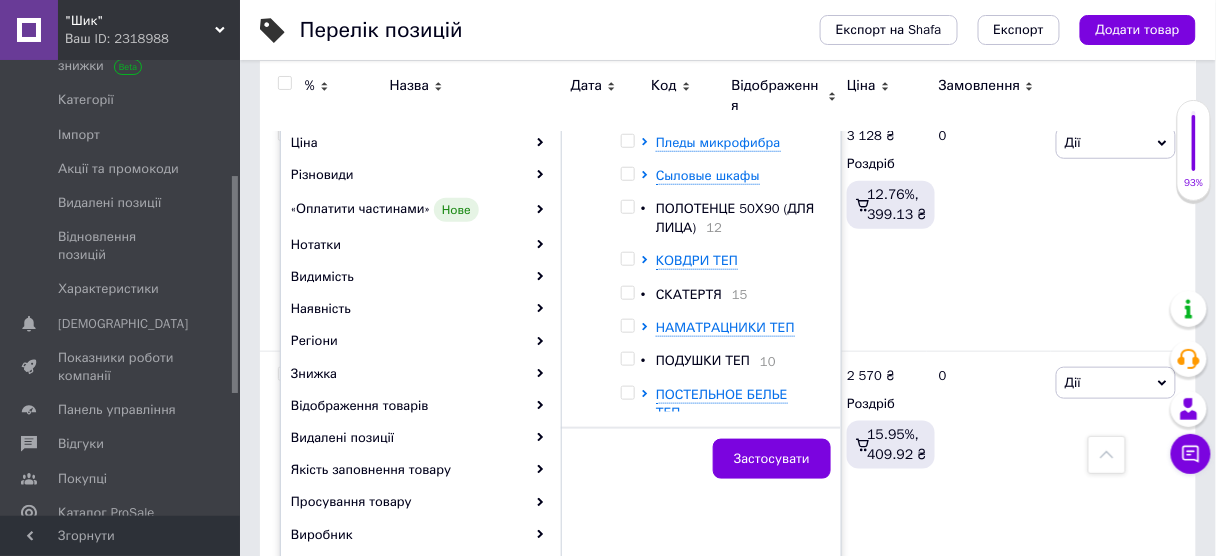 click at bounding box center [627, 207] 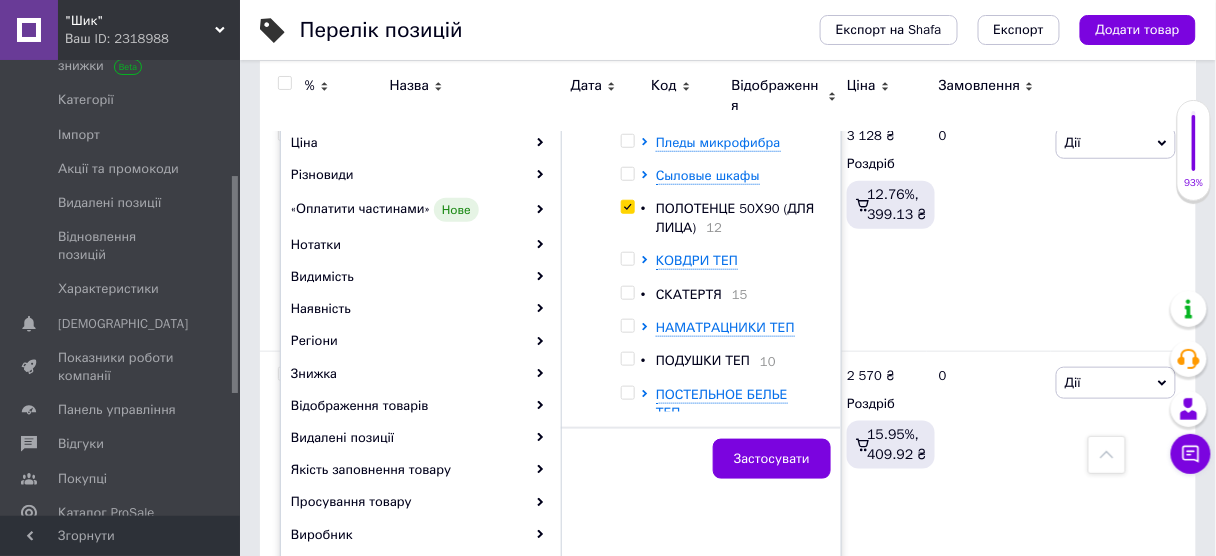 checkbox on "true" 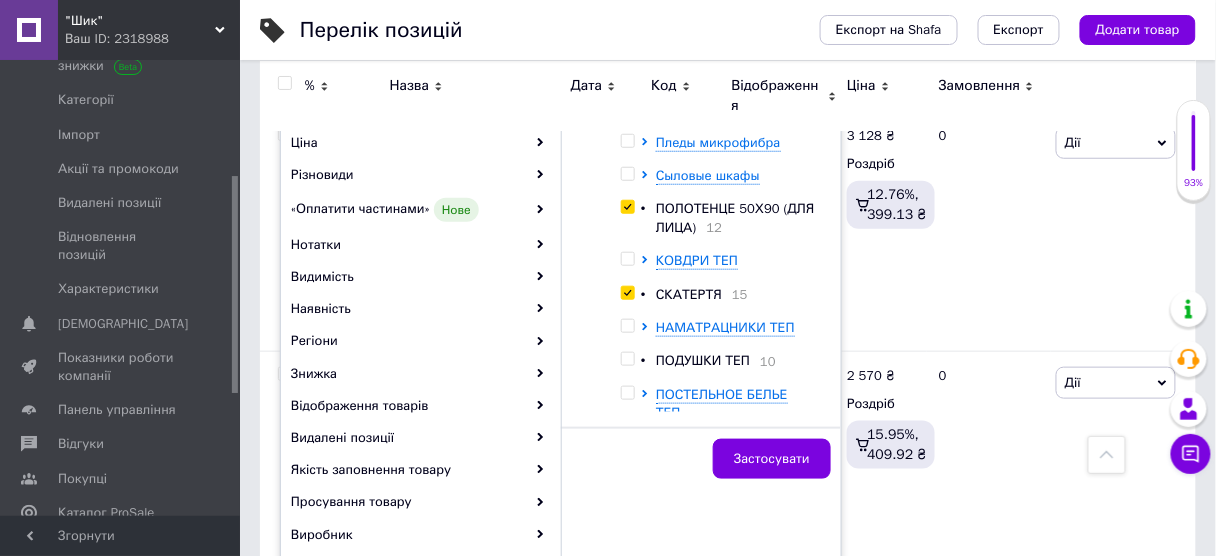 checkbox on "true" 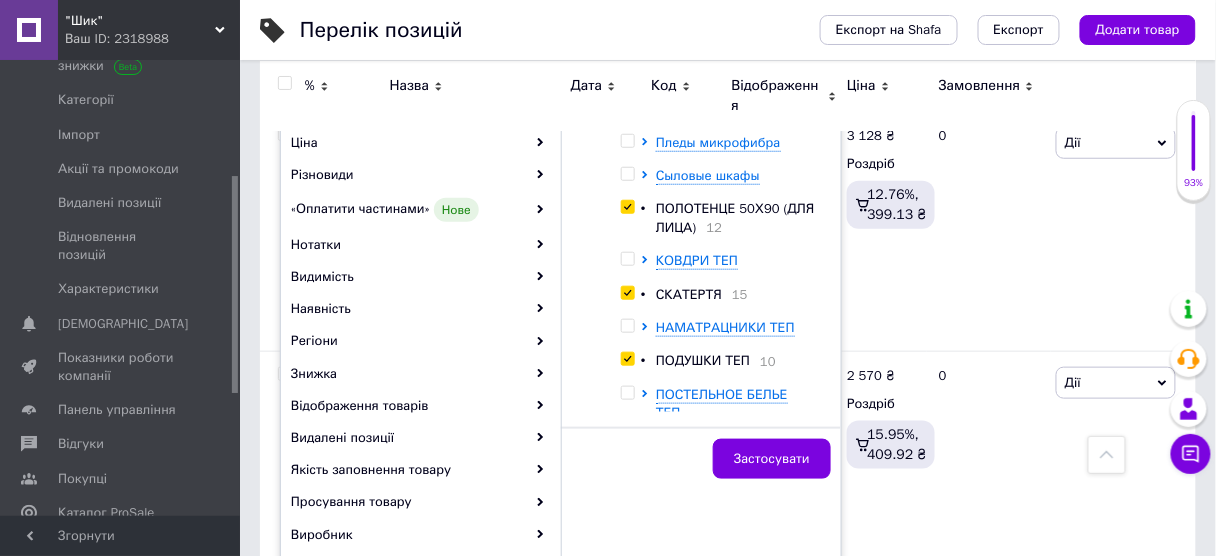 checkbox on "true" 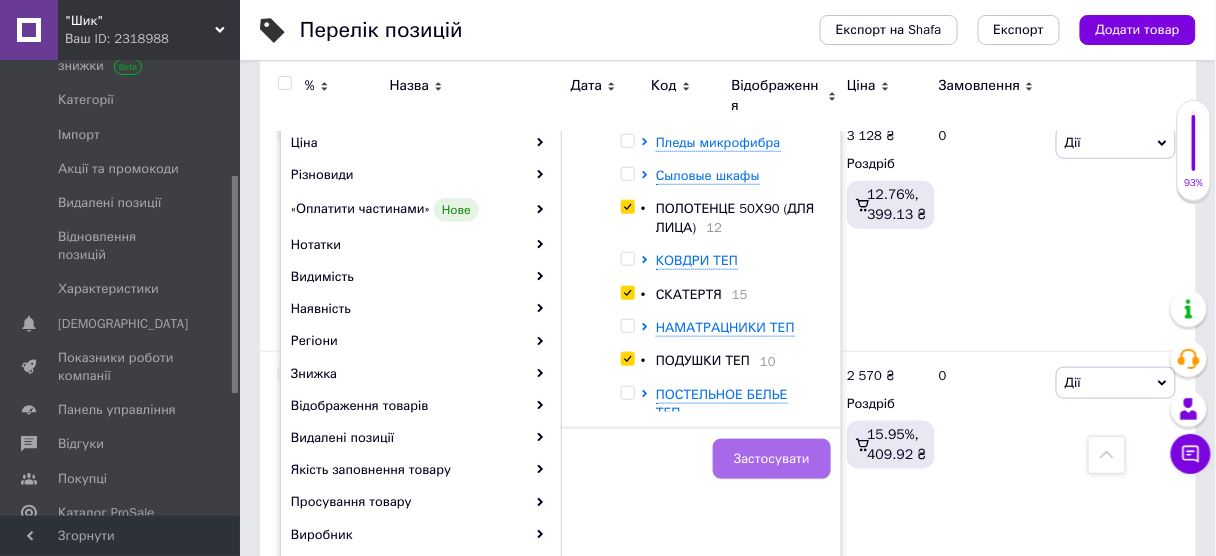 click on "Застосувати" at bounding box center [772, 459] 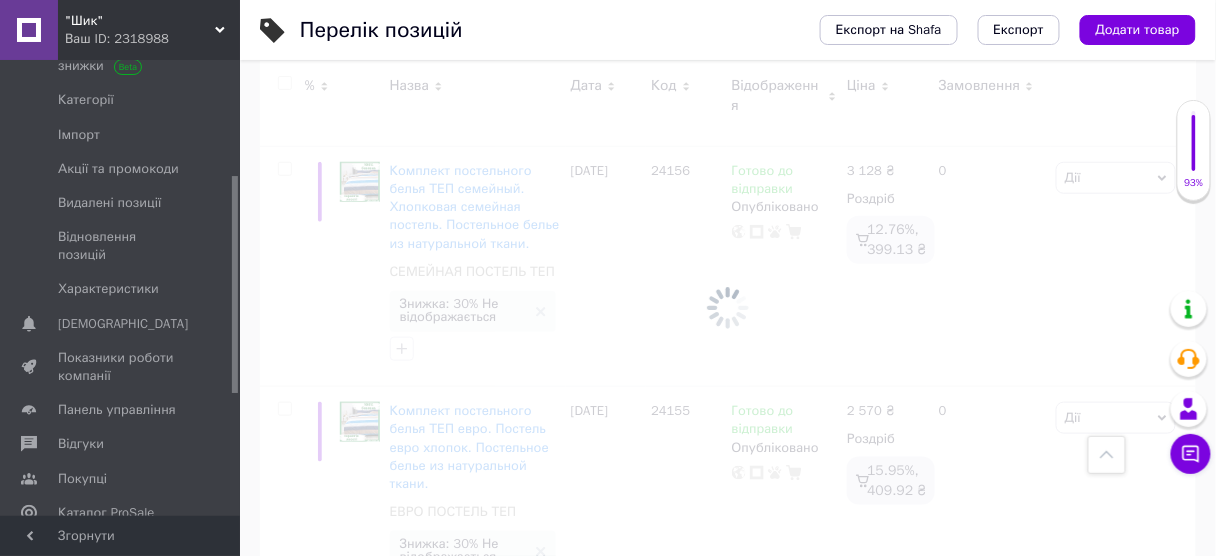 scroll, scrollTop: 0, scrollLeft: 460, axis: horizontal 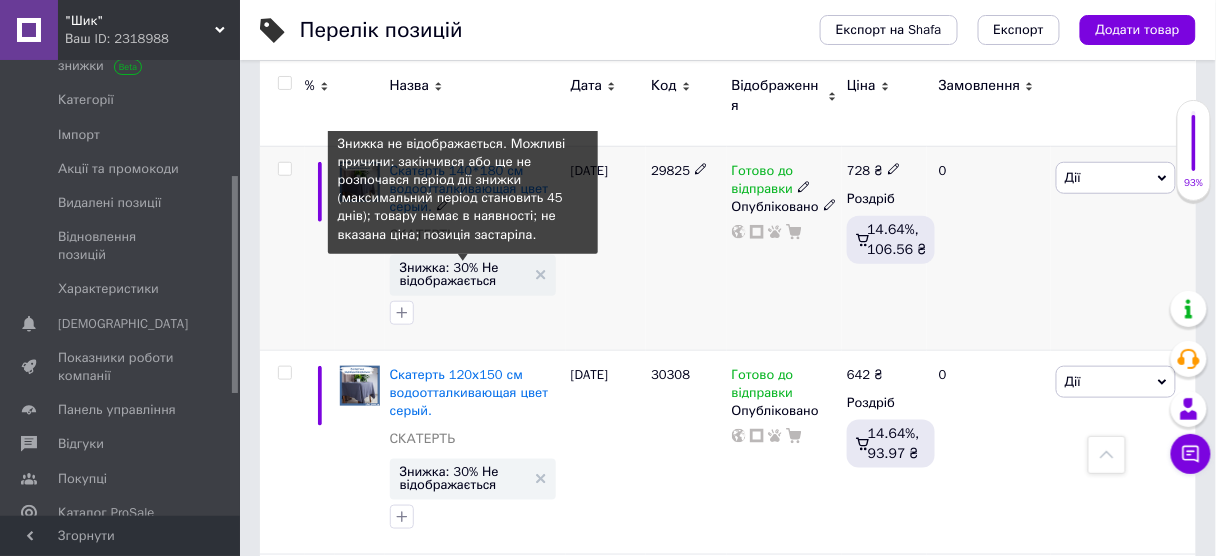 click on "Знижка: 30% Не відображається" at bounding box center [463, 274] 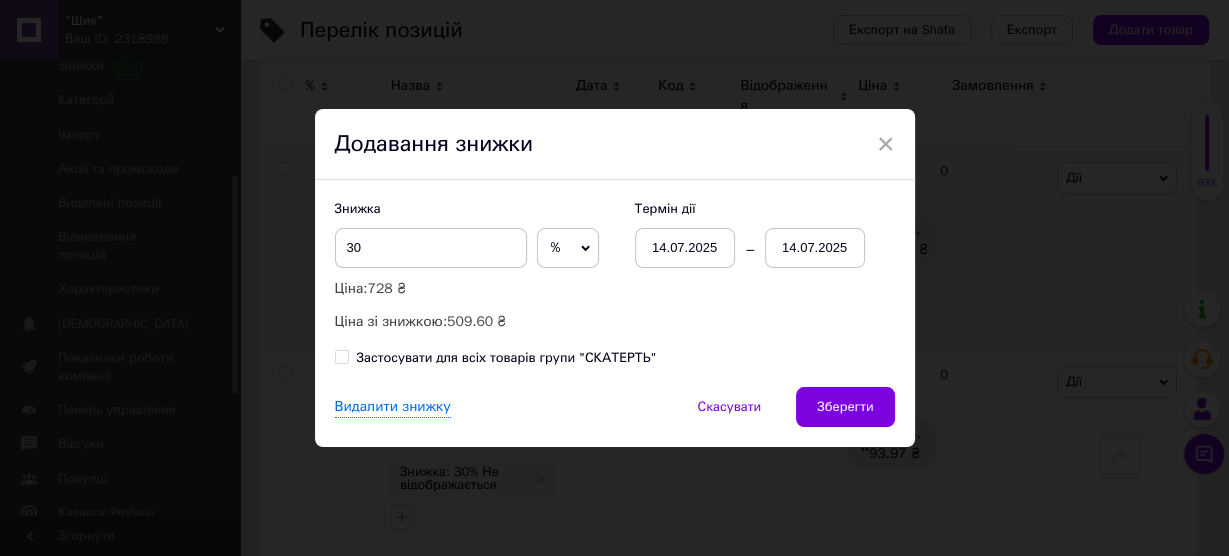 click on "Застосувати для всіх товарів групи "СКАТЕРТЬ"" at bounding box center (341, 356) 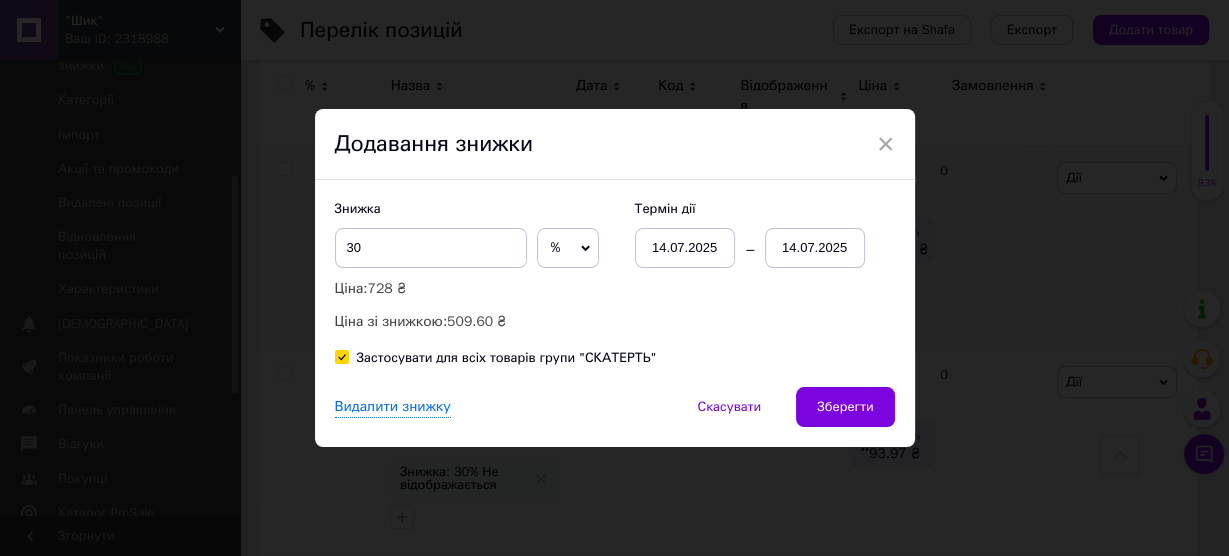 checkbox on "true" 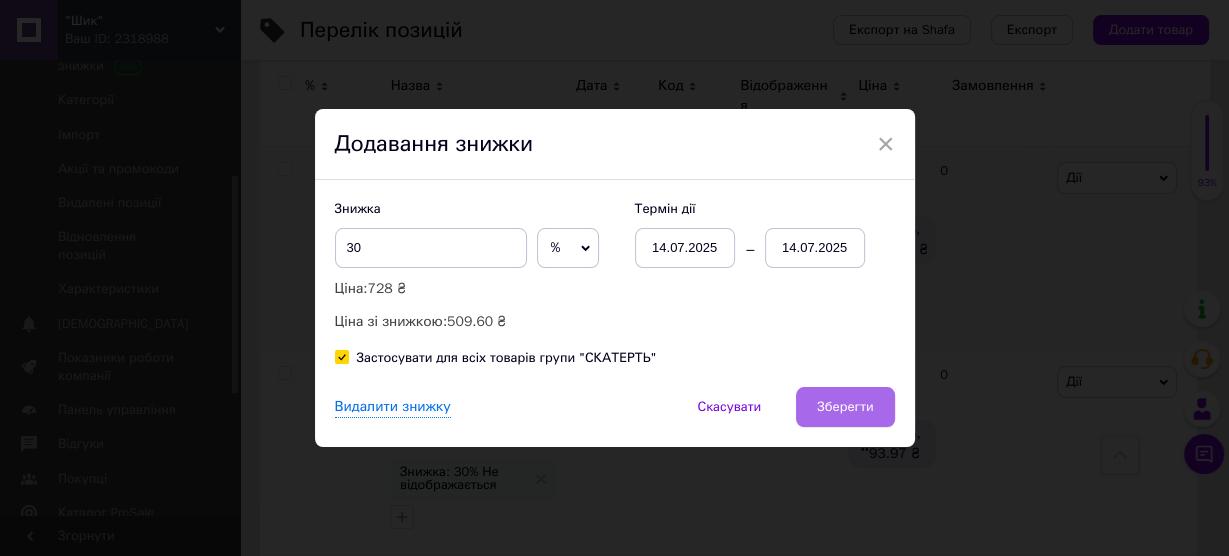 click on "Зберегти" at bounding box center (845, 407) 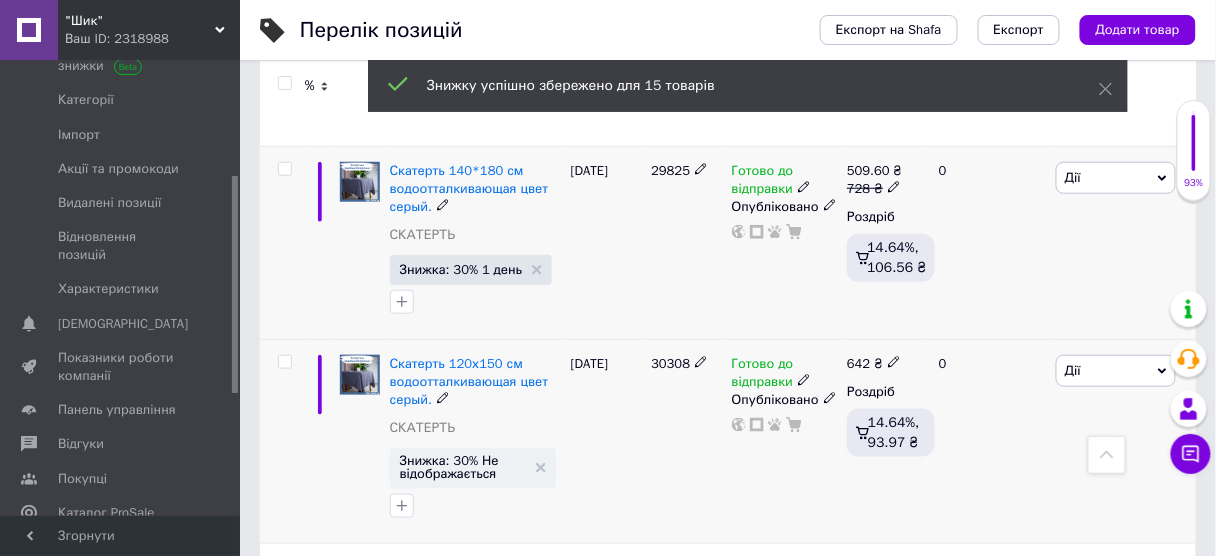 scroll, scrollTop: 0, scrollLeft: 460, axis: horizontal 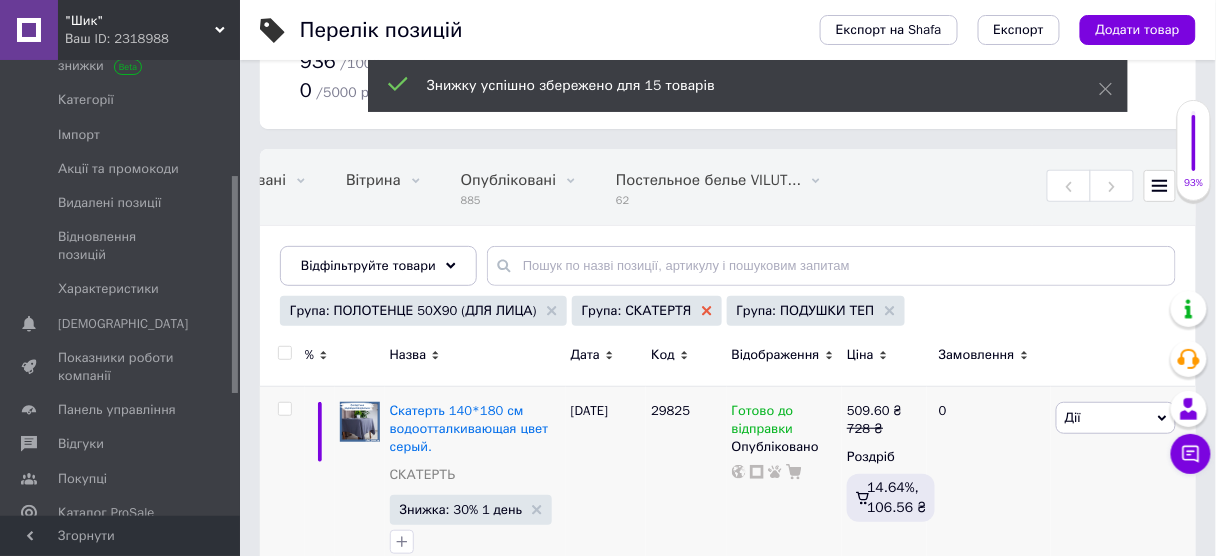 click 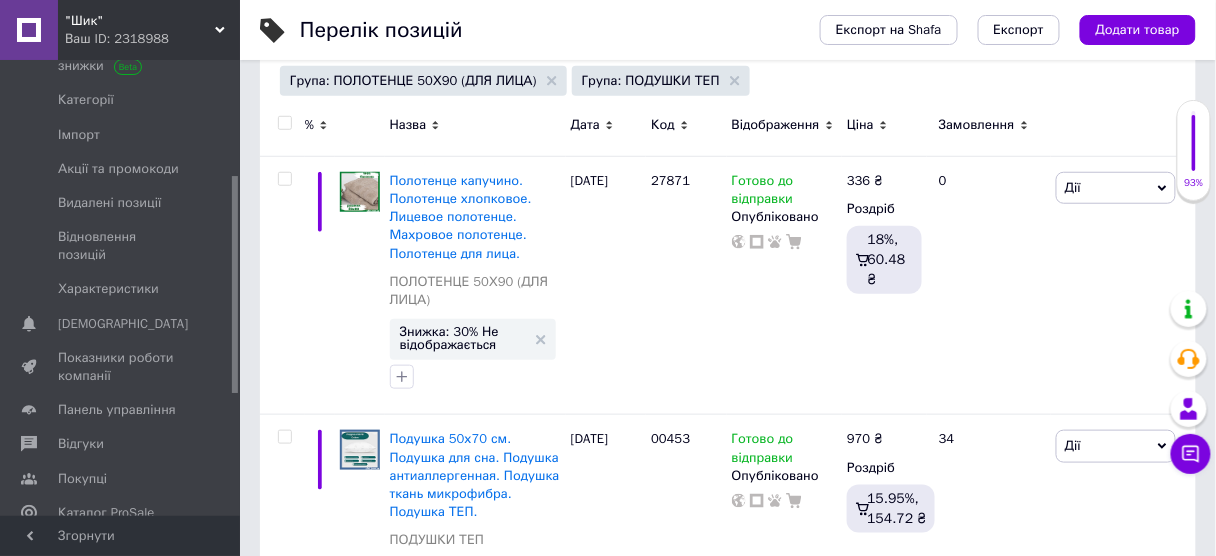 scroll, scrollTop: 320, scrollLeft: 0, axis: vertical 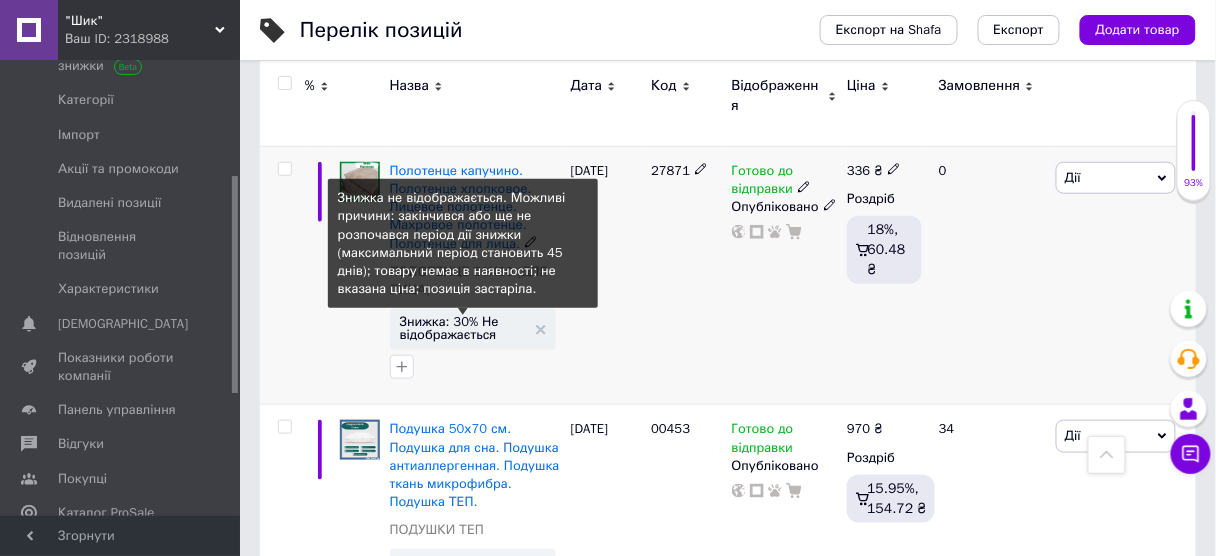 click on "Знижка: 30% Не відображається" at bounding box center [463, 328] 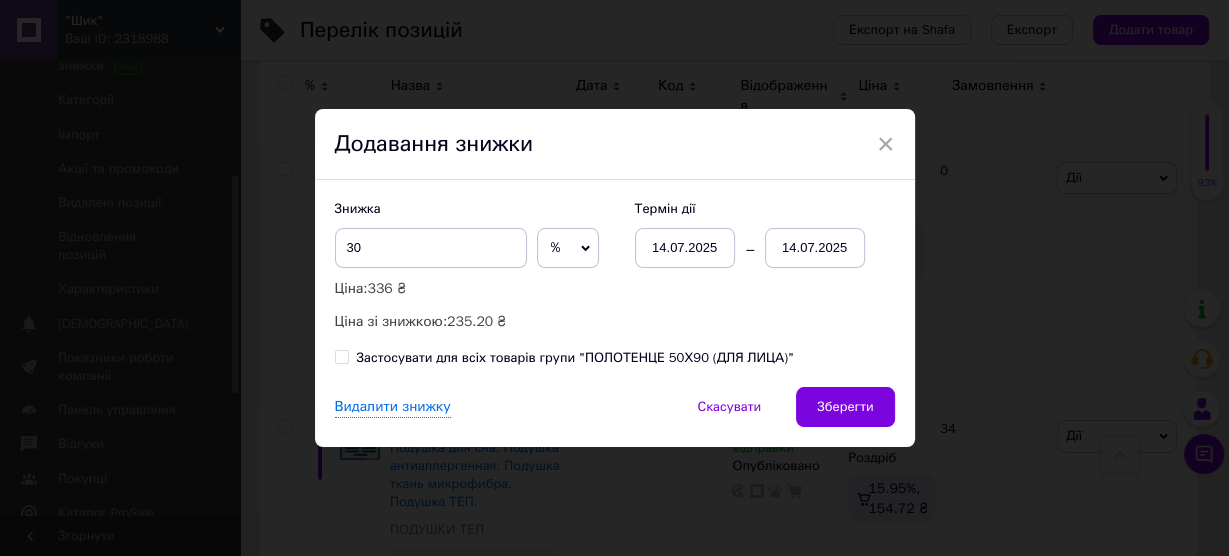 click on "Застосувати для всіх товарів групи "ПОЛОТЕНЦЕ 50Х90 (ДЛЯ ЛИЦА)"" at bounding box center [564, 358] 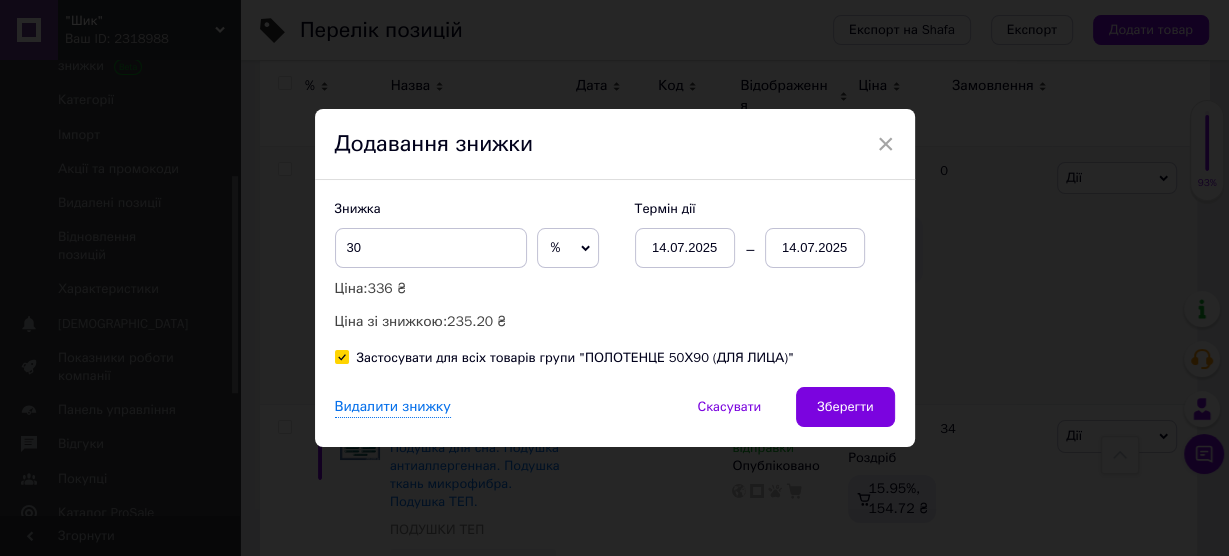 checkbox on "true" 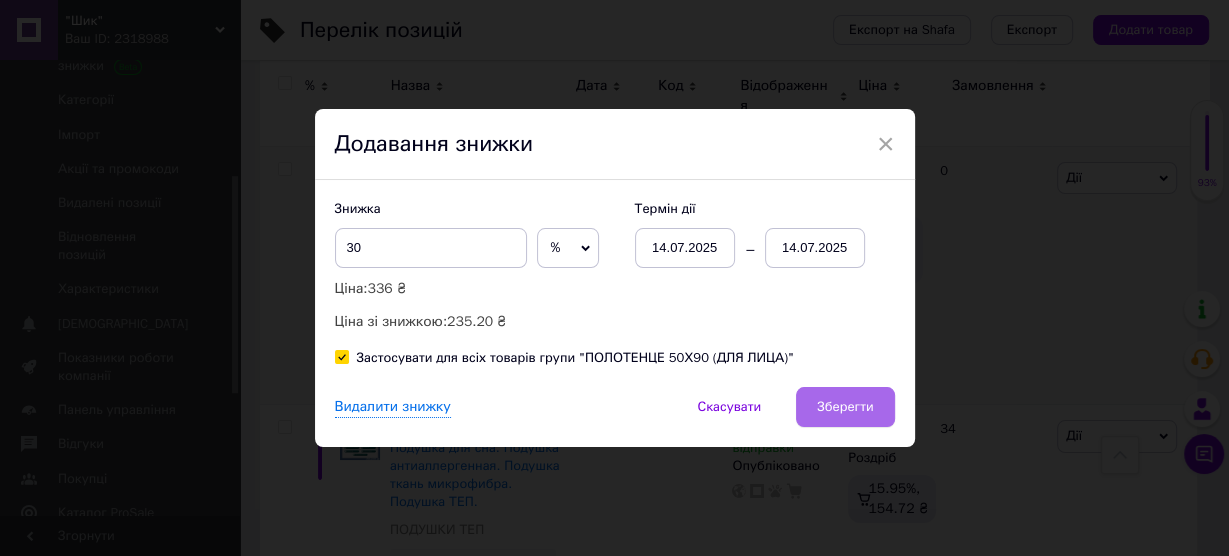 click on "Зберегти" at bounding box center (845, 407) 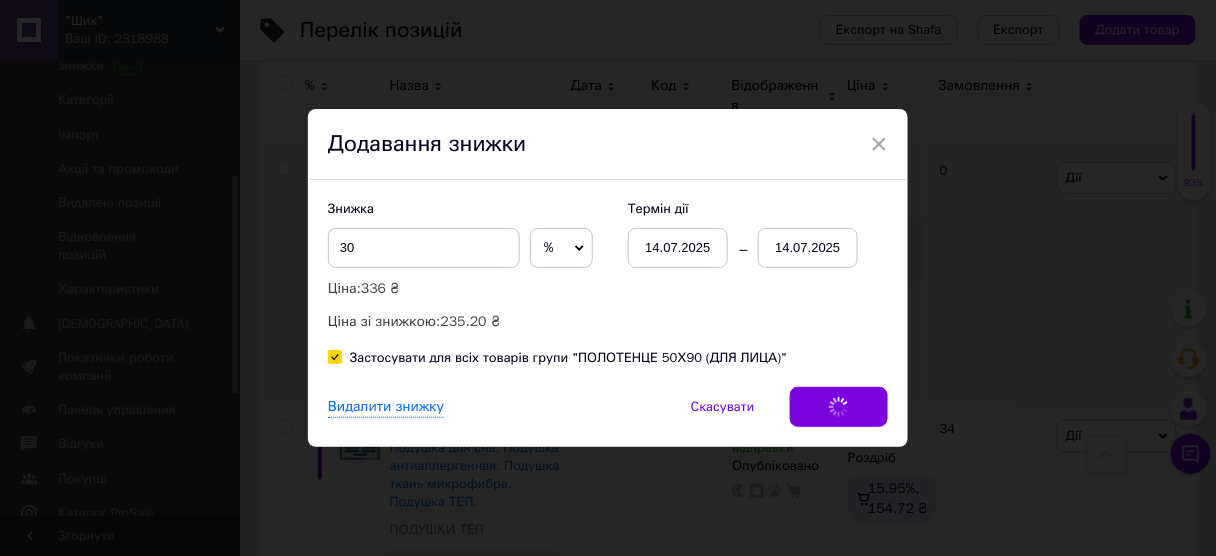 scroll, scrollTop: 0, scrollLeft: 460, axis: horizontal 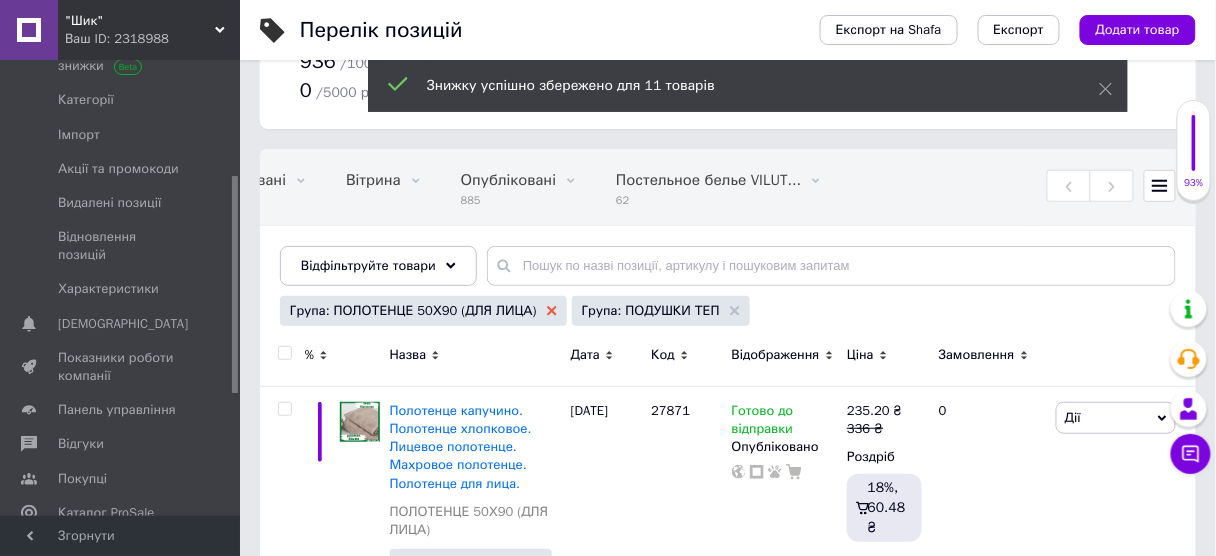 click 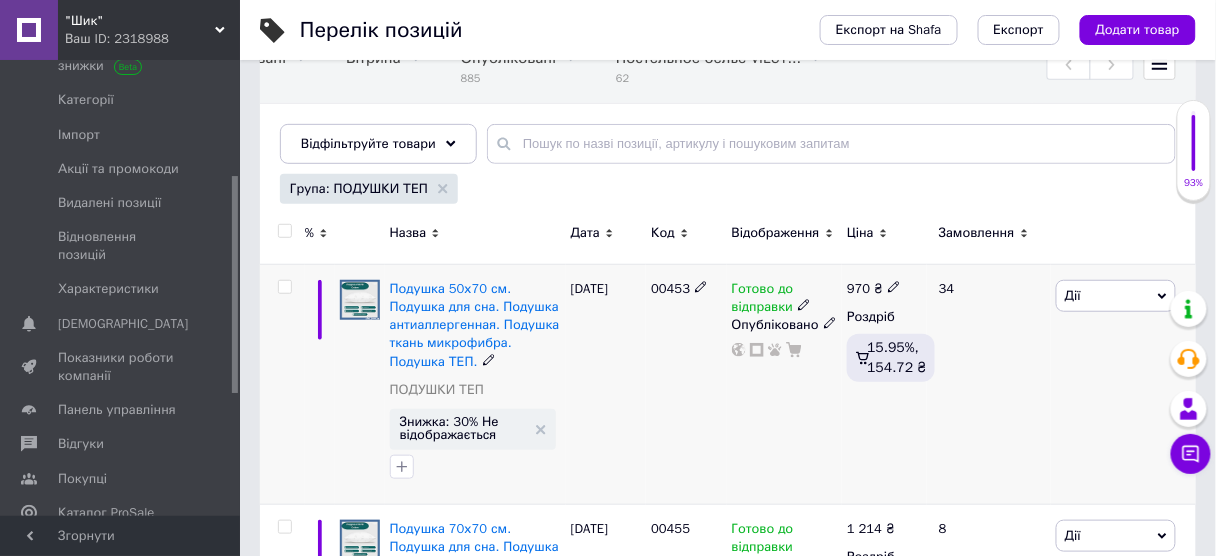 scroll, scrollTop: 240, scrollLeft: 0, axis: vertical 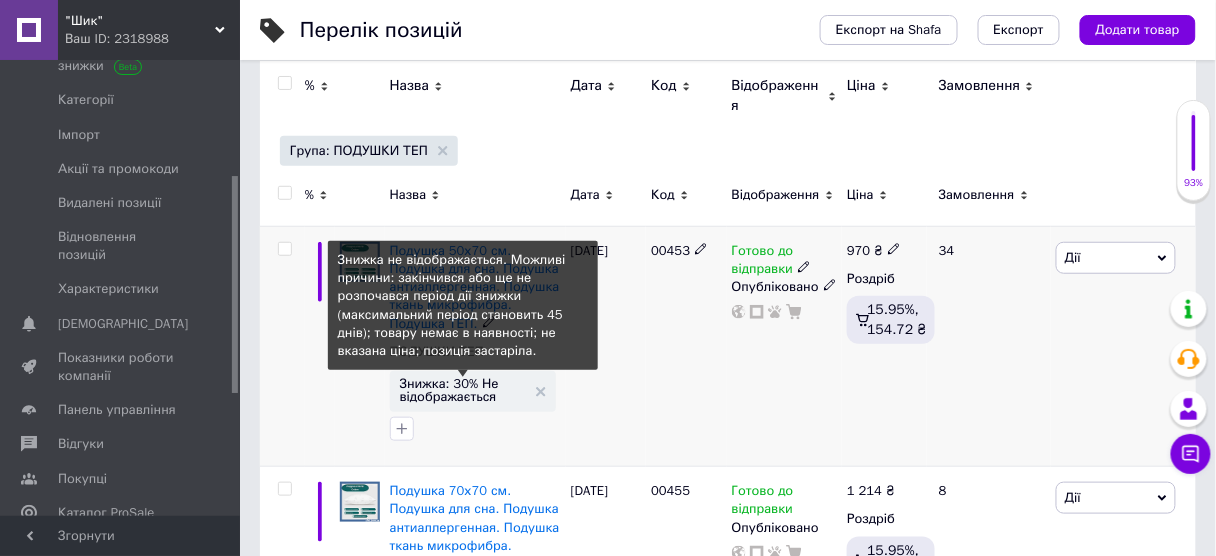 click on "Знижка: 30% Не відображається" at bounding box center [463, 390] 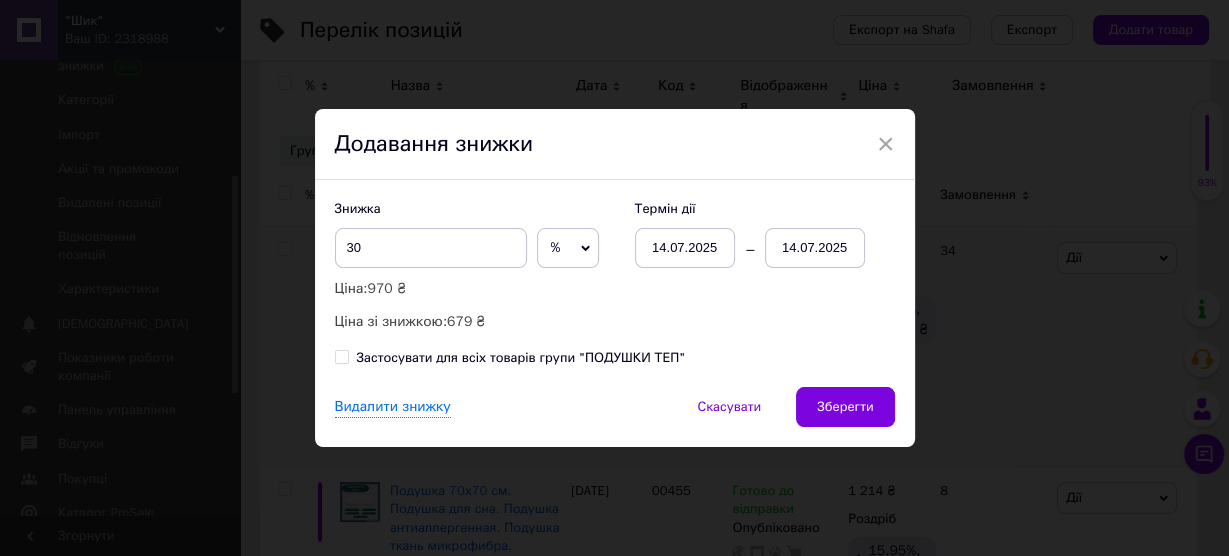 click on "Застосувати для всіх товарів групи "ПОДУШКИ ТЕП"" at bounding box center [341, 356] 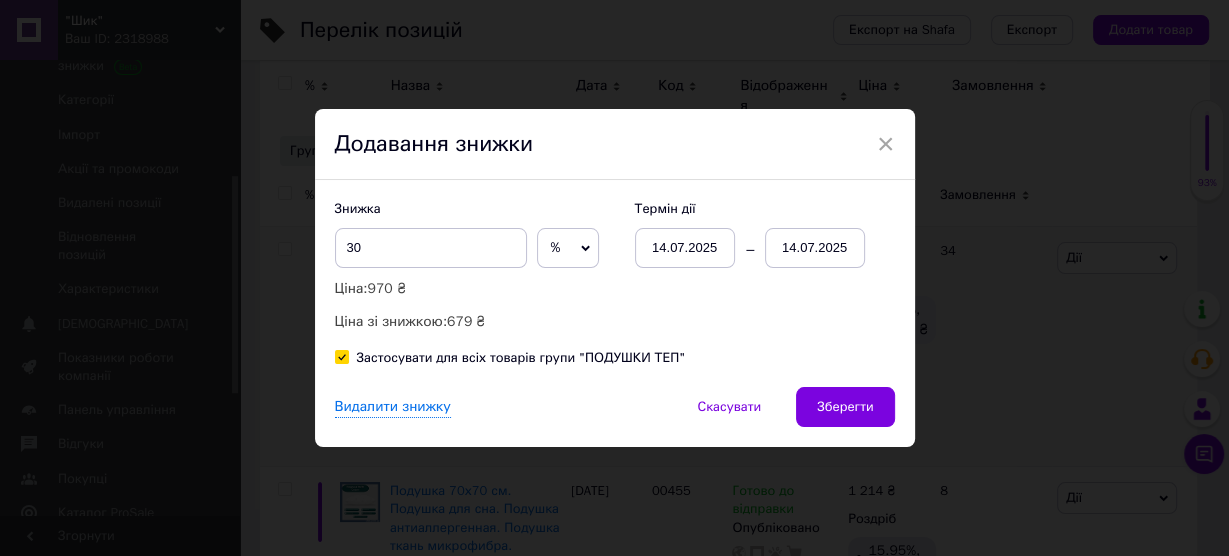 checkbox on "true" 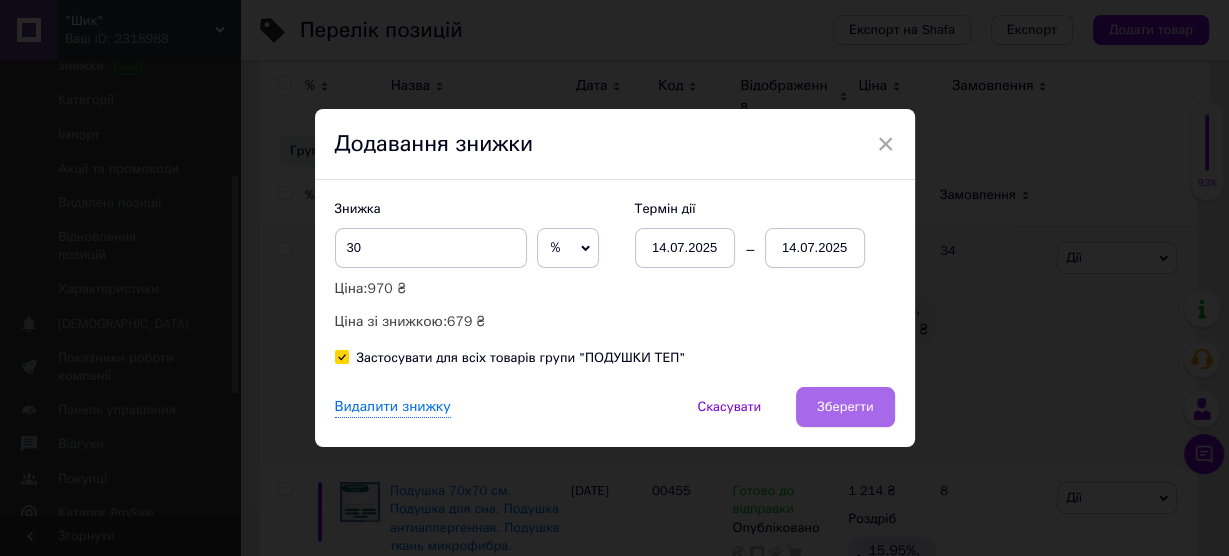 click on "Зберегти" at bounding box center [845, 407] 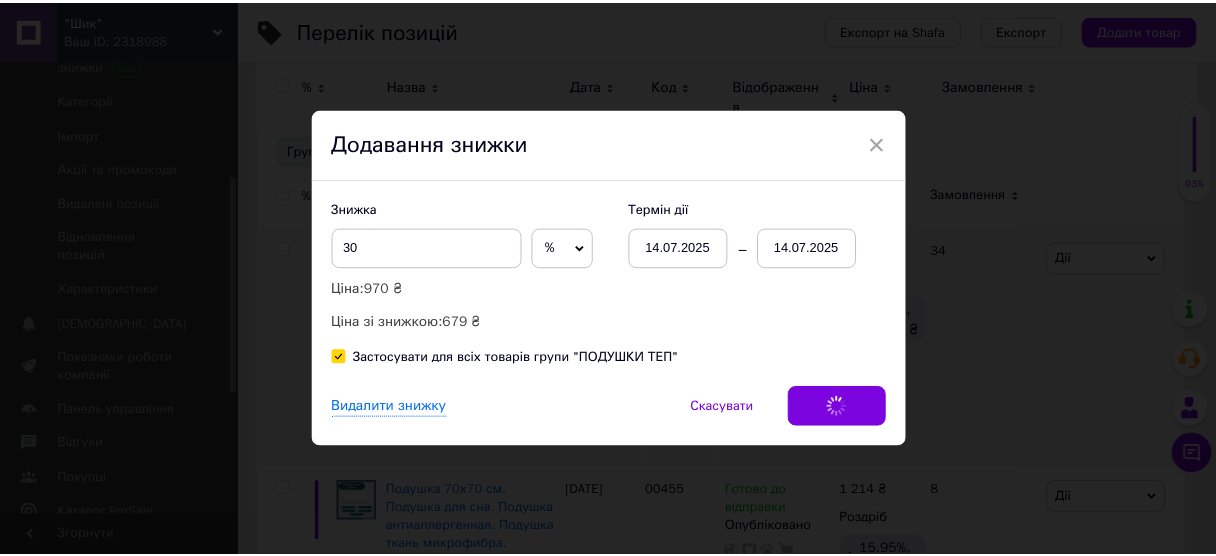 scroll, scrollTop: 0, scrollLeft: 460, axis: horizontal 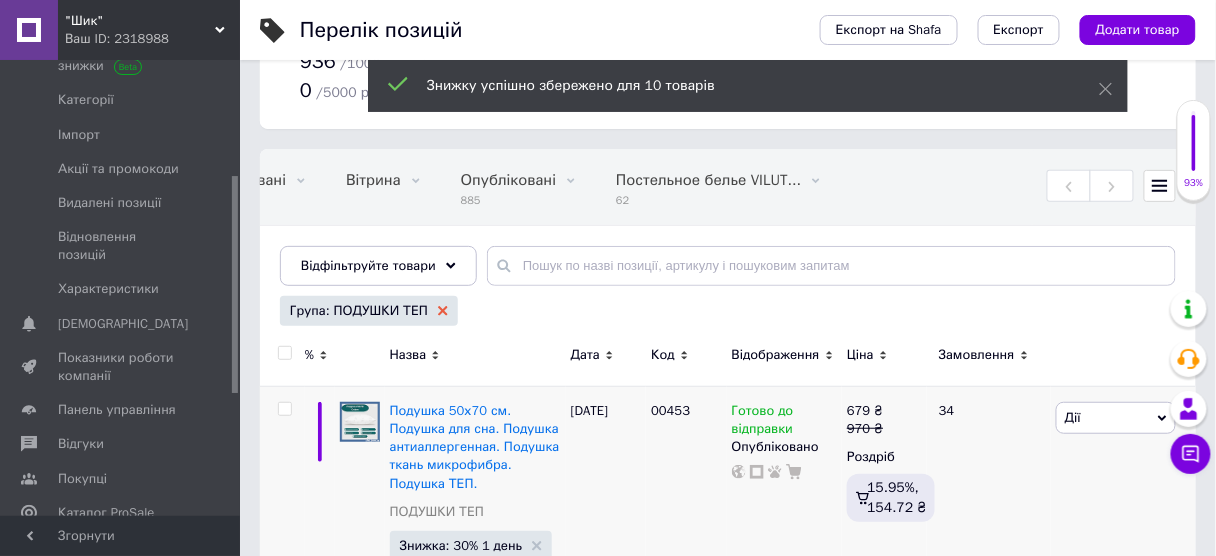 click 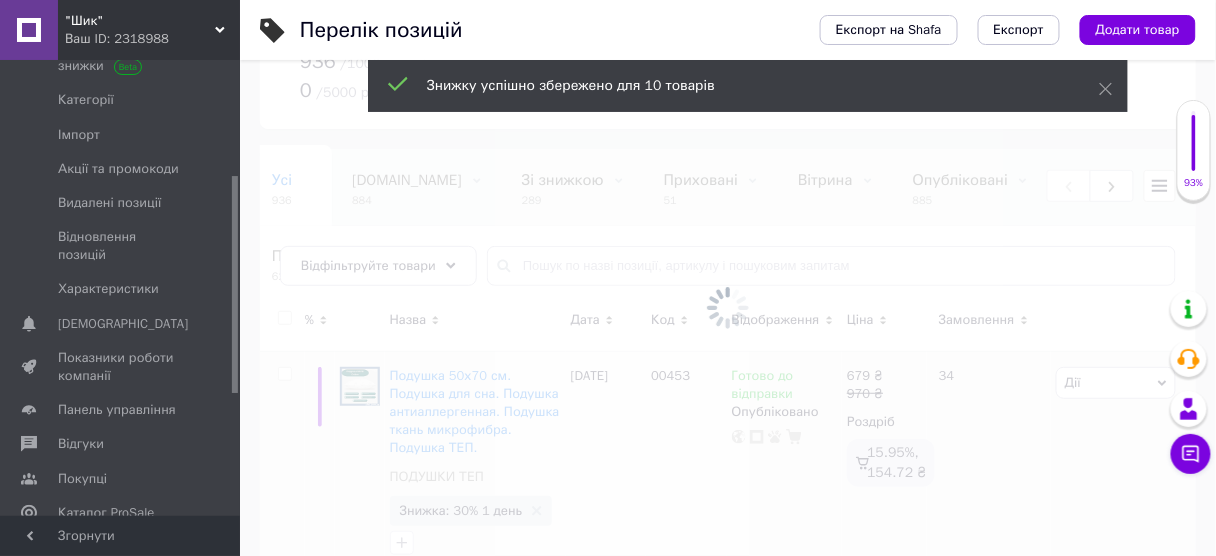 scroll, scrollTop: 0, scrollLeft: 0, axis: both 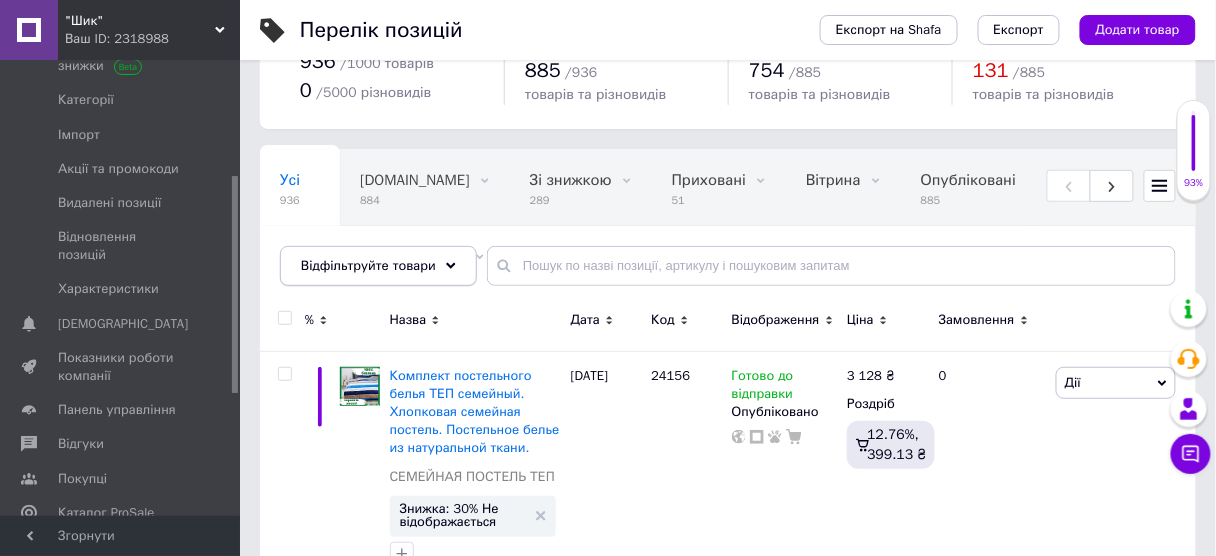 click 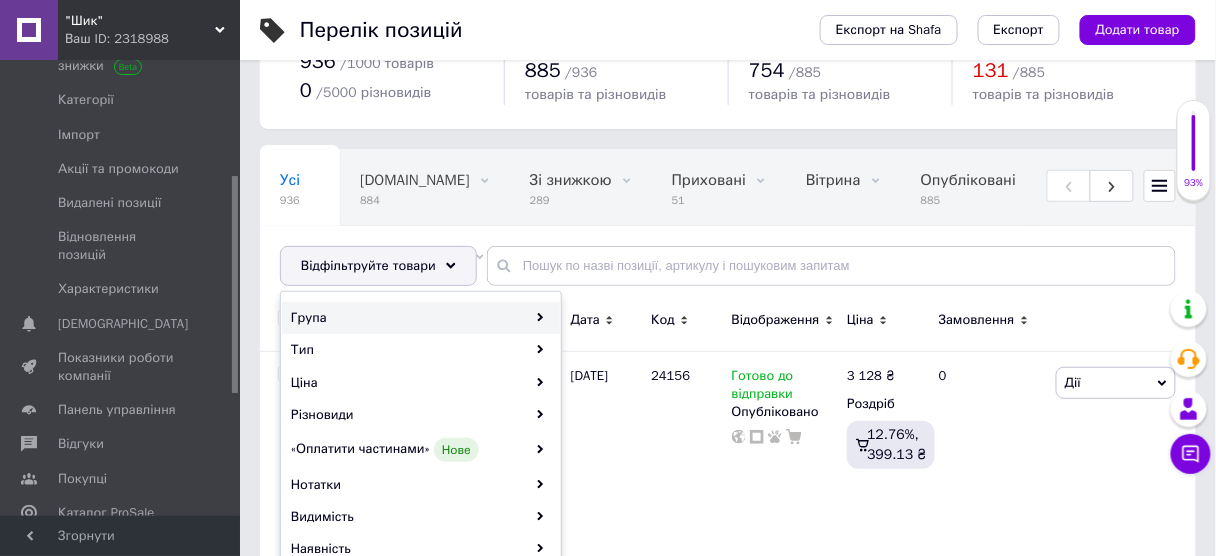 click on "Група" at bounding box center [421, 318] 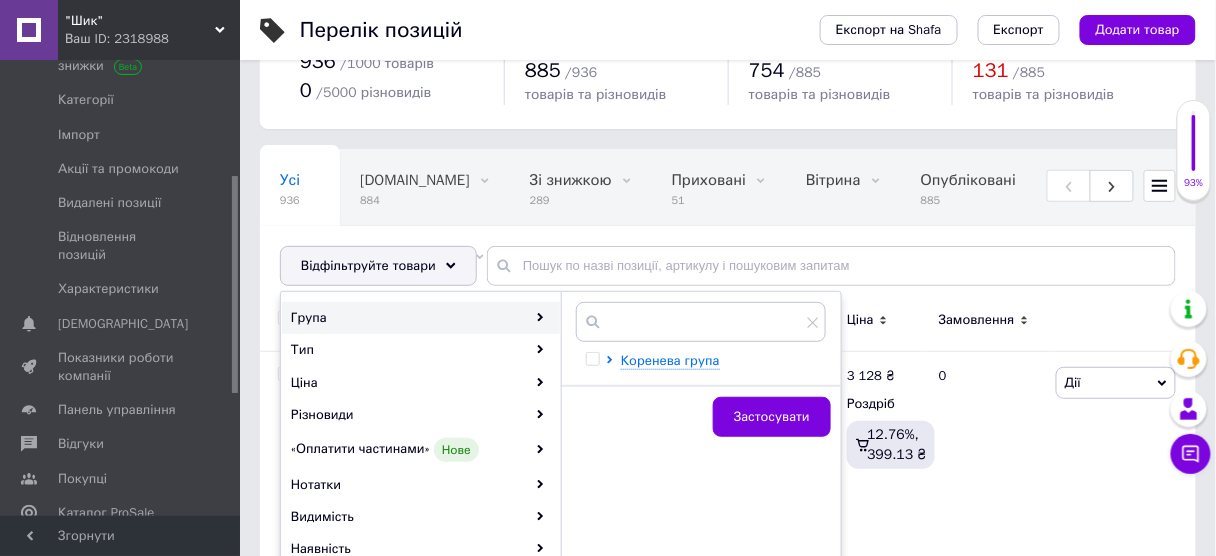 scroll, scrollTop: 232, scrollLeft: 0, axis: vertical 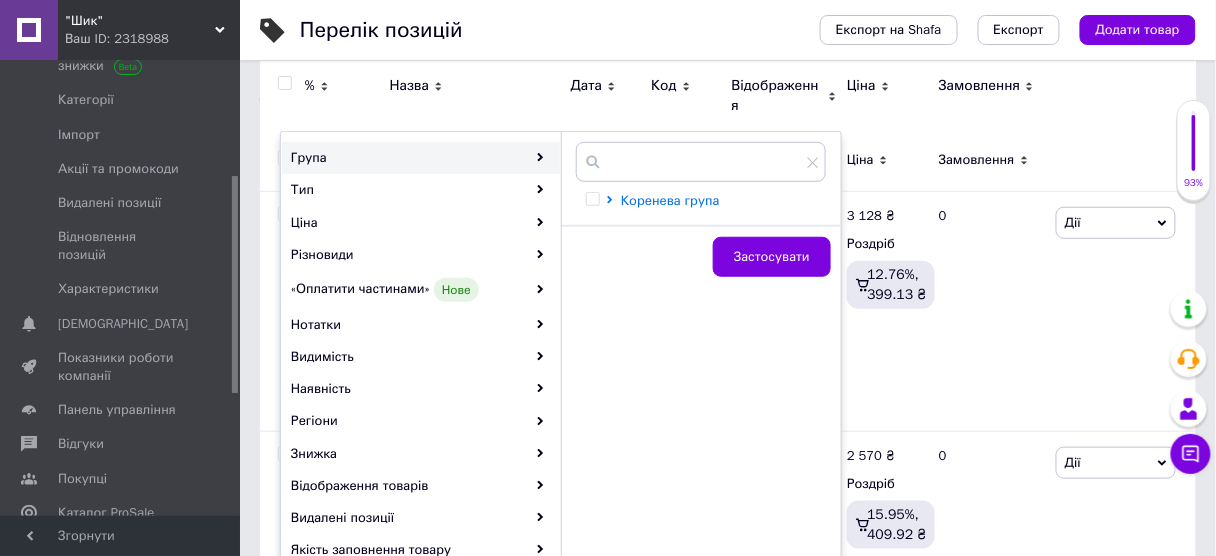 click 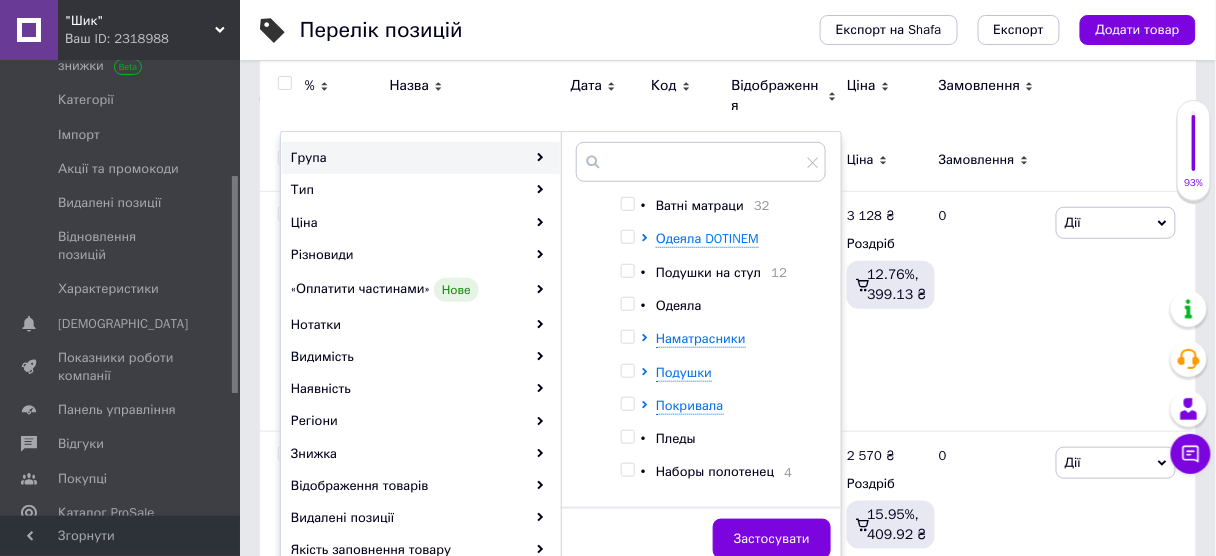 scroll, scrollTop: 397, scrollLeft: 0, axis: vertical 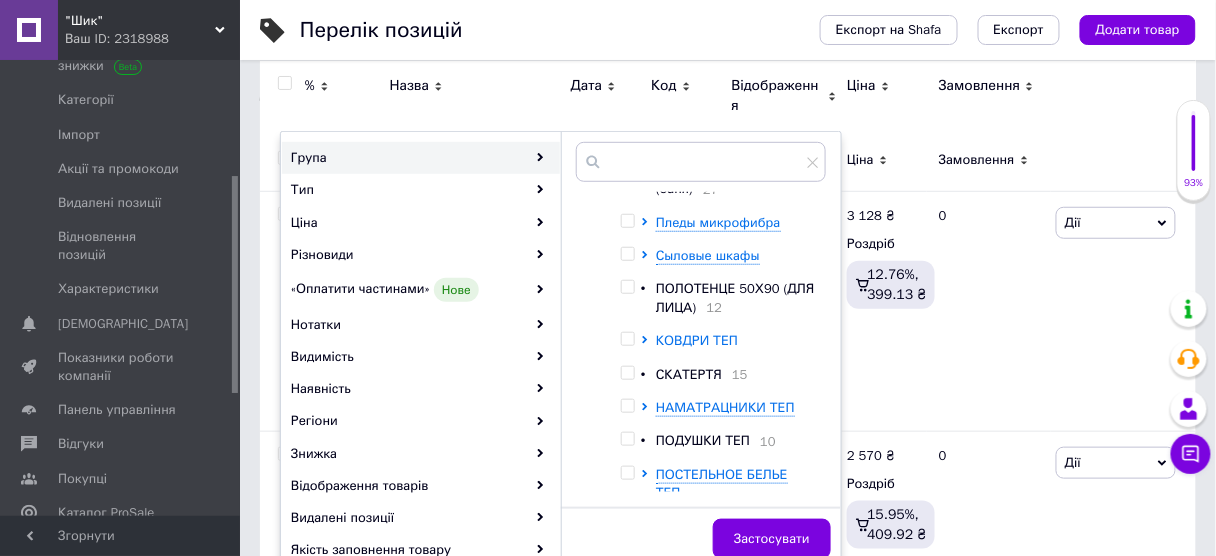 click 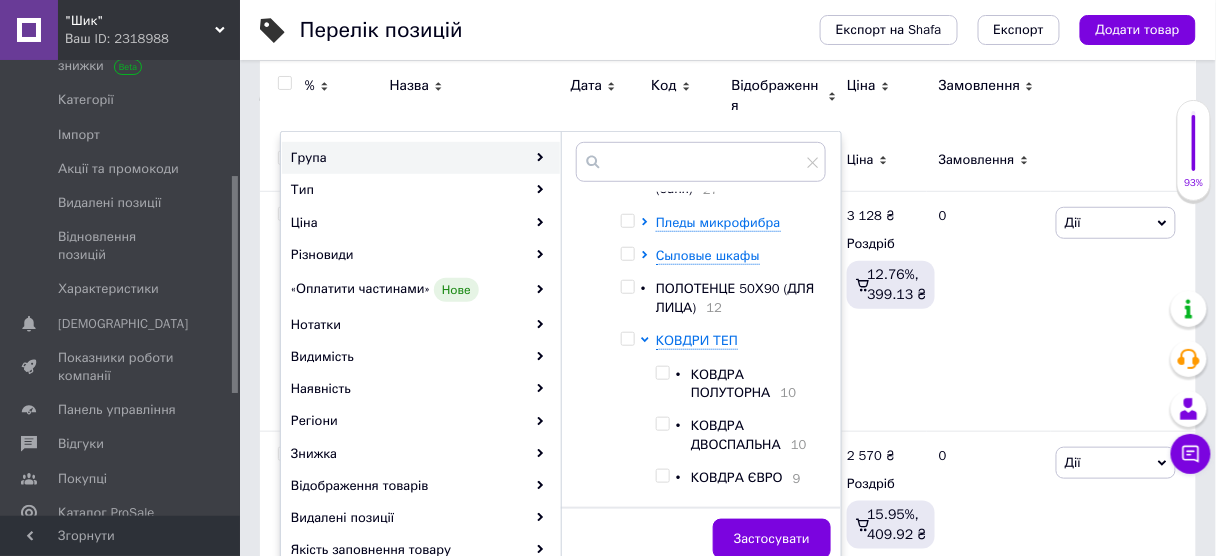 click at bounding box center [662, 373] 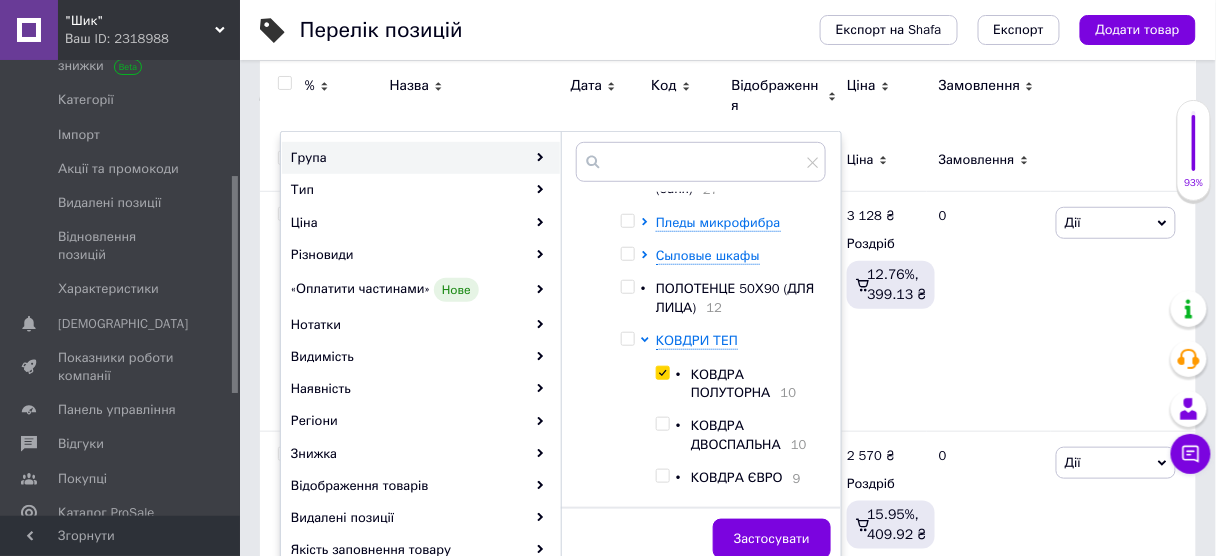 checkbox on "true" 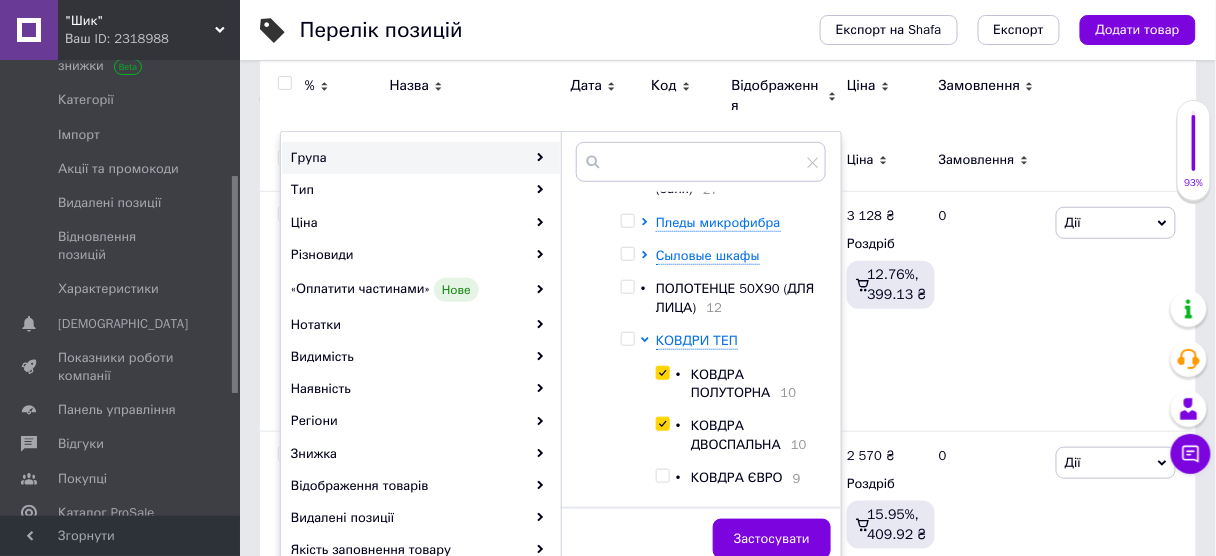 checkbox on "true" 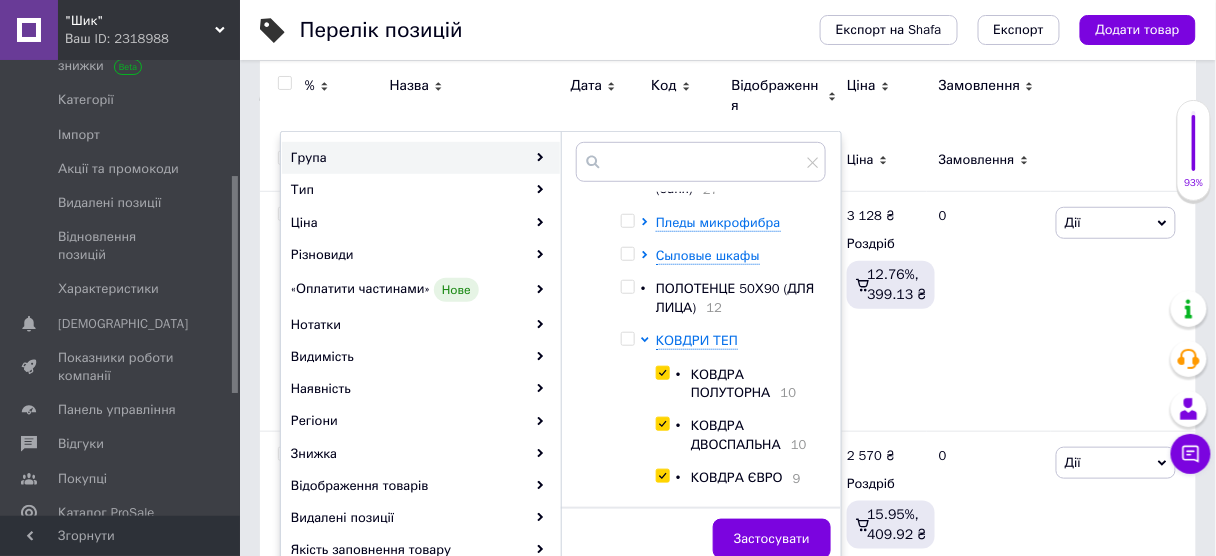 checkbox on "true" 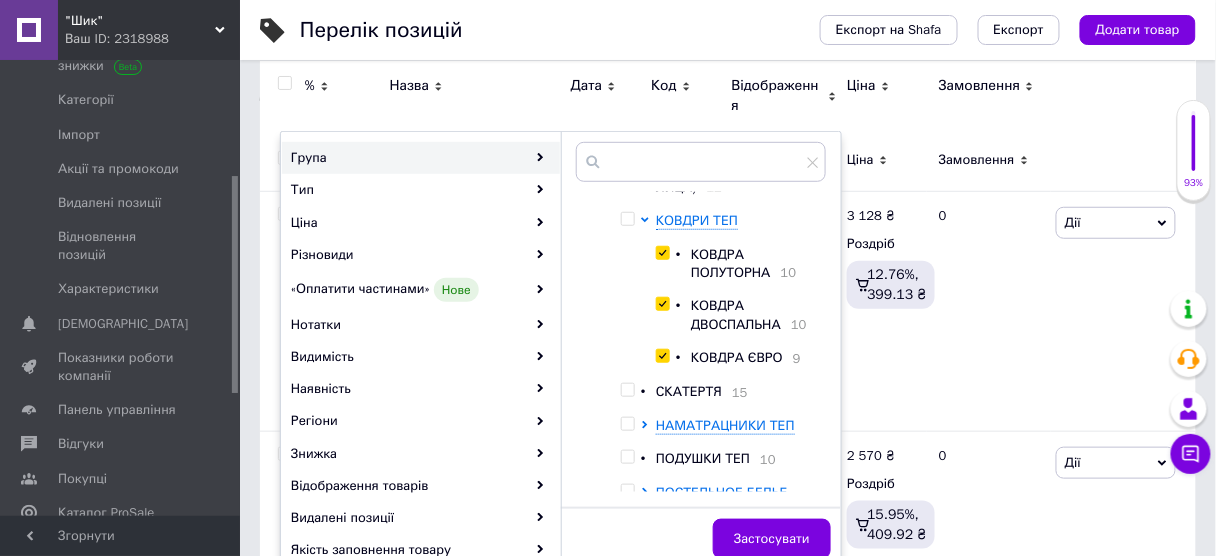scroll, scrollTop: 538, scrollLeft: 0, axis: vertical 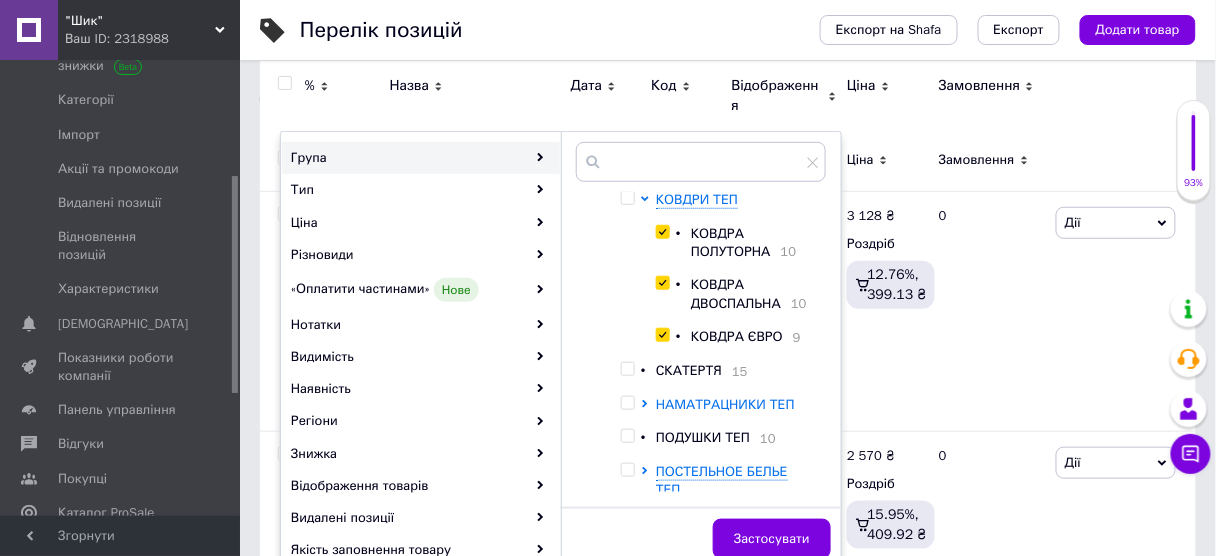 click 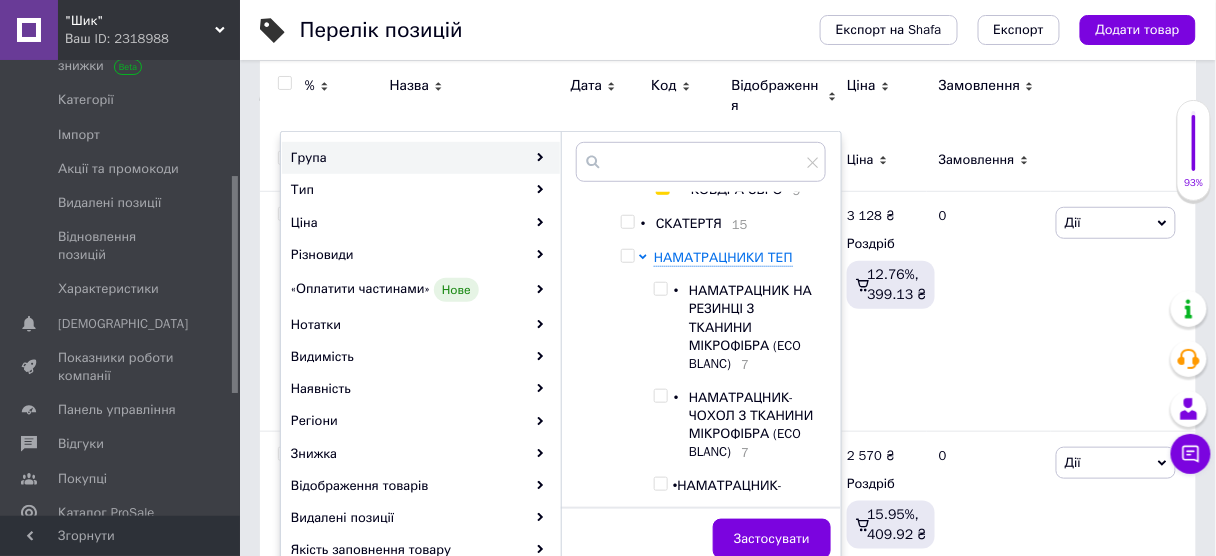 scroll, scrollTop: 698, scrollLeft: 0, axis: vertical 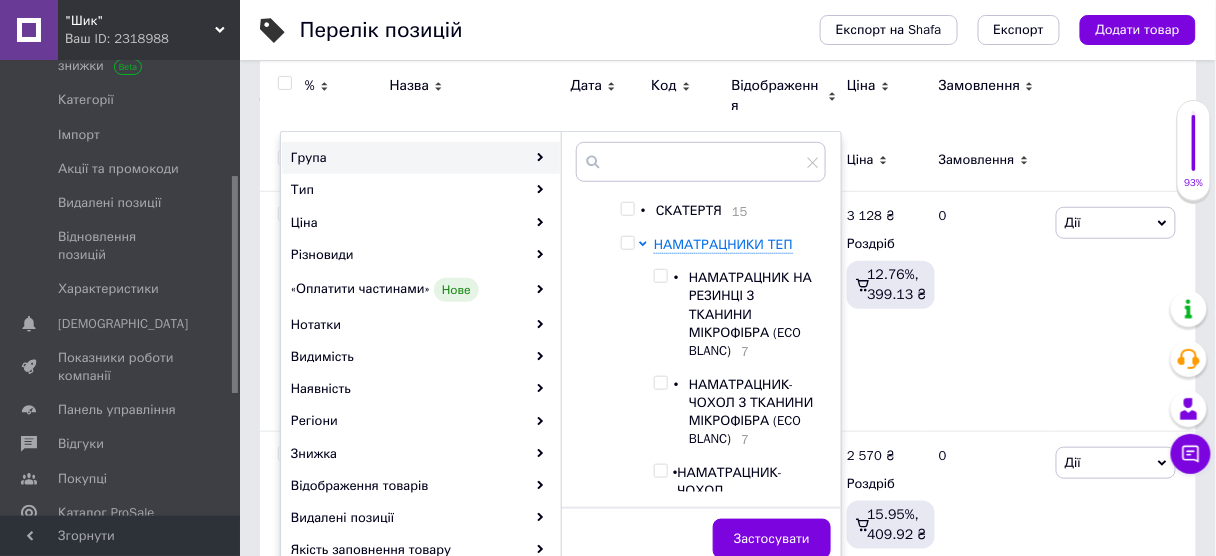 click at bounding box center (660, 276) 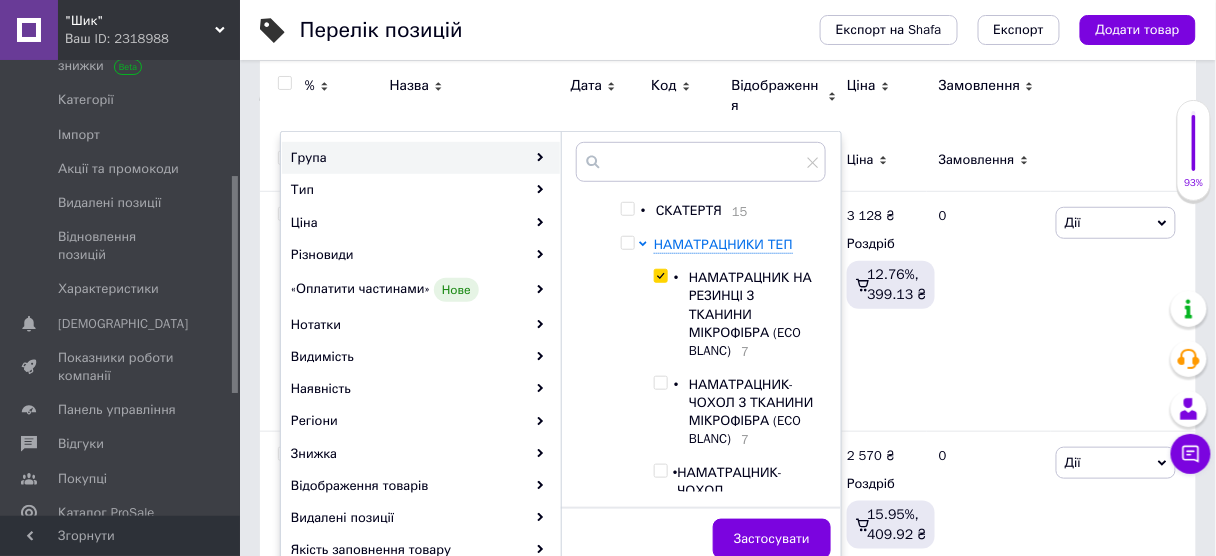 checkbox on "true" 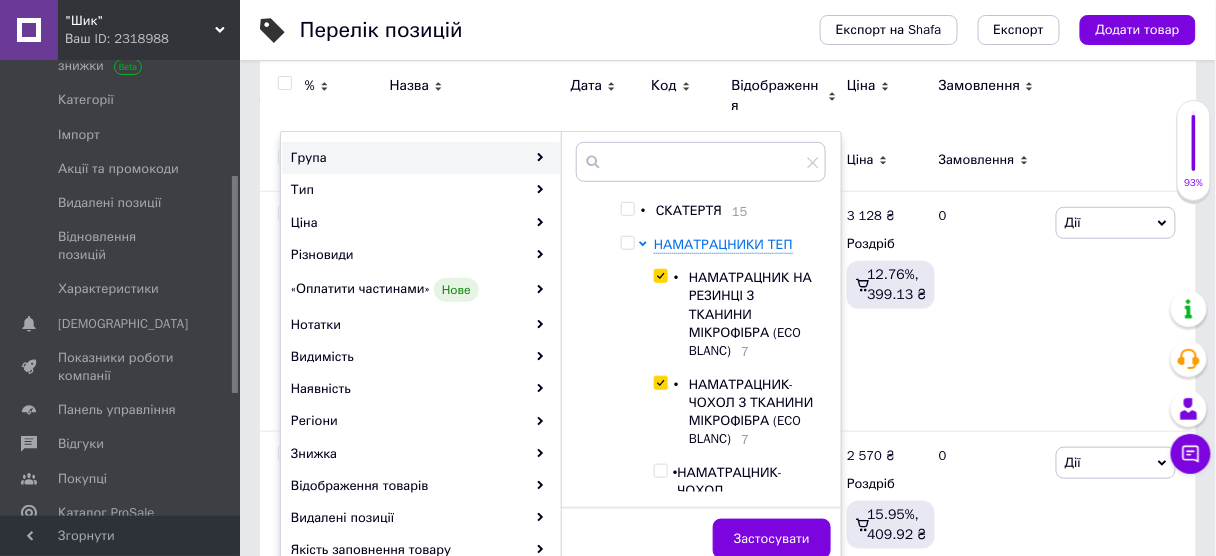 checkbox on "true" 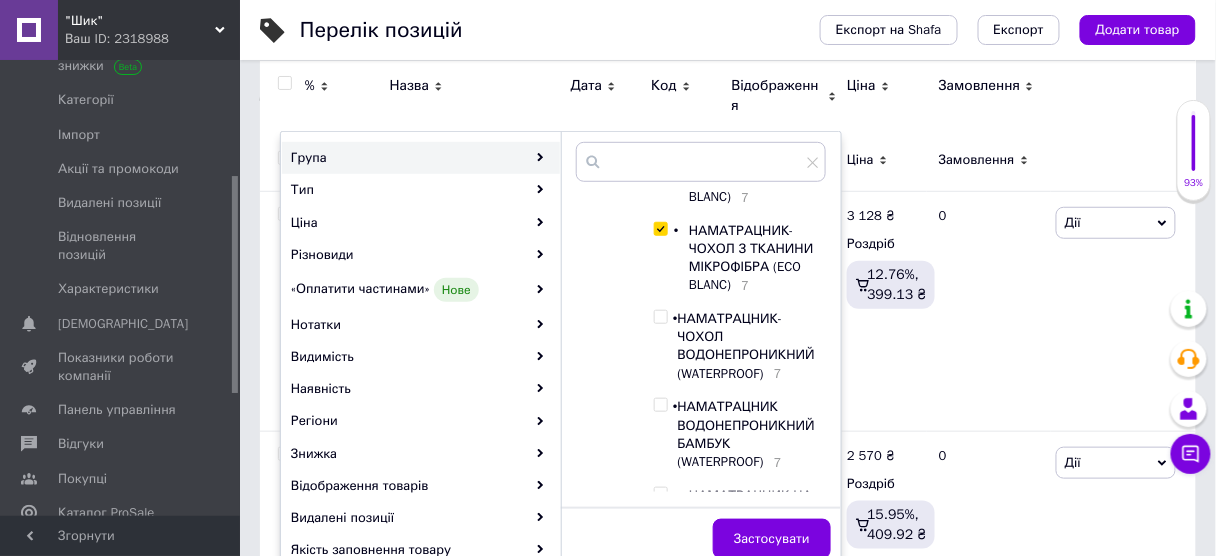 scroll, scrollTop: 858, scrollLeft: 0, axis: vertical 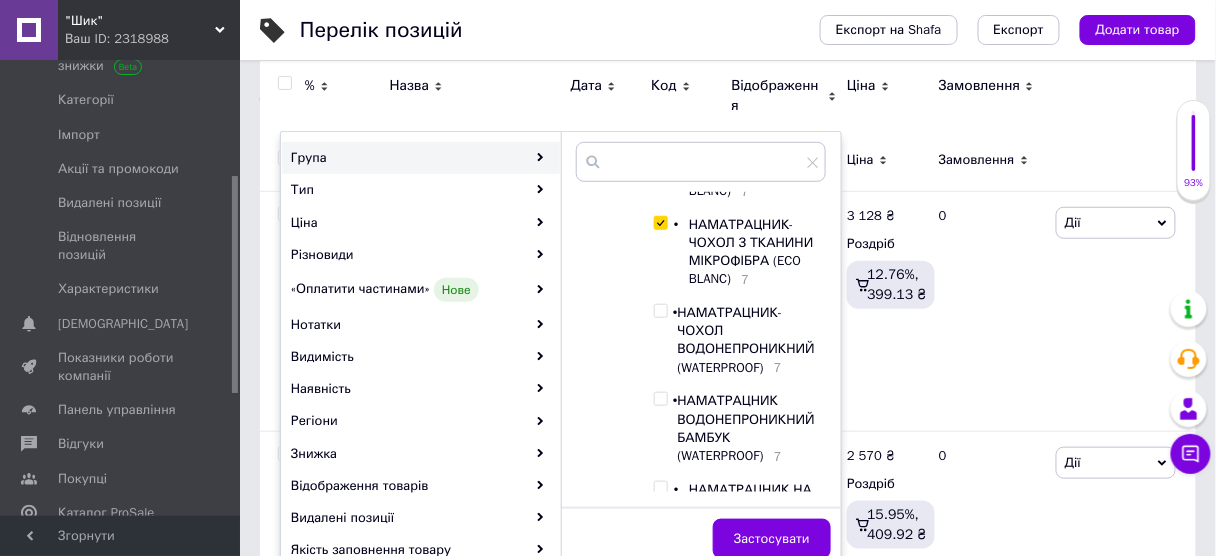 click at bounding box center [660, 311] 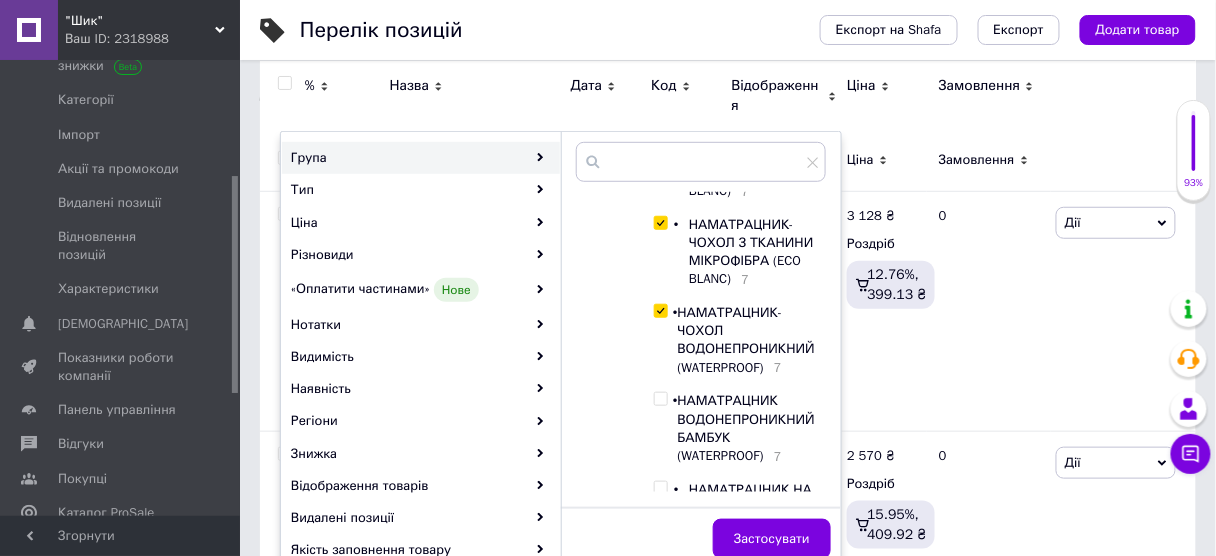 checkbox on "true" 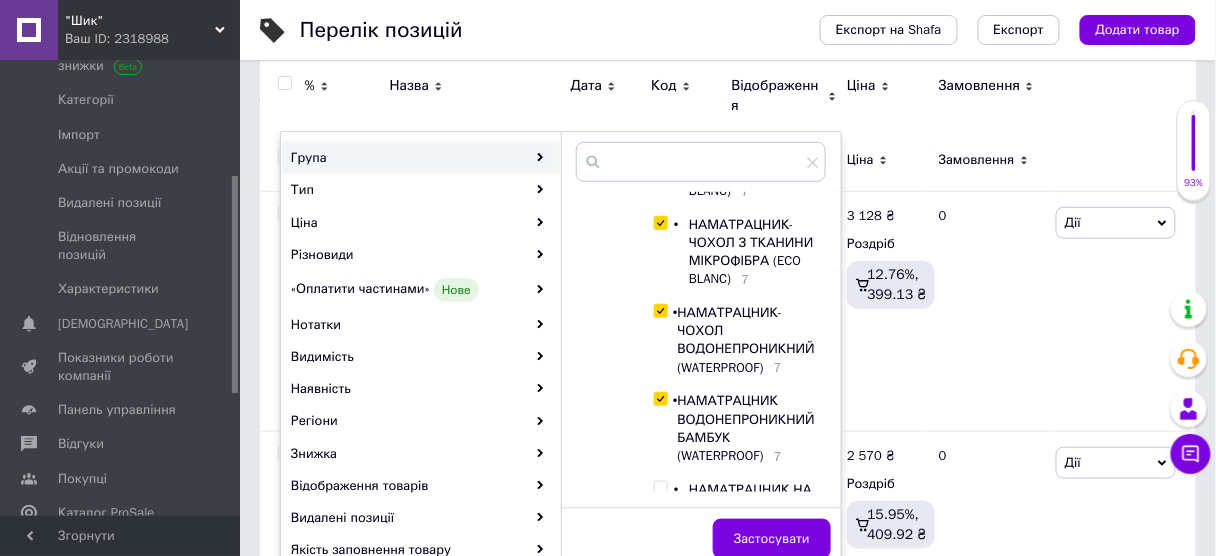 checkbox on "true" 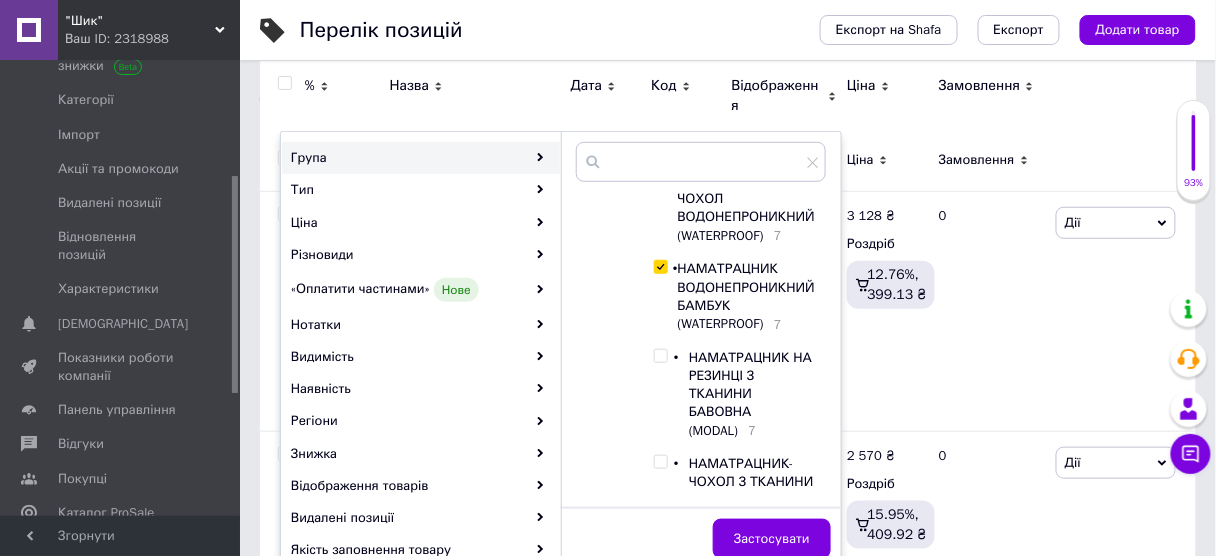 scroll, scrollTop: 1018, scrollLeft: 0, axis: vertical 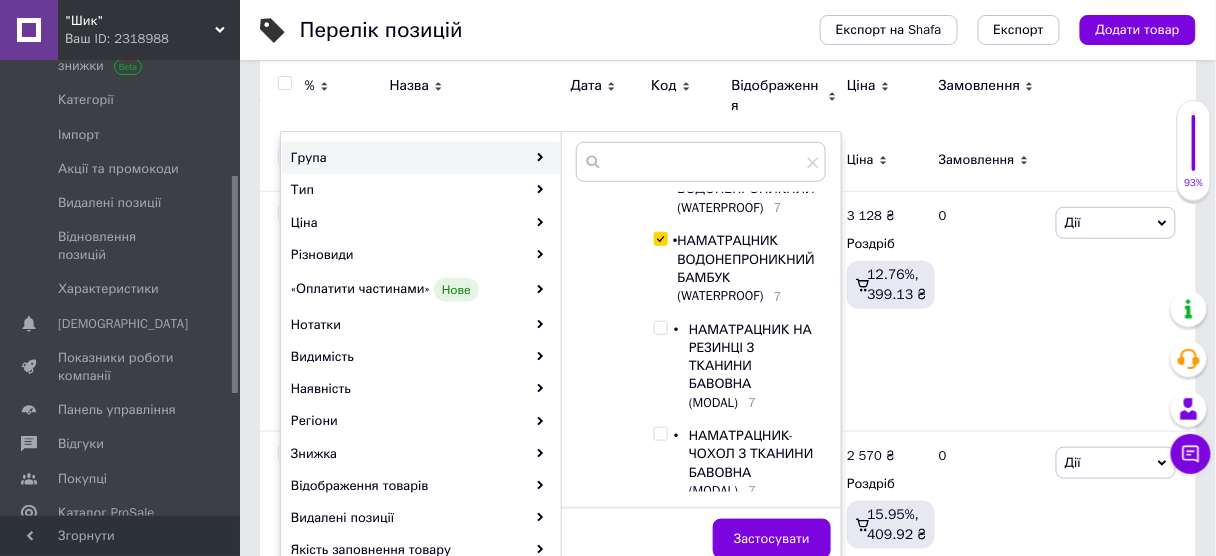 click at bounding box center (660, 328) 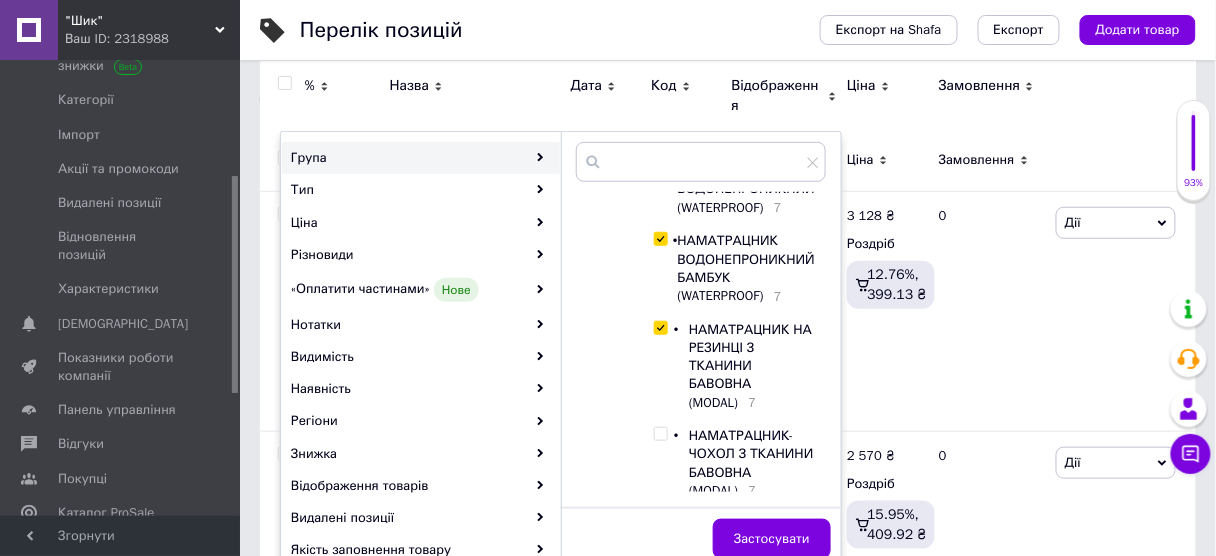 checkbox on "true" 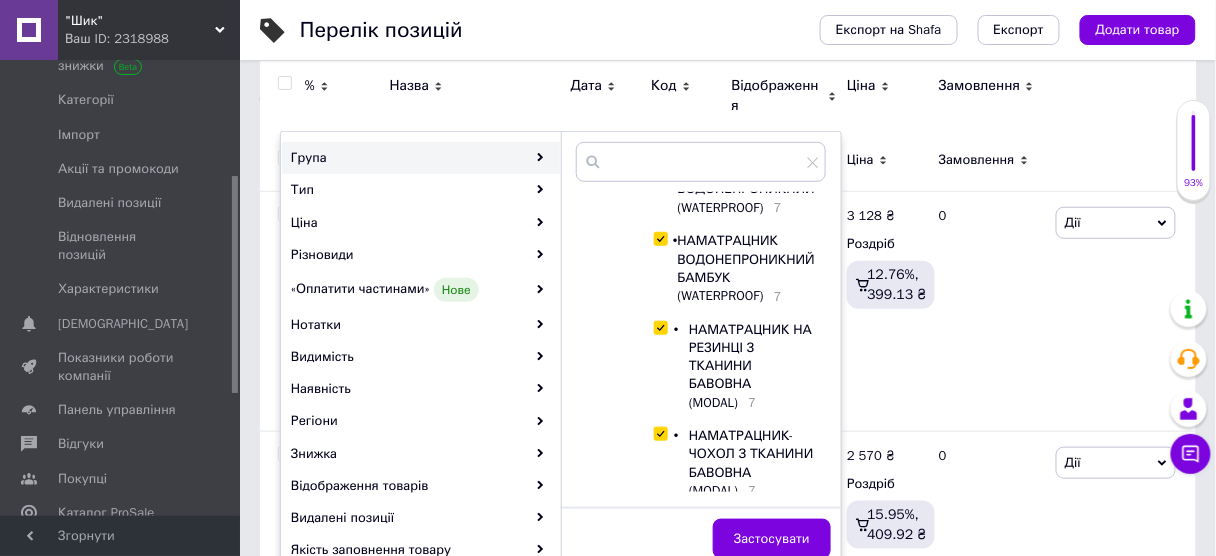 checkbox on "true" 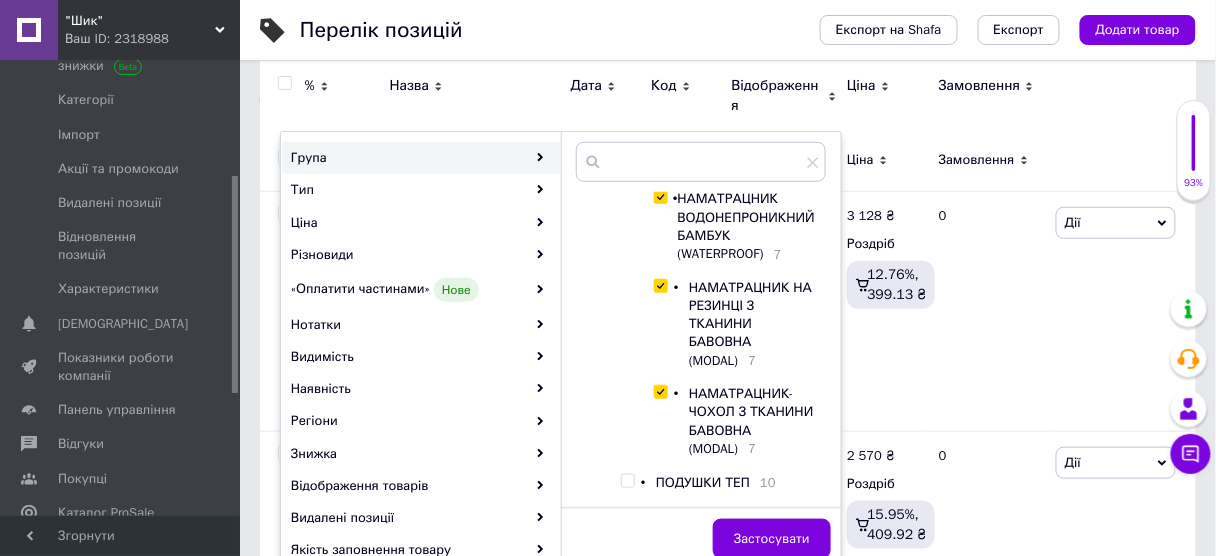 scroll, scrollTop: 1093, scrollLeft: 0, axis: vertical 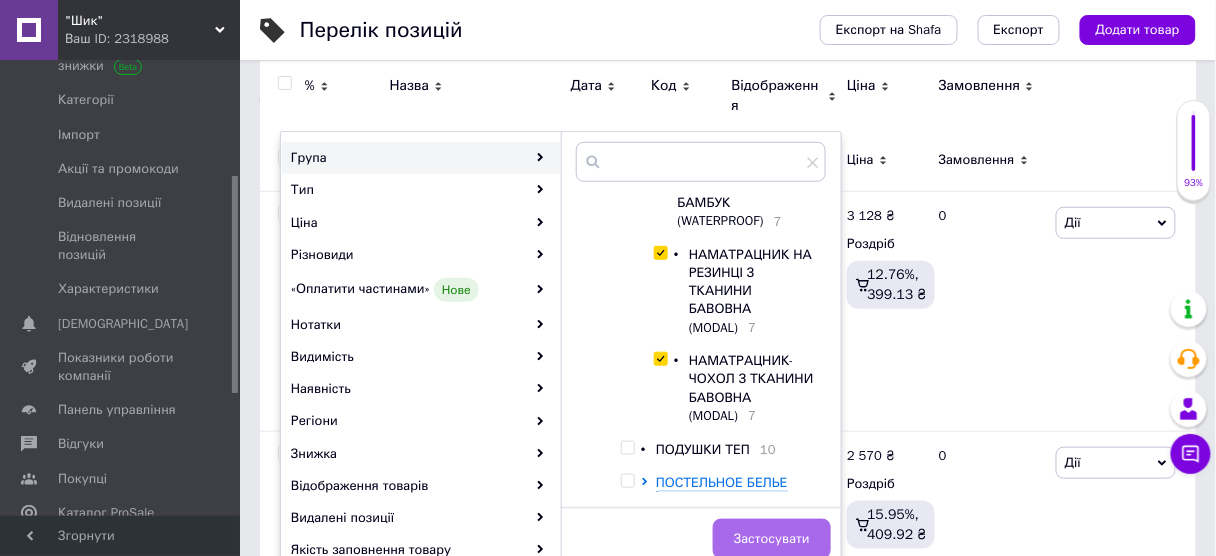 click on "Застосувати" at bounding box center (772, 539) 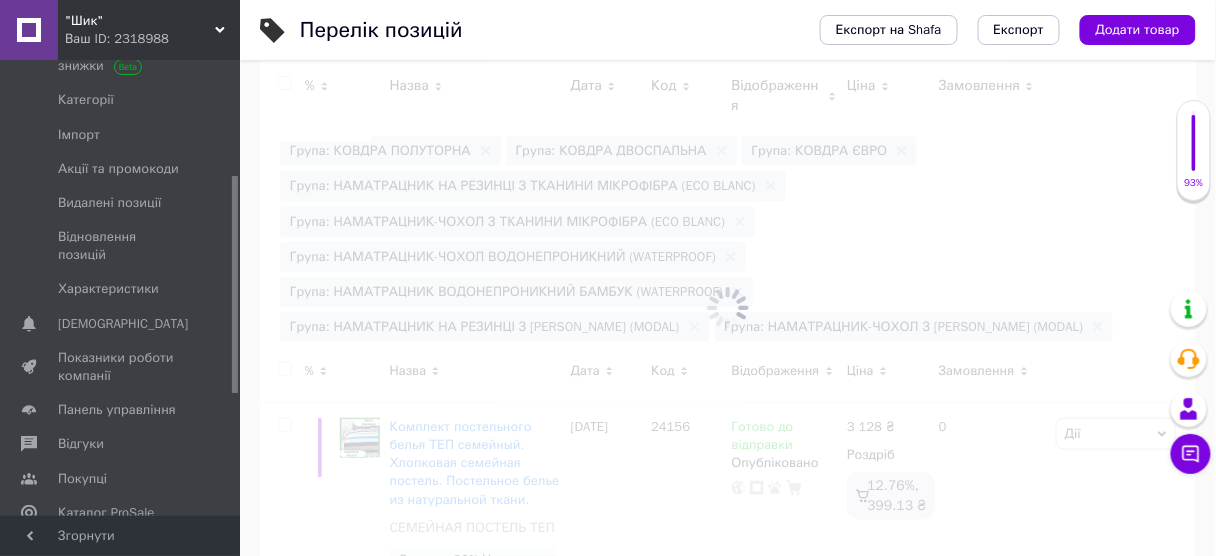 scroll, scrollTop: 0, scrollLeft: 460, axis: horizontal 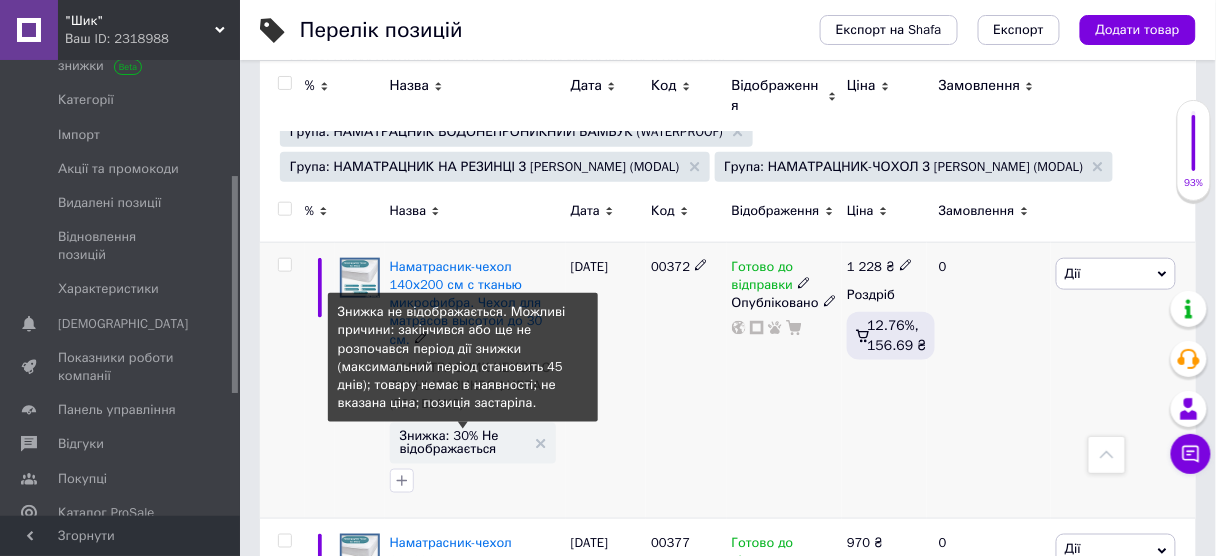 click on "Знижка: 30% Не відображається" at bounding box center (463, 442) 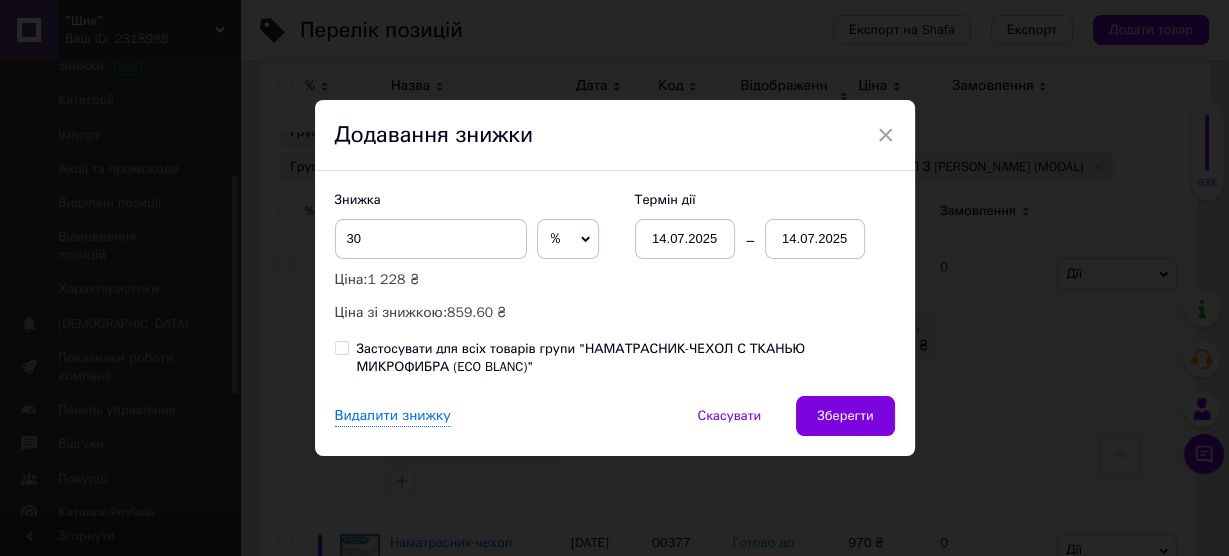 click on "Застосувати для всіх товарів групи "НАМАТРАСНИК-ЧЕХОЛ С ТКАНЬЮ МИКРОФИБРА (ECO BLANC)"" at bounding box center [341, 347] 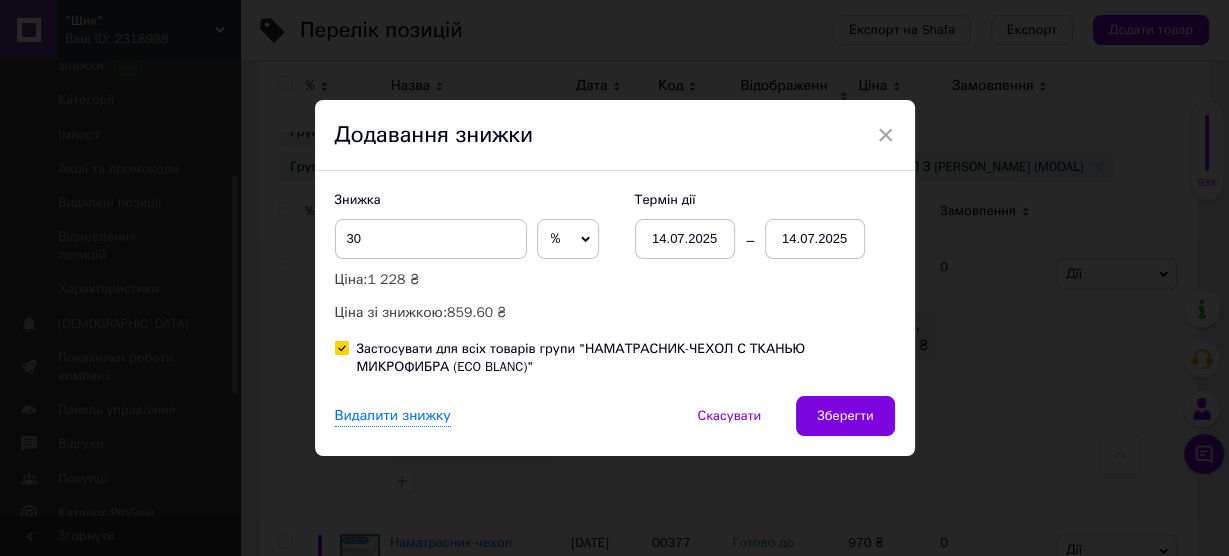 checkbox on "true" 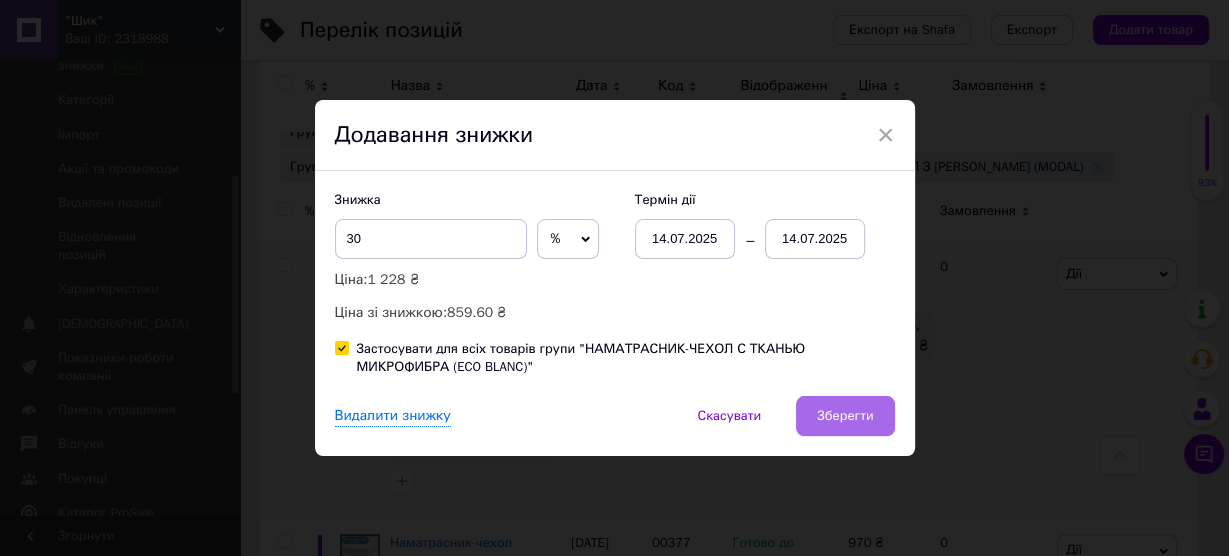 click on "Зберегти" at bounding box center (845, 416) 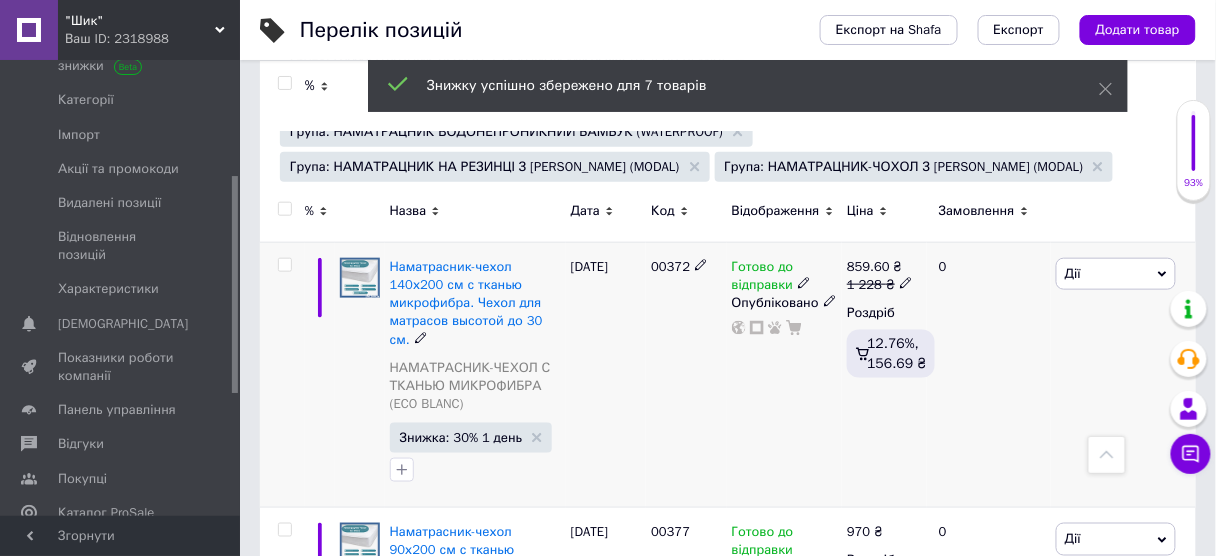 scroll, scrollTop: 0, scrollLeft: 460, axis: horizontal 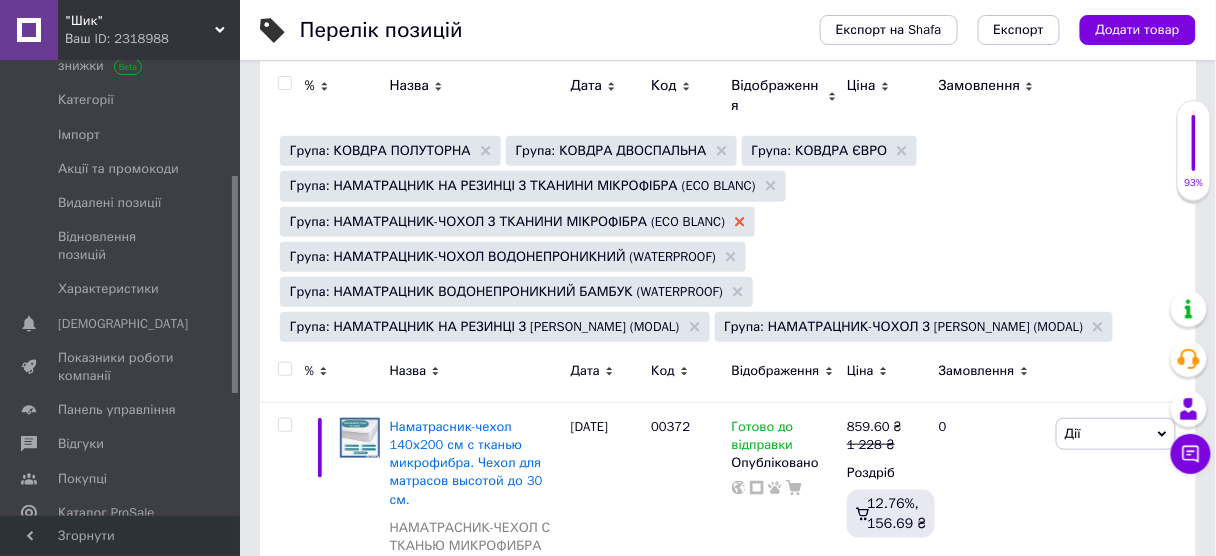 click 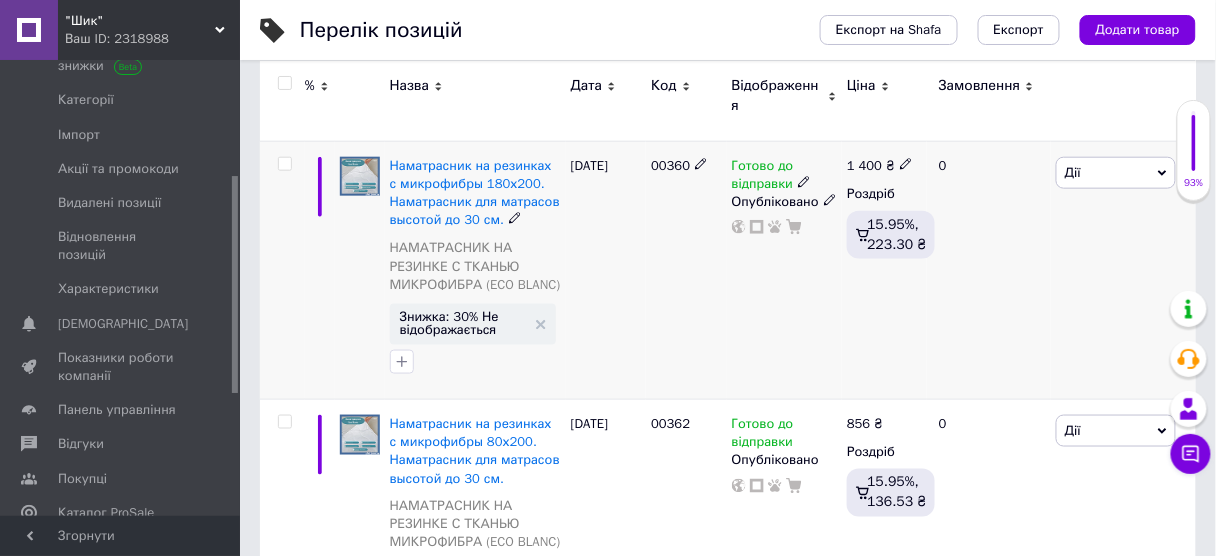 scroll, scrollTop: 480, scrollLeft: 0, axis: vertical 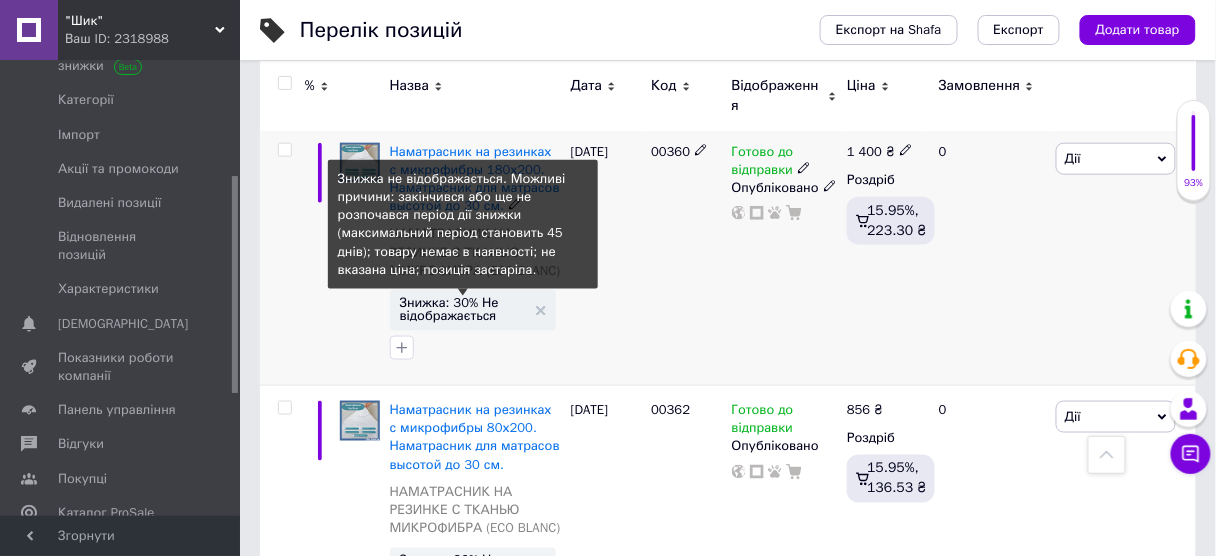 click on "Знижка: 30% Не відображається" at bounding box center (463, 309) 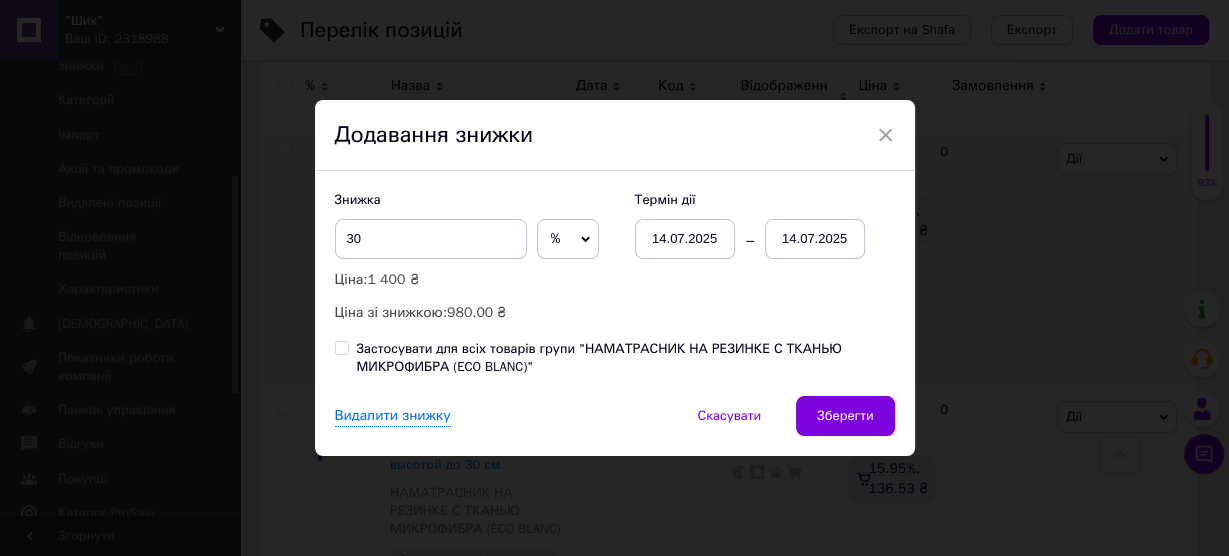 click on "Застосувати для всіх товарів групи "НАМАТРАСНИК НА РЕЗИНКЕ С ТКАНЬЮ МИКРОФИБРА (ECO BLANC)"" at bounding box center [341, 347] 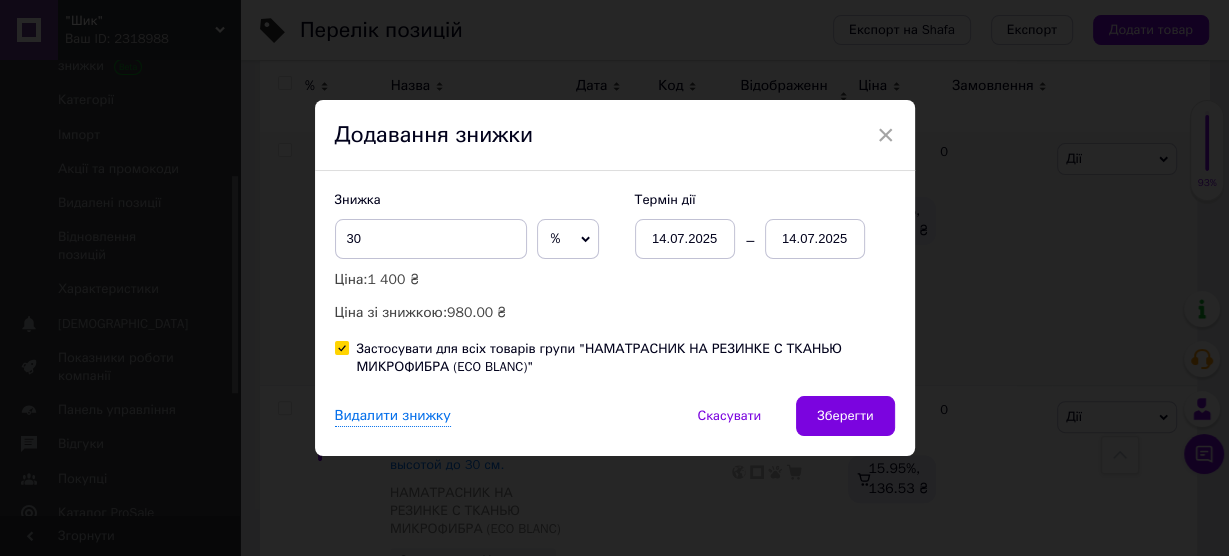 checkbox on "true" 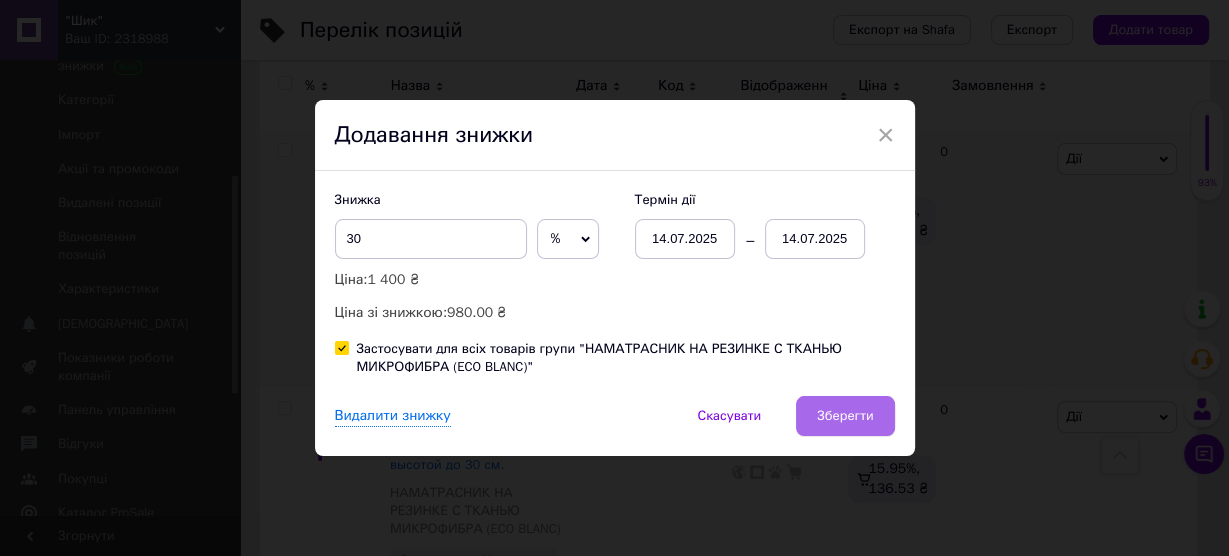click on "Зберегти" at bounding box center [845, 416] 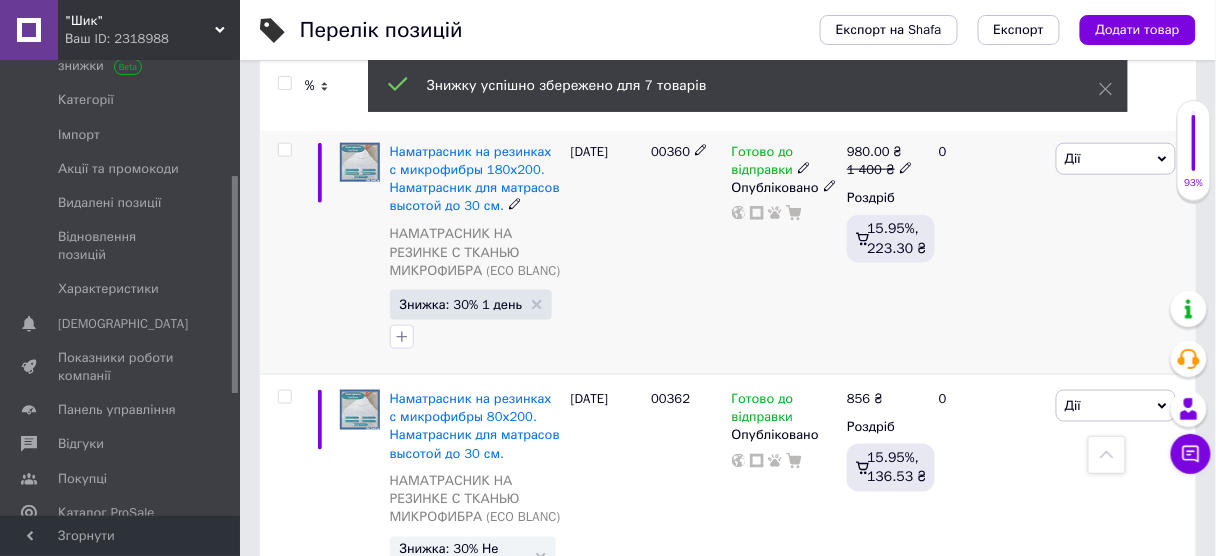 scroll, scrollTop: 0, scrollLeft: 460, axis: horizontal 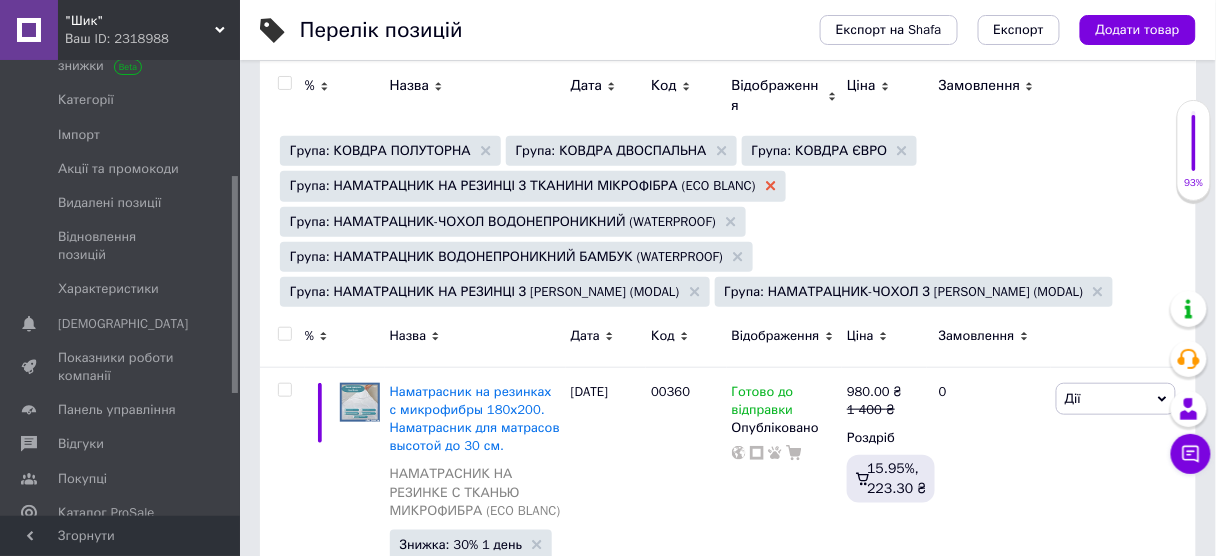 click 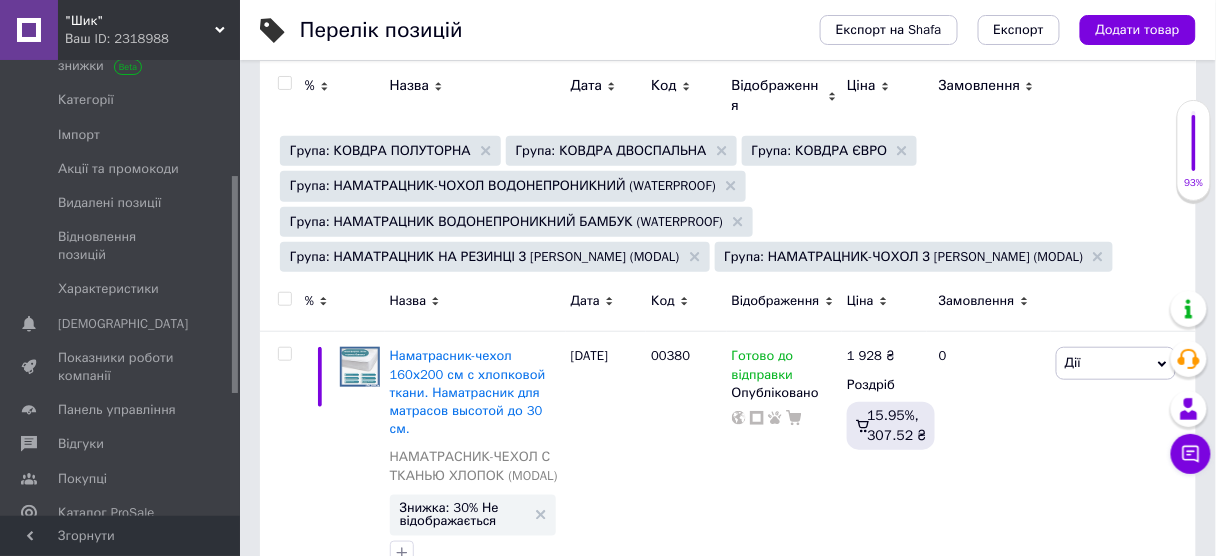 scroll, scrollTop: 400, scrollLeft: 0, axis: vertical 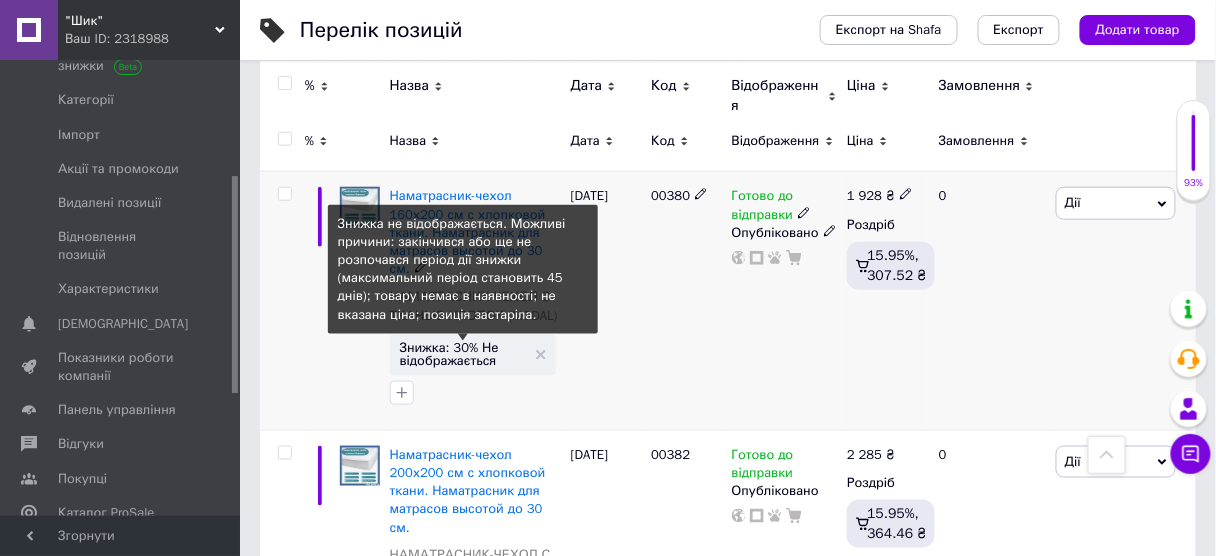 click on "Знижка: 30% Не відображається" at bounding box center [463, 354] 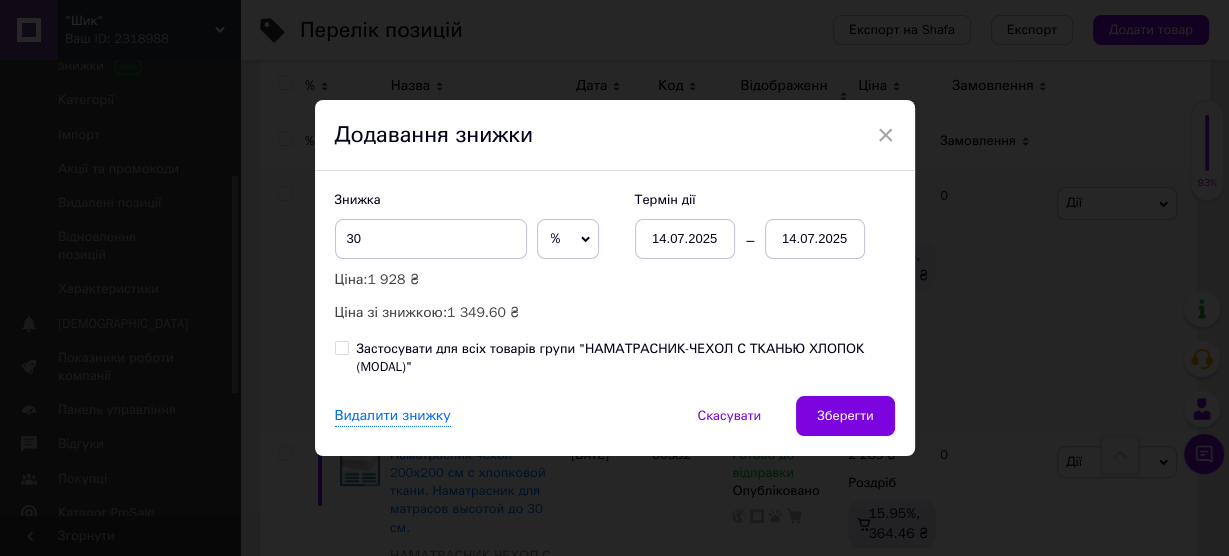 click on "Застосувати для всіх товарів групи "НАМАТРАСНИК-ЧЕХОЛ С ТКАНЬЮ ХЛОПОК (MODAL)"" at bounding box center (615, 358) 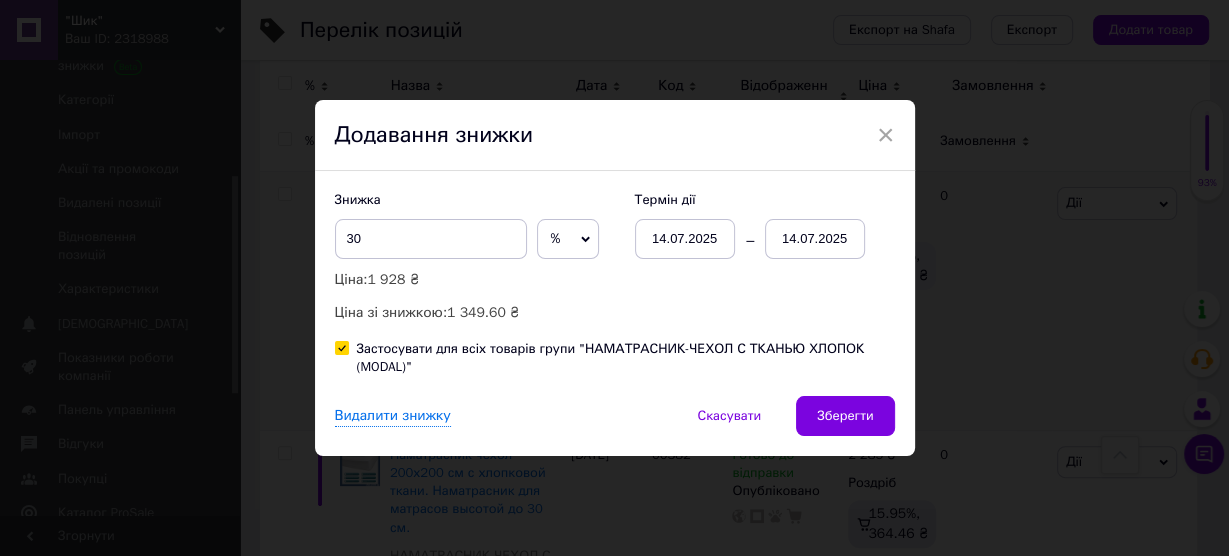 checkbox on "true" 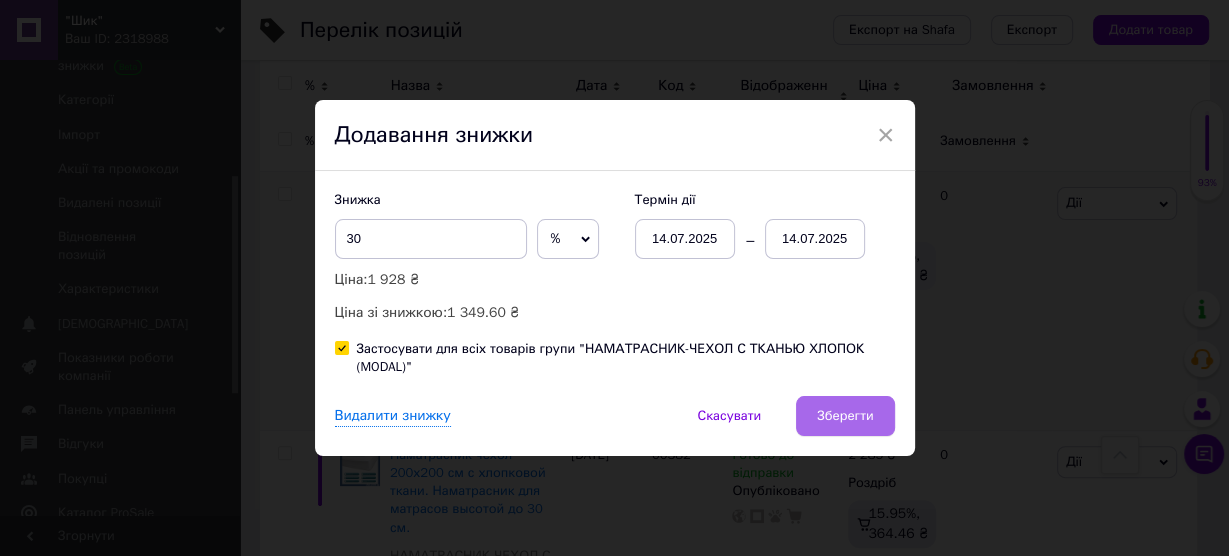 click on "Зберегти" at bounding box center (845, 416) 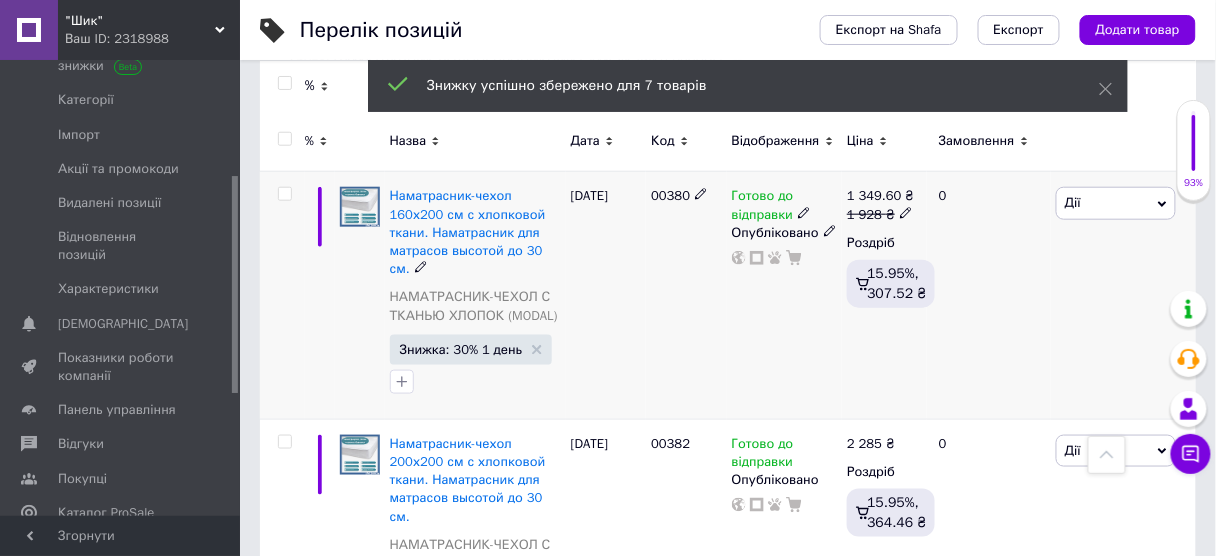 scroll, scrollTop: 0, scrollLeft: 460, axis: horizontal 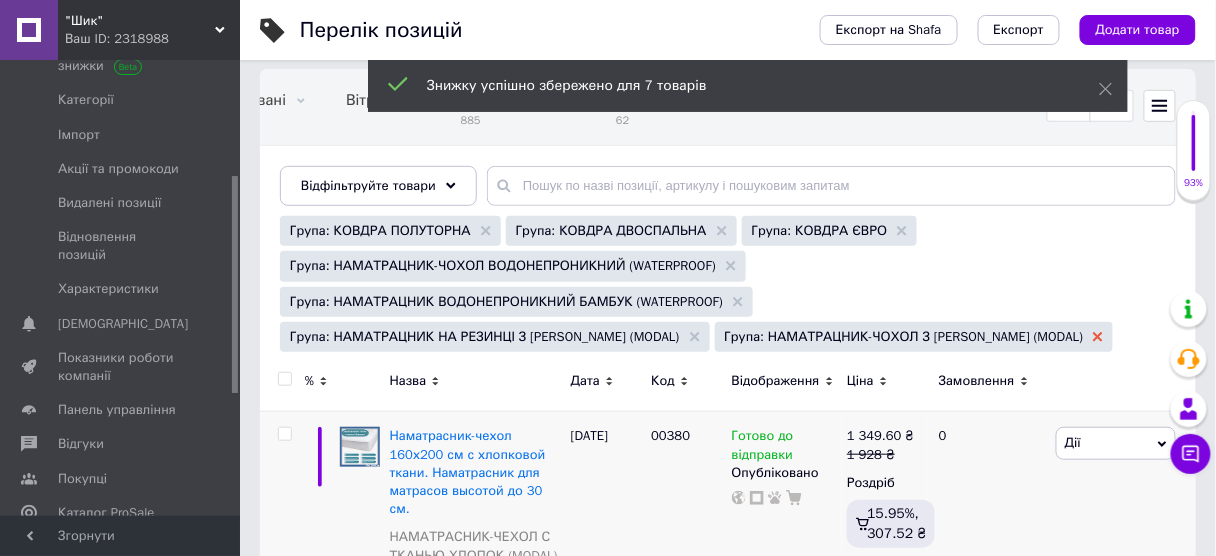 click 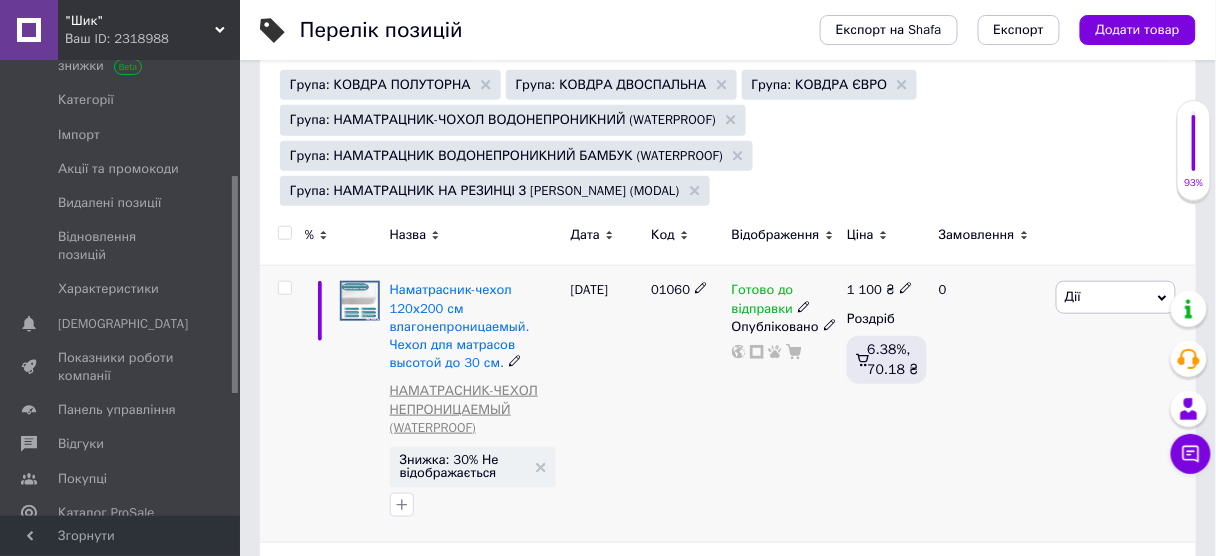 scroll, scrollTop: 320, scrollLeft: 0, axis: vertical 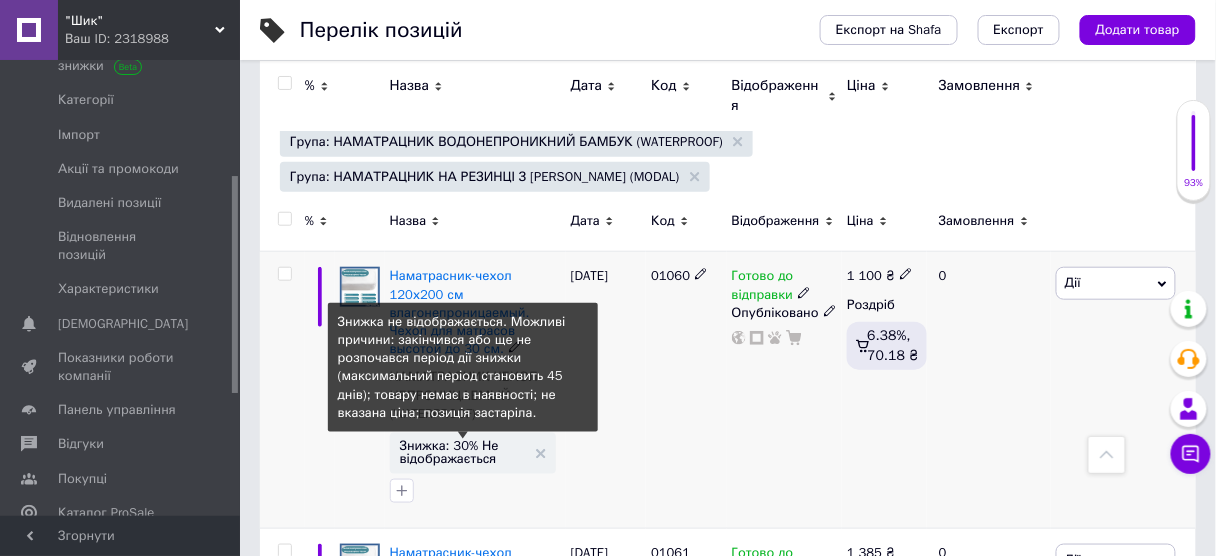 click on "Знижка: 30% Не відображається" at bounding box center [463, 452] 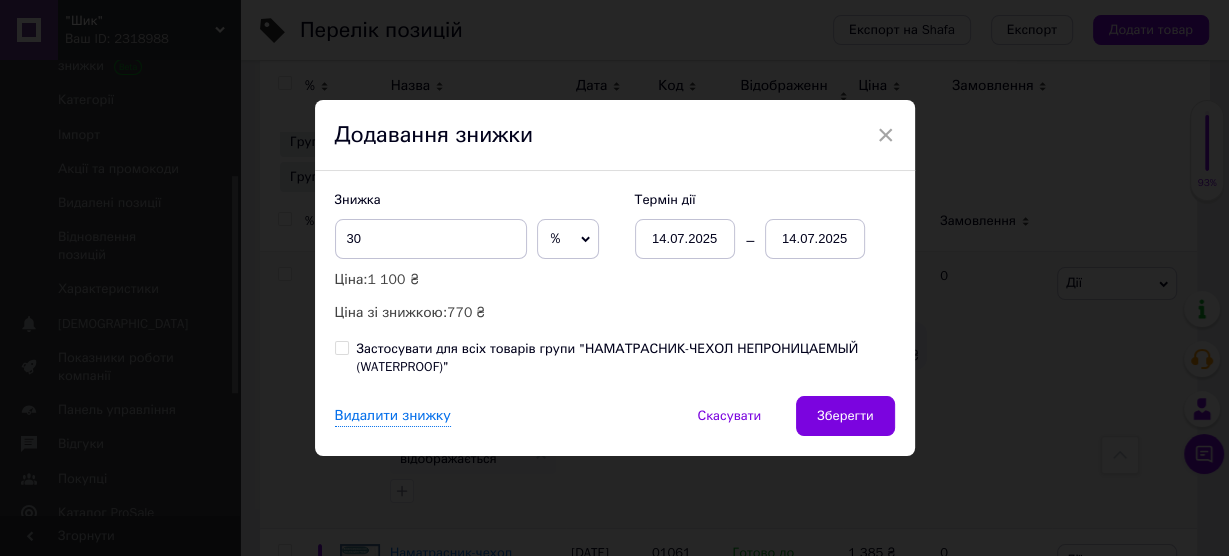click on "Застосувати для всіх товарів групи "НАМАТРАСНИК-ЧЕХОЛ НЕПРОНИЦАЕМЫЙ (WATERPROOF)"" at bounding box center [341, 347] 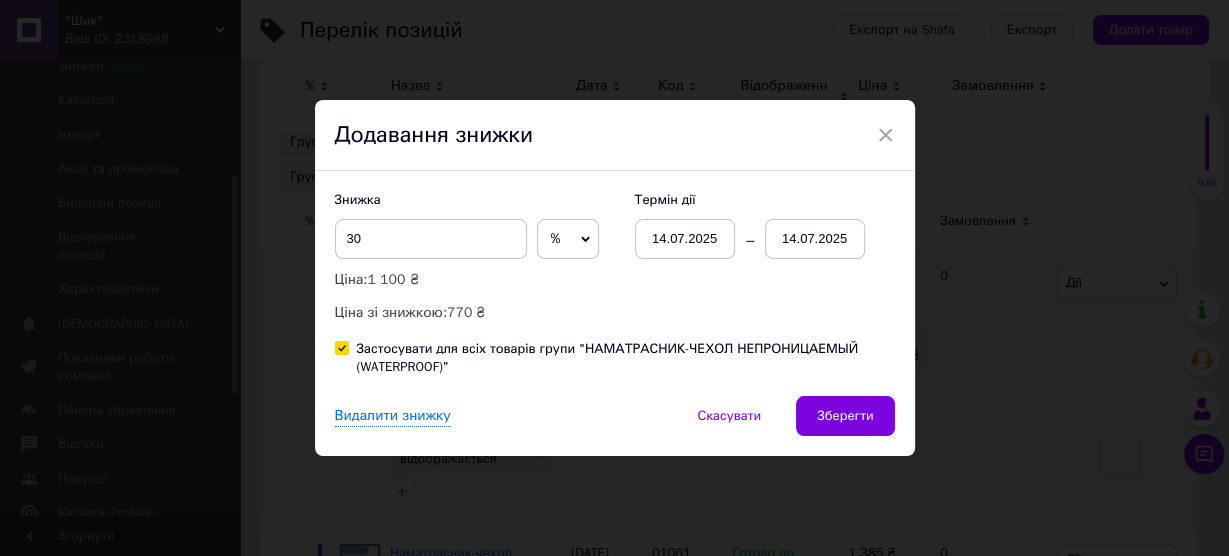 checkbox on "true" 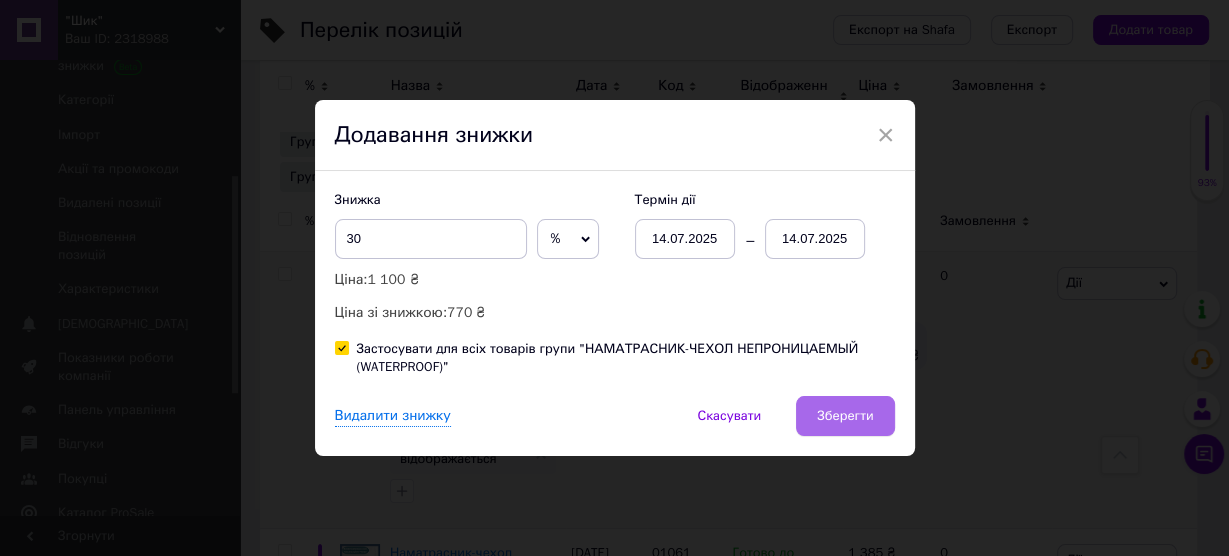 click on "Зберегти" at bounding box center [845, 416] 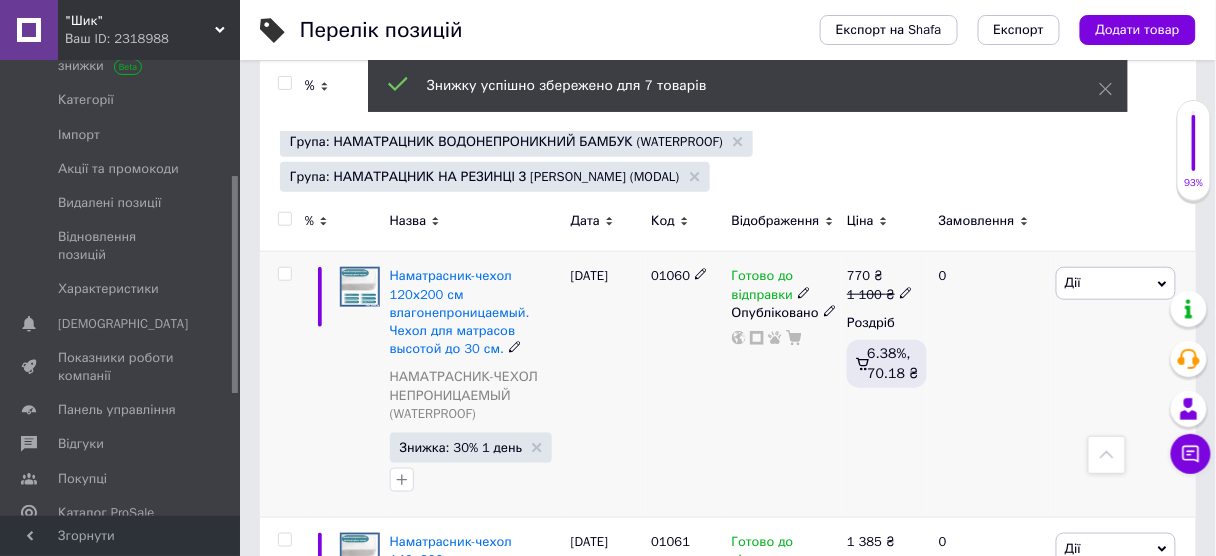 scroll, scrollTop: 0, scrollLeft: 460, axis: horizontal 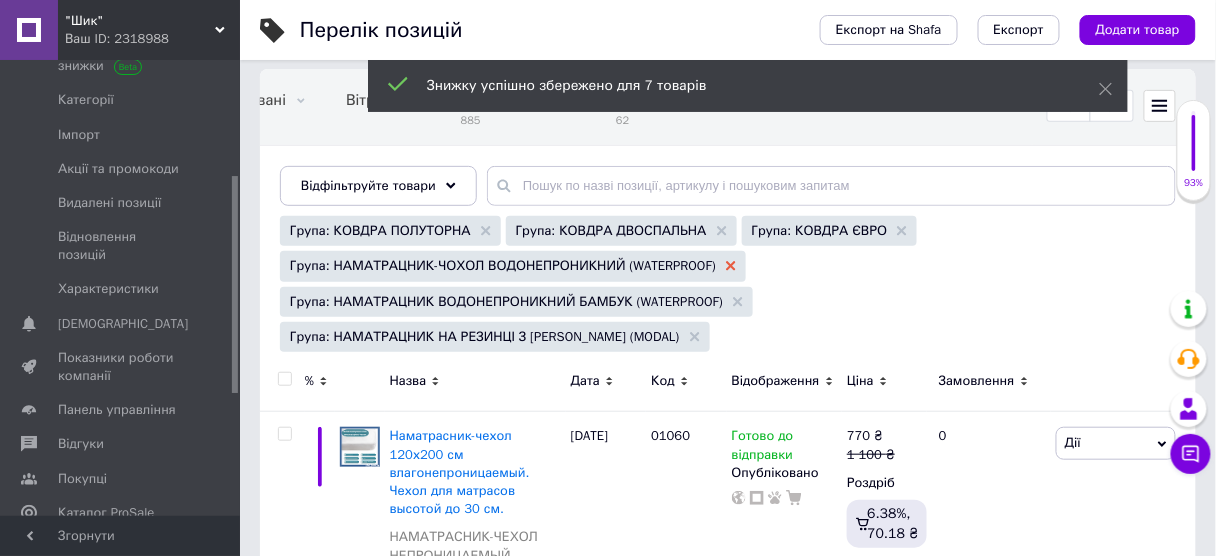 click 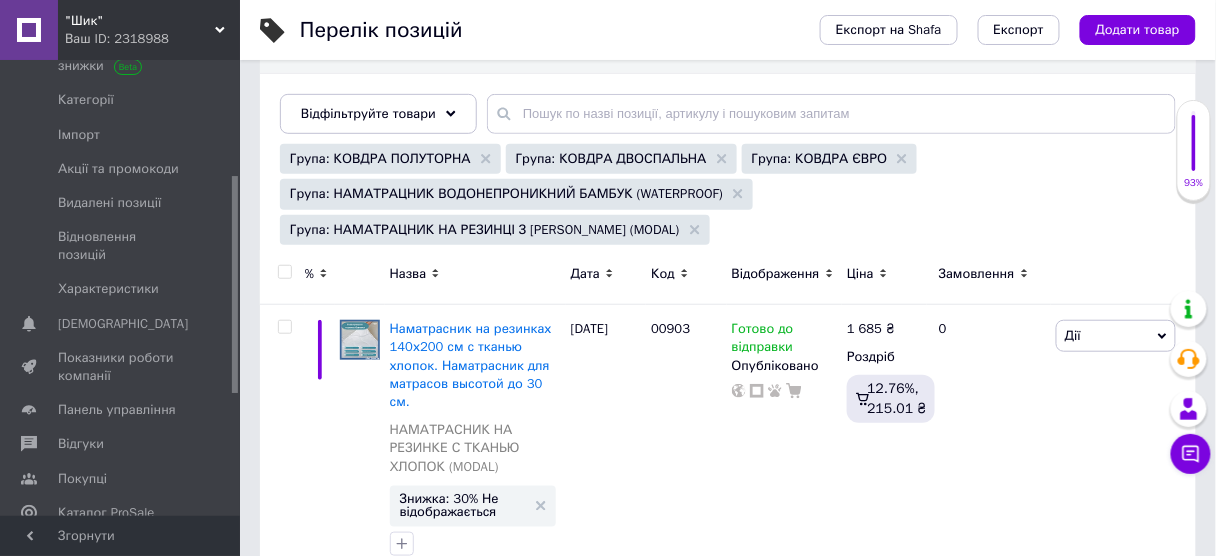 scroll, scrollTop: 320, scrollLeft: 0, axis: vertical 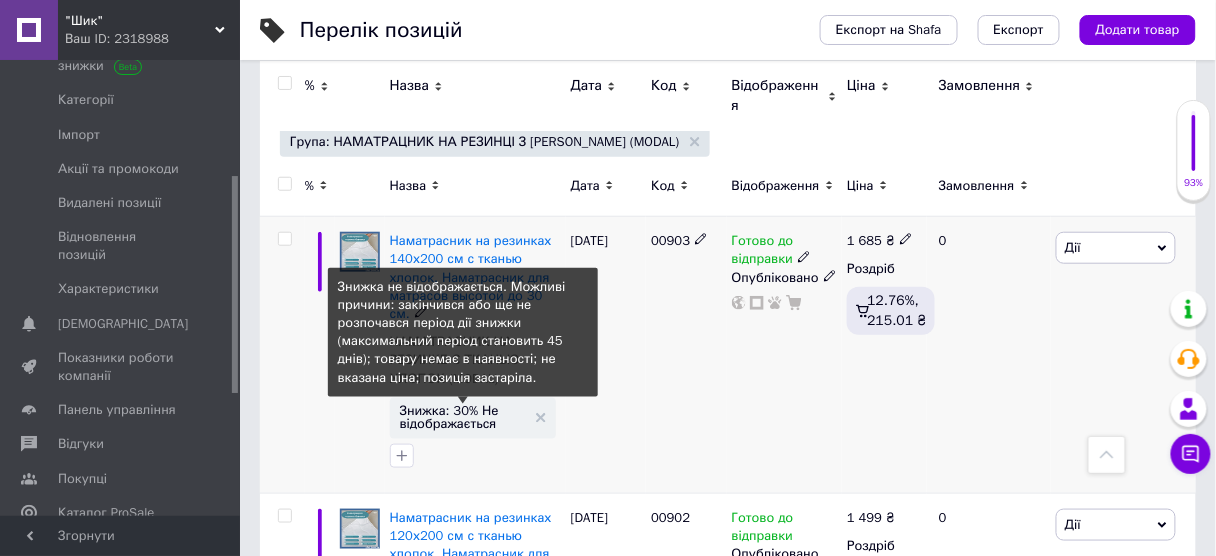 click on "Знижка: 30% Не відображається" at bounding box center [463, 417] 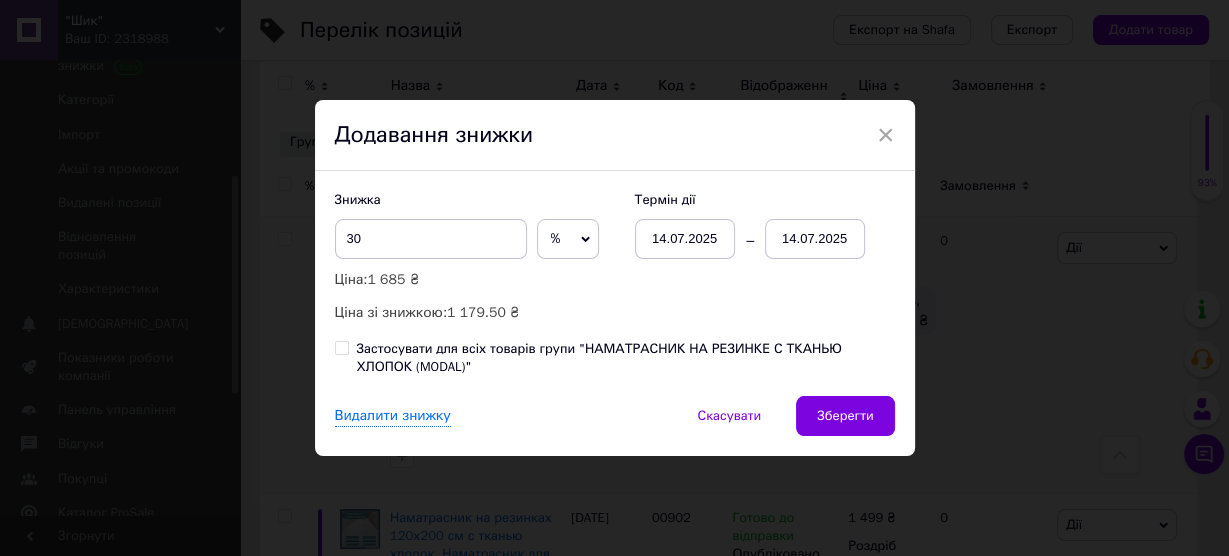 click on "Застосувати для всіх товарів групи "НАМАТРАСНИК НА РЕЗИНКЕ С ТКАНЬЮ ХЛОПОК (MODAL)"" at bounding box center [341, 347] 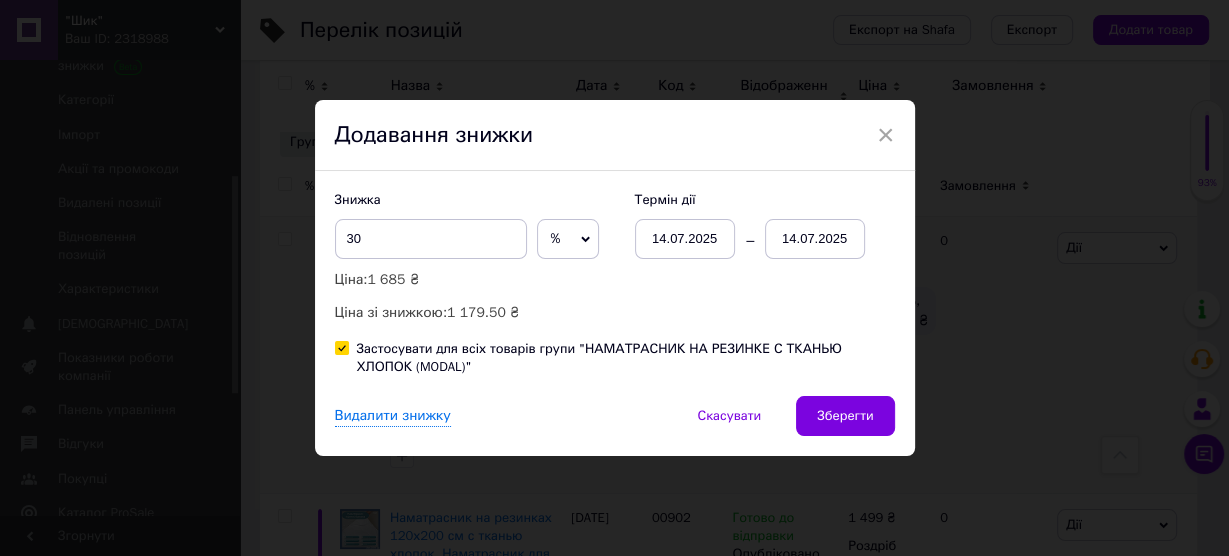 checkbox on "true" 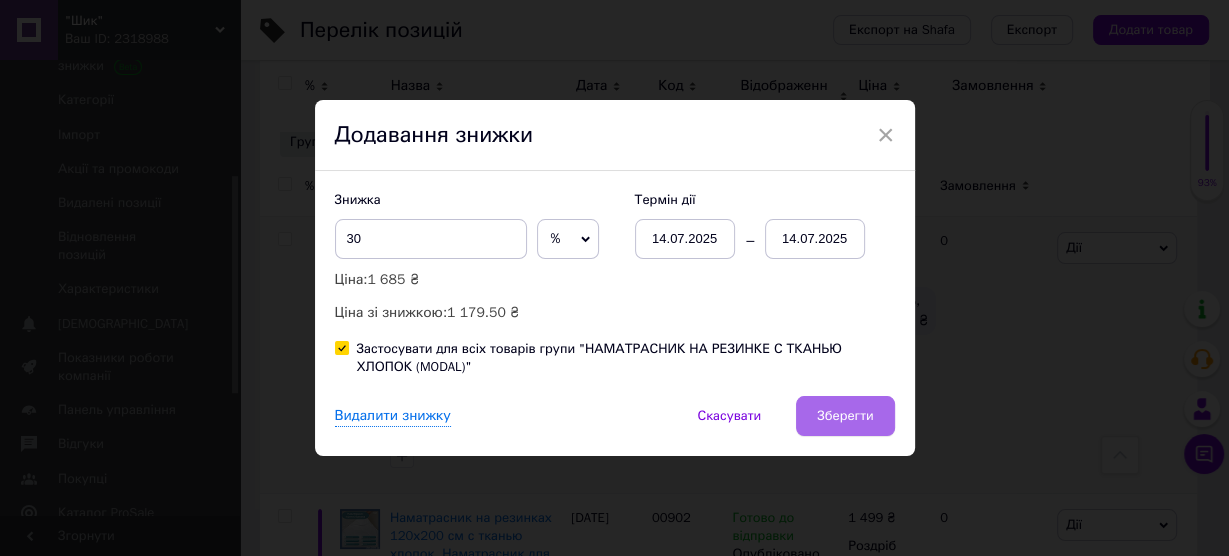 click on "Зберегти" at bounding box center [845, 416] 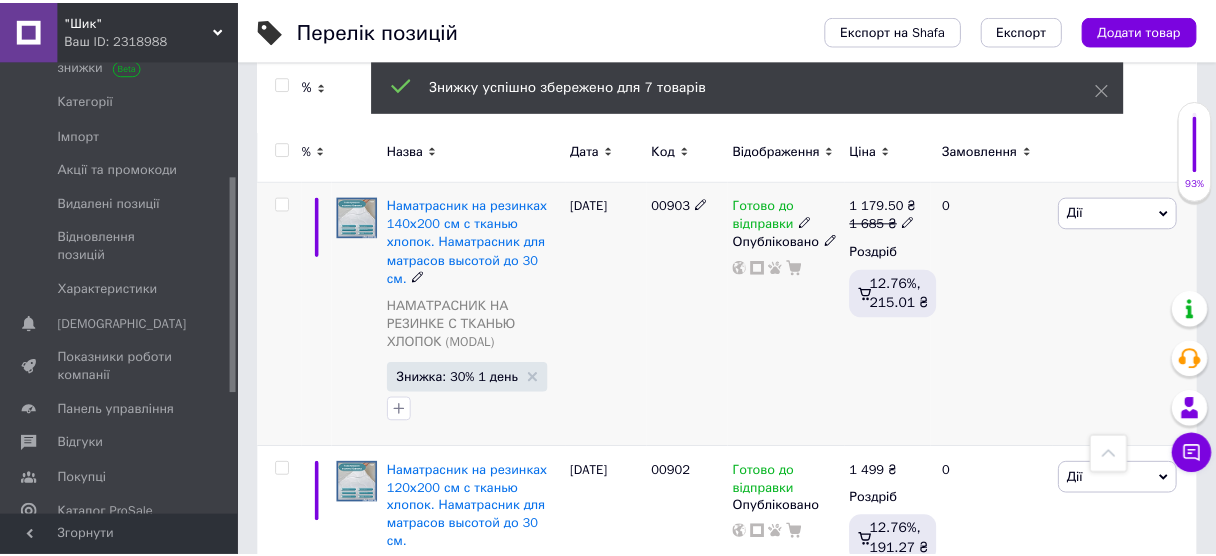 scroll, scrollTop: 0, scrollLeft: 460, axis: horizontal 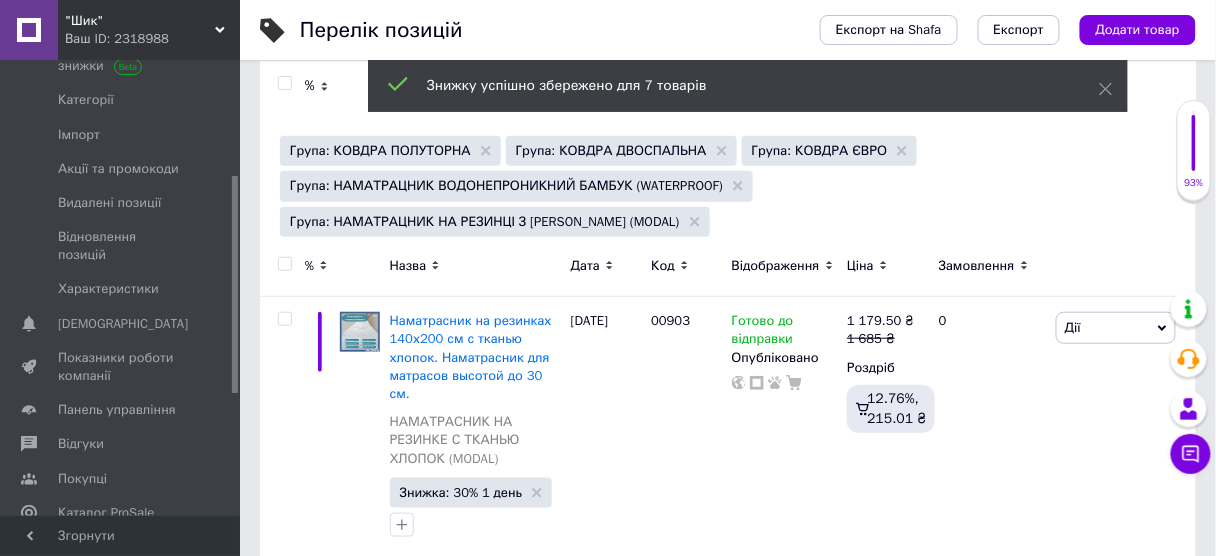 click on "Група: НАМАТРАЦНИК НА РЕЗИНЦІ З [PERSON_NAME] (MODAL)" at bounding box center (495, 222) 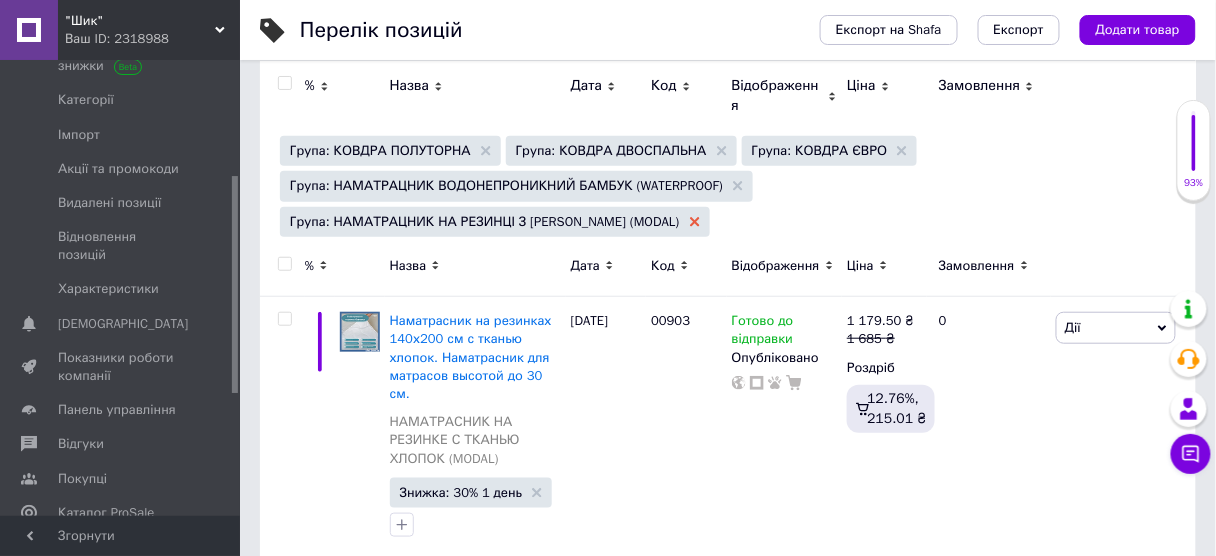 click 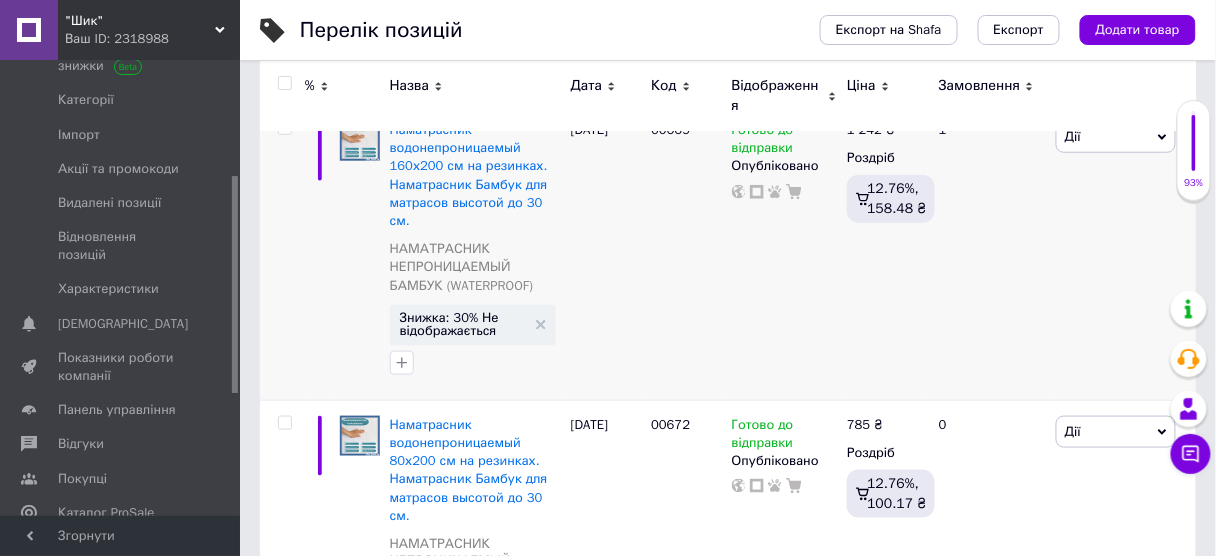 scroll, scrollTop: 400, scrollLeft: 0, axis: vertical 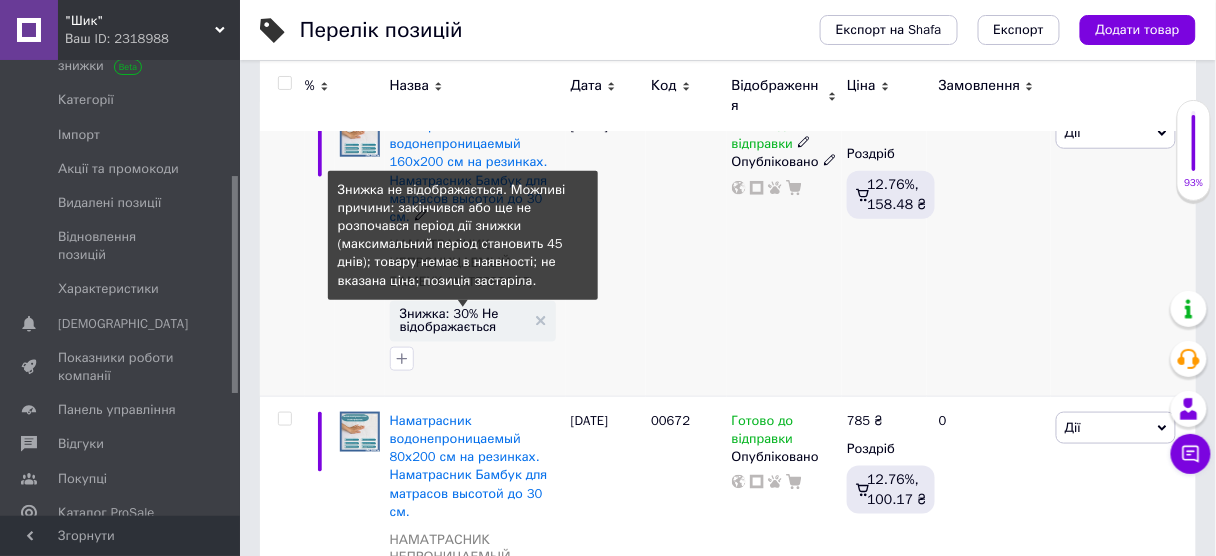 click on "Знижка: 30% Не відображається" at bounding box center (463, 320) 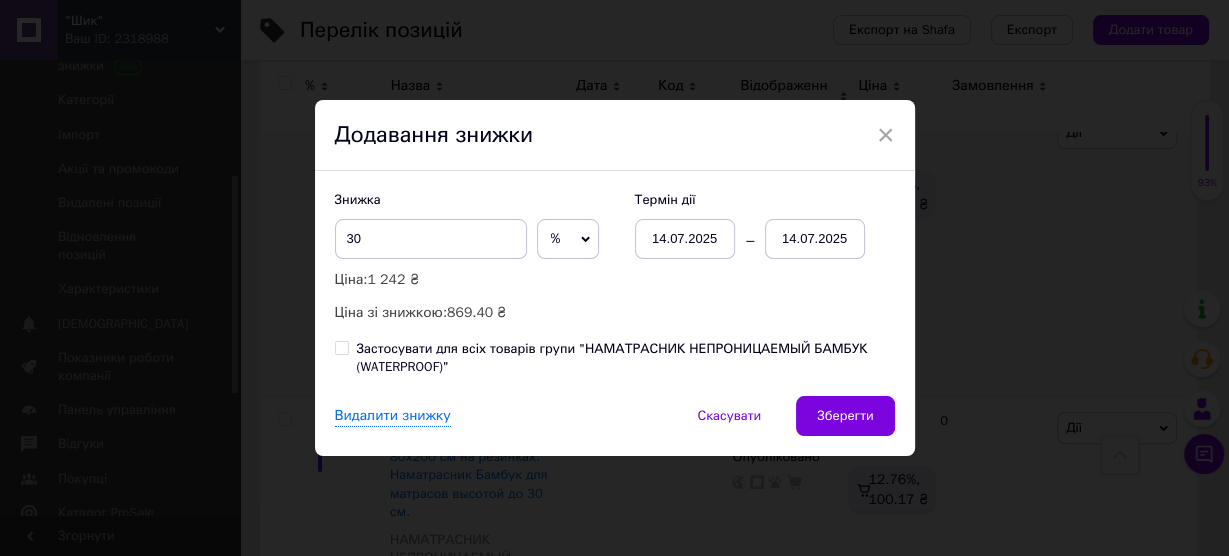 click on "Застосувати для всіх товарів групи "НАМАТРАСНИК НЕПРОНИЦАЕМЫЙ БАМБУК (WATERPROOF)"" at bounding box center (615, 358) 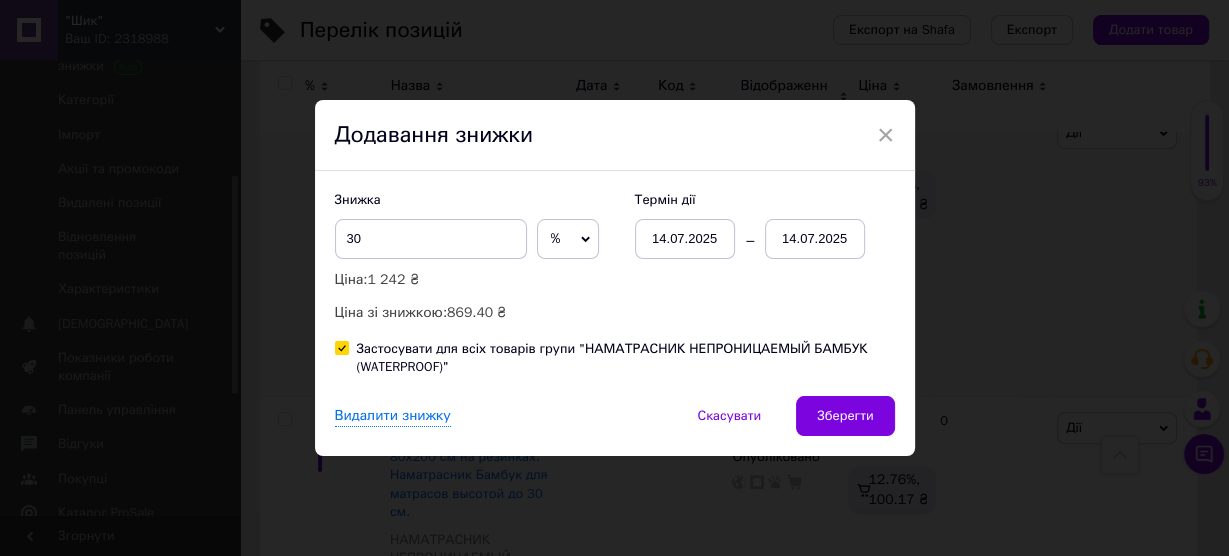 checkbox on "true" 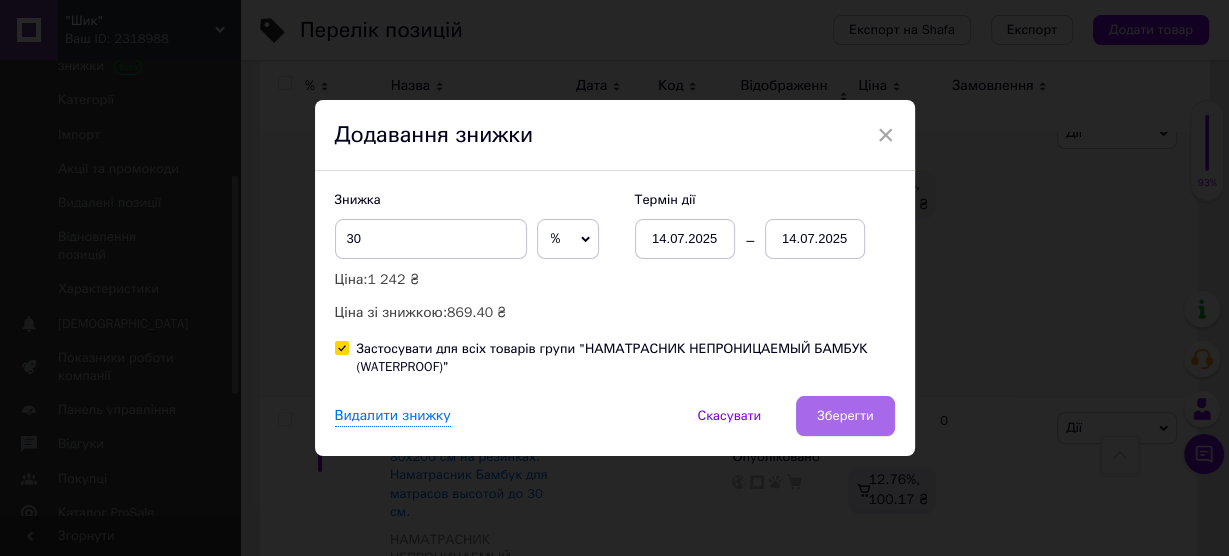 click on "Зберегти" at bounding box center (845, 416) 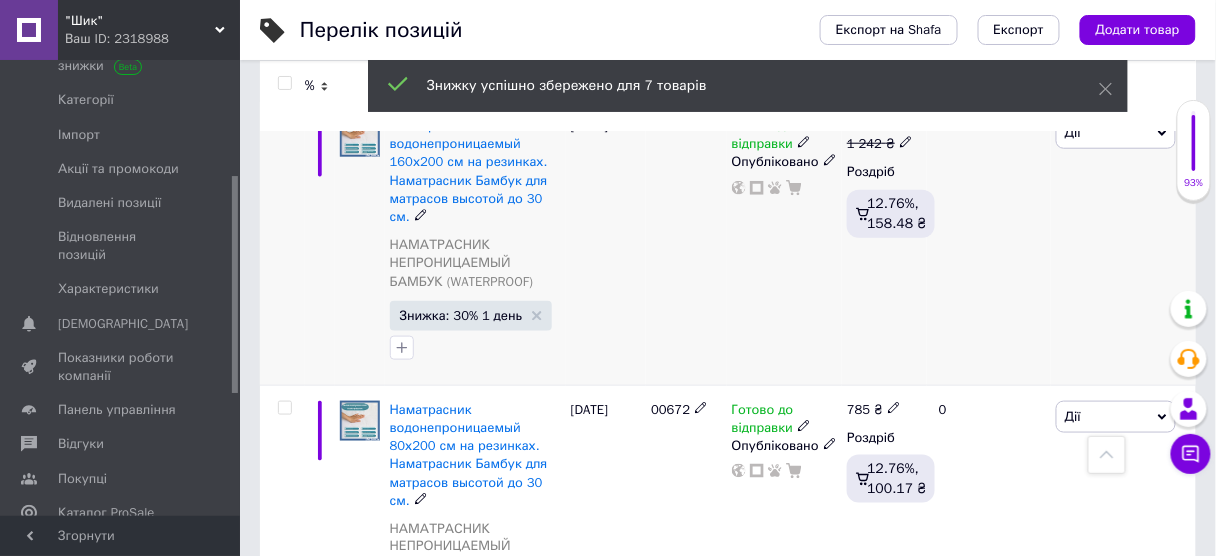 scroll, scrollTop: 0, scrollLeft: 460, axis: horizontal 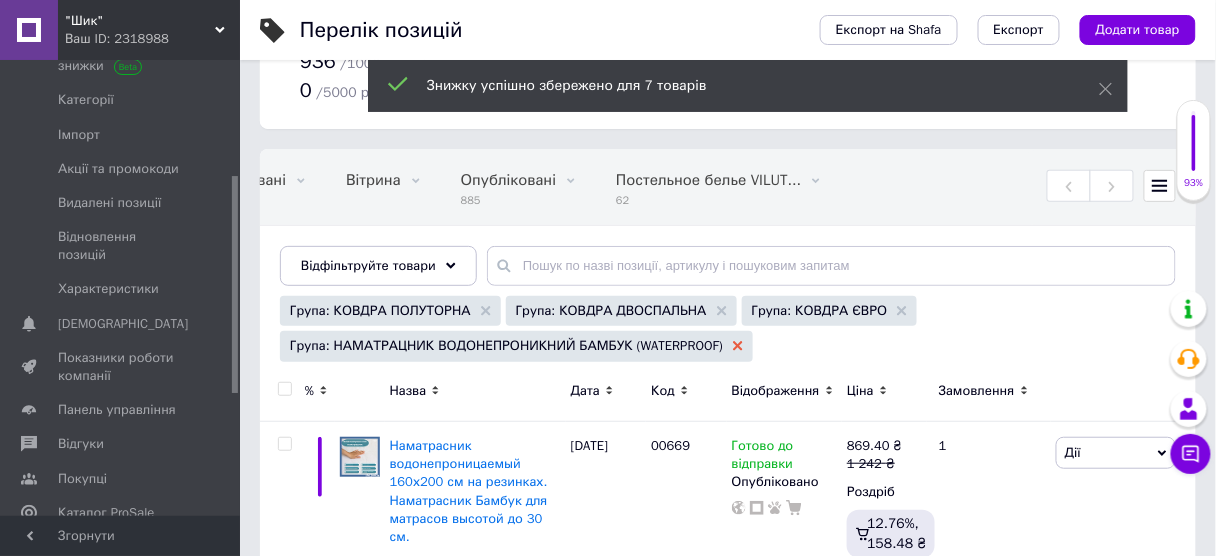 click 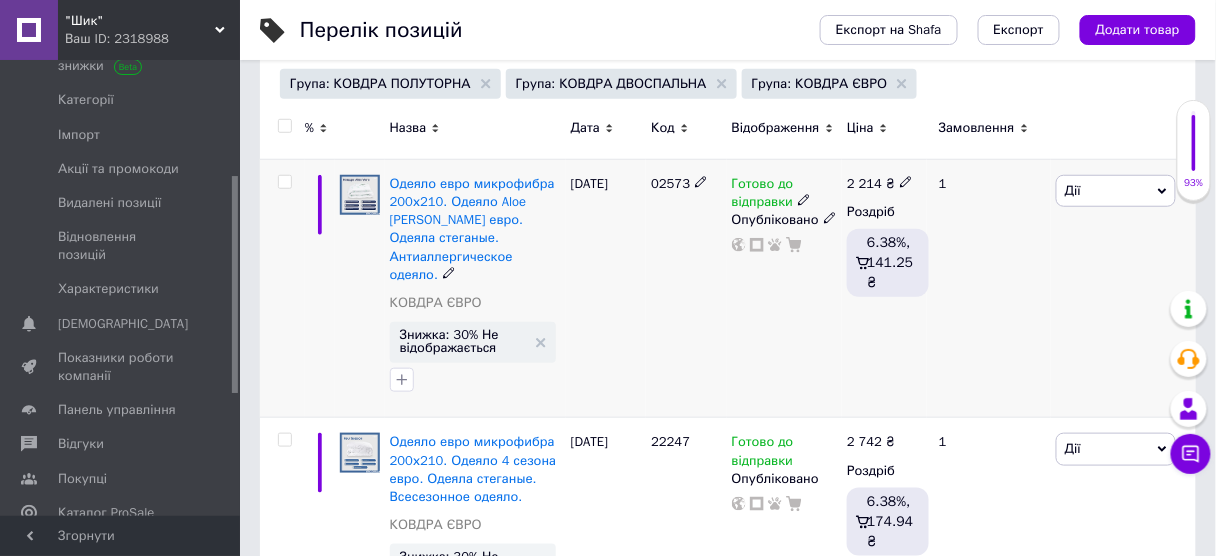 scroll, scrollTop: 320, scrollLeft: 0, axis: vertical 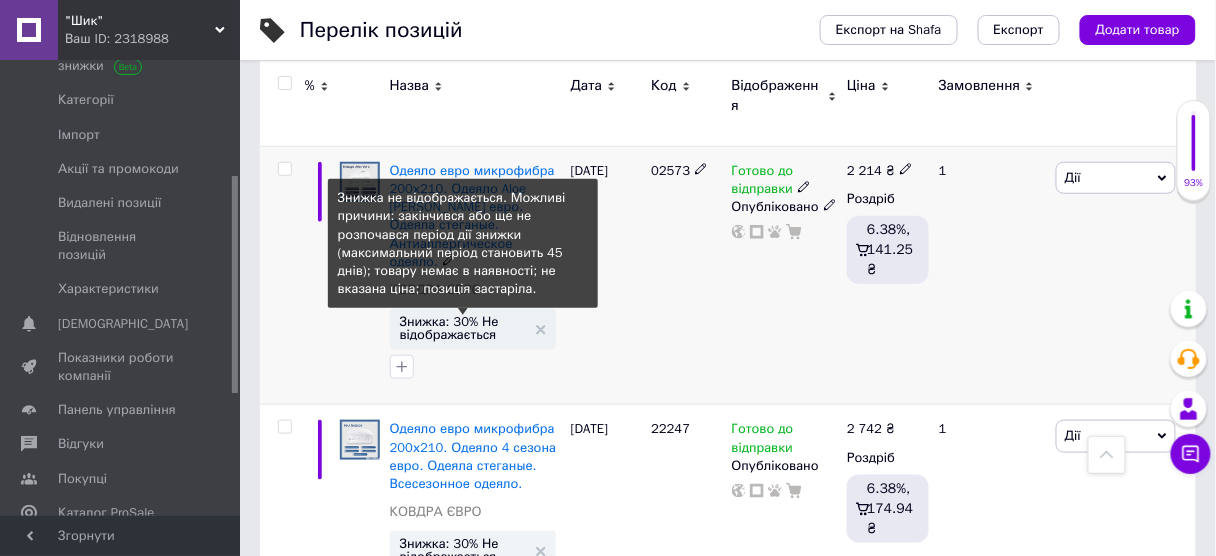 click on "Знижка: 30% Не відображається" at bounding box center (463, 328) 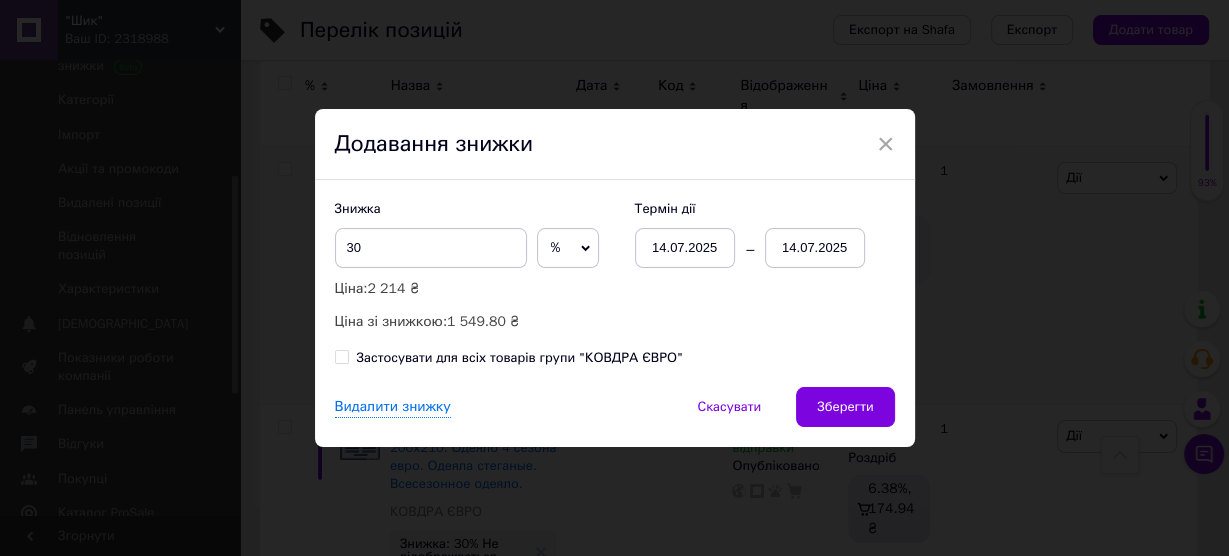 click on "Застосувати для всіх товарів групи "КОВДРА ЄВРО"" at bounding box center [509, 358] 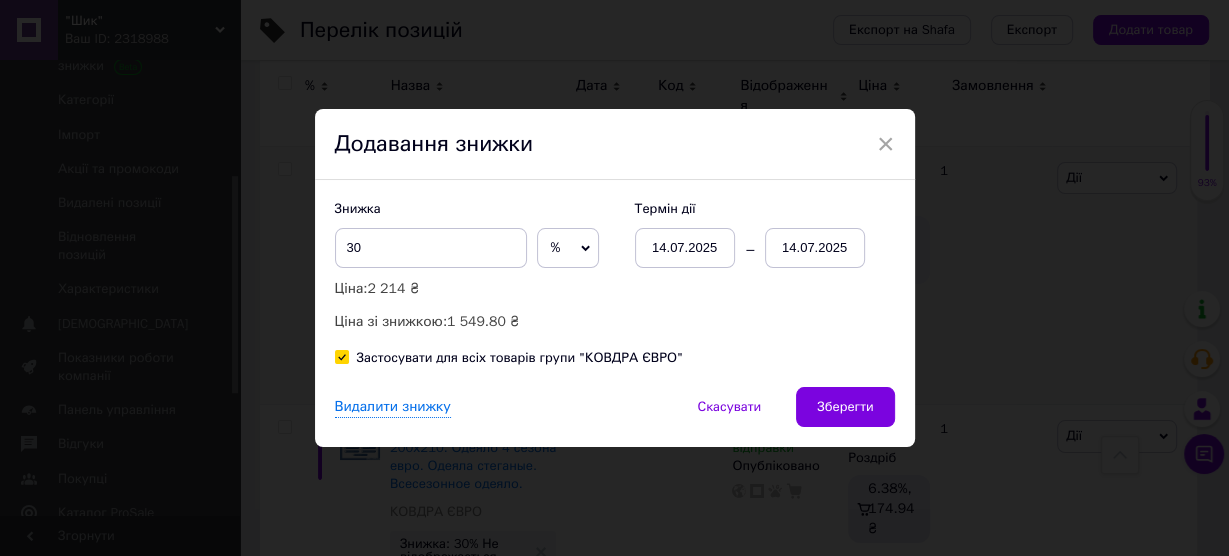 checkbox on "true" 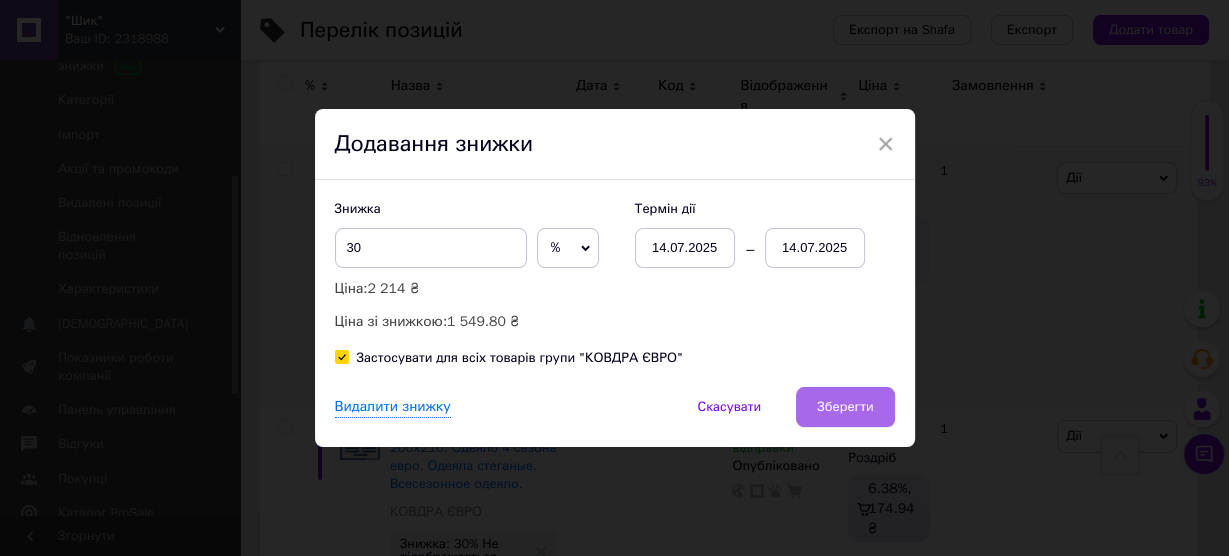 click on "Зберегти" at bounding box center (845, 407) 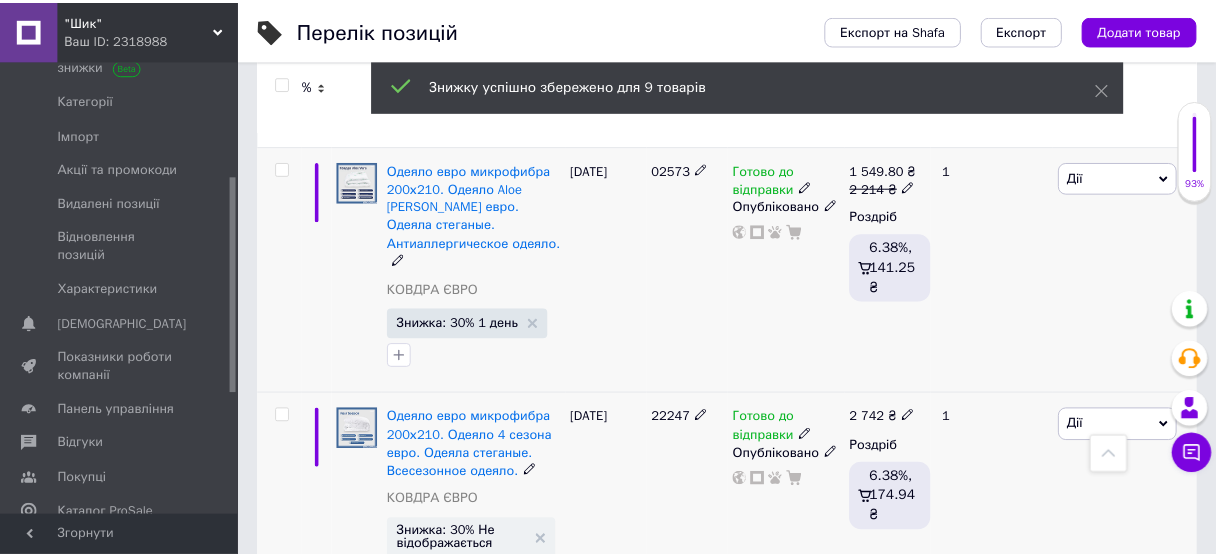 scroll, scrollTop: 0, scrollLeft: 460, axis: horizontal 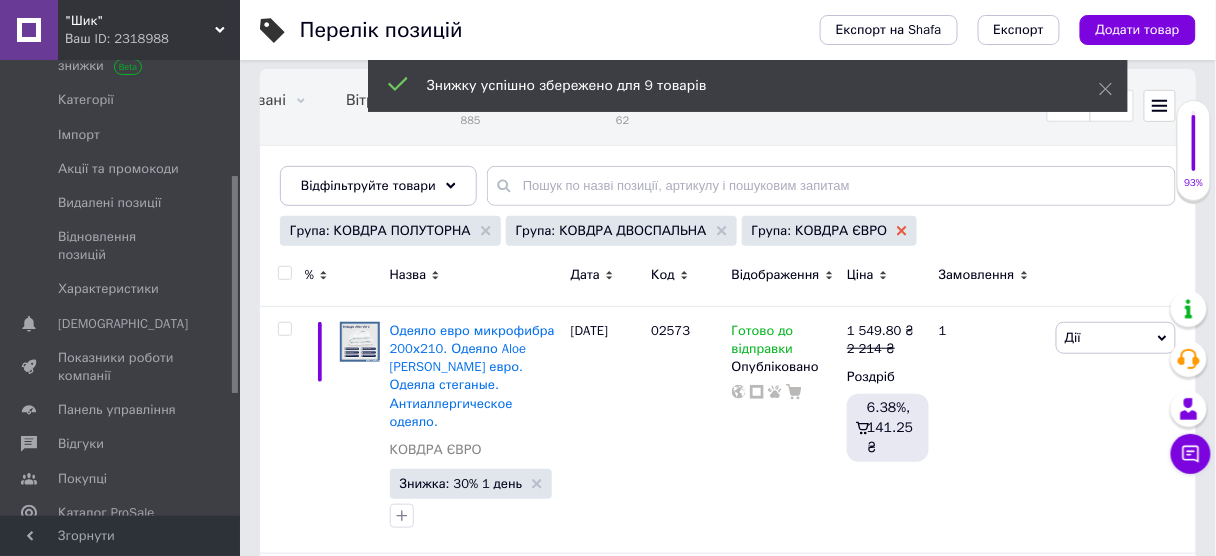 click 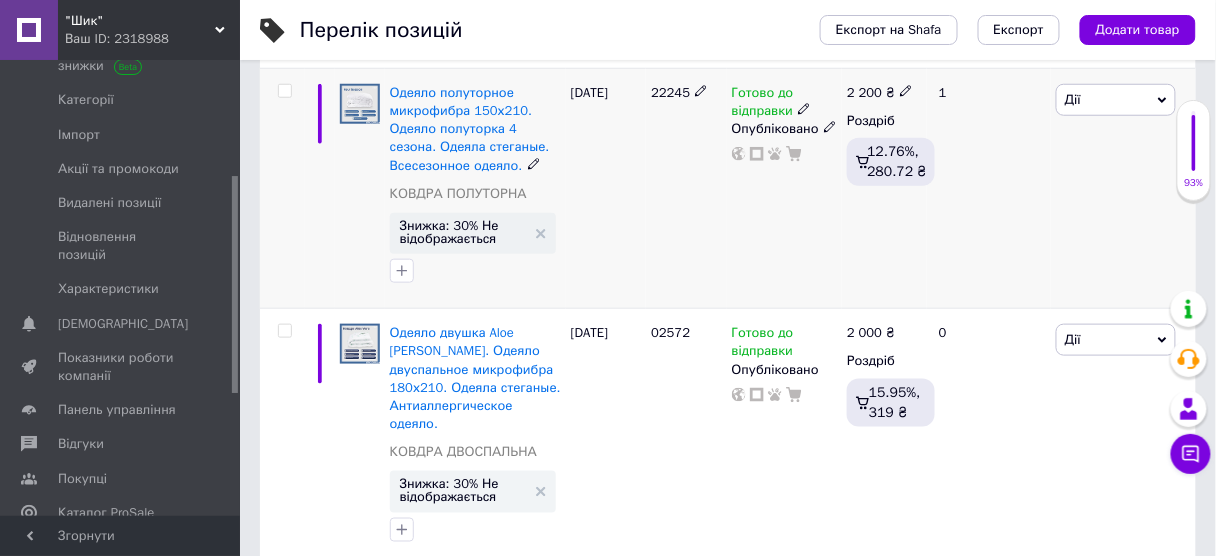 scroll, scrollTop: 400, scrollLeft: 0, axis: vertical 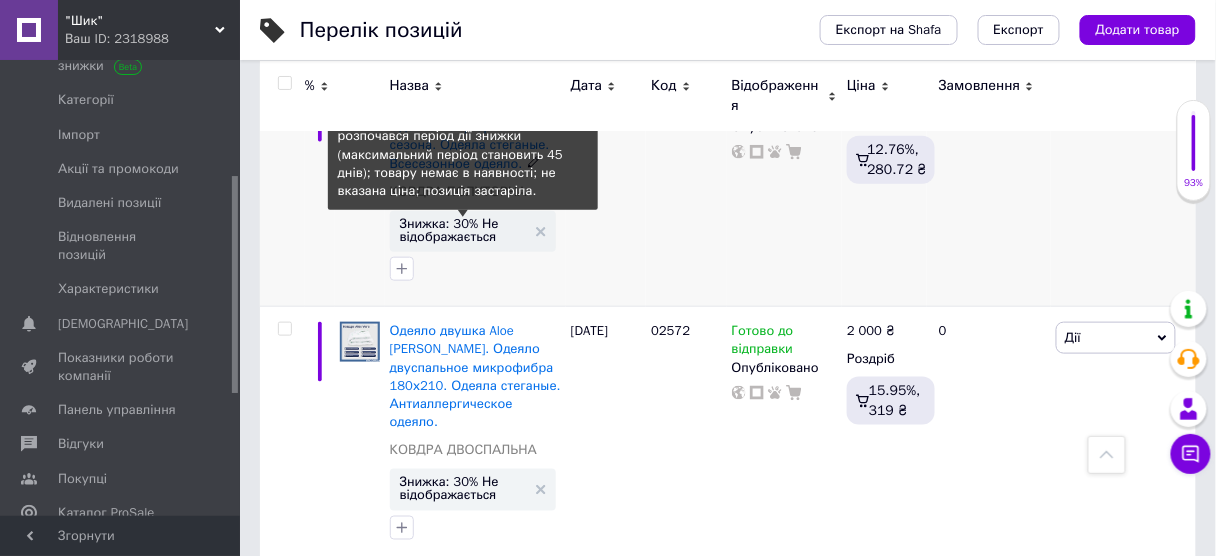 click on "Знижка: 30% Не відображається" at bounding box center (463, 230) 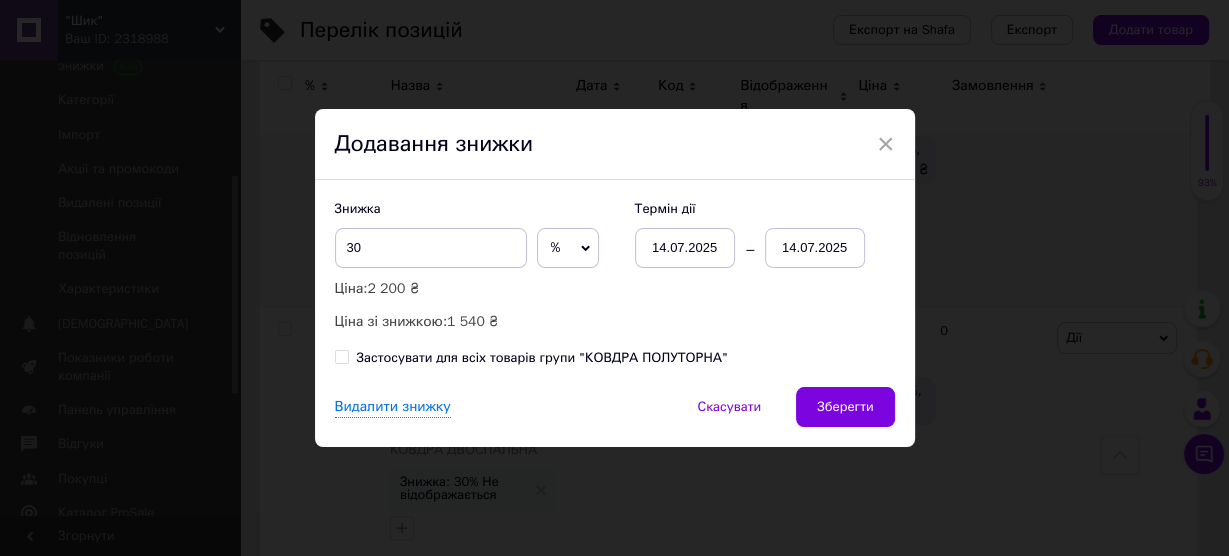 click on "Застосувати для всіх товарів групи "КОВДРА ПОЛУТОРНА"" at bounding box center [341, 356] 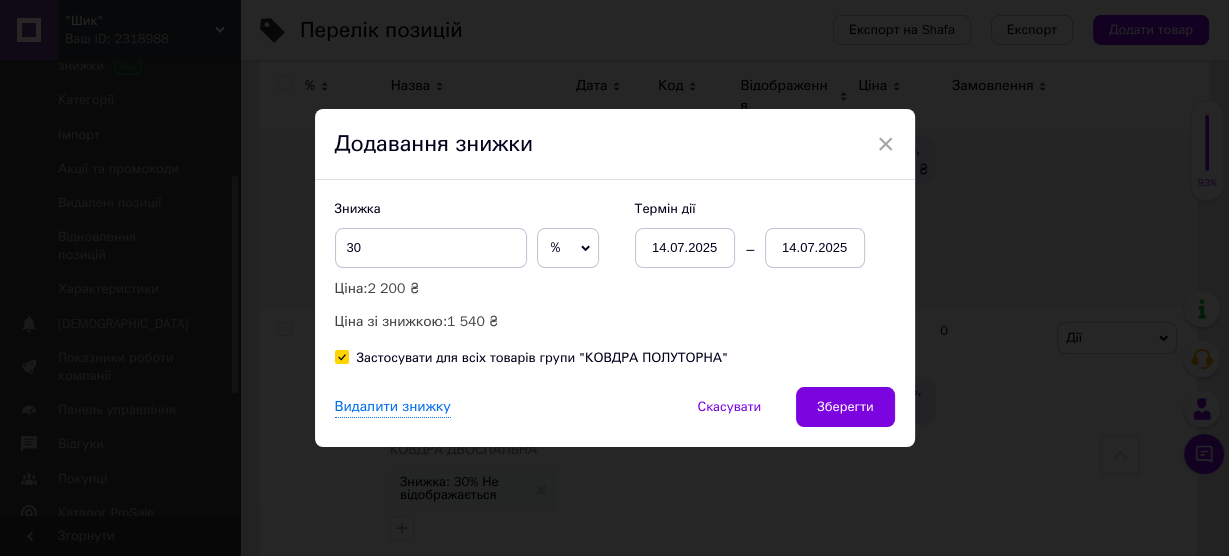 checkbox on "true" 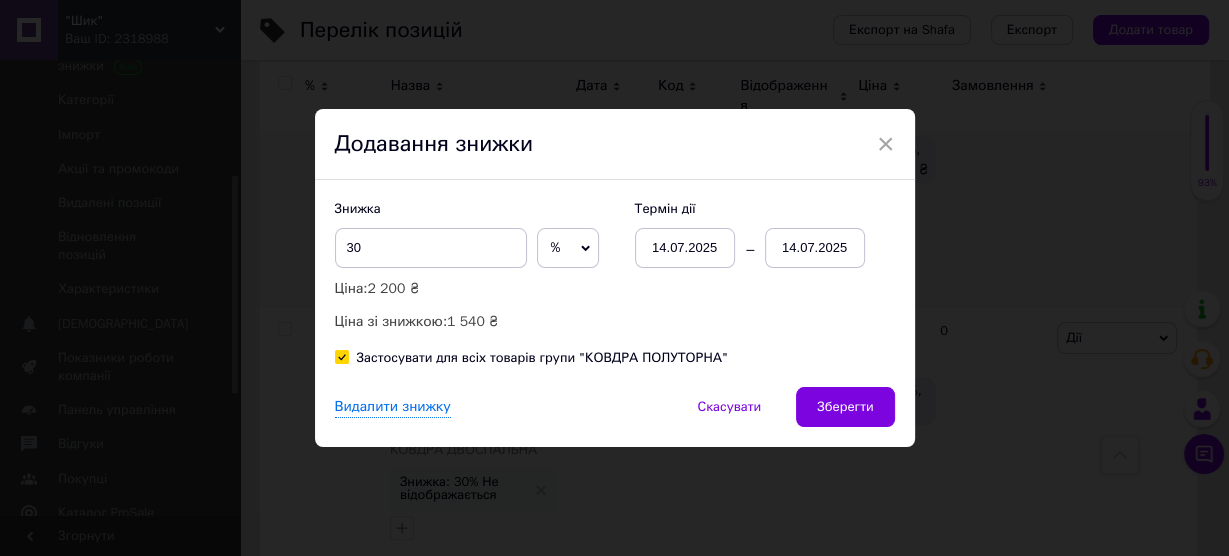 click on "Зберегти" at bounding box center [845, 407] 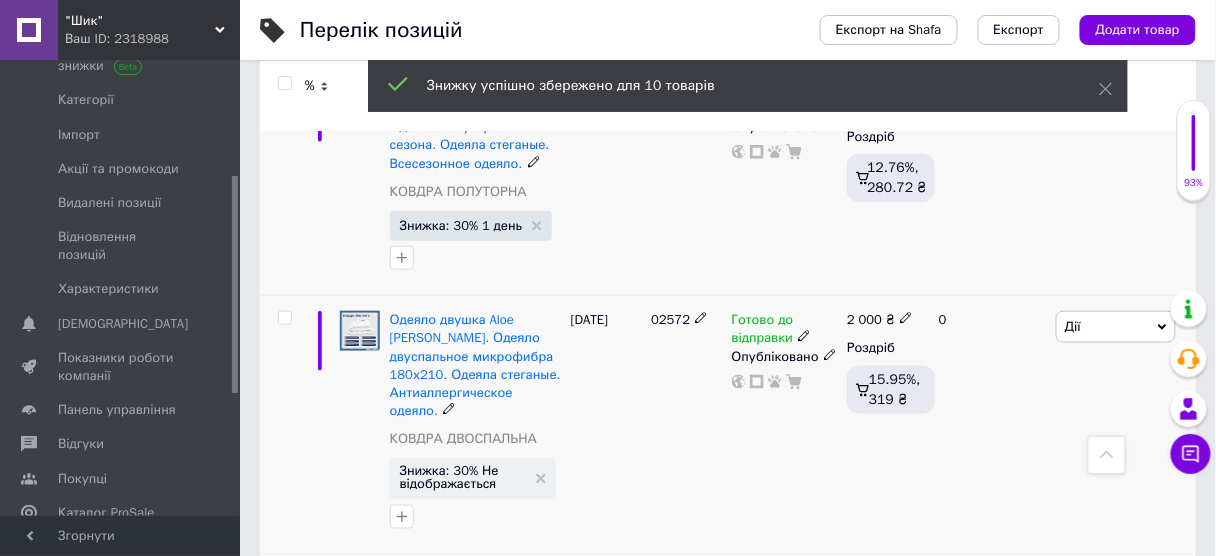 scroll, scrollTop: 0, scrollLeft: 460, axis: horizontal 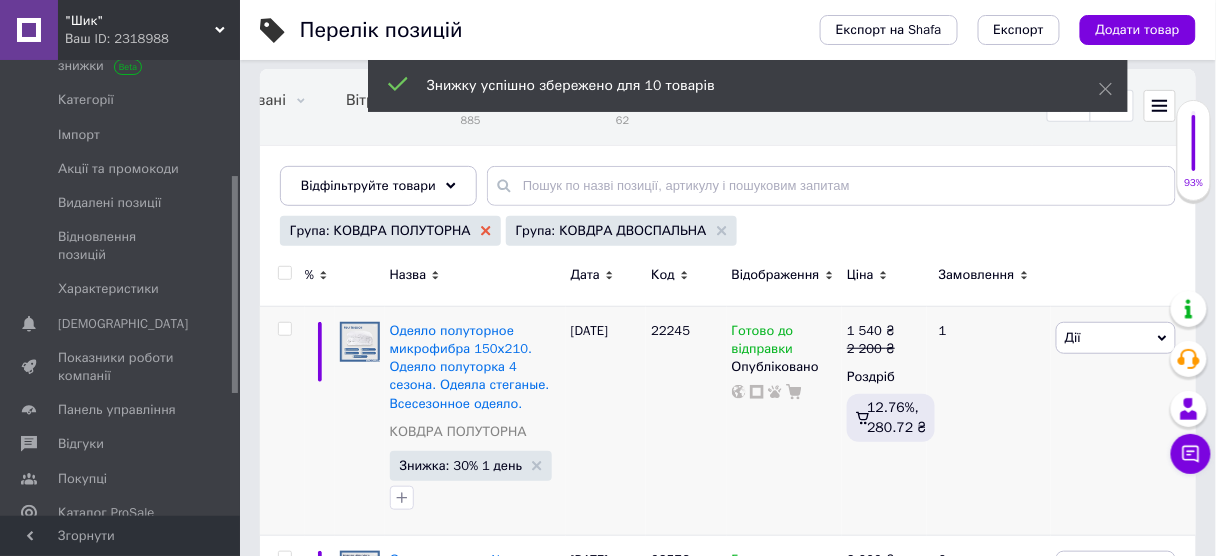 click 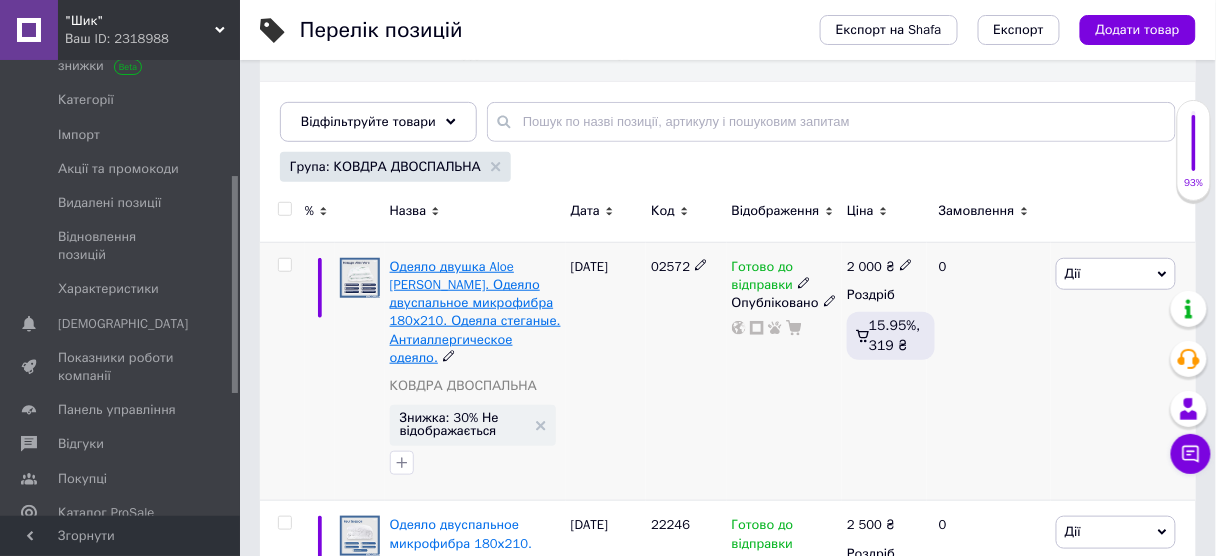 scroll, scrollTop: 320, scrollLeft: 0, axis: vertical 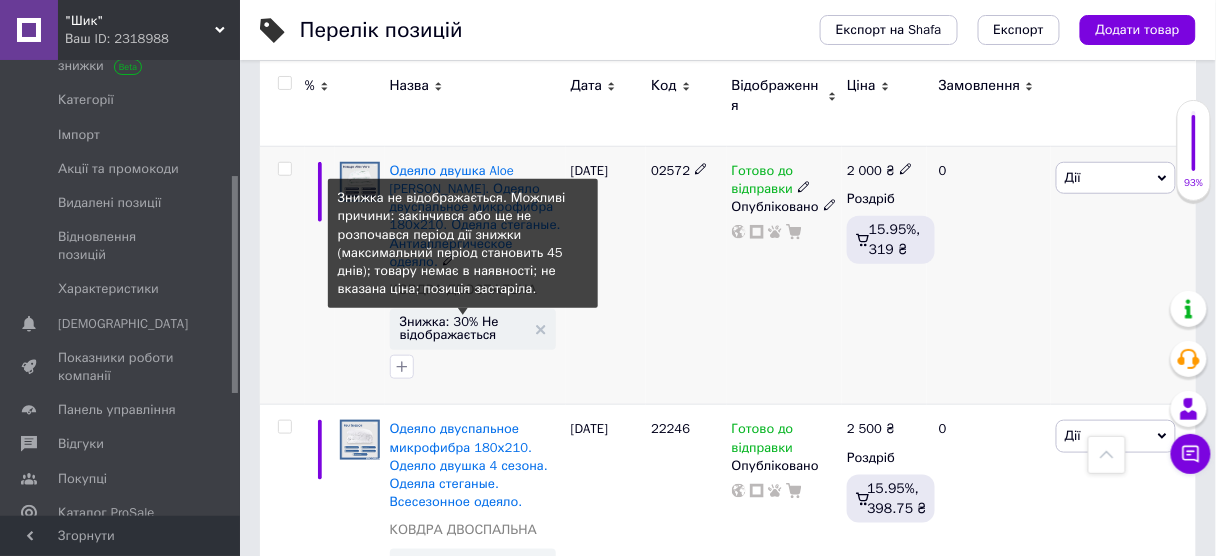 click on "Знижка: 30% Не відображається" at bounding box center (463, 328) 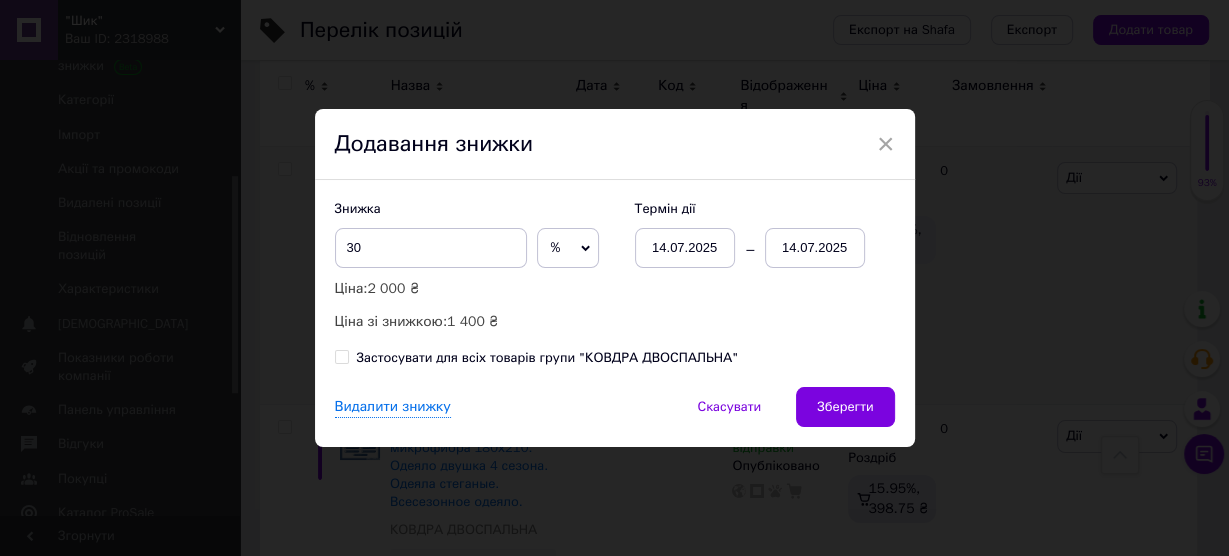 click on "Застосувати для всіх товарів групи "КОВДРА ДВОСПАЛЬНА"" at bounding box center [537, 358] 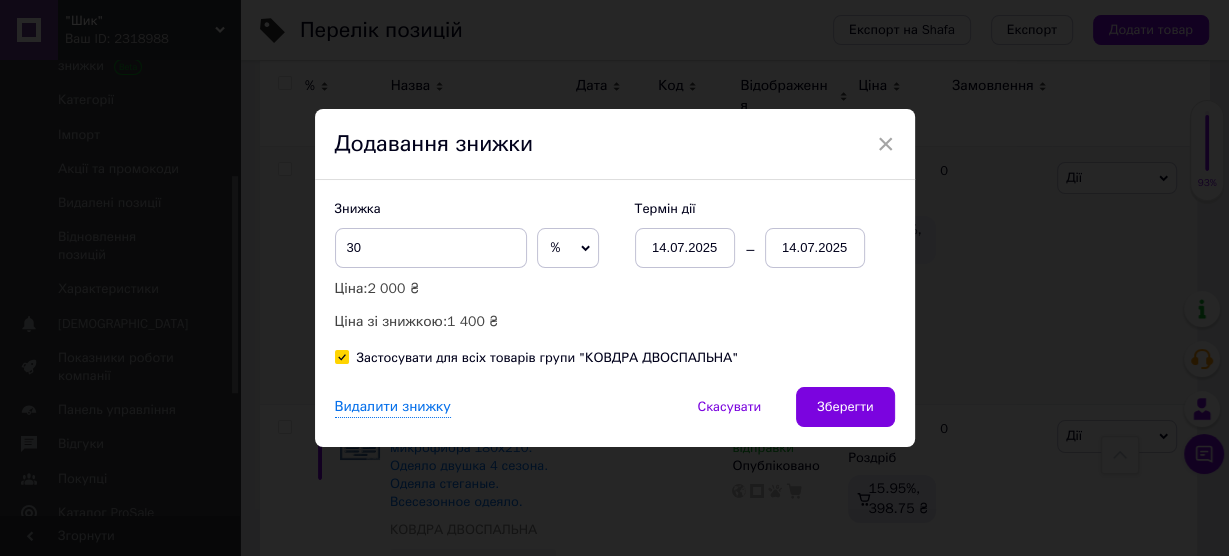checkbox on "true" 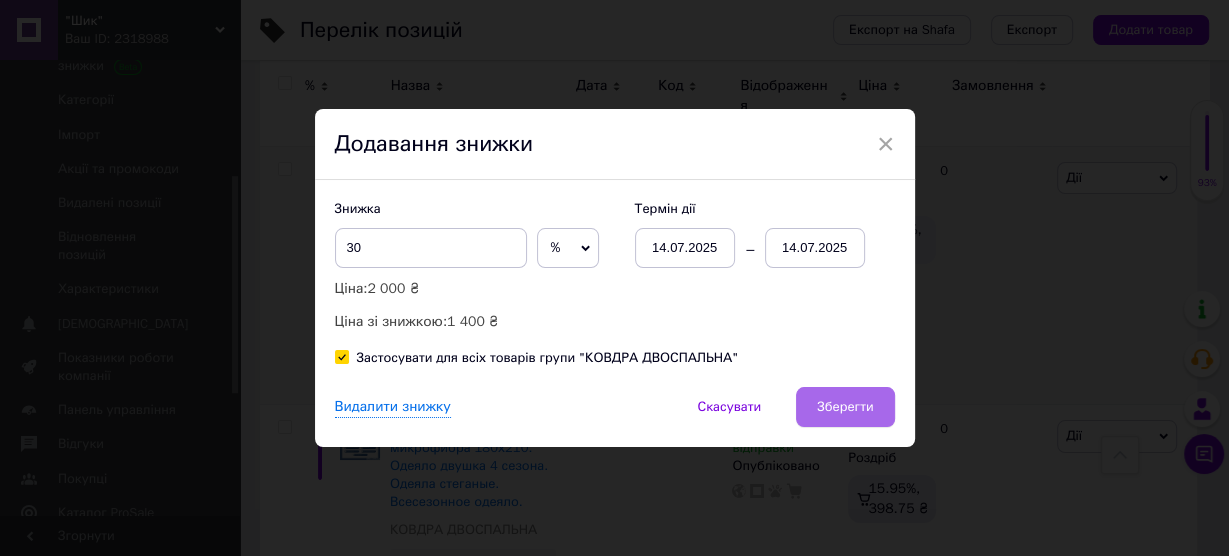 click on "Зберегти" at bounding box center [845, 407] 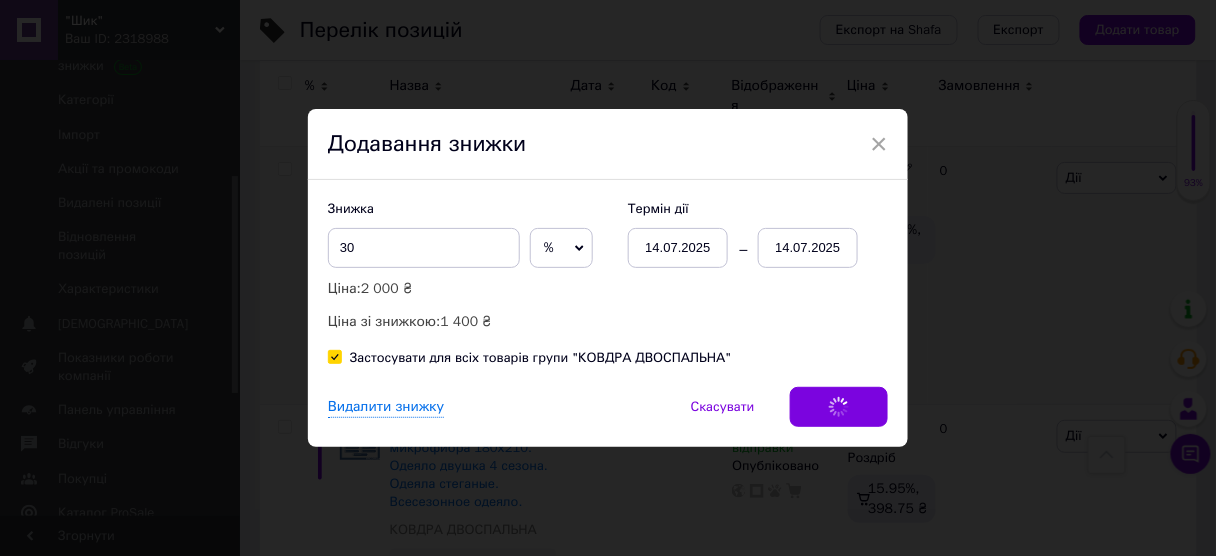 scroll, scrollTop: 0, scrollLeft: 460, axis: horizontal 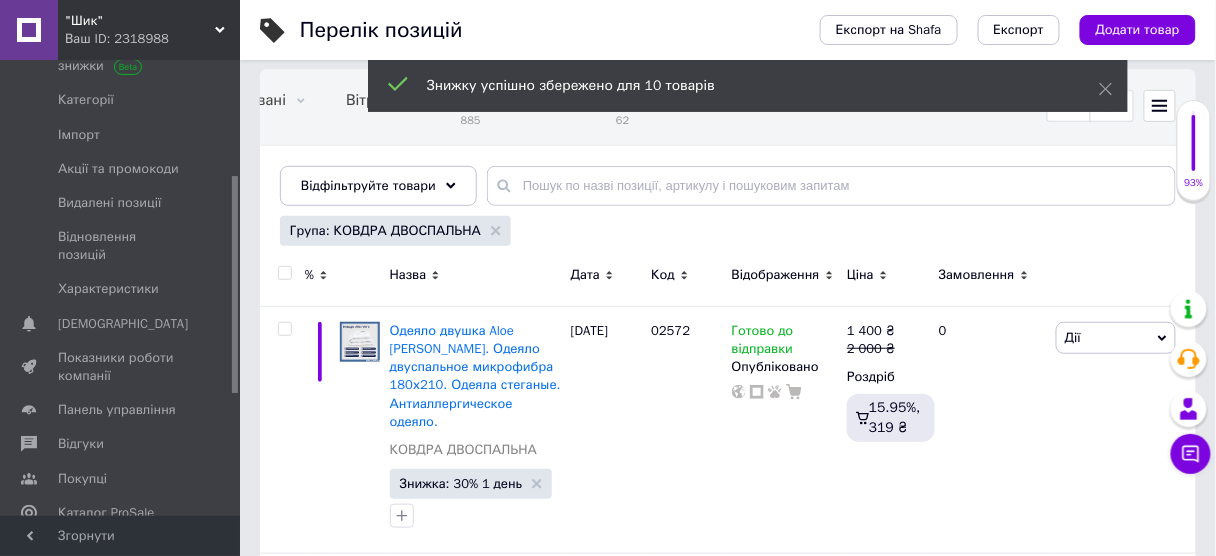 click on "Група: КОВДРА ДВОСПАЛЬНА" at bounding box center (395, 231) 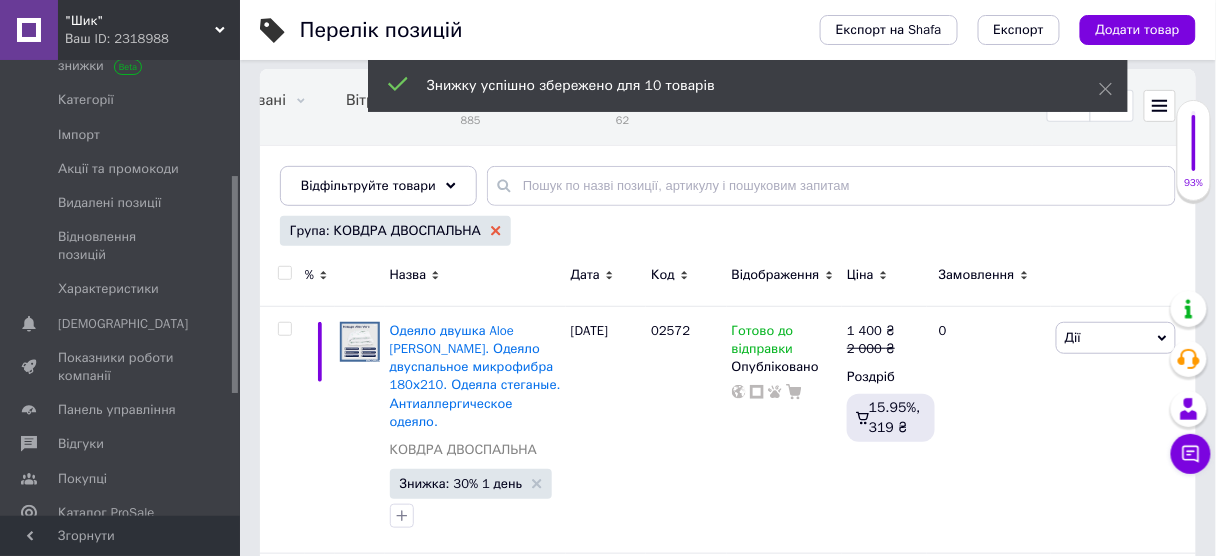 click 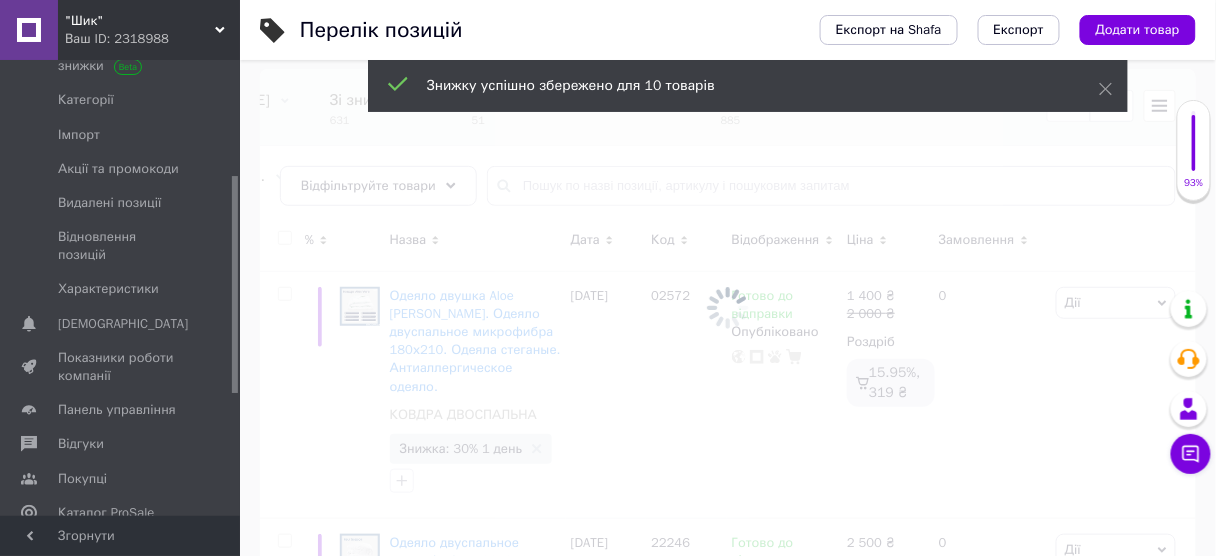 scroll, scrollTop: 0, scrollLeft: 0, axis: both 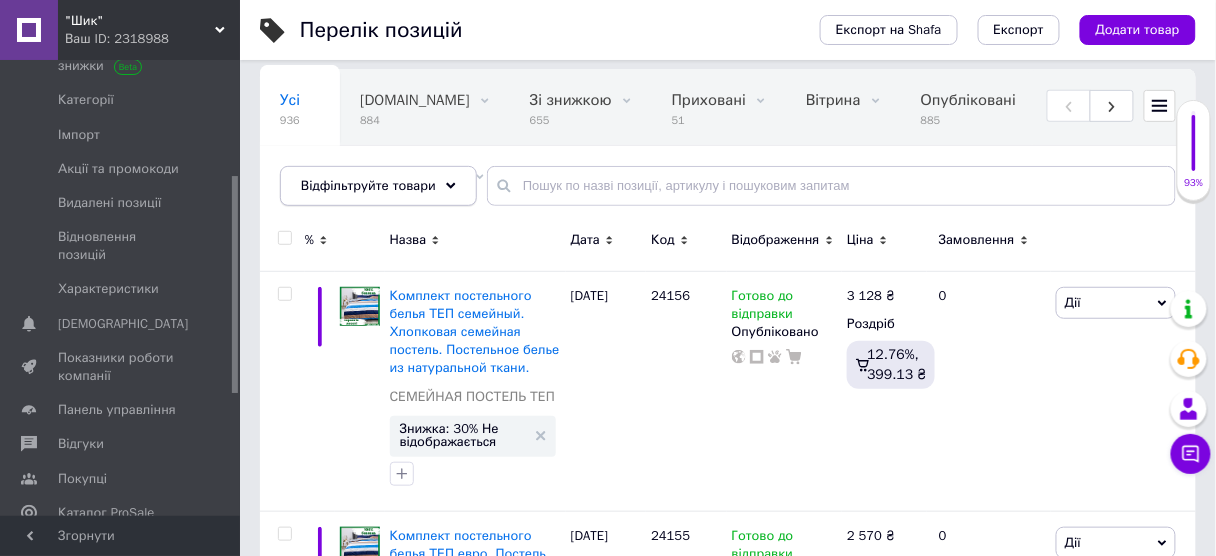 click on "Відфільтруйте товари" at bounding box center [378, 186] 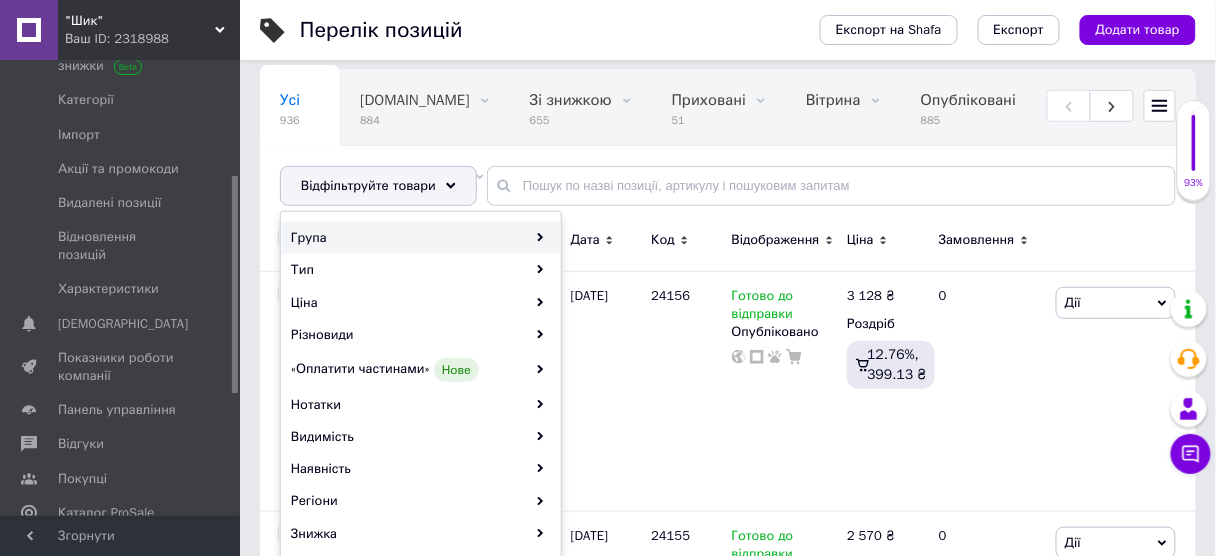click 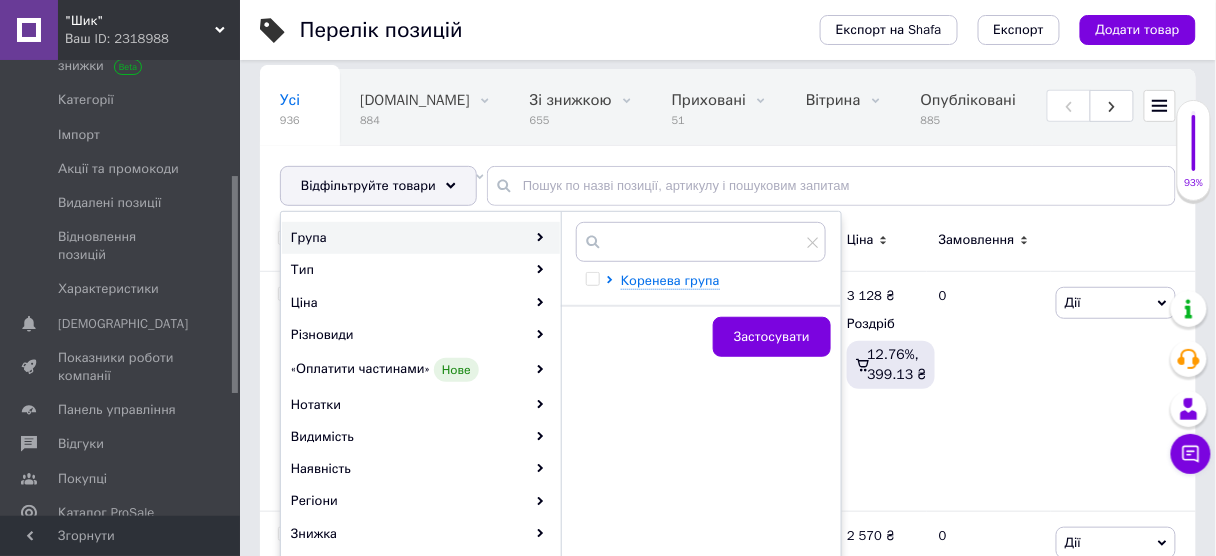 scroll, scrollTop: 0, scrollLeft: 80, axis: horizontal 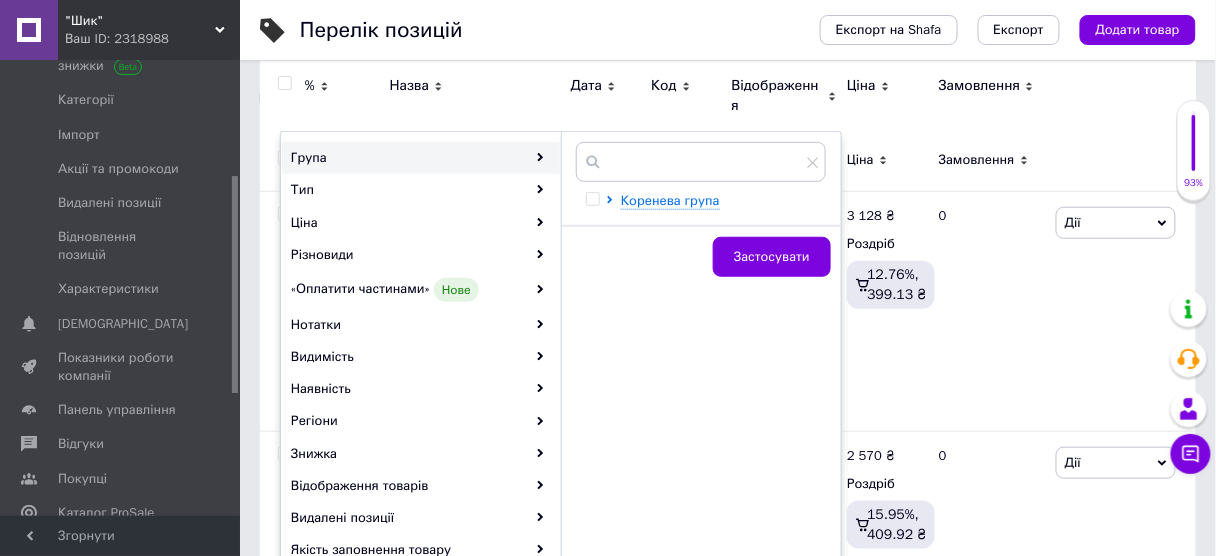 click at bounding box center [613, 201] 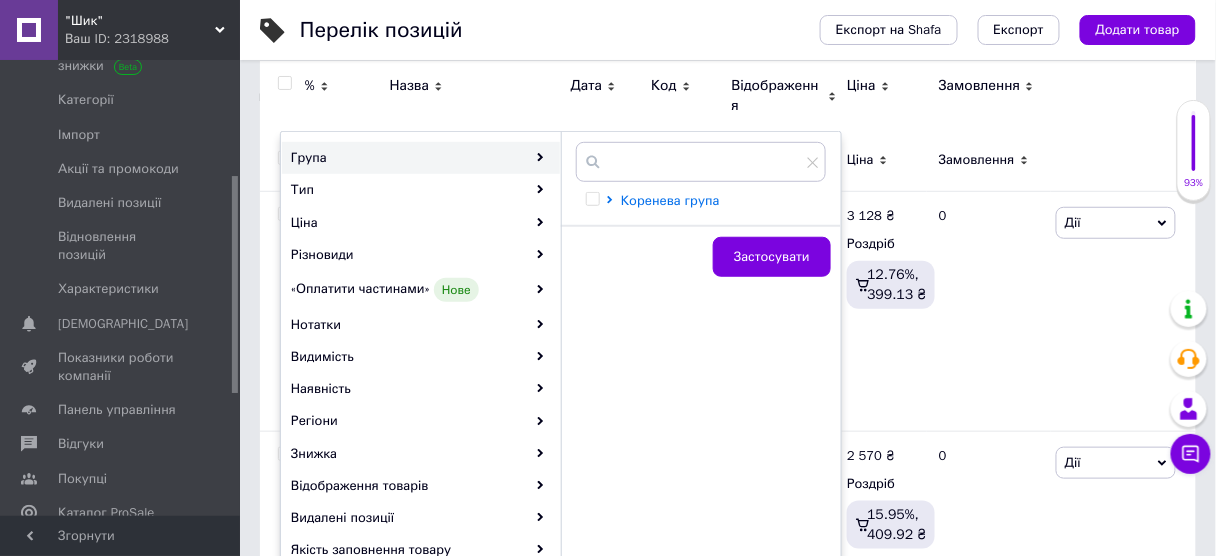 click 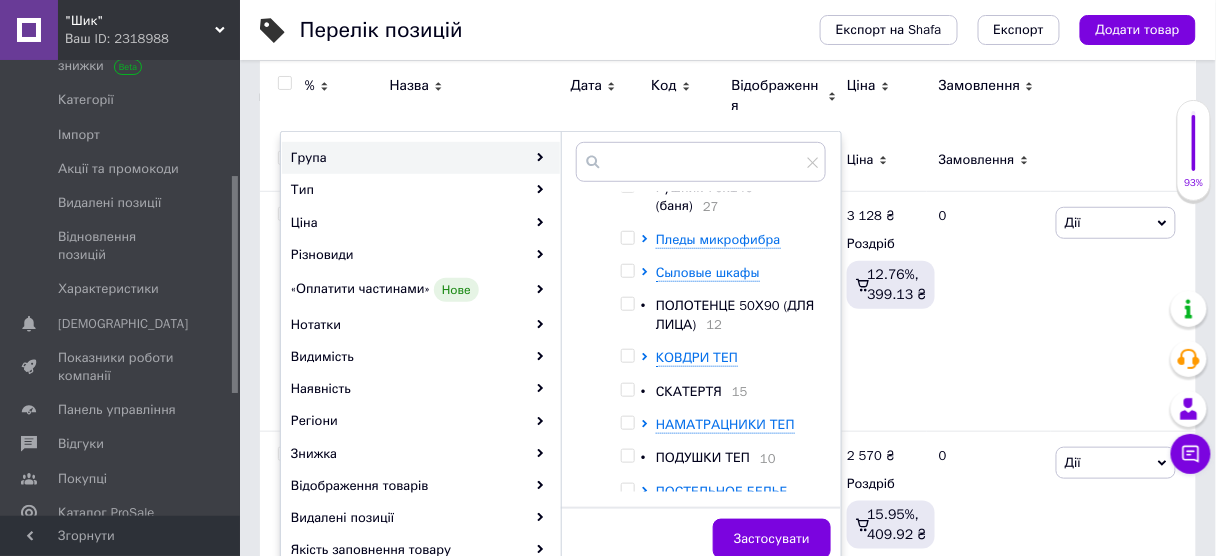 scroll, scrollTop: 397, scrollLeft: 0, axis: vertical 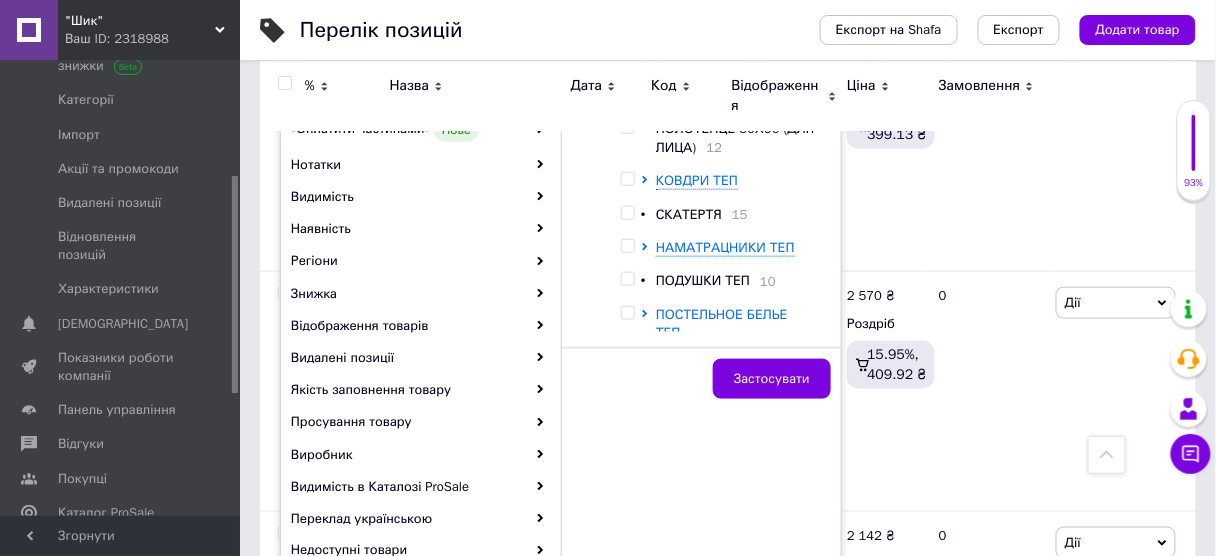 click 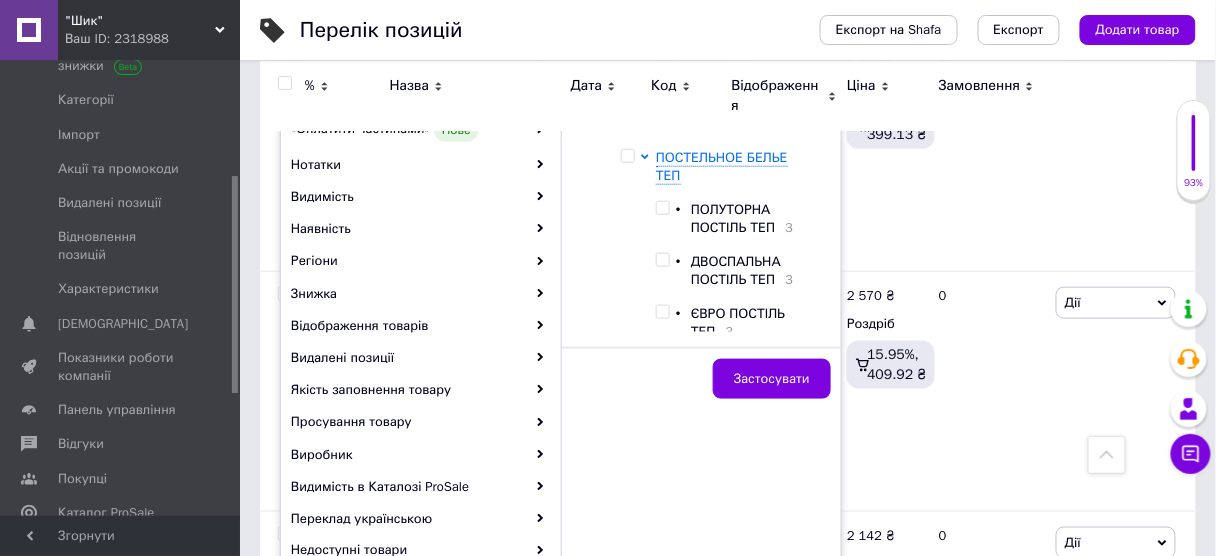 scroll, scrollTop: 563, scrollLeft: 0, axis: vertical 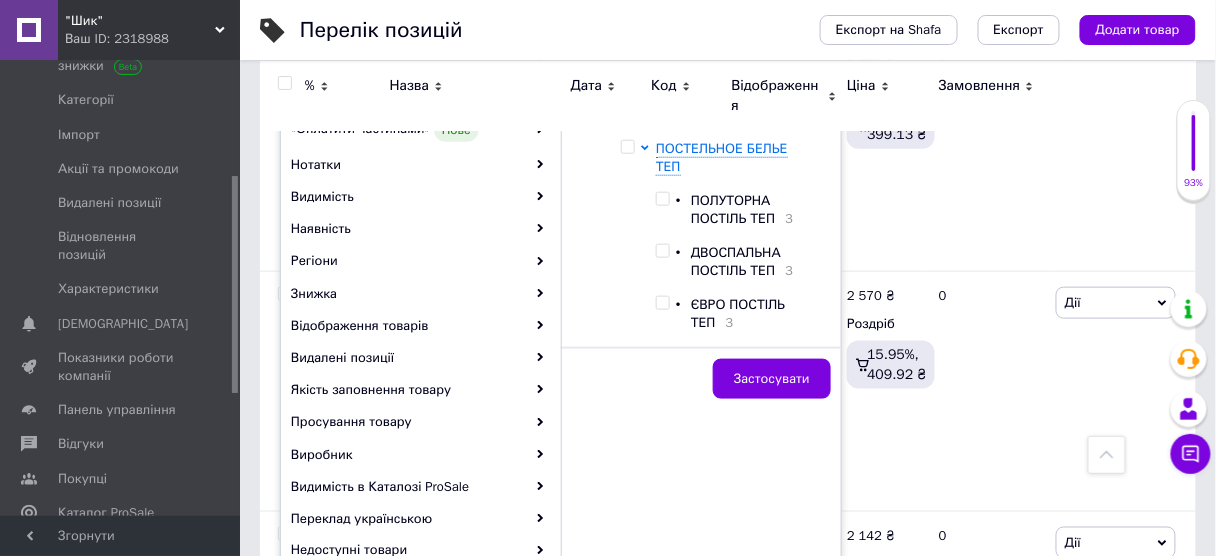 click at bounding box center [662, 199] 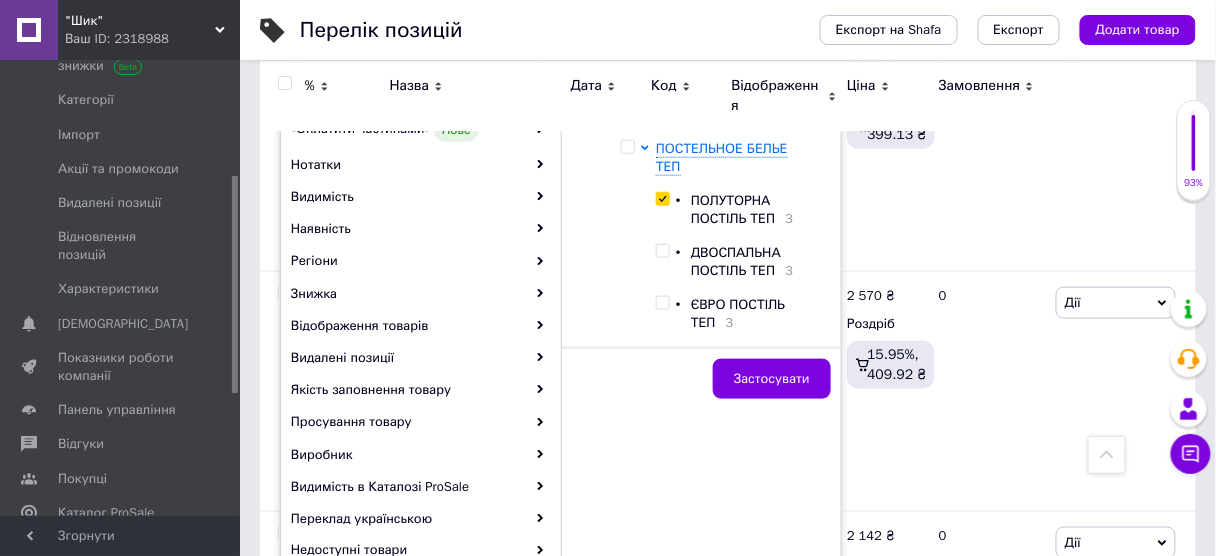 checkbox on "true" 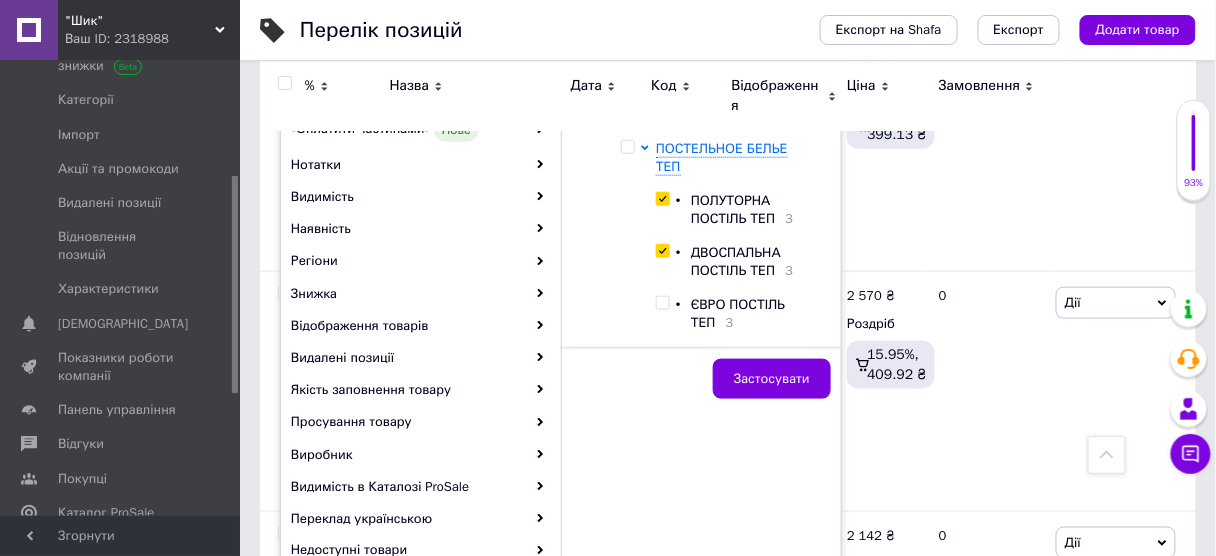 checkbox on "true" 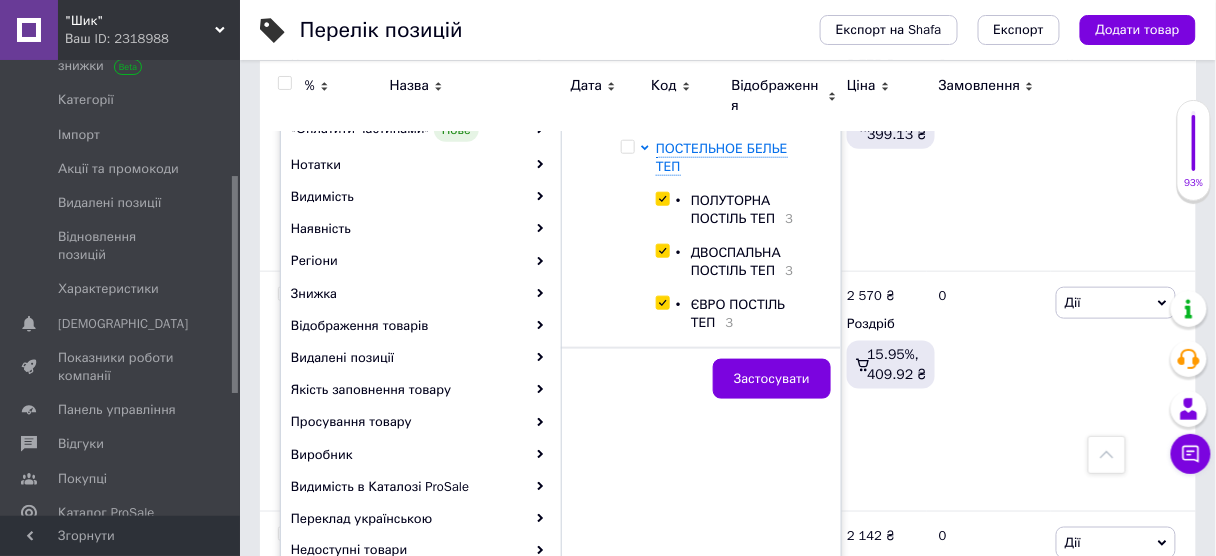 checkbox on "true" 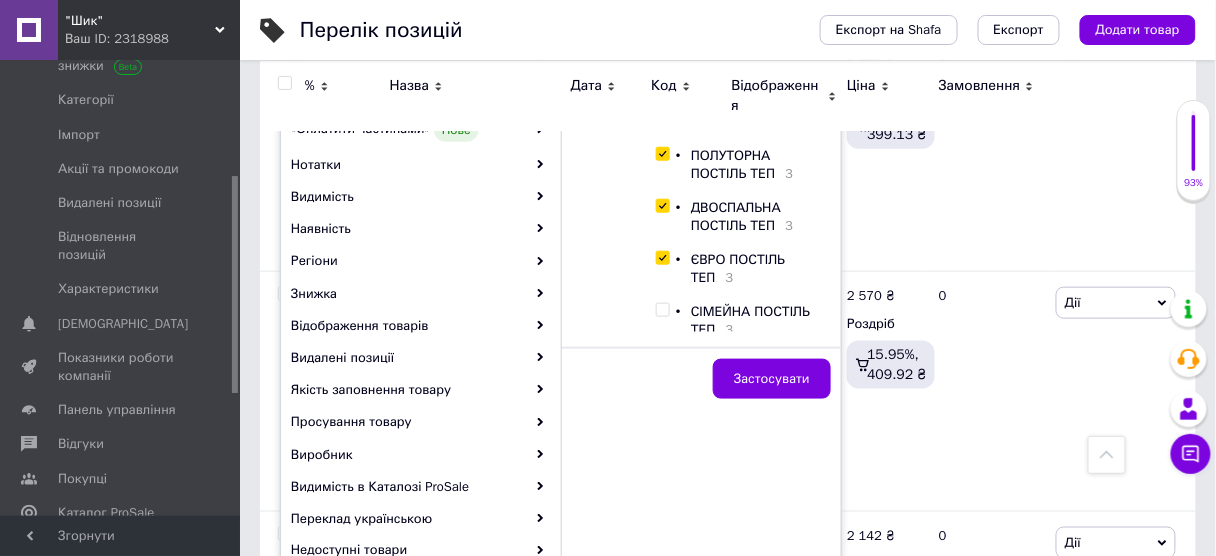 scroll, scrollTop: 609, scrollLeft: 0, axis: vertical 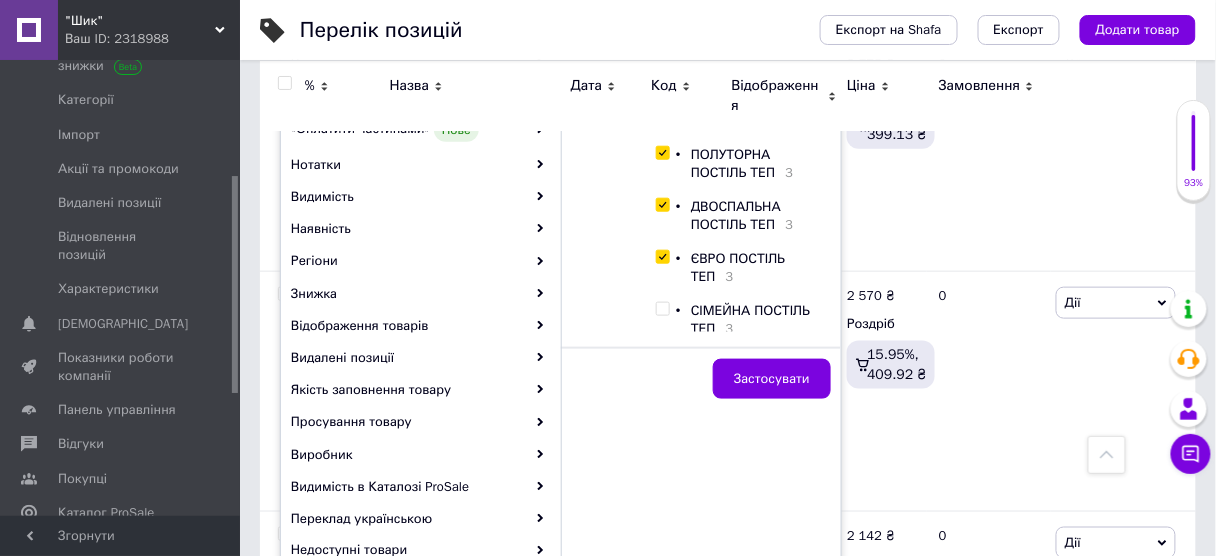 click at bounding box center (662, 309) 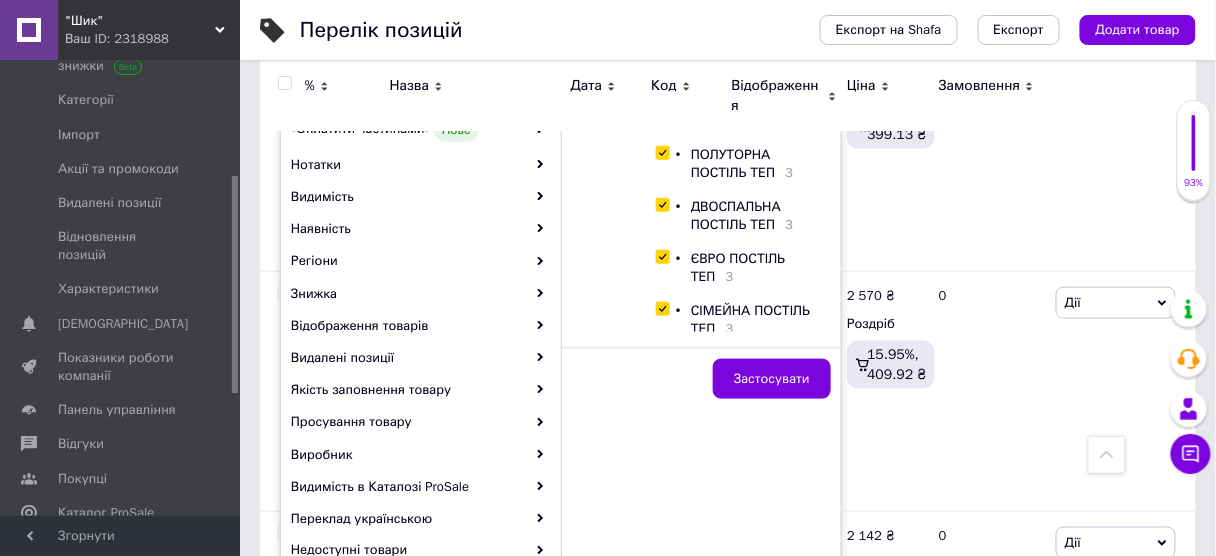checkbox on "true" 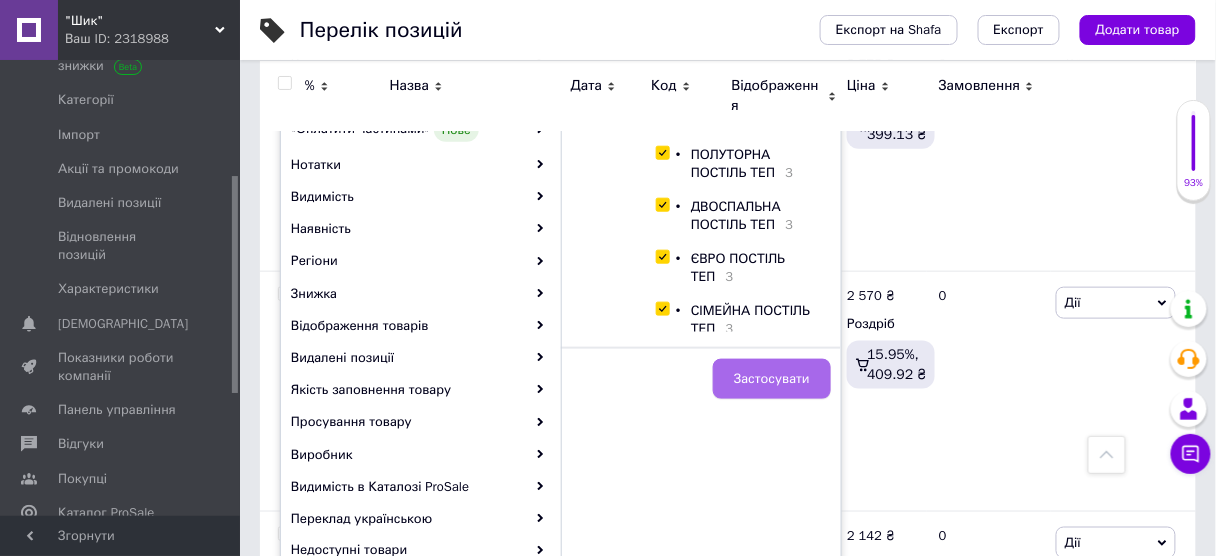 click on "Застосувати" at bounding box center [772, 379] 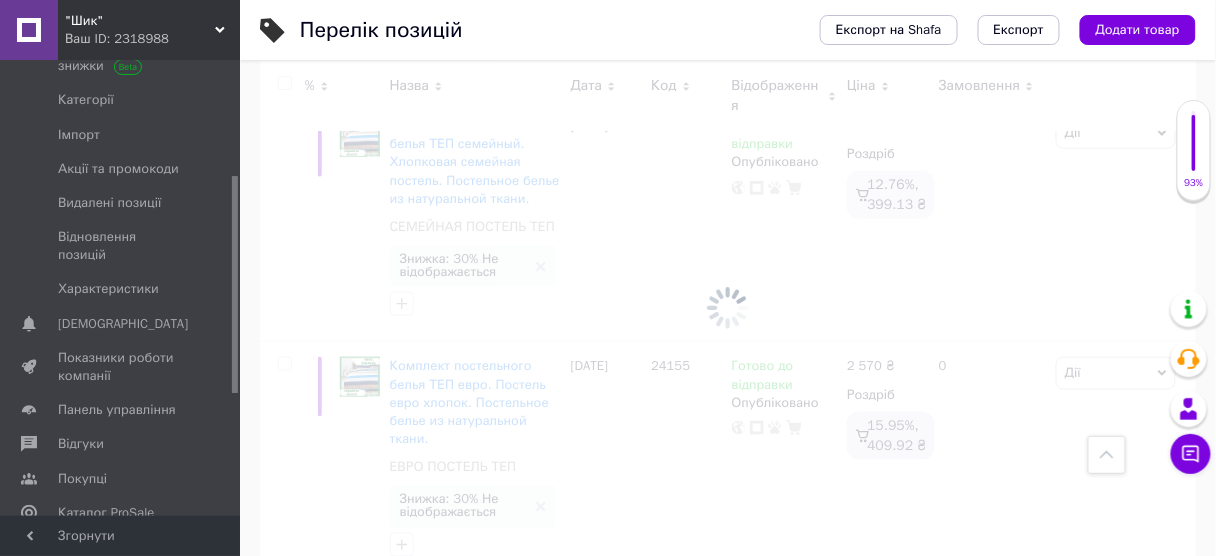 scroll, scrollTop: 470, scrollLeft: 0, axis: vertical 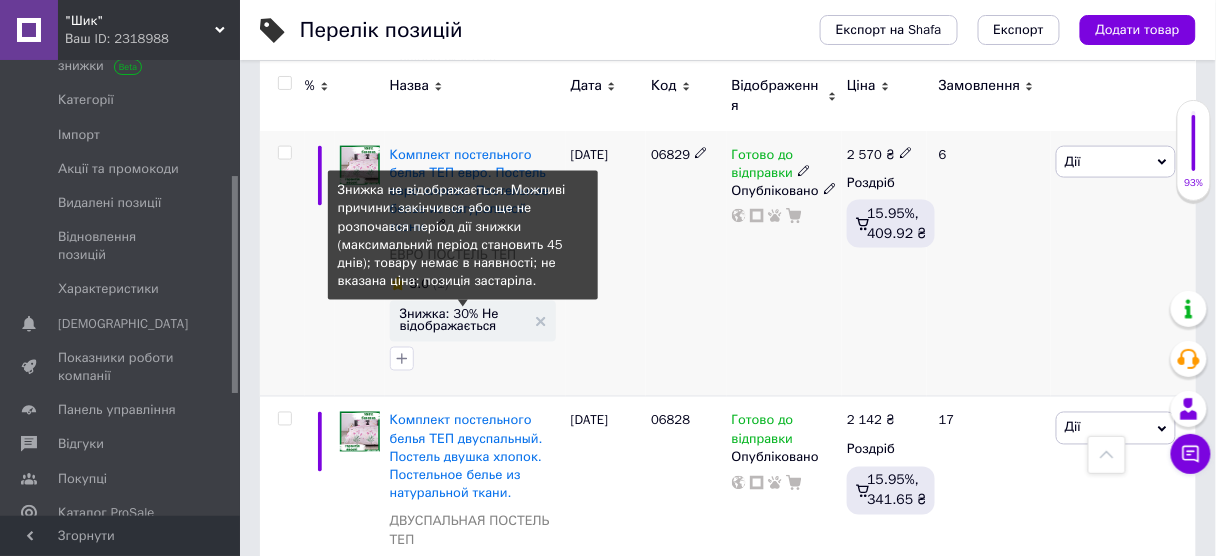 click on "Знижка: 30% Не відображається" at bounding box center (463, 320) 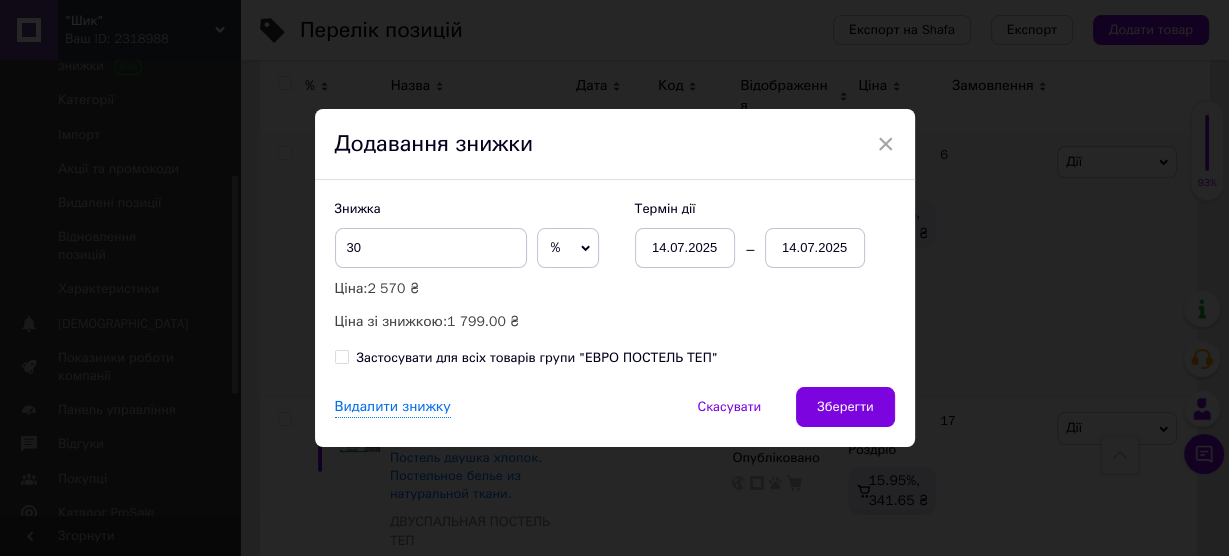 click on "Застосувати для всіх товарів групи "ЕВРО ПОСТЕЛЬ ТЕП"" at bounding box center (526, 358) 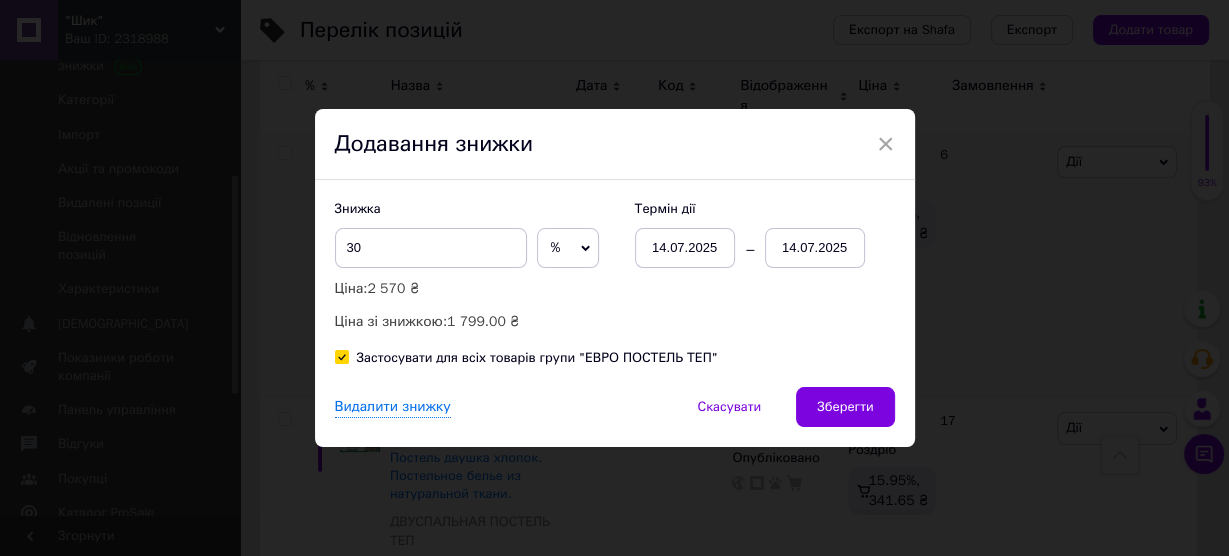 checkbox on "true" 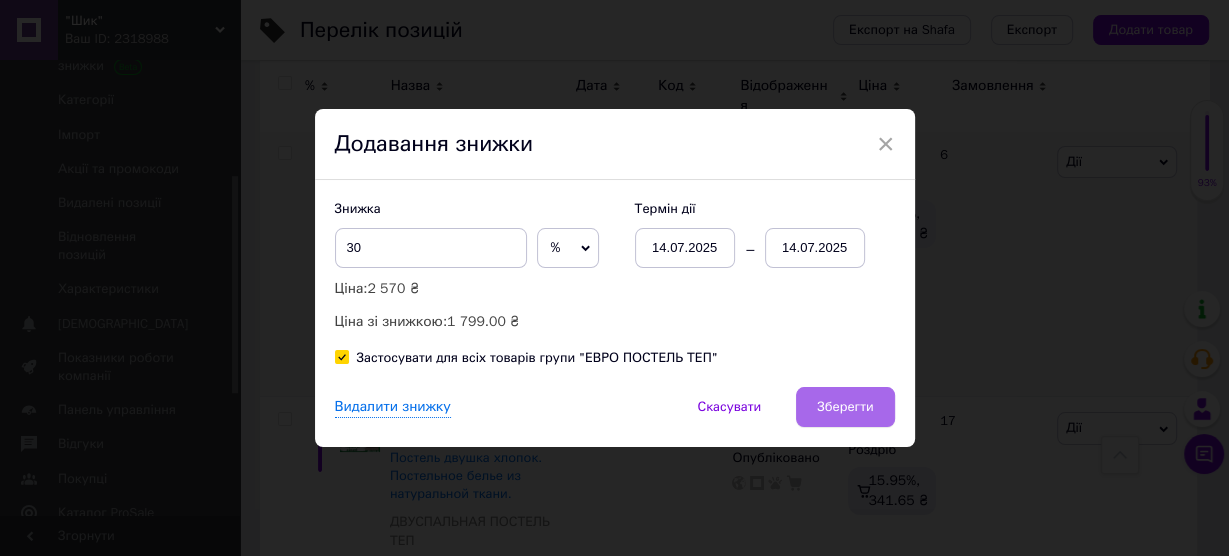 click on "Зберегти" at bounding box center (845, 407) 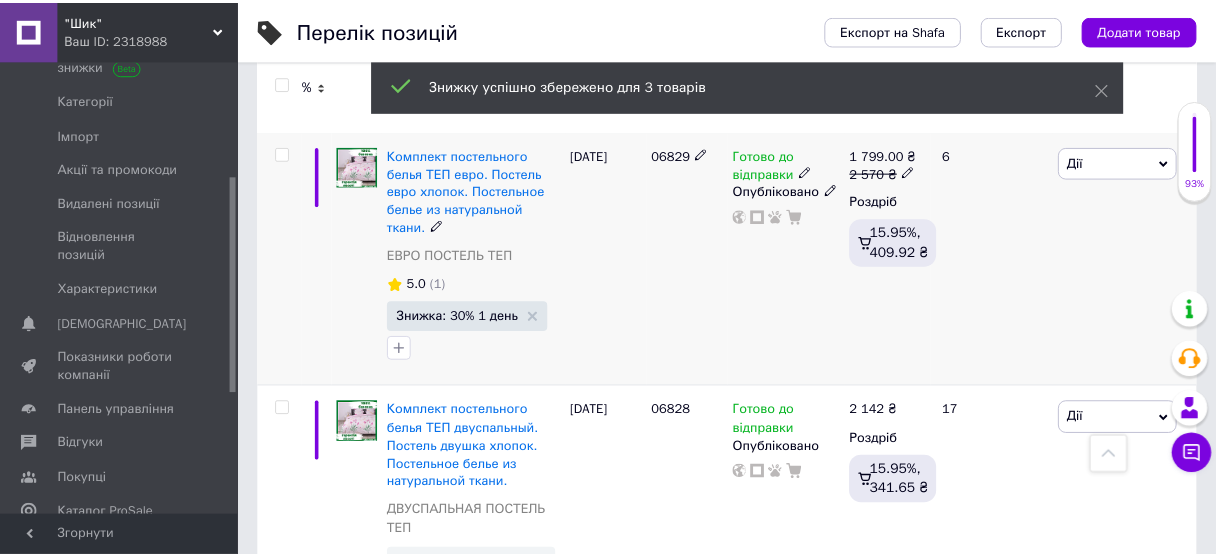 scroll, scrollTop: 0, scrollLeft: 460, axis: horizontal 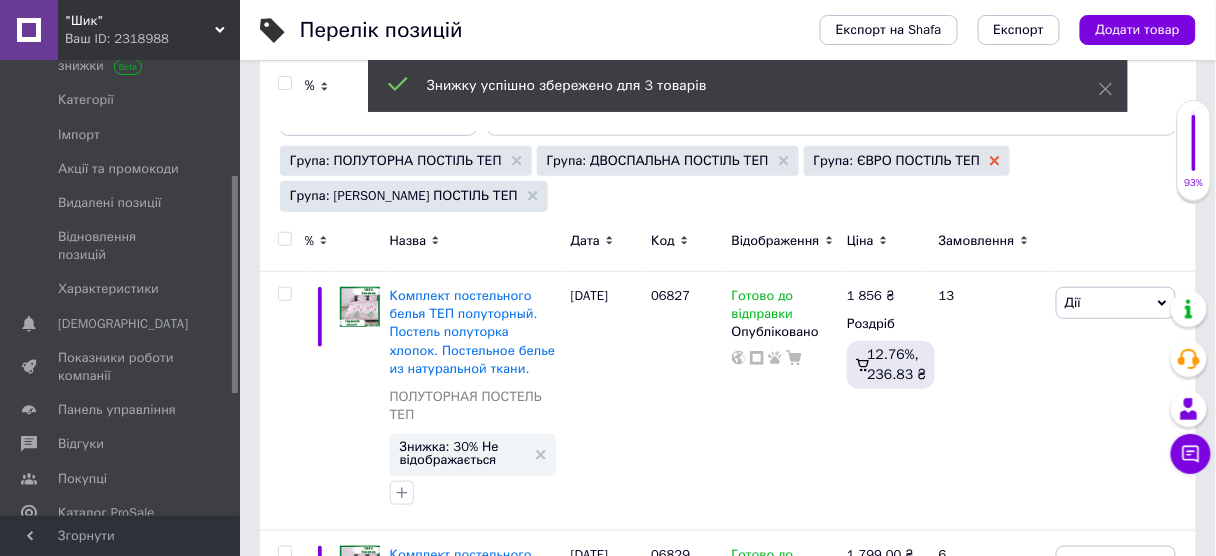 click 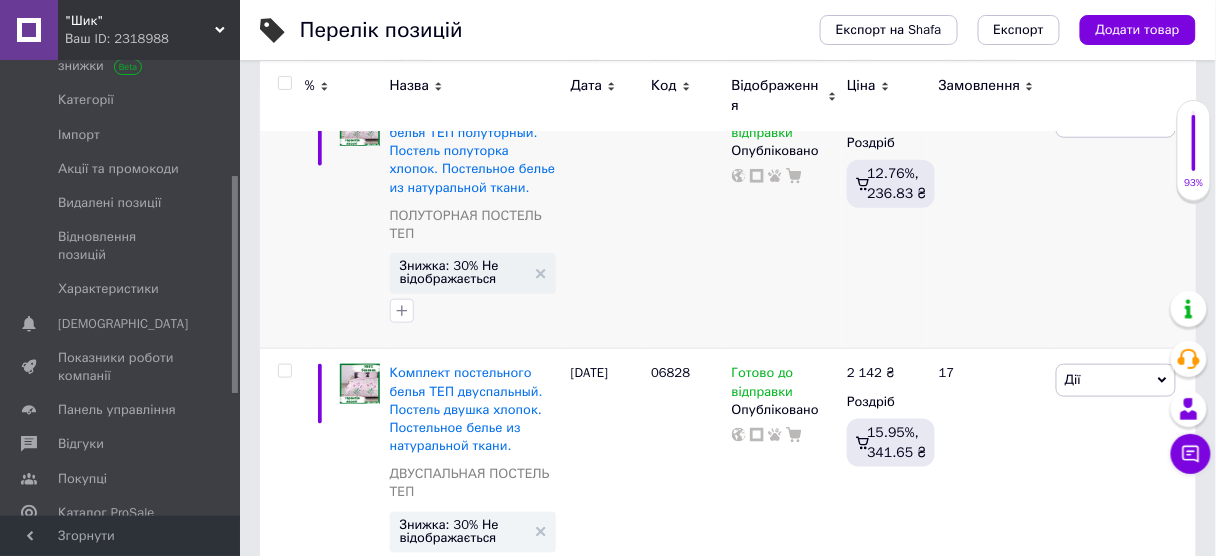 scroll, scrollTop: 390, scrollLeft: 0, axis: vertical 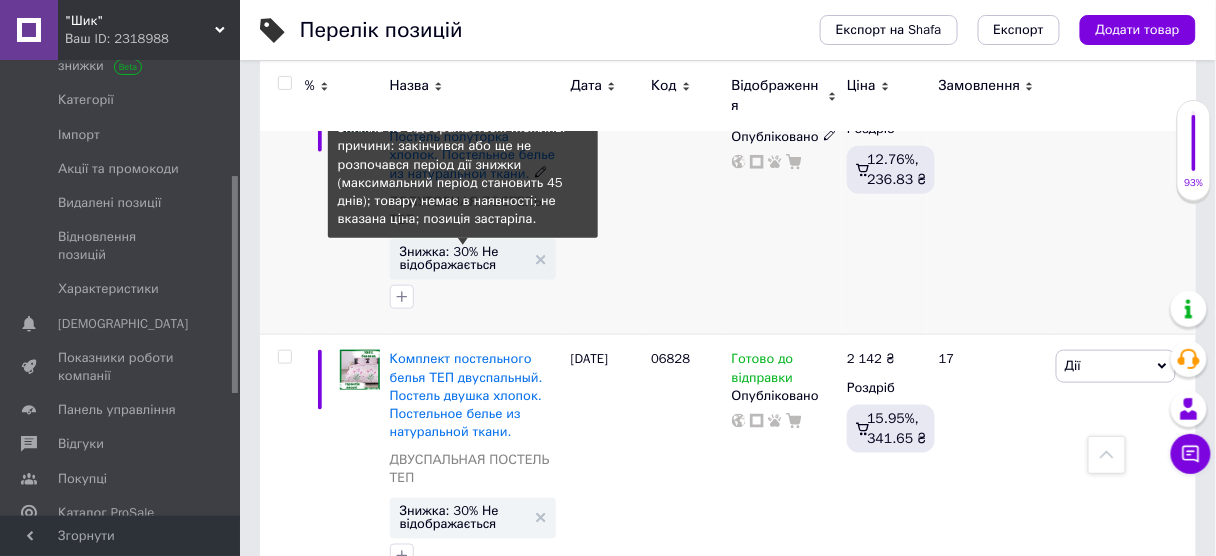 click on "Знижка: 30% Не відображається" at bounding box center (463, 258) 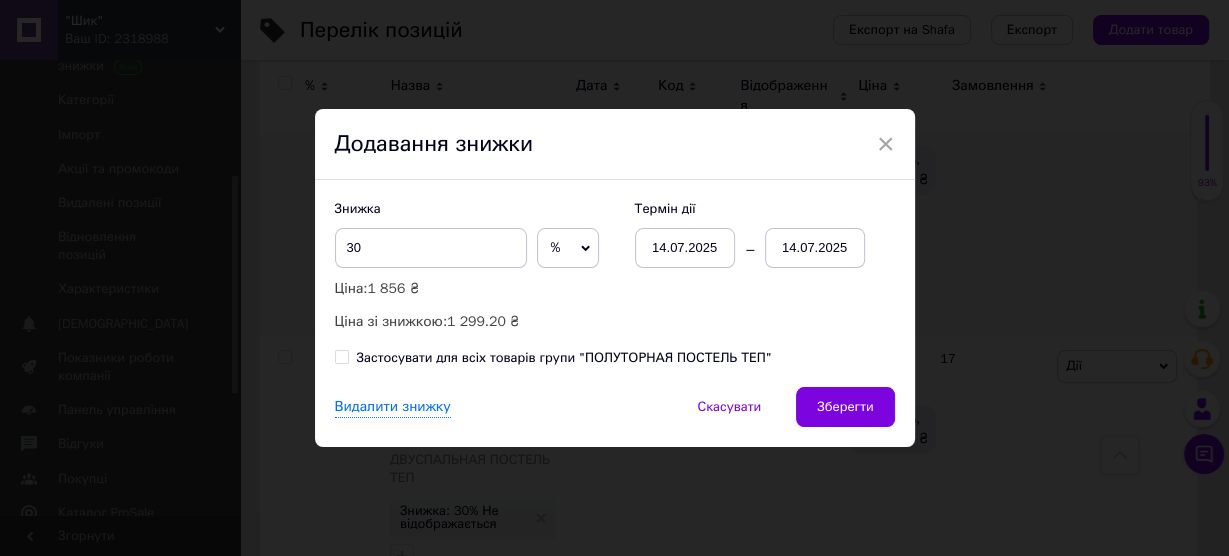 click on "Застосувати для всіх товарів групи "ПОЛУТОРНАЯ ПОСТЕЛЬ ТЕП"" at bounding box center (341, 356) 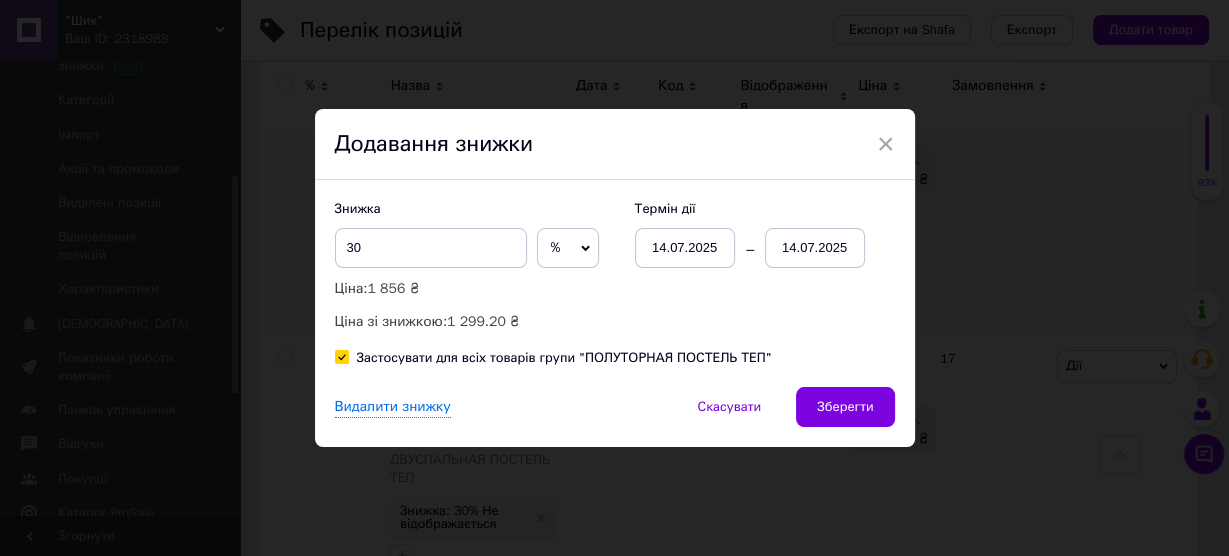 checkbox on "true" 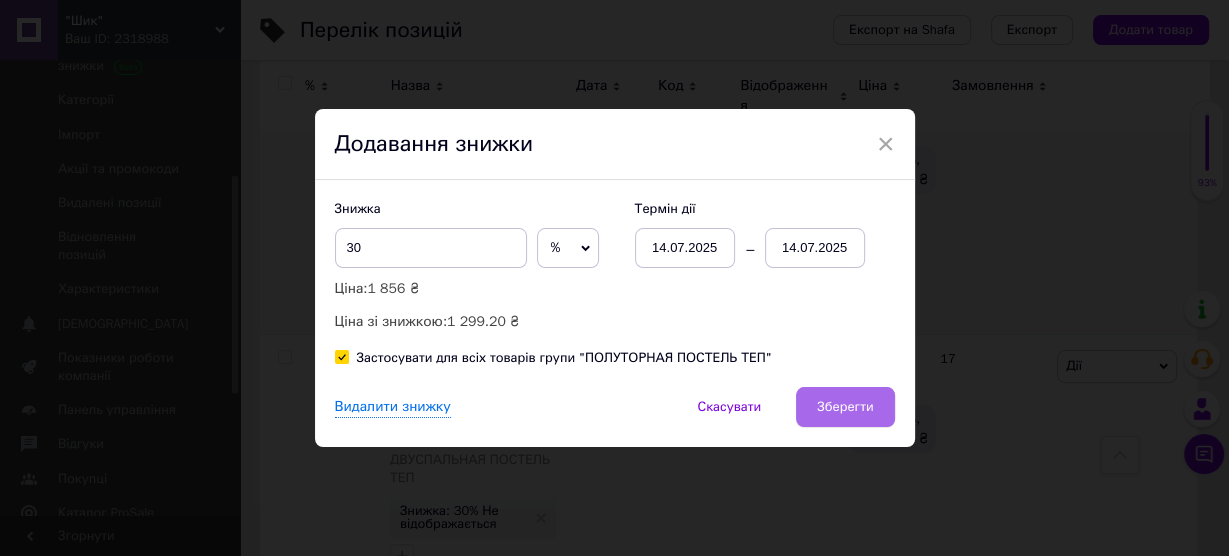 click on "Зберегти" at bounding box center (845, 407) 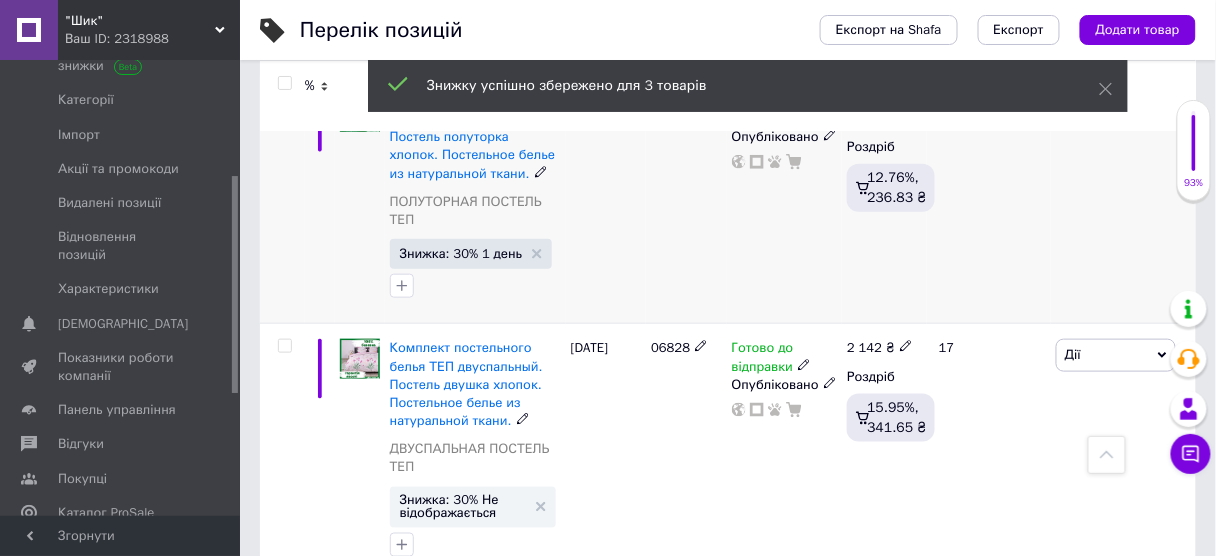 scroll, scrollTop: 0, scrollLeft: 460, axis: horizontal 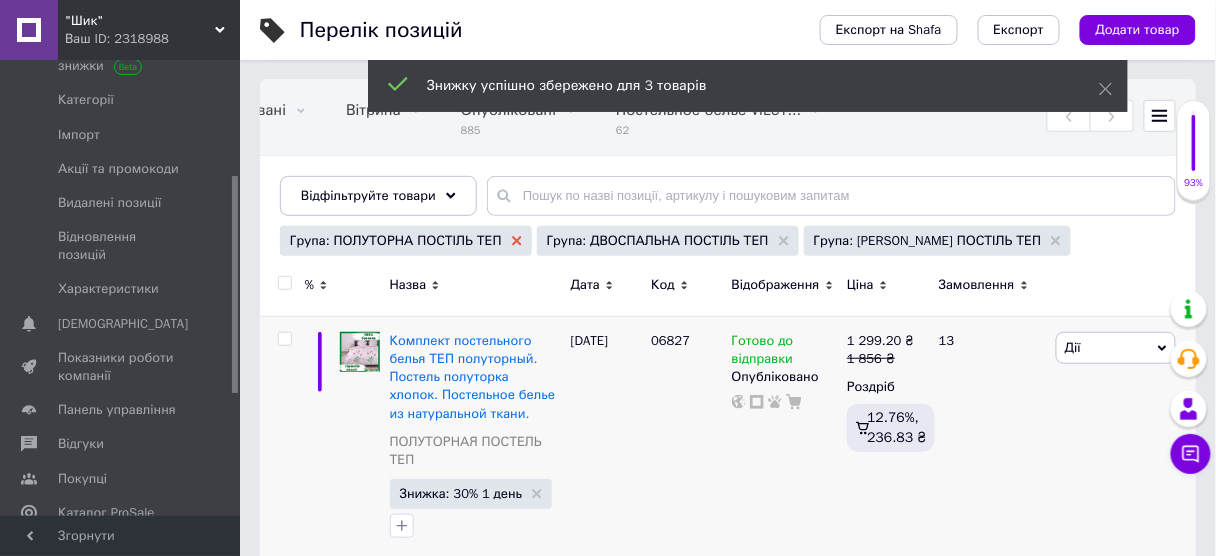 click 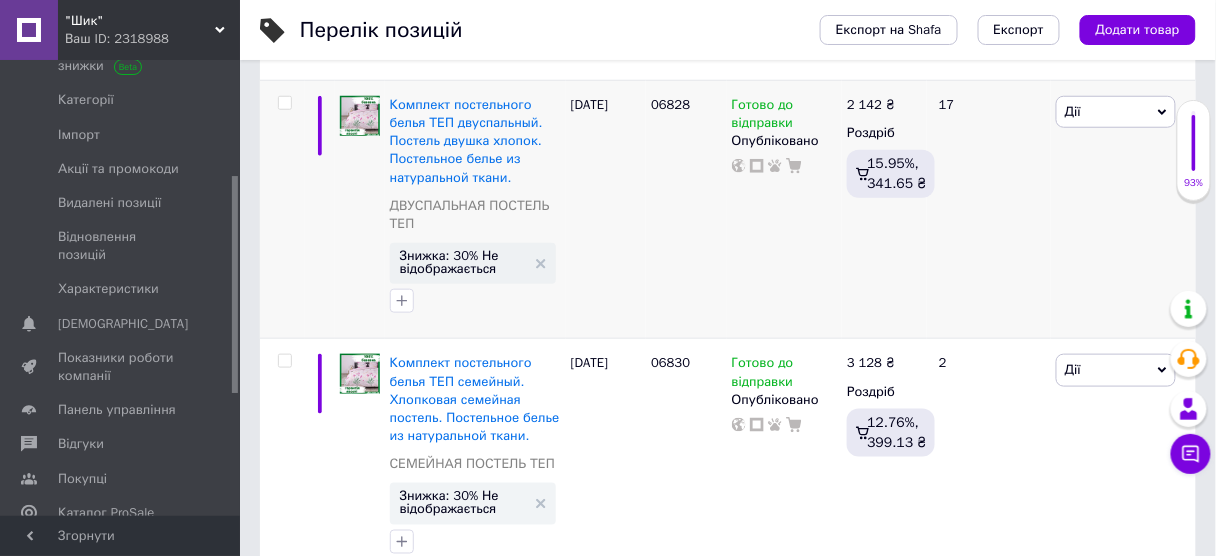 scroll, scrollTop: 390, scrollLeft: 0, axis: vertical 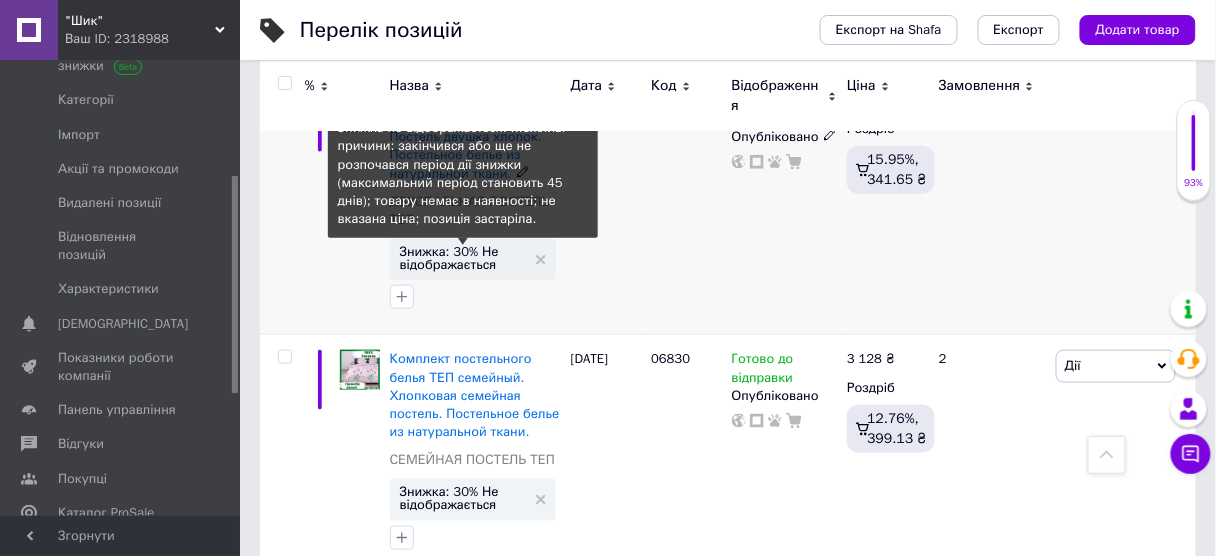 click on "Знижка: 30% Не відображається" at bounding box center (463, 258) 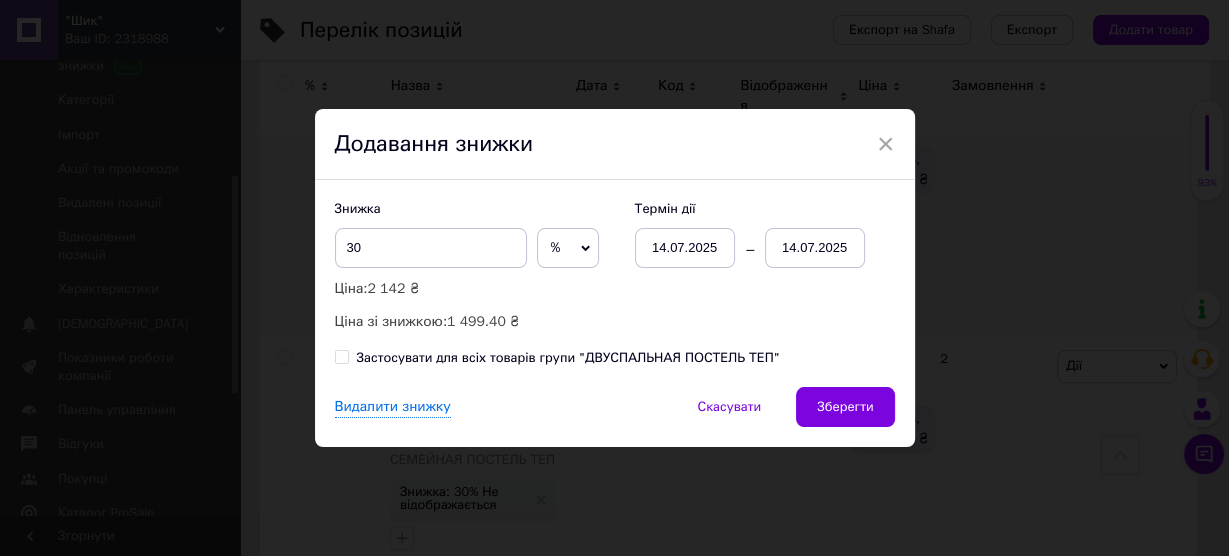 click on "Застосувати для всіх товарів групи "ДВУСПАЛЬНАЯ ПОСТЕЛЬ ТЕП"" at bounding box center (341, 356) 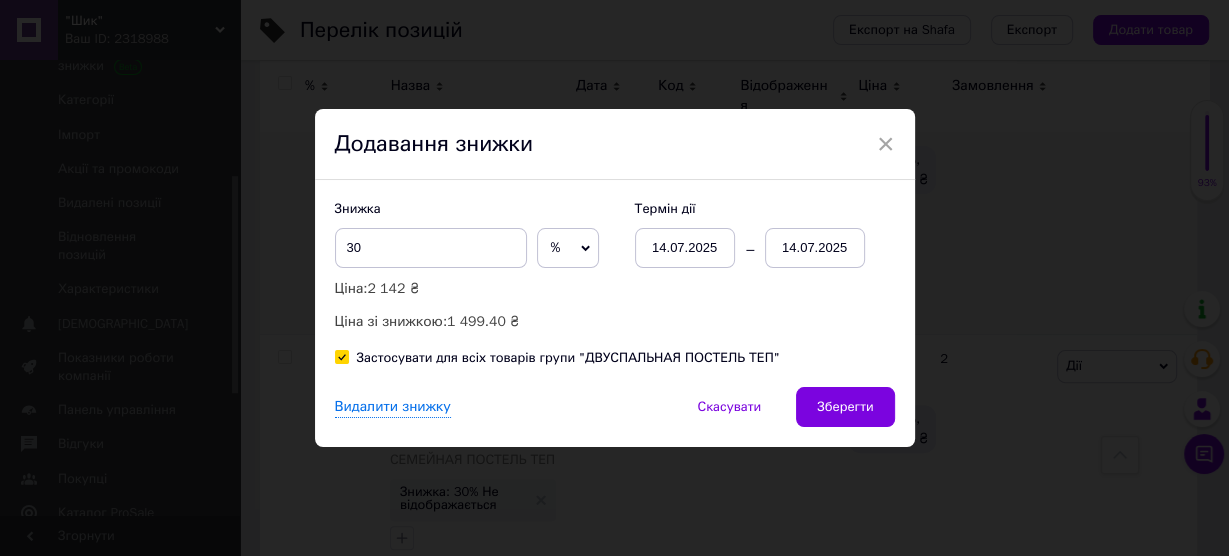 checkbox on "true" 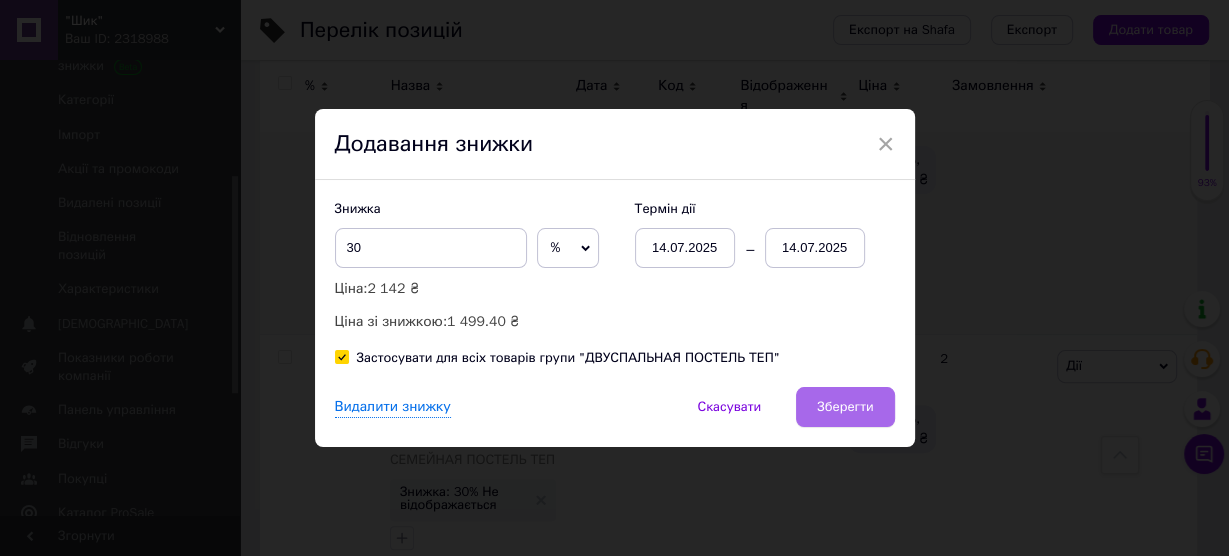click on "Зберегти" at bounding box center [845, 407] 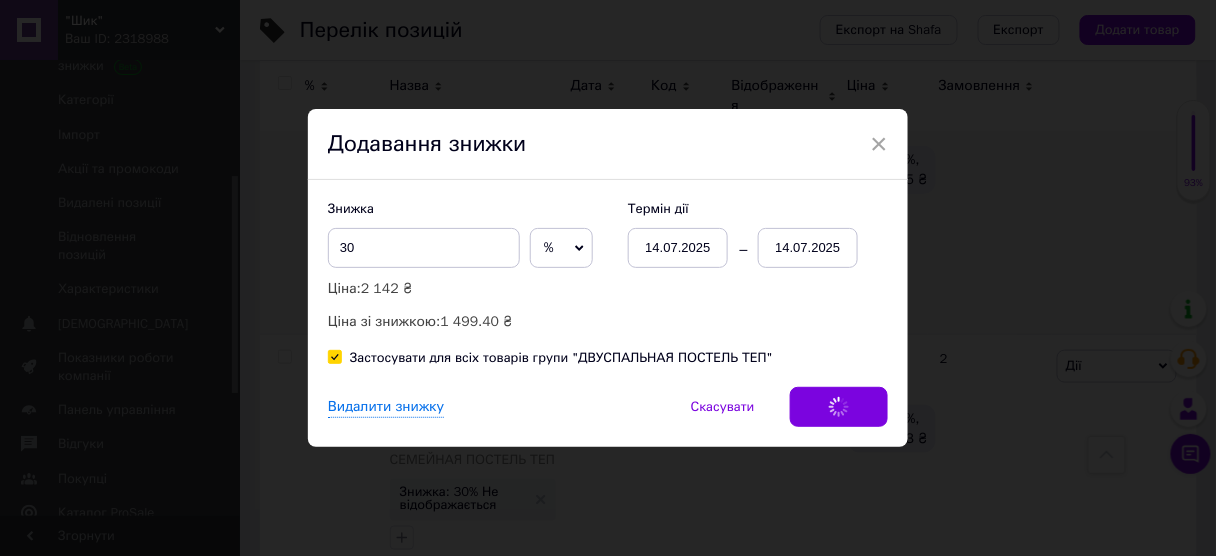 scroll, scrollTop: 360, scrollLeft: 0, axis: vertical 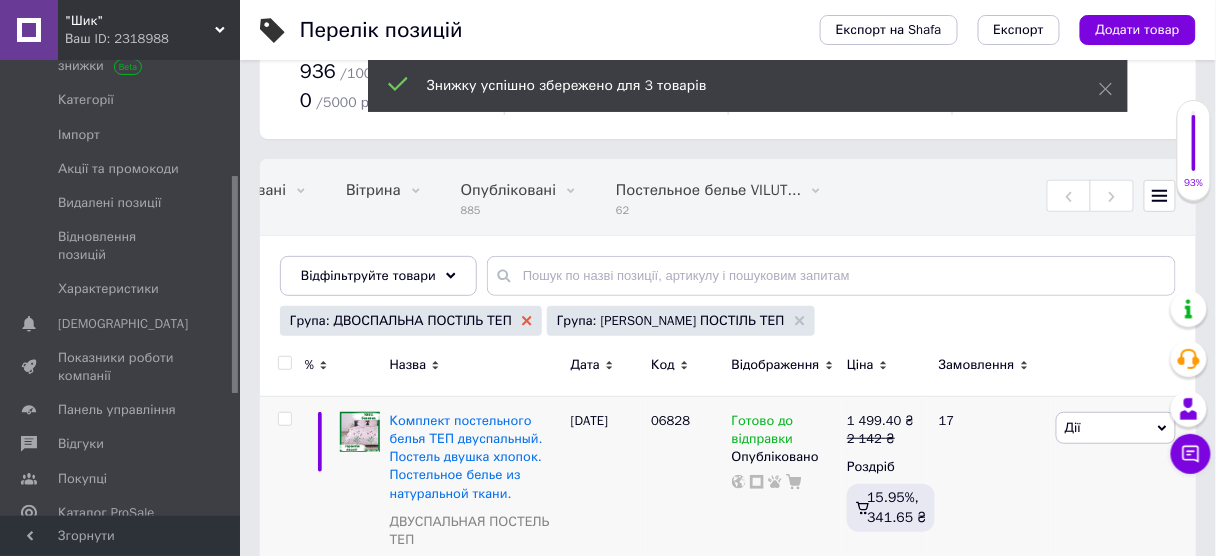 click 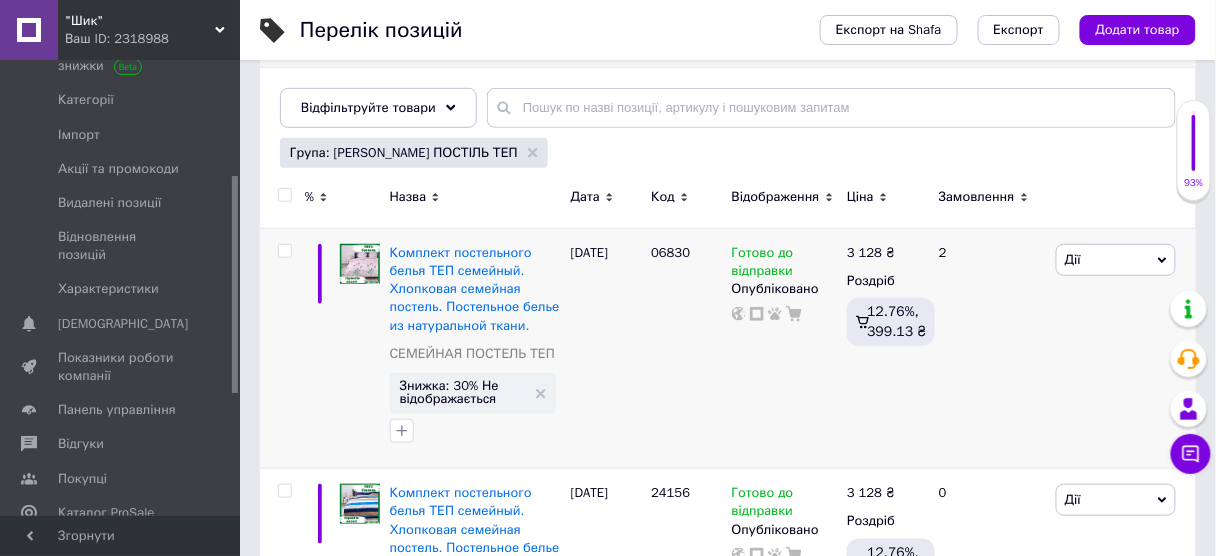 scroll, scrollTop: 310, scrollLeft: 0, axis: vertical 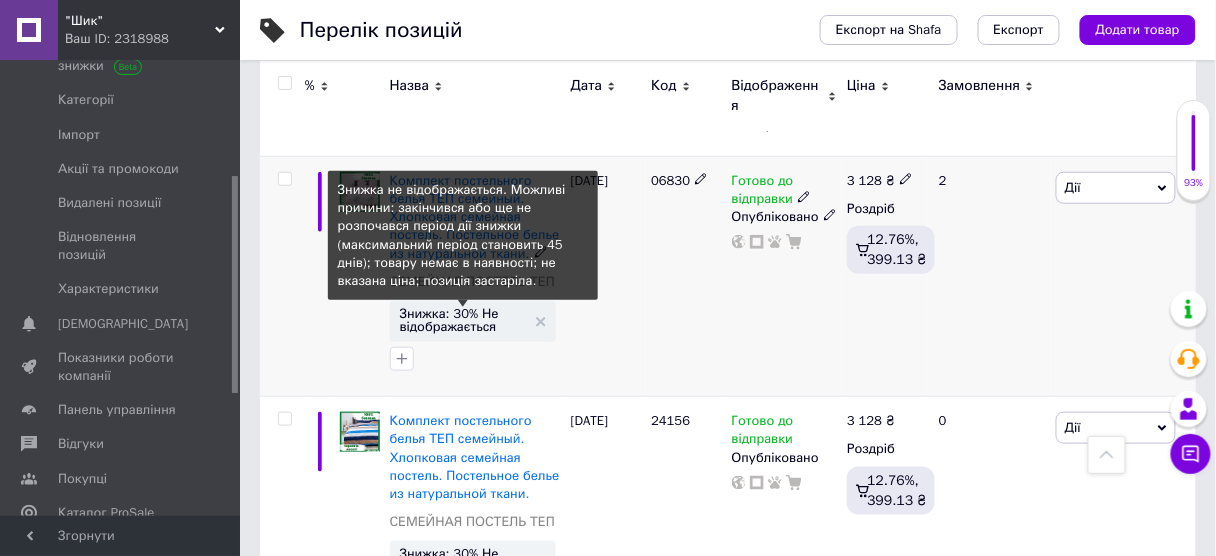 click on "Знижка: 30% Не відображається" at bounding box center [463, 320] 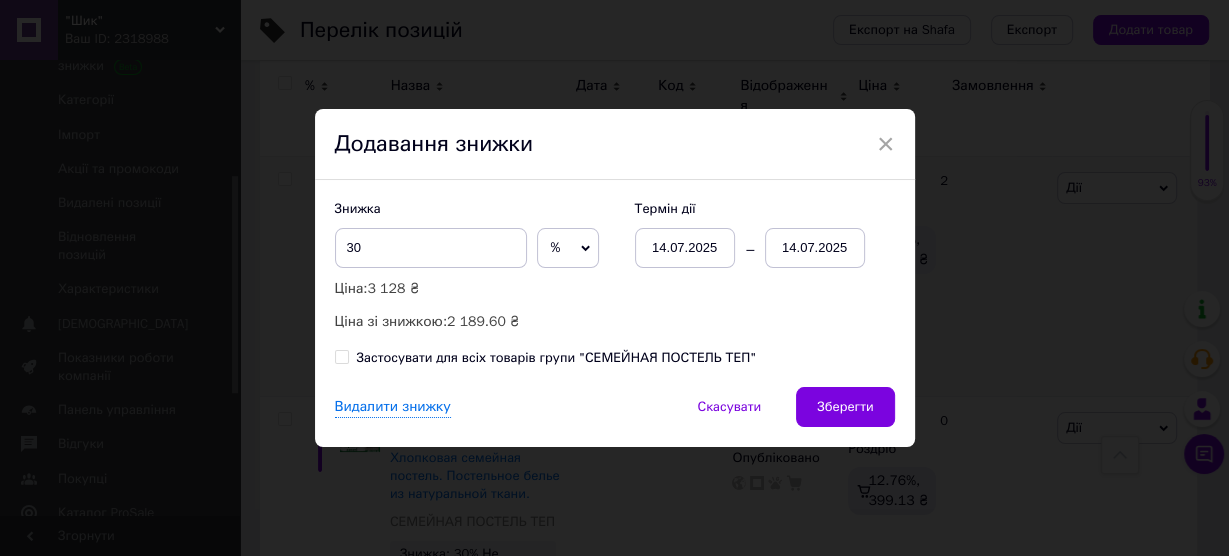 click on "Знижка 30 % ₴ Ціна:  3 128   ₴ Ціна зі знижкою:  2 189.60   ₴ Термін дії [DATE] [DATE] Застосувати для всіх товарів групи "СЕМЕЙНАЯ ПОСТЕЛЬ ТЕП"" at bounding box center (615, 283) 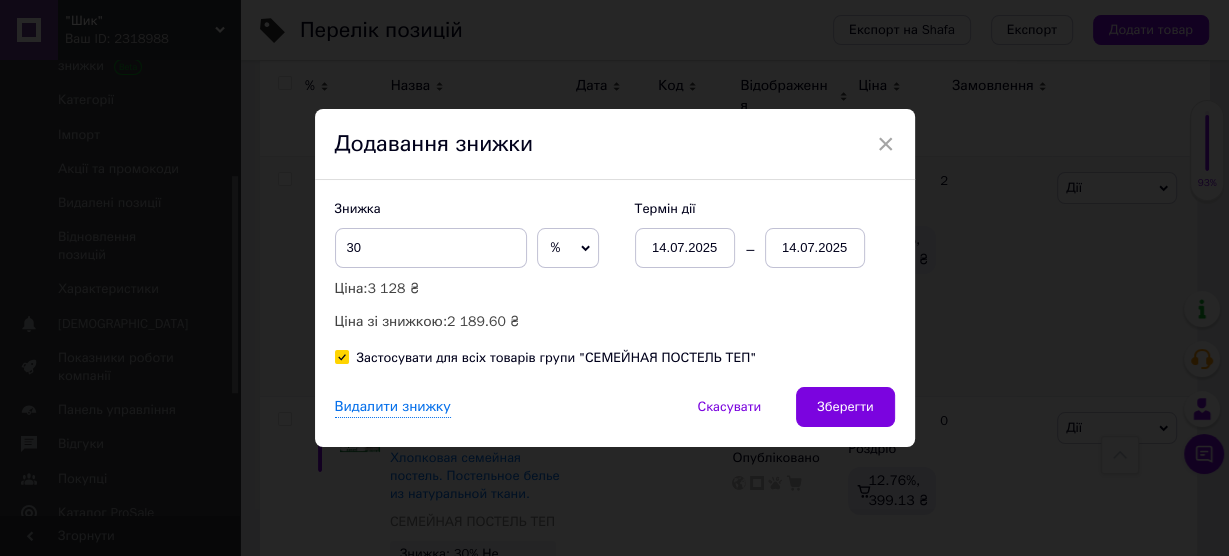 checkbox on "true" 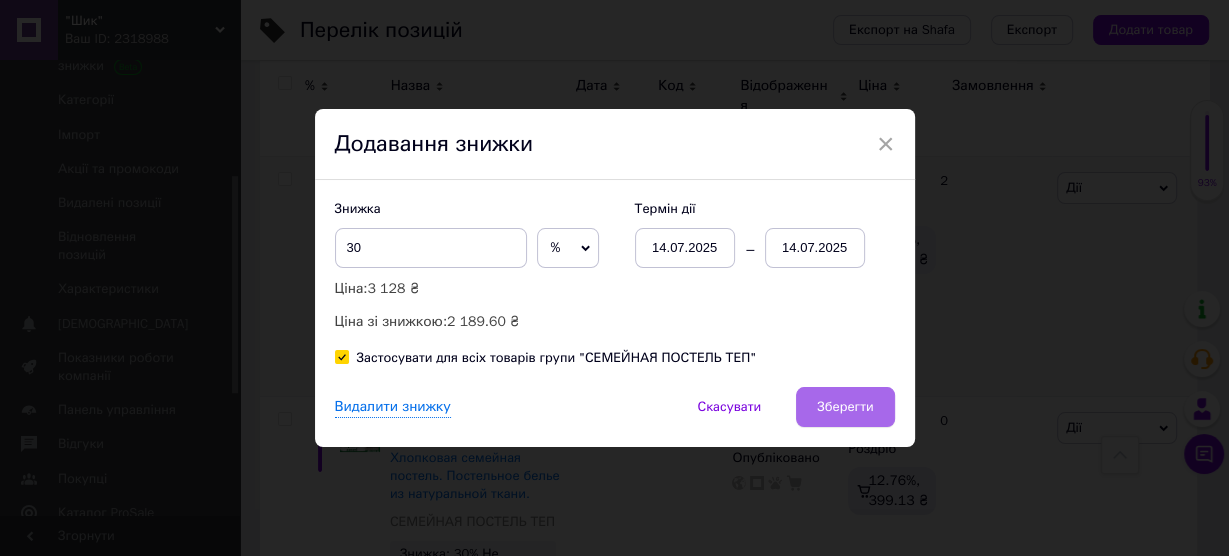 click on "Зберегти" at bounding box center (845, 407) 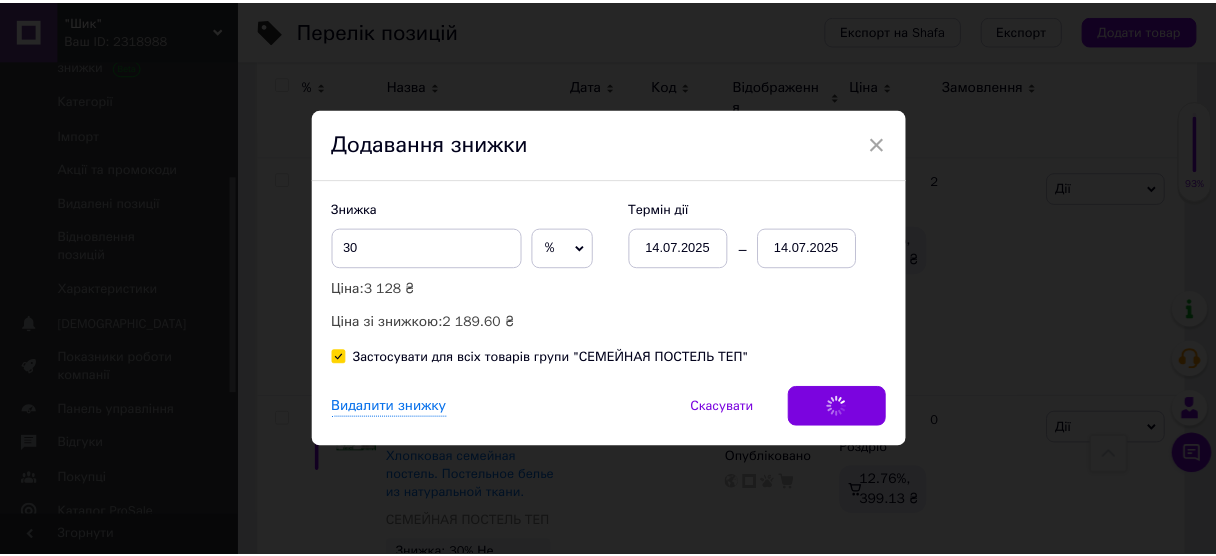 scroll, scrollTop: 0, scrollLeft: 460, axis: horizontal 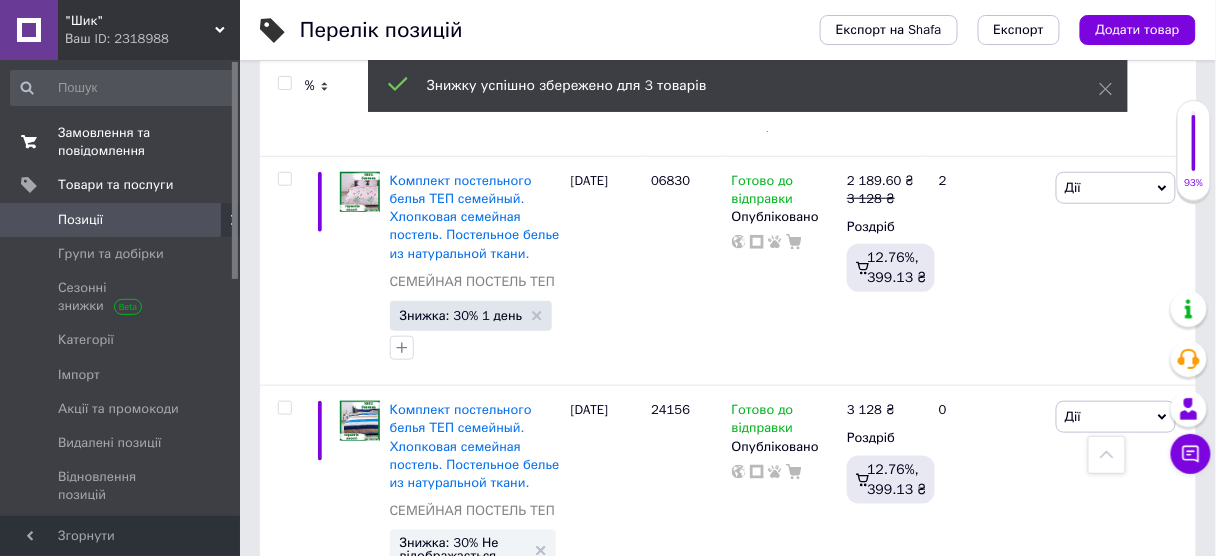 click on "Замовлення та повідомлення" at bounding box center [121, 142] 